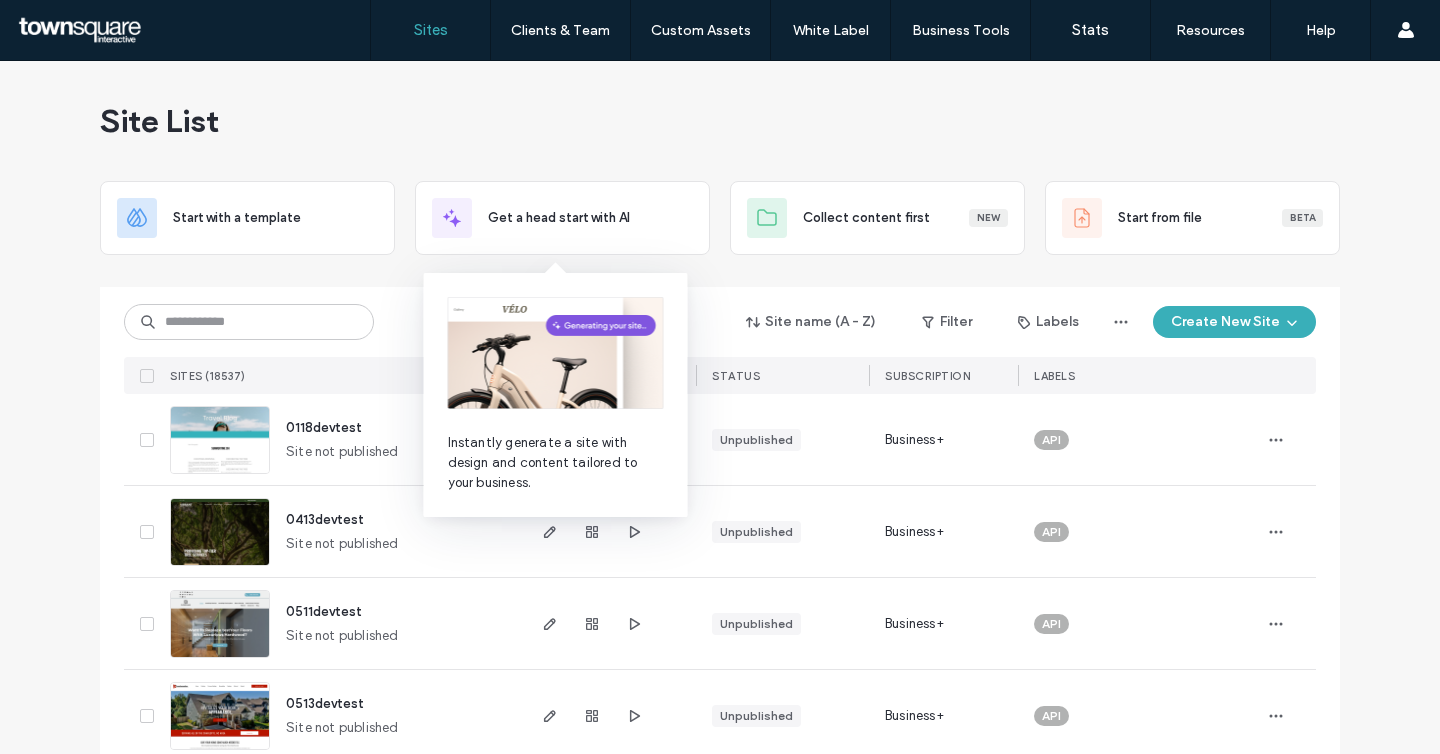 scroll, scrollTop: 0, scrollLeft: 0, axis: both 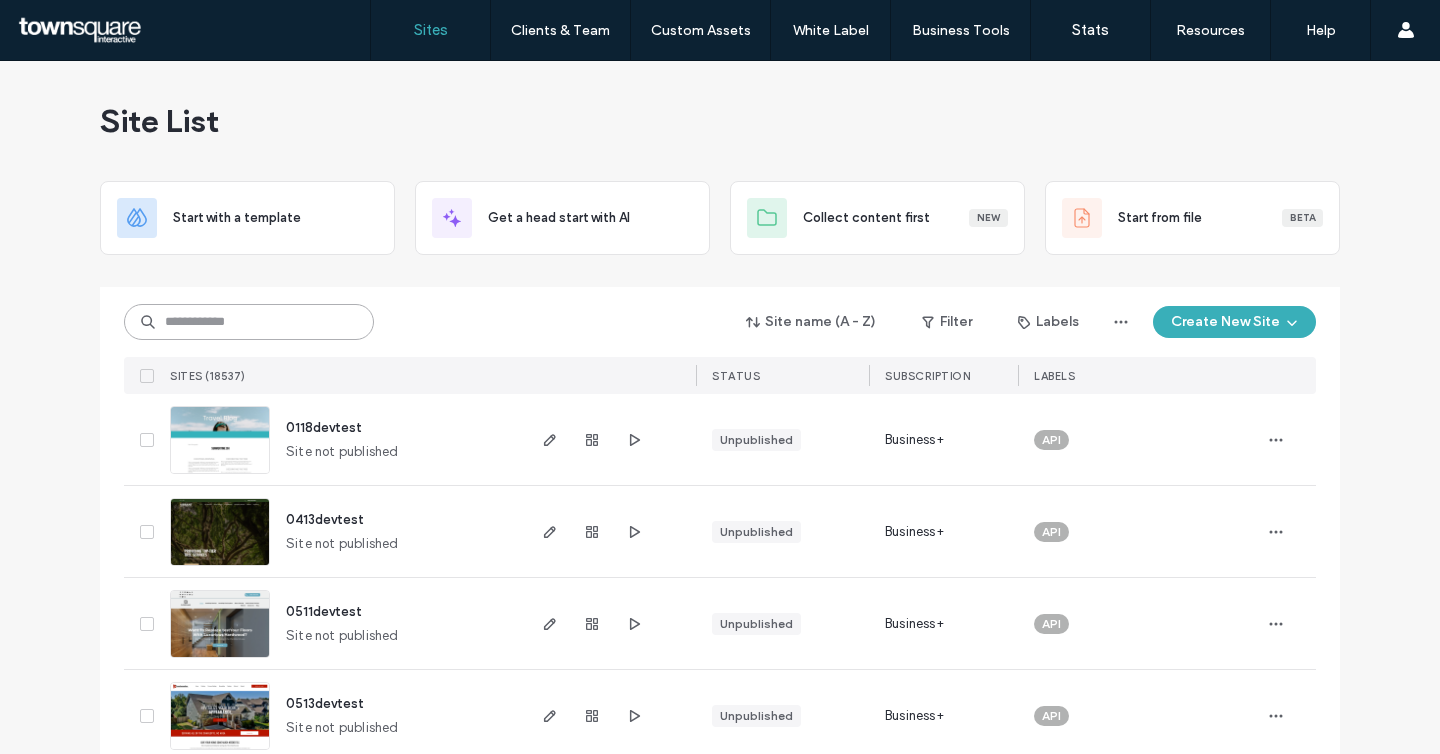 click at bounding box center (249, 322) 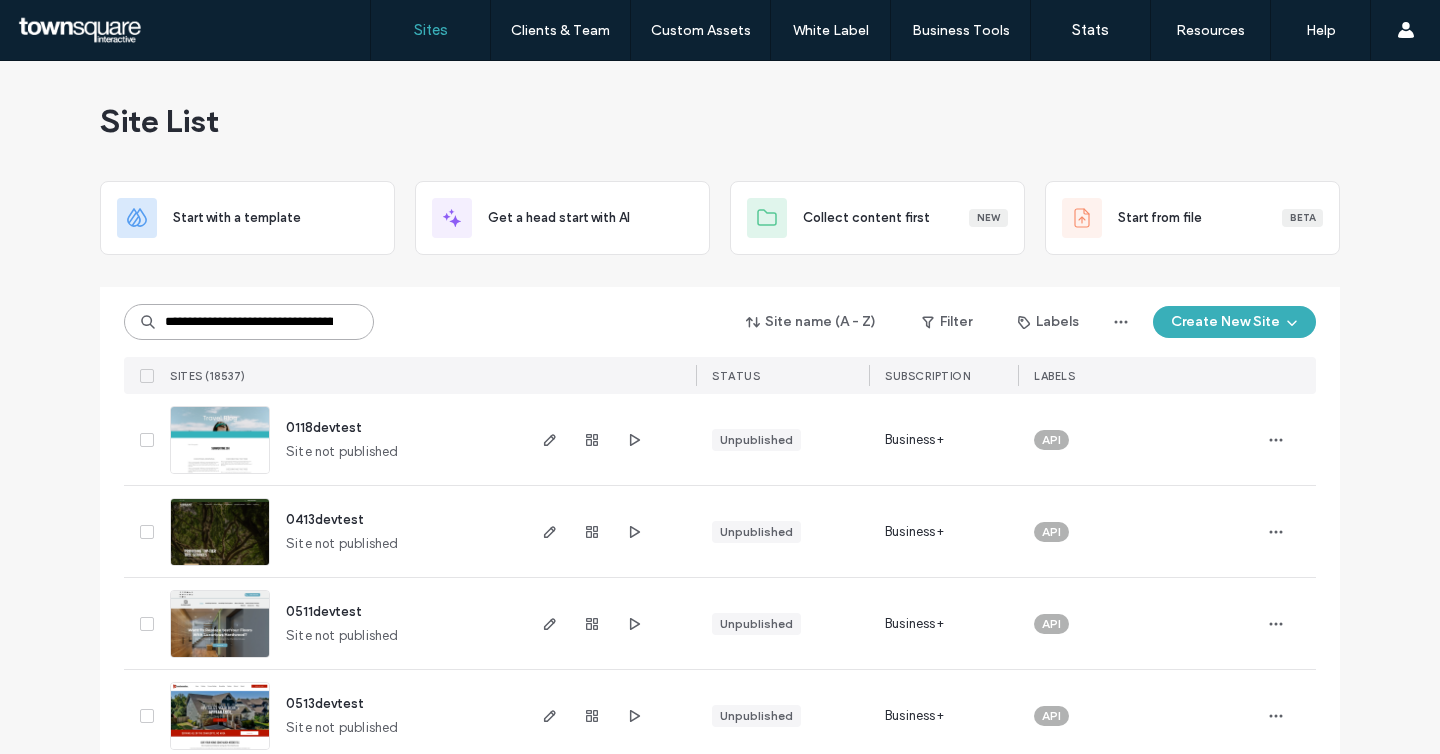 scroll, scrollTop: 0, scrollLeft: 23608, axis: horizontal 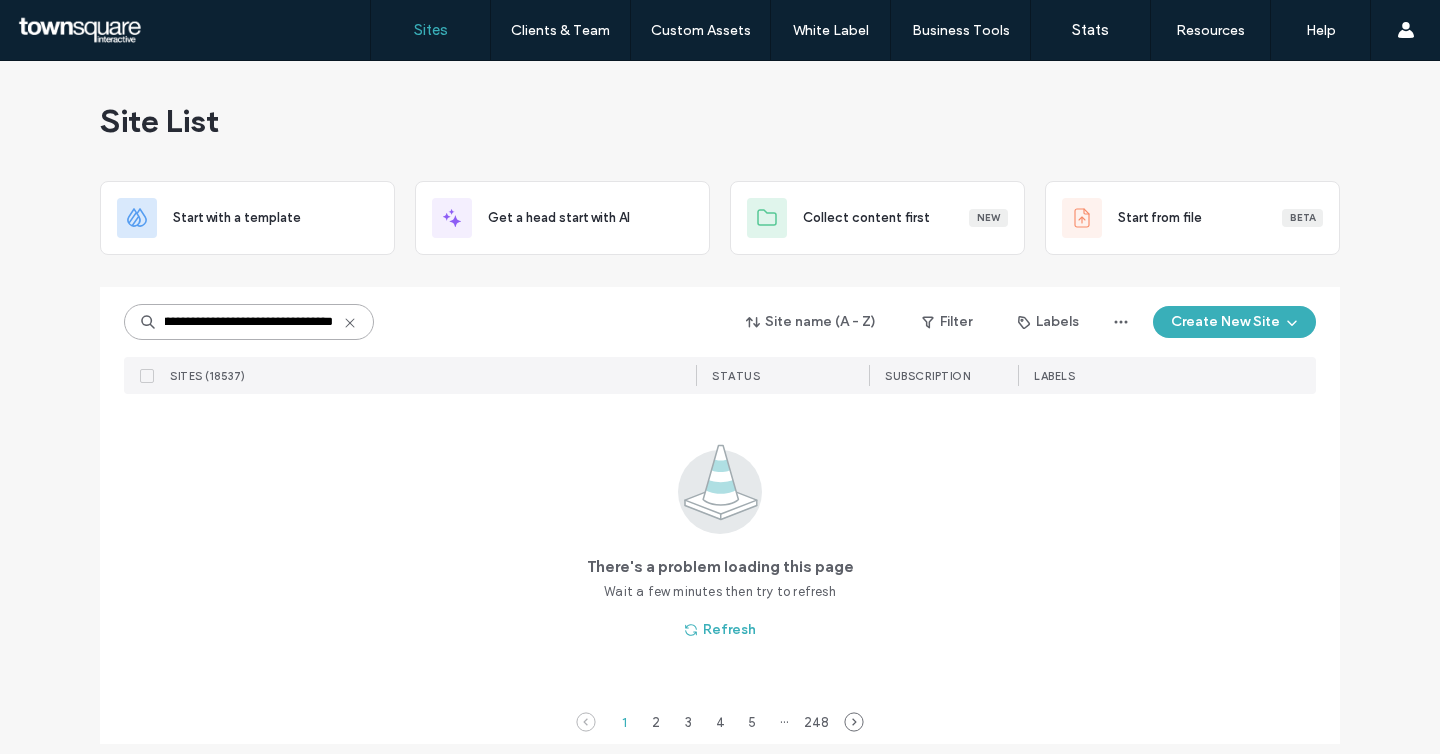 click at bounding box center [249, 322] 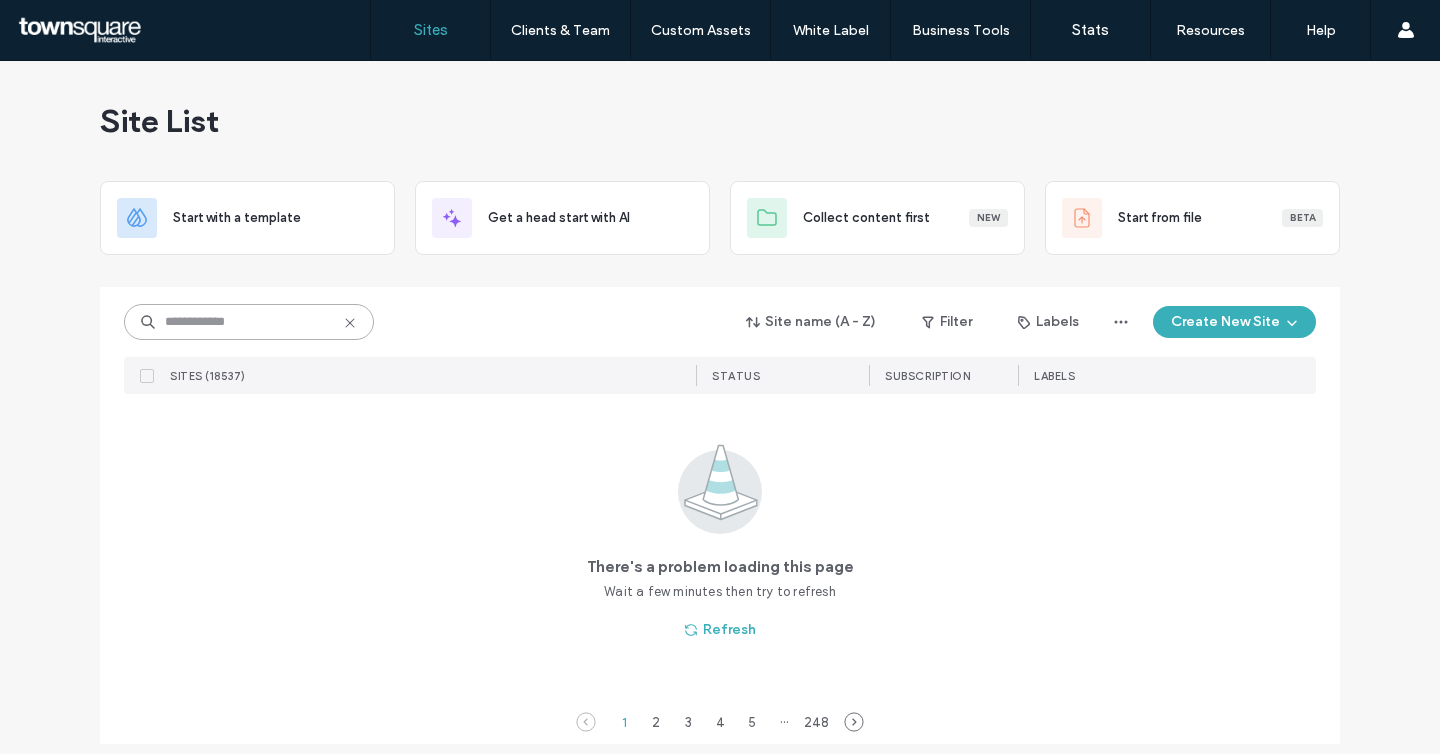 scroll, scrollTop: 0, scrollLeft: 0, axis: both 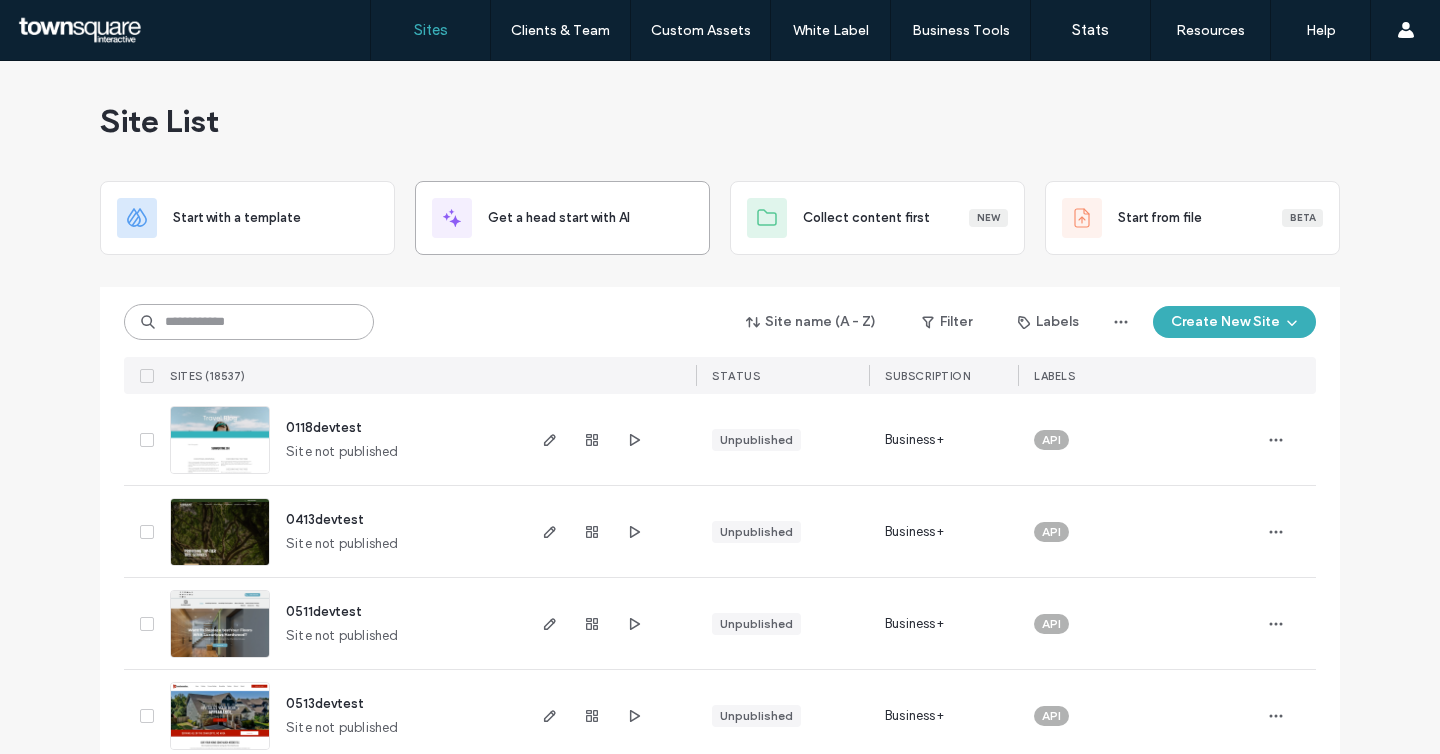 paste on "********" 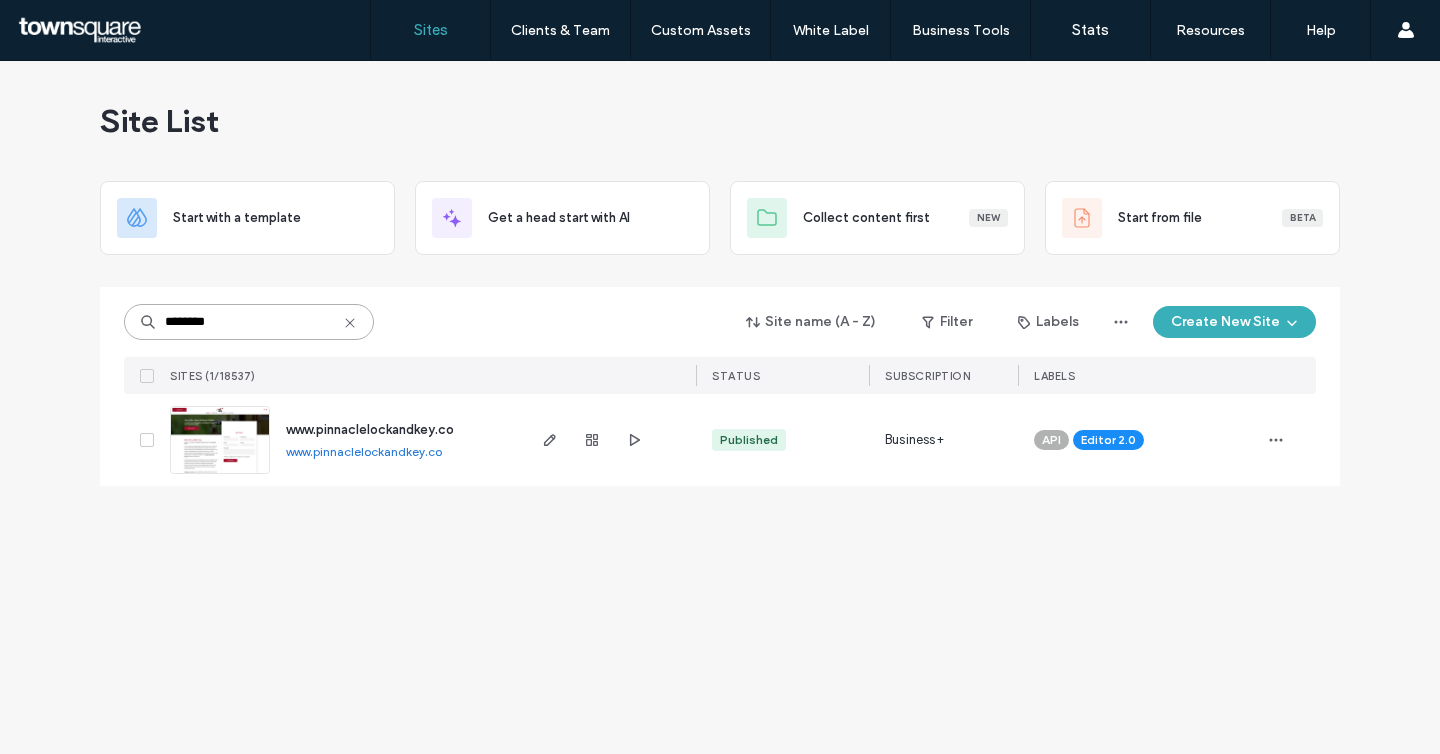 type on "********" 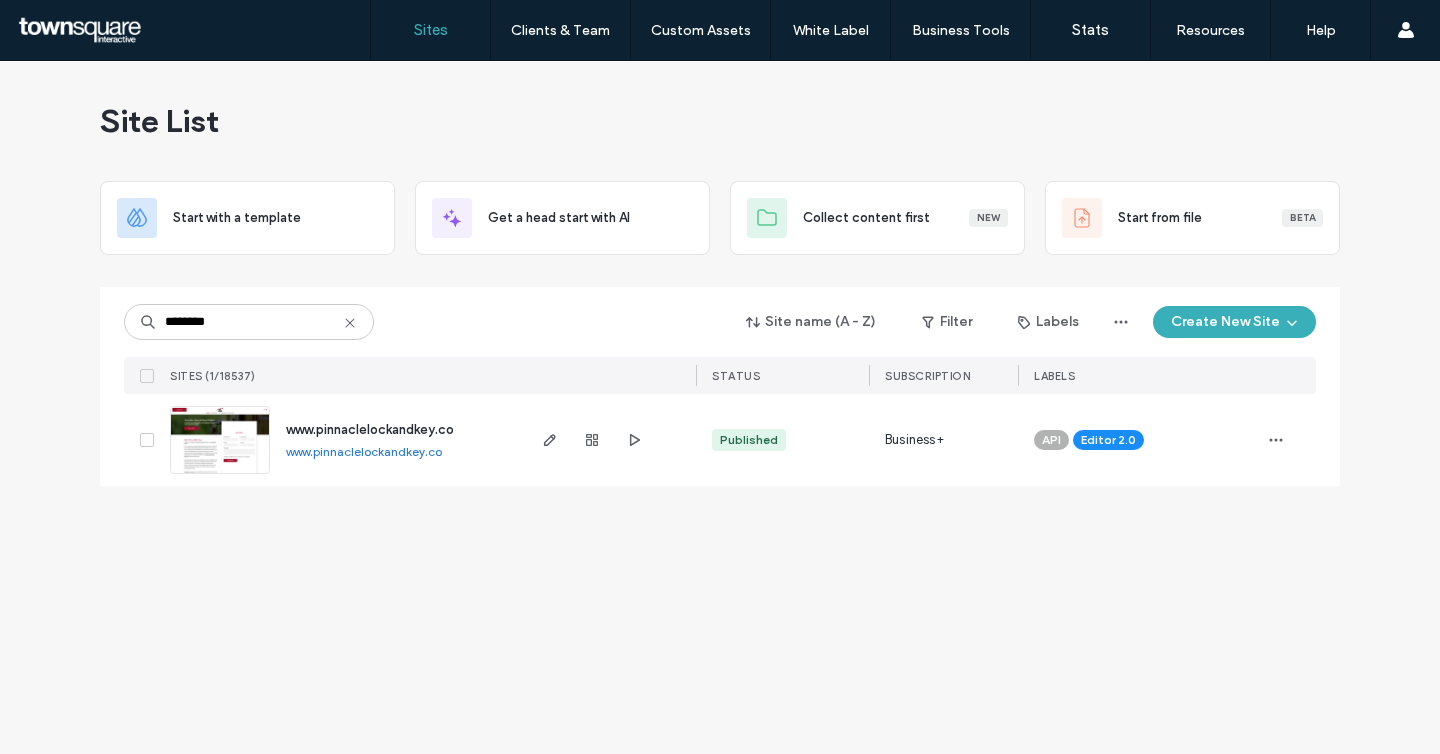 click on "www.pinnaclelockandkey.co" at bounding box center (370, 429) 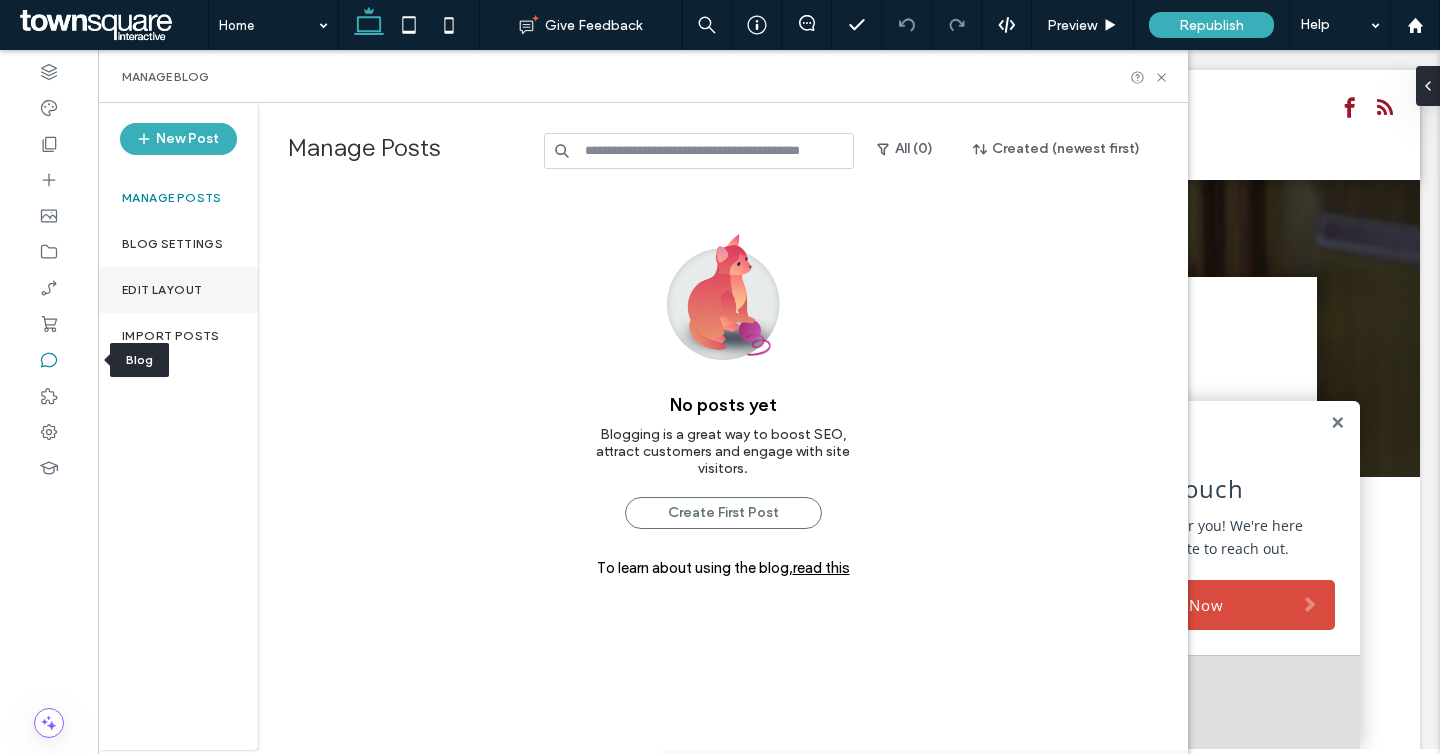 scroll, scrollTop: 0, scrollLeft: 0, axis: both 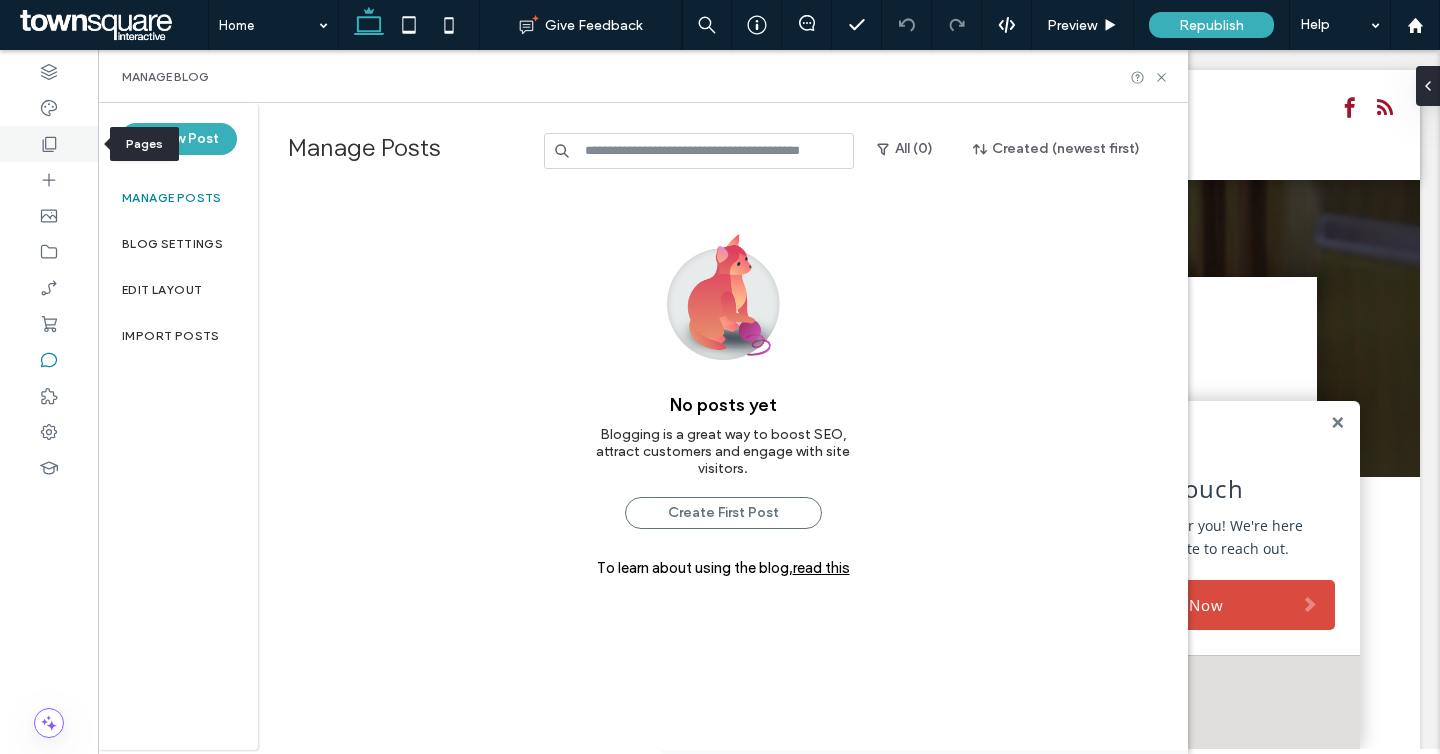 click 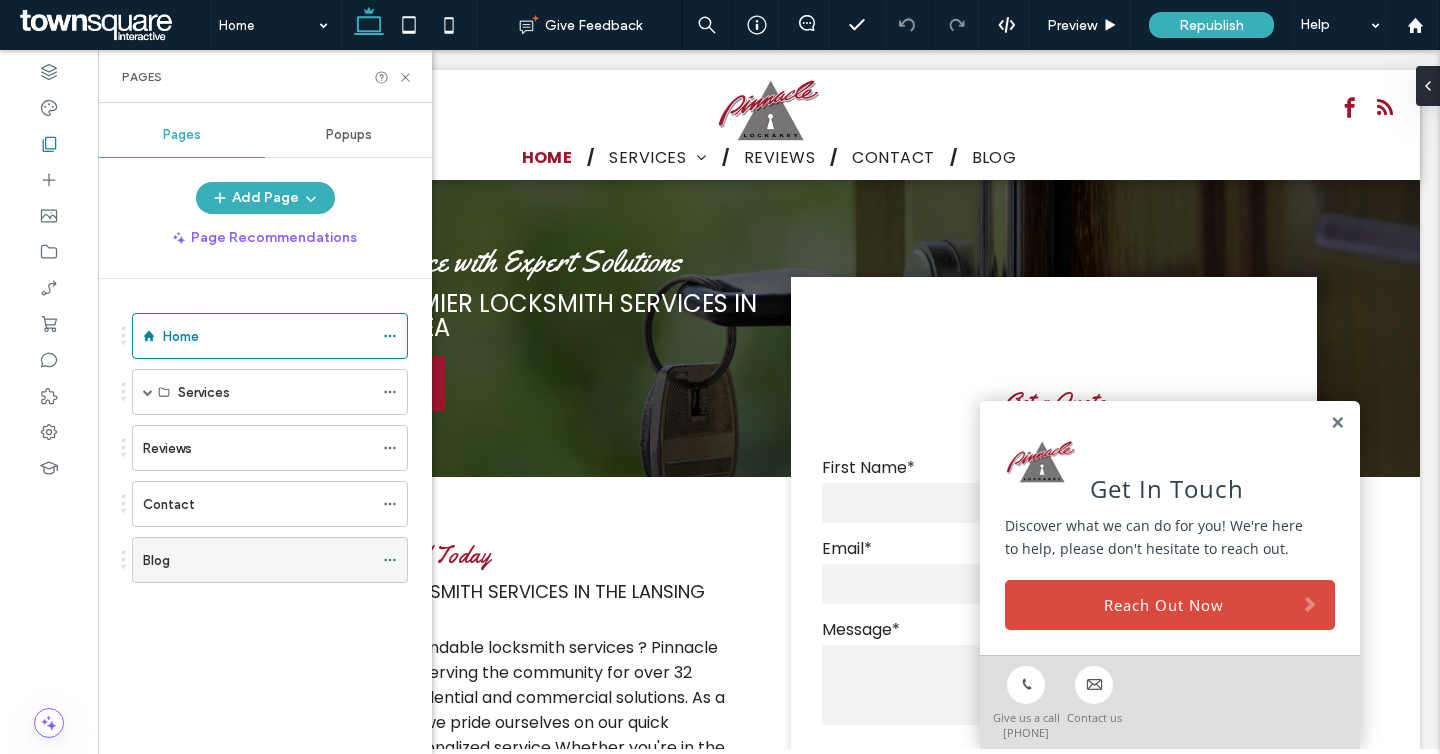click on "Blog" at bounding box center (258, 560) 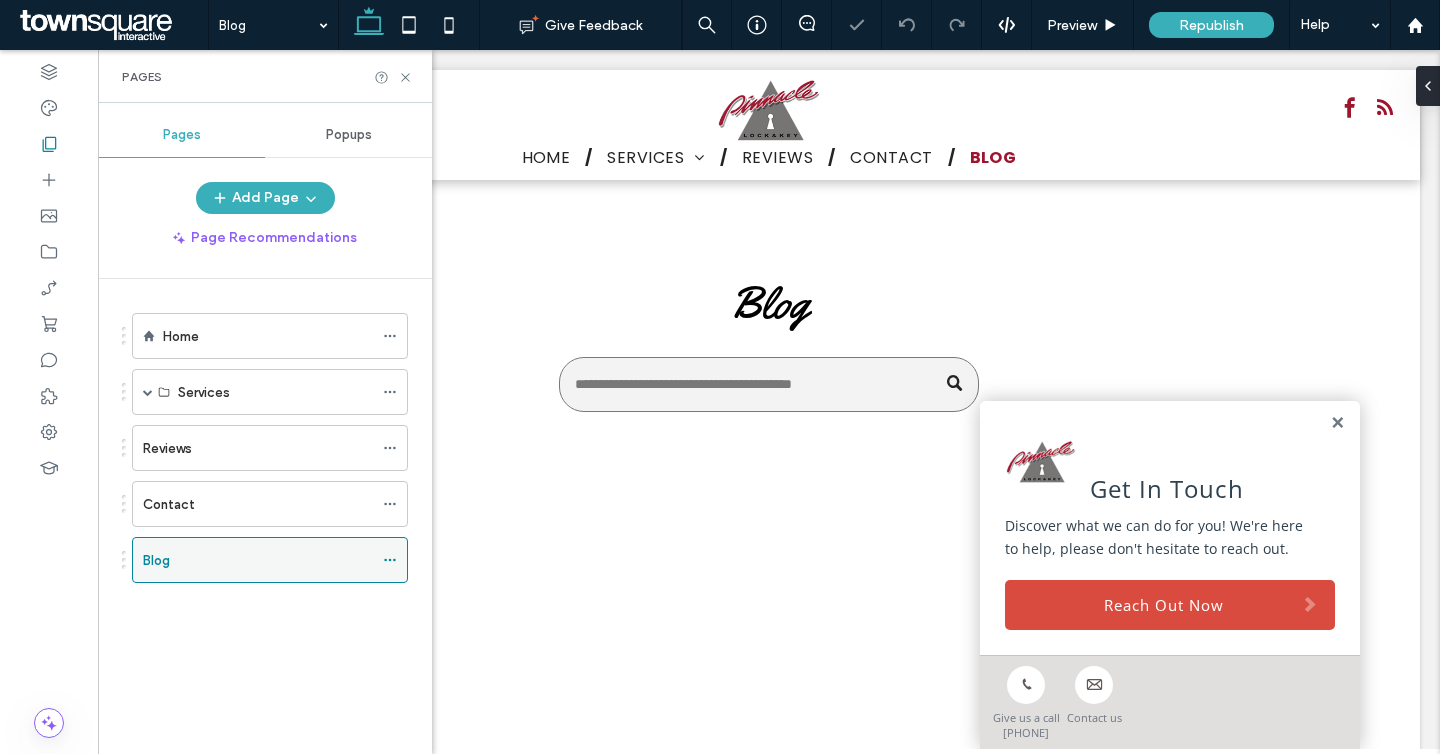 scroll, scrollTop: 0, scrollLeft: 0, axis: both 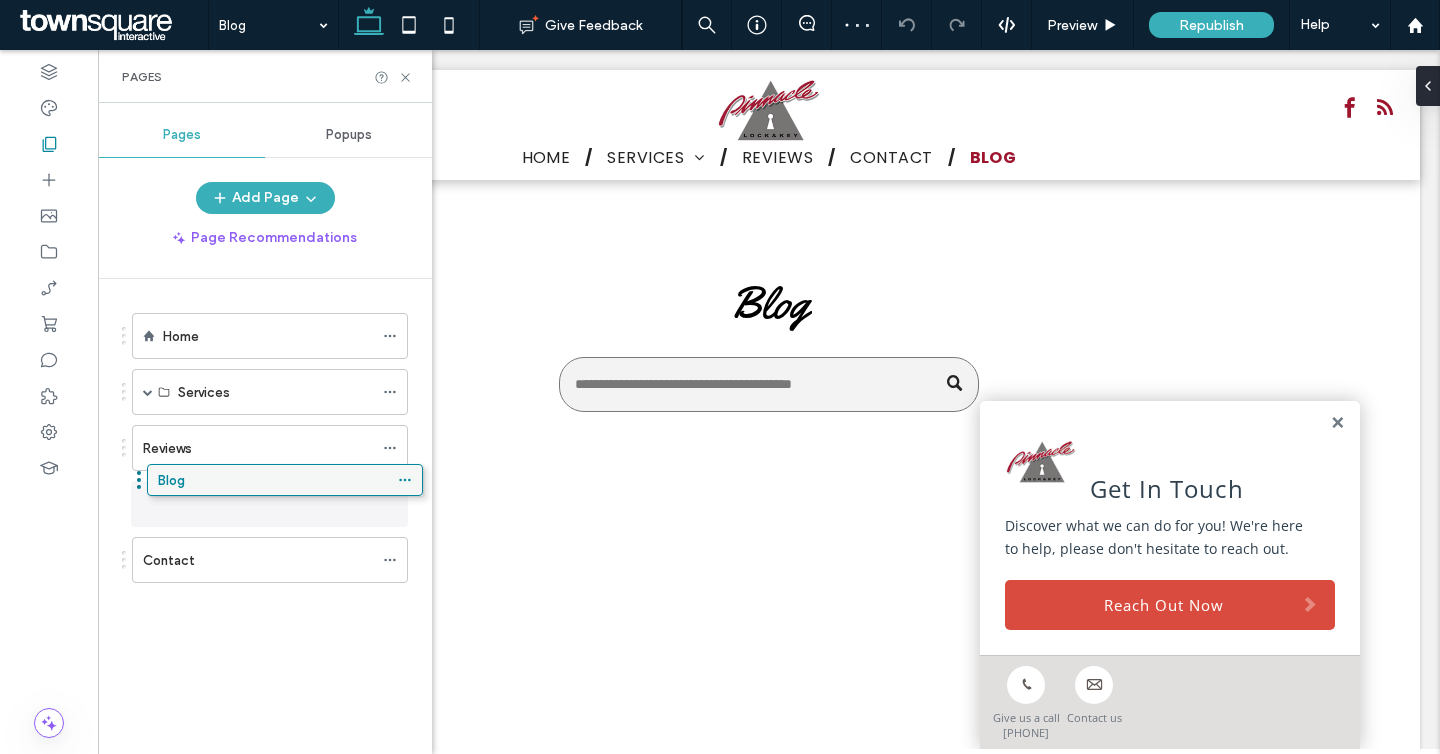 drag, startPoint x: 208, startPoint y: 557, endPoint x: 223, endPoint y: 484, distance: 74.52516 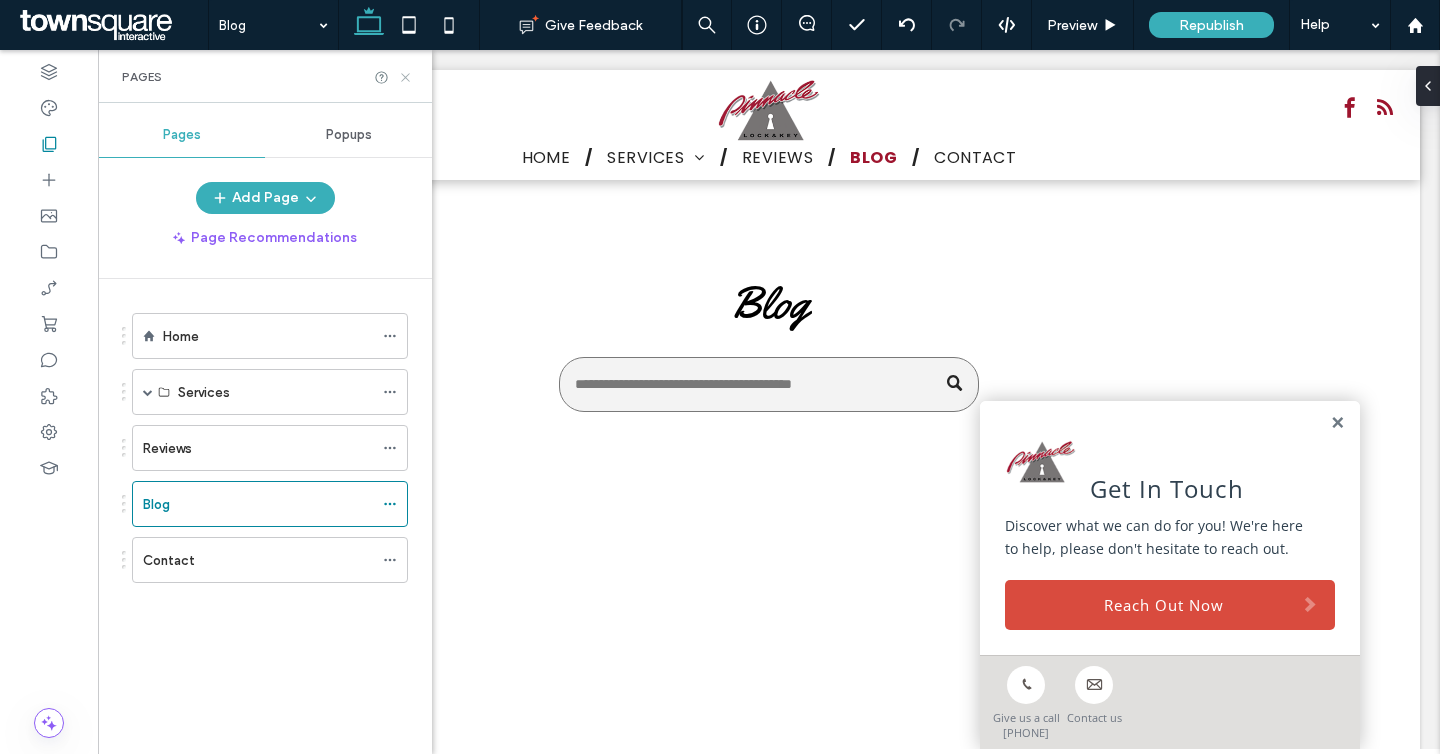 click 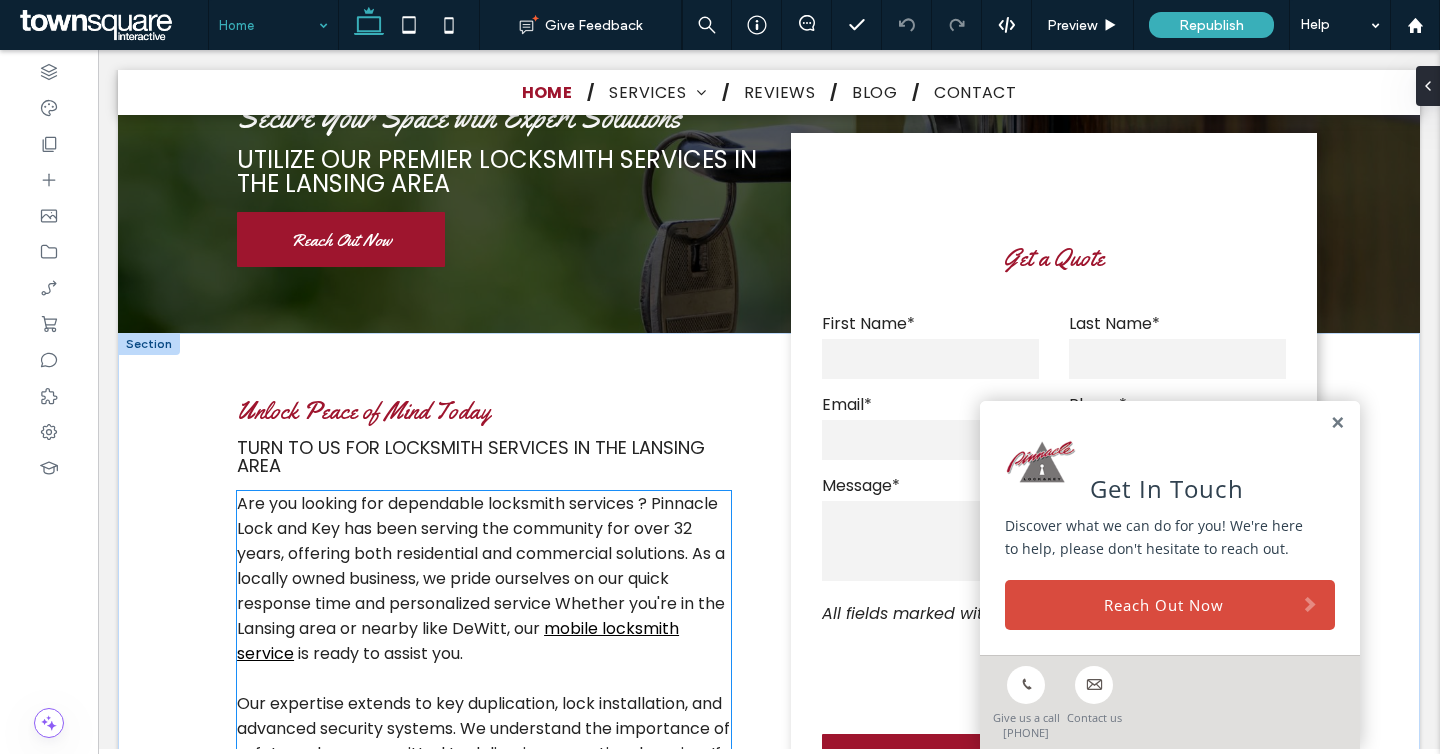 scroll, scrollTop: 134, scrollLeft: 0, axis: vertical 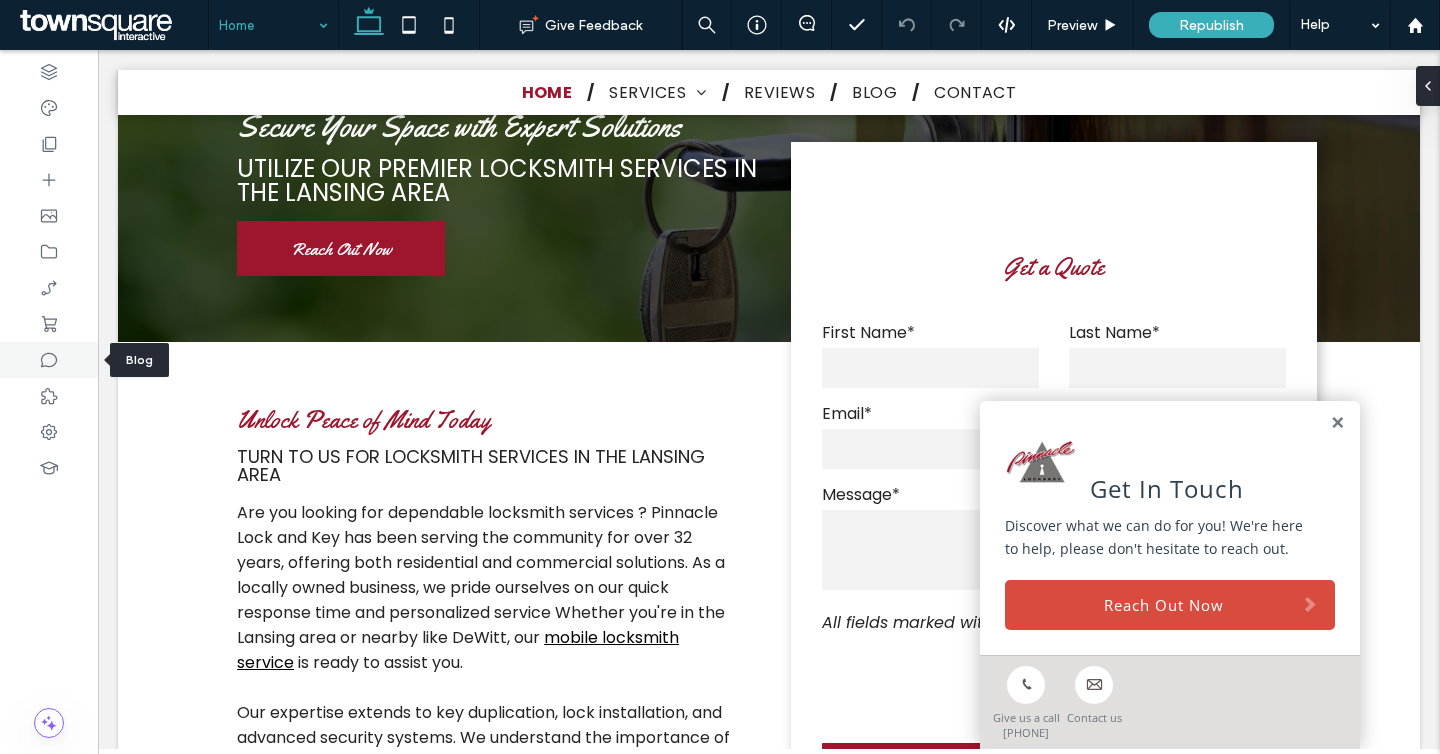 click 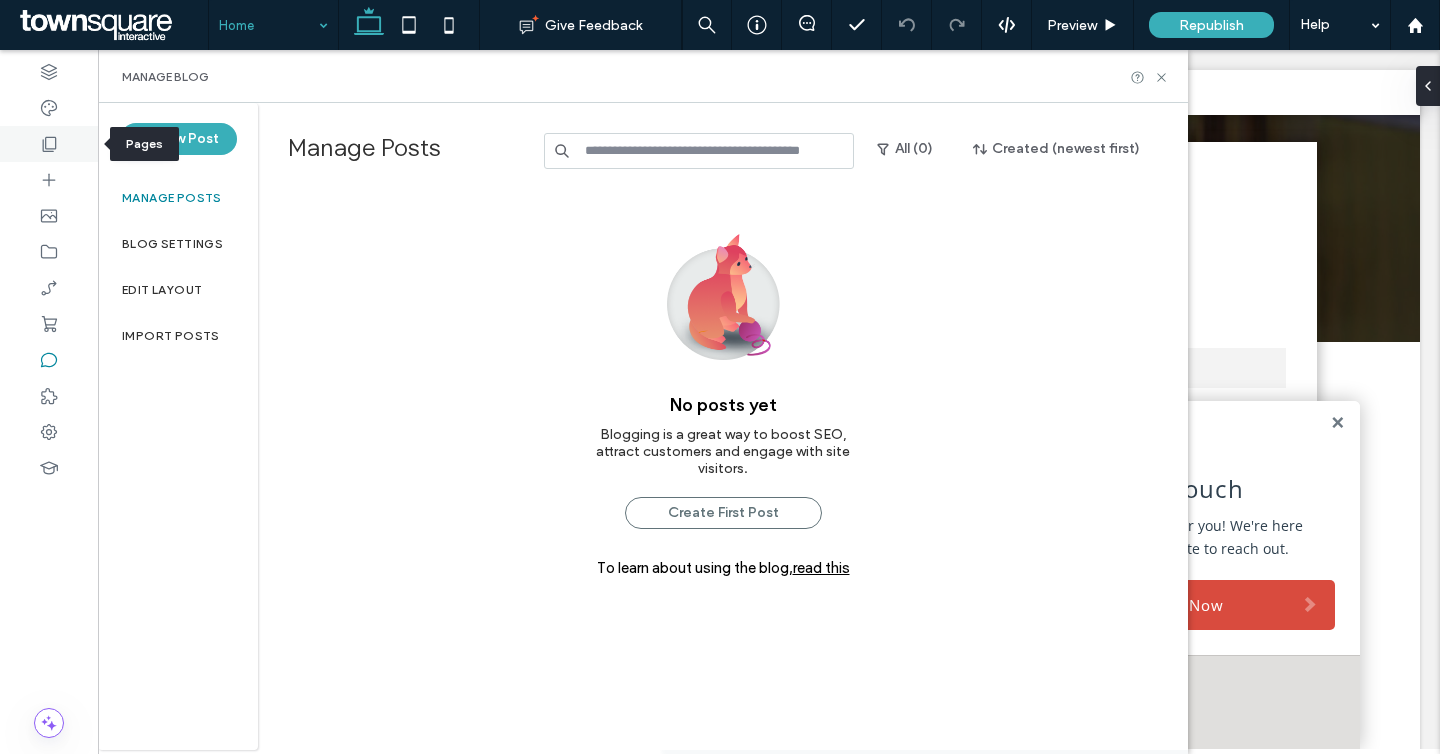 click 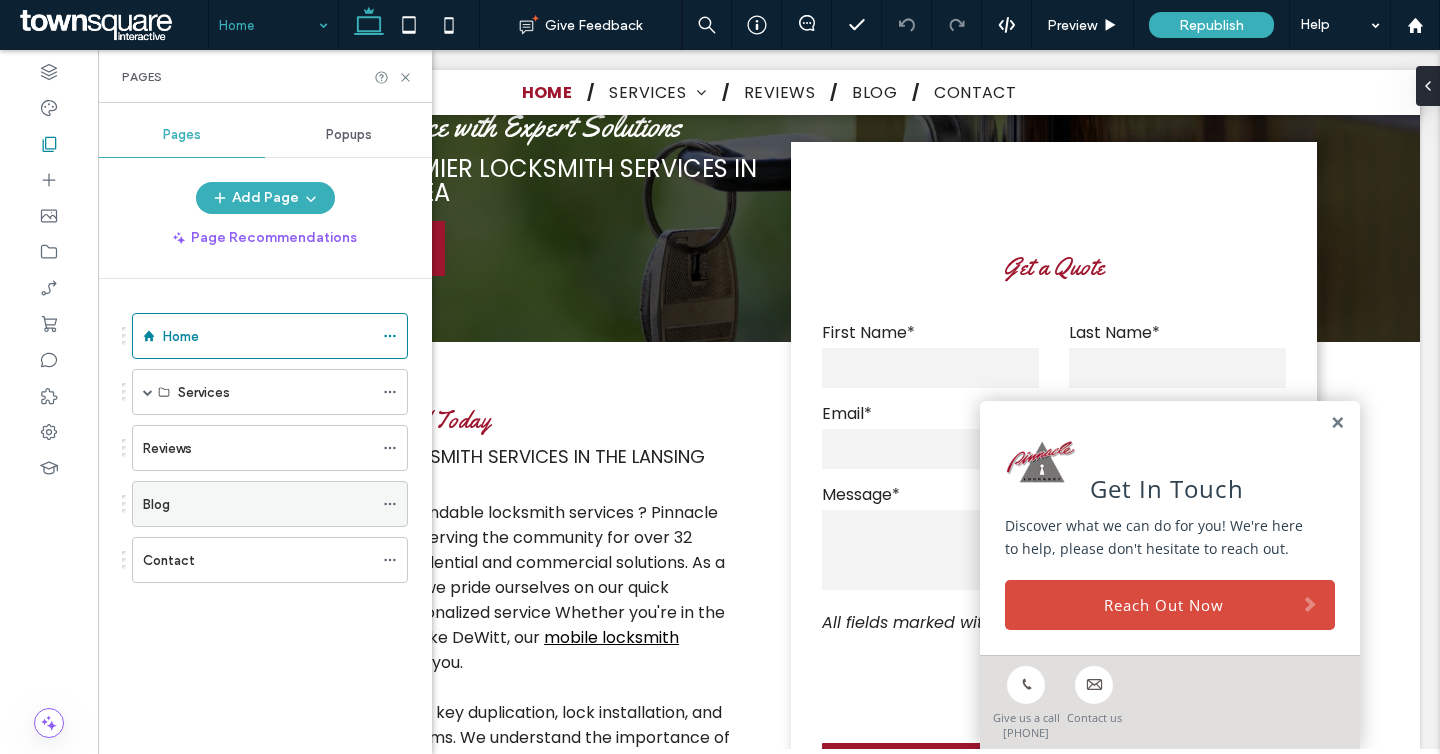 click on "Blog" at bounding box center (258, 504) 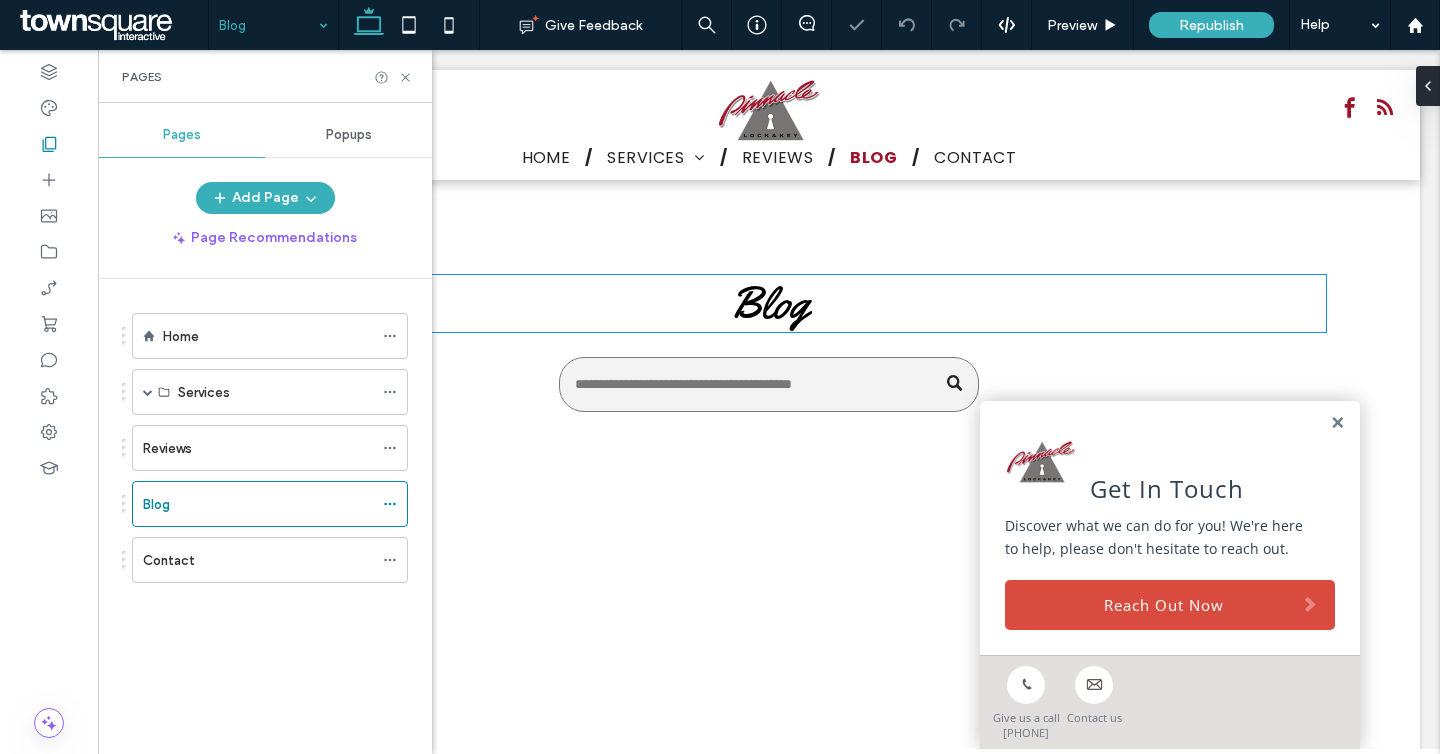 scroll, scrollTop: 0, scrollLeft: 0, axis: both 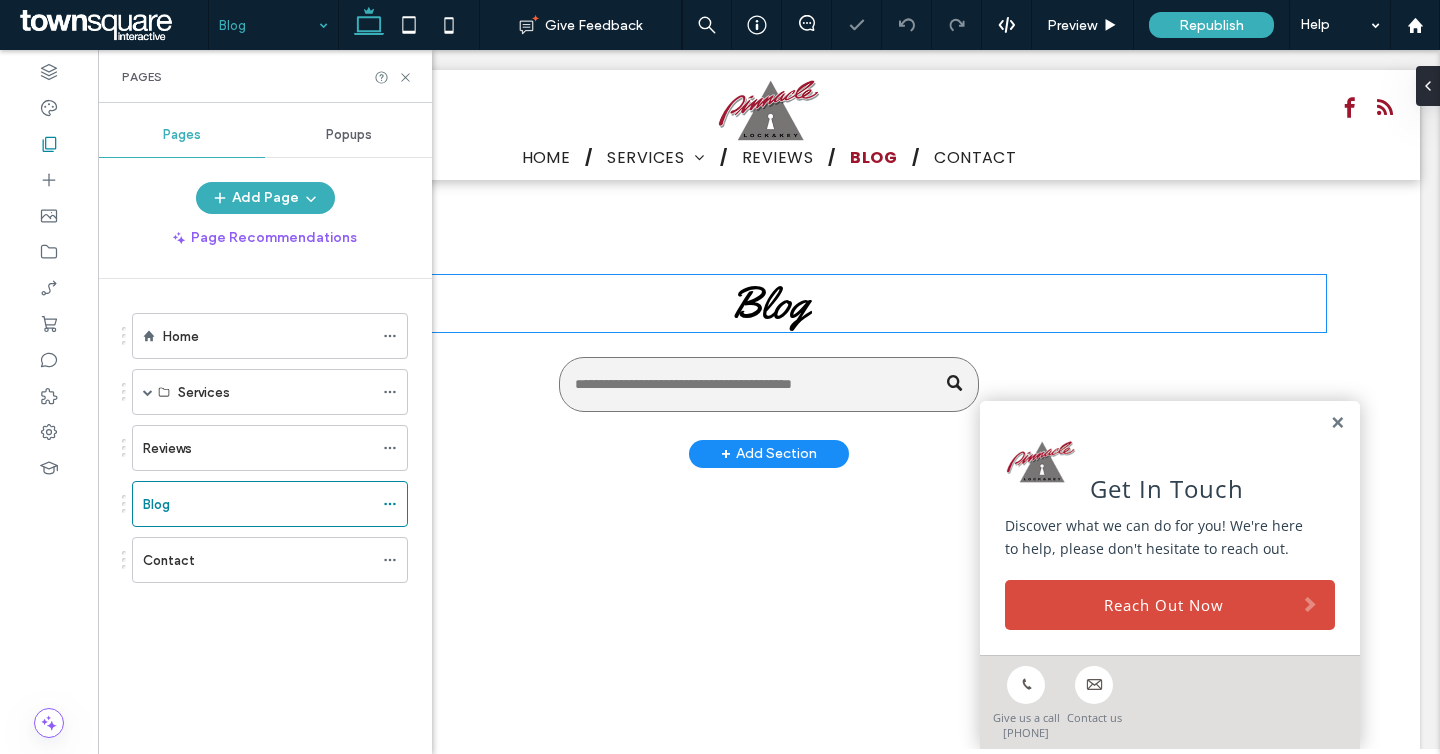 click on "Blog" at bounding box center (769, 303) 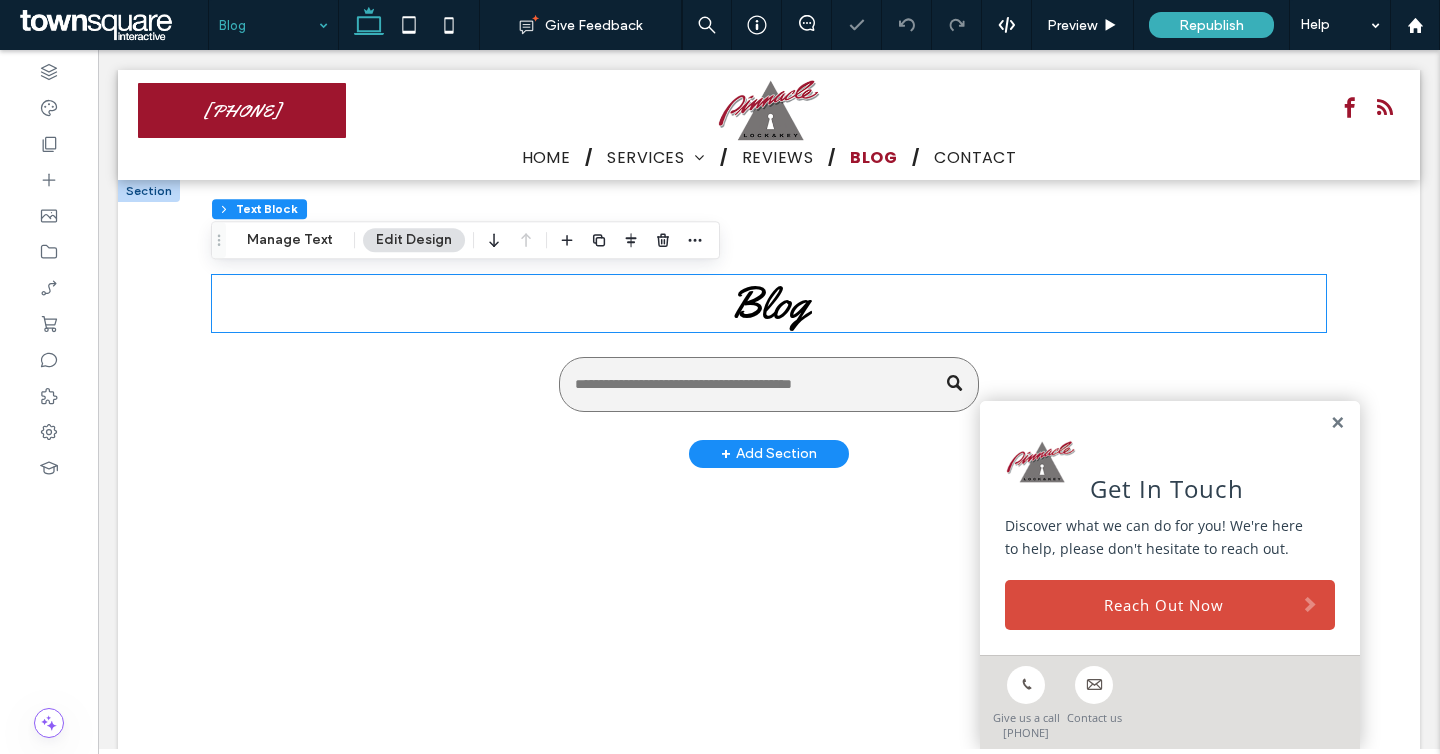 click on "Blog" at bounding box center [769, 303] 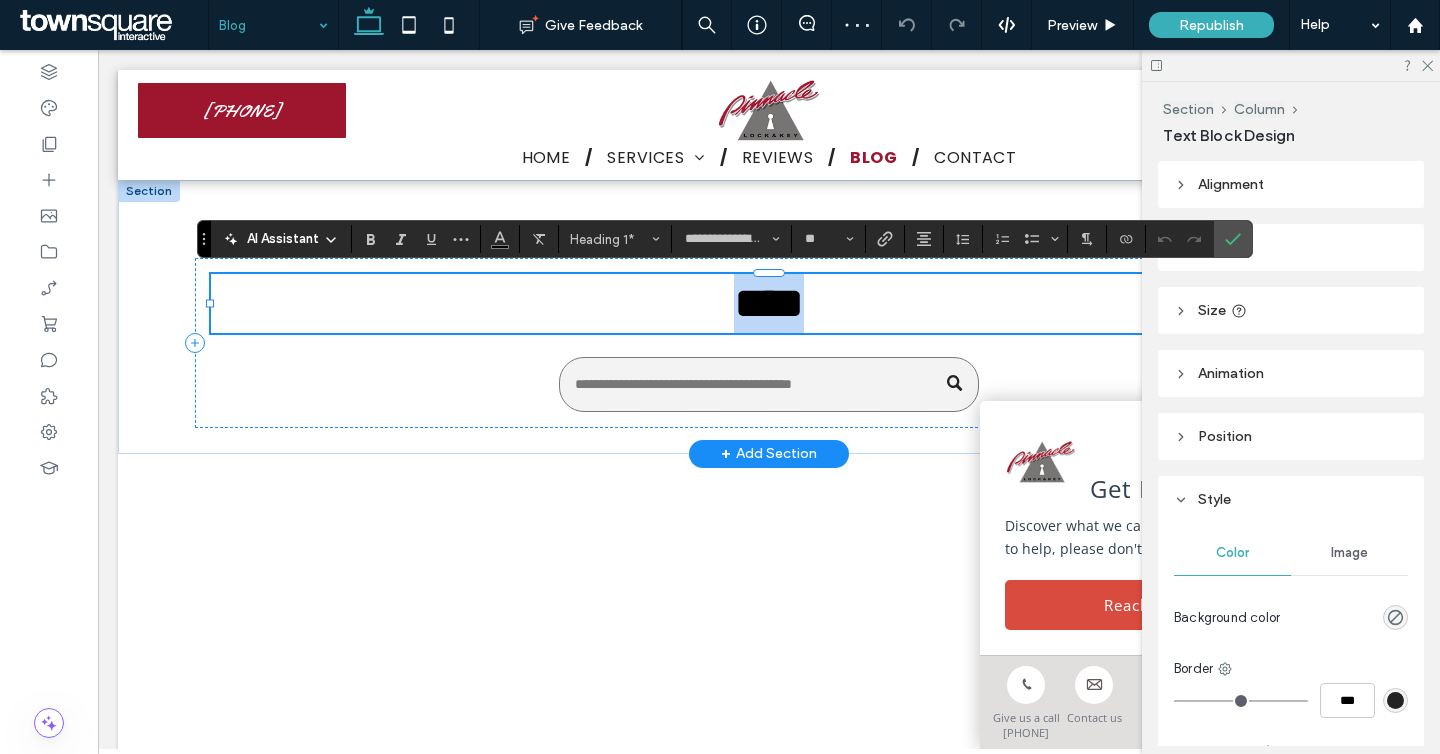 type 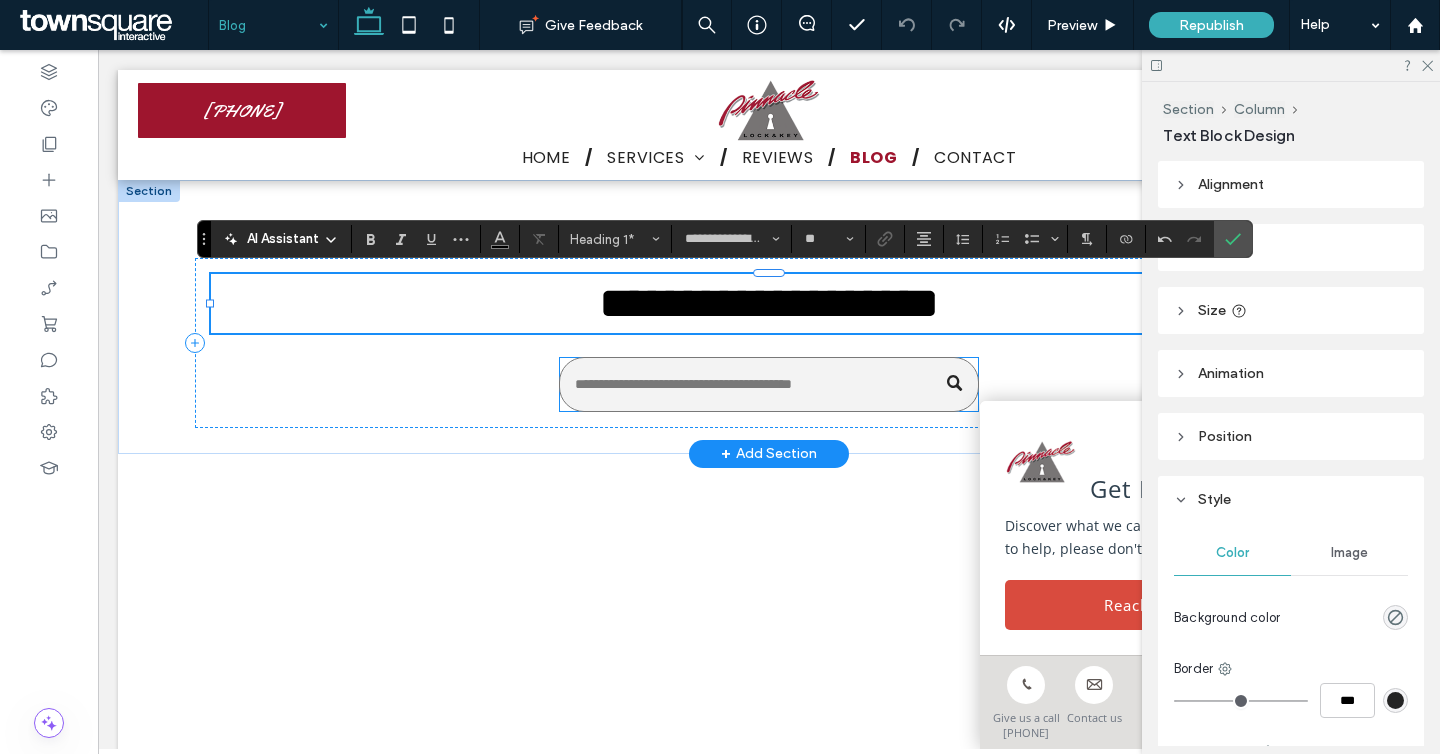 click at bounding box center [769, 384] 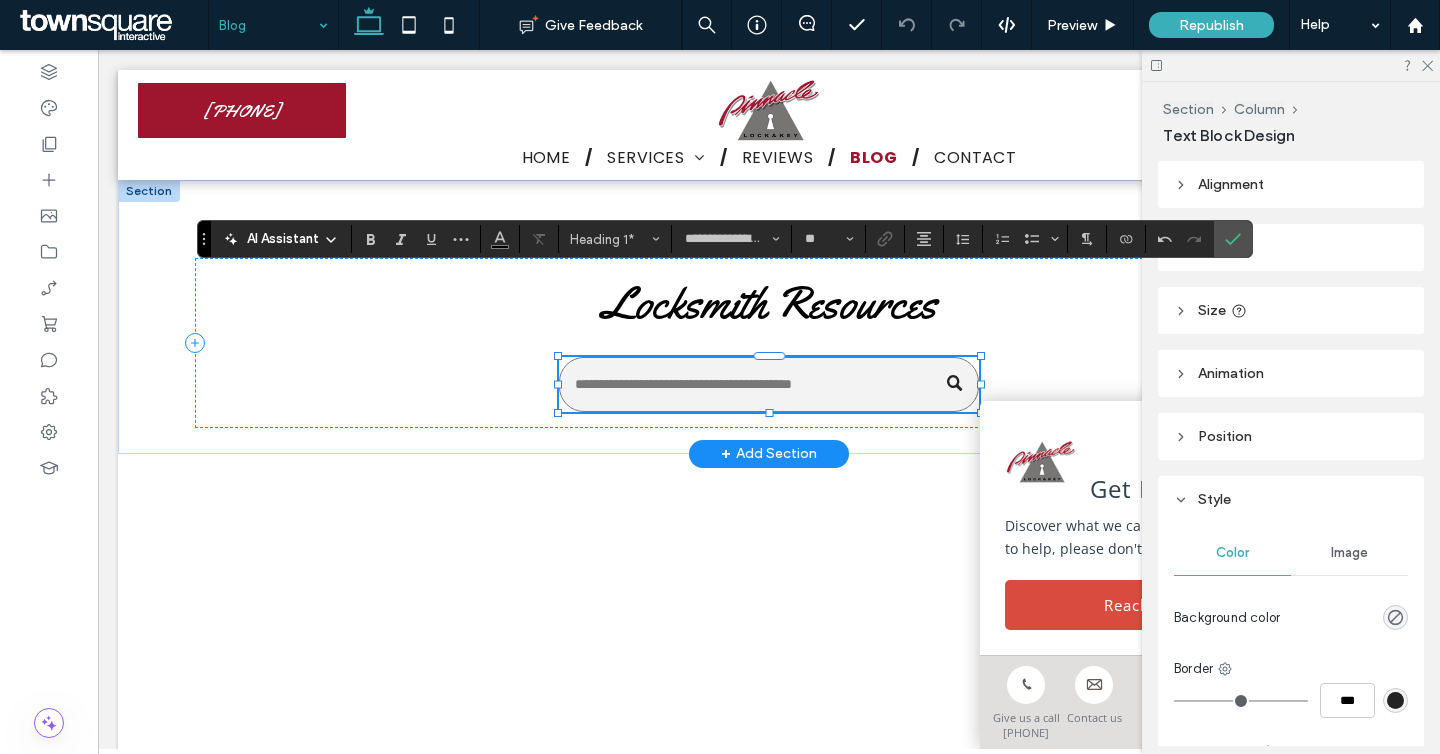click at bounding box center (769, 384) 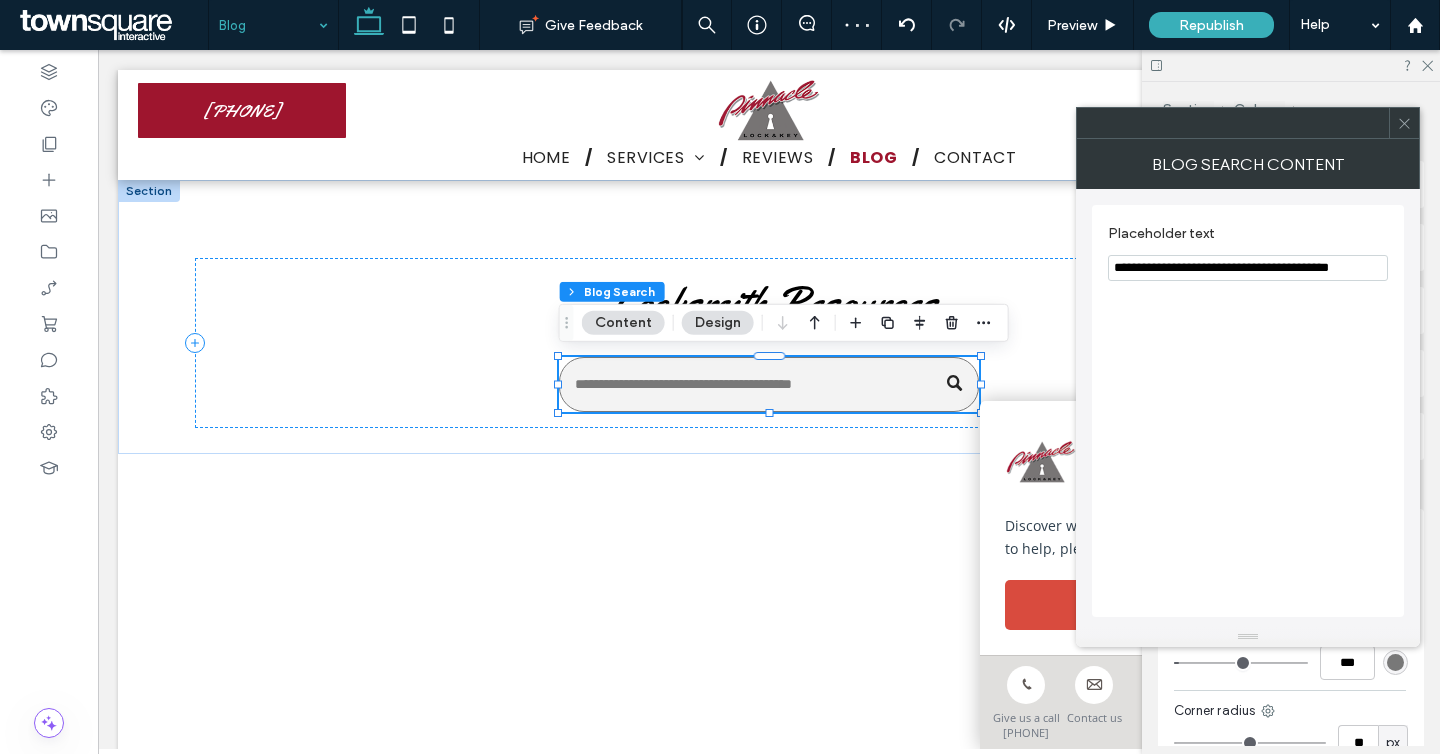 drag, startPoint x: 1159, startPoint y: 271, endPoint x: 1372, endPoint y: 265, distance: 213.08449 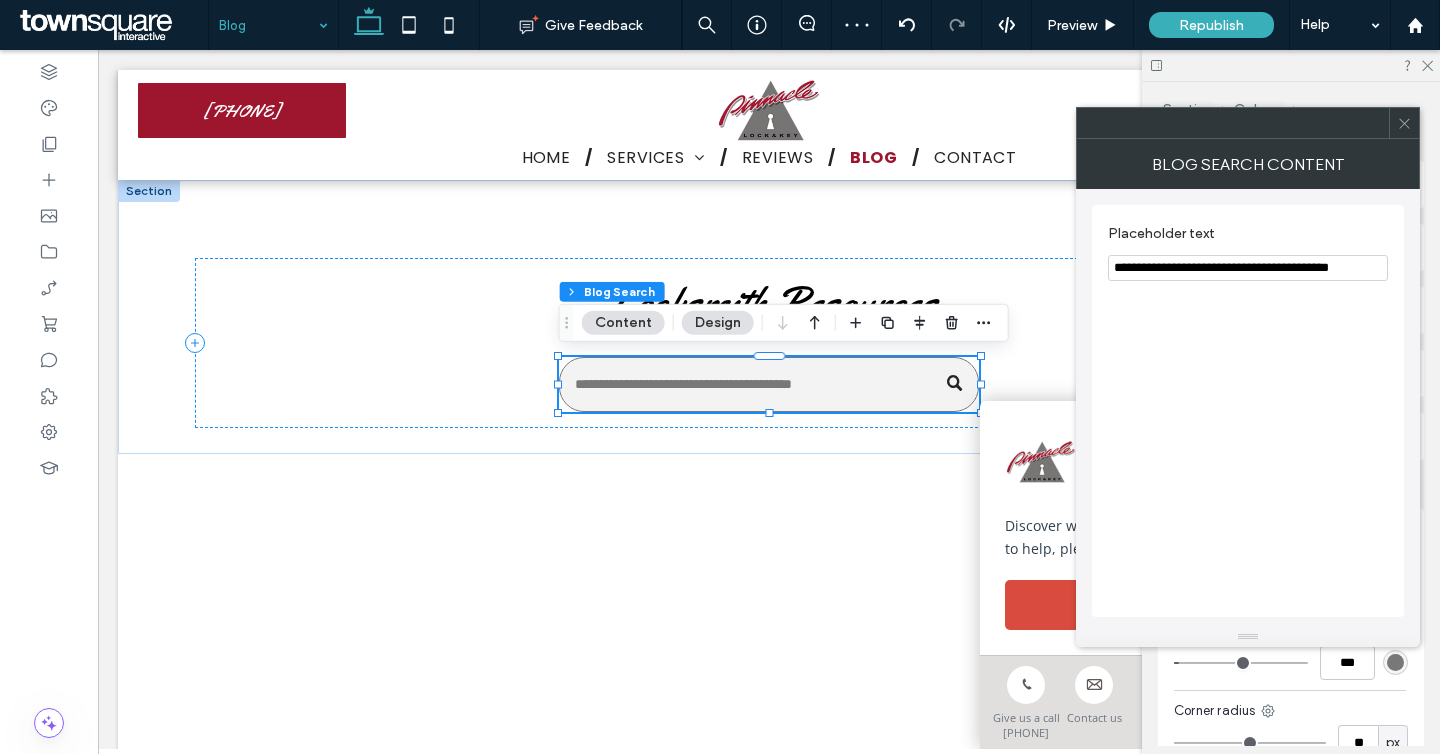 click on "**********" at bounding box center [1248, 268] 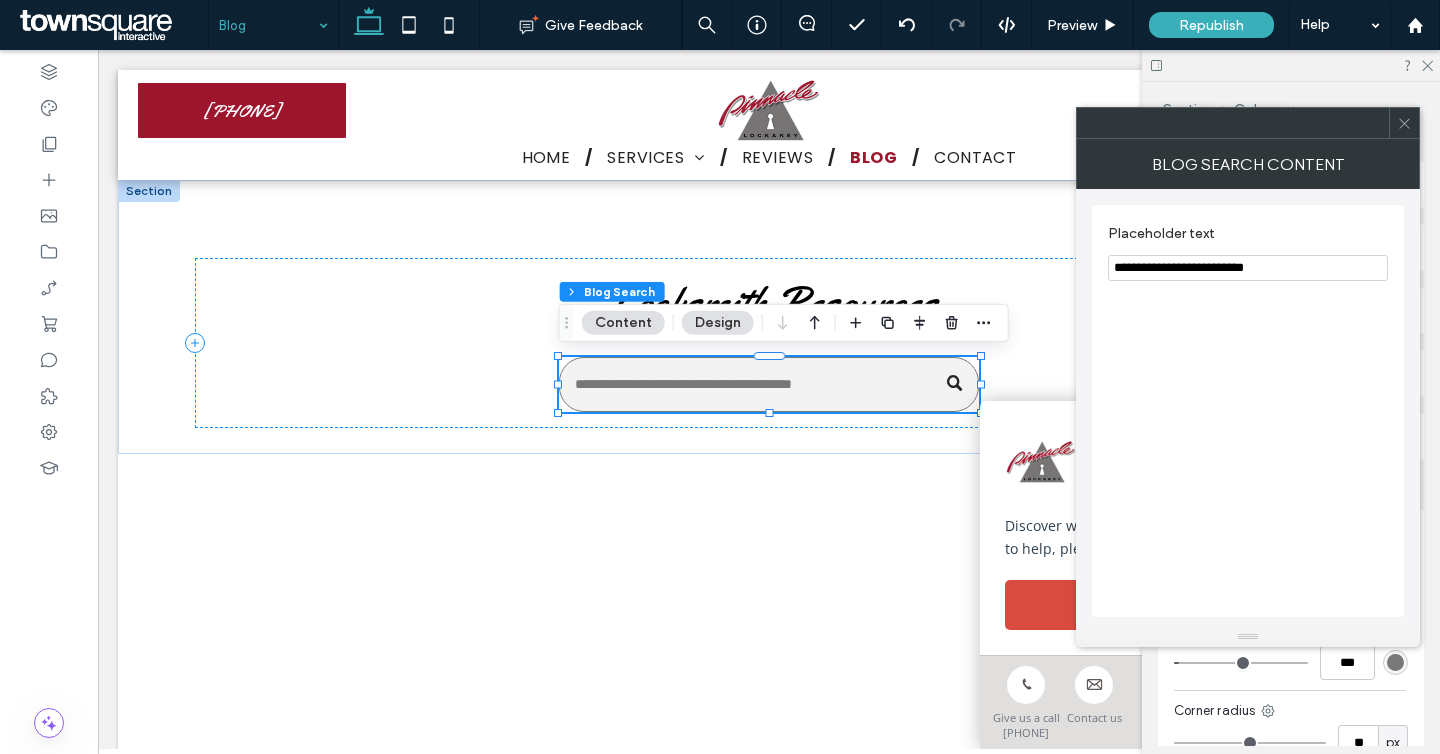 type on "**********" 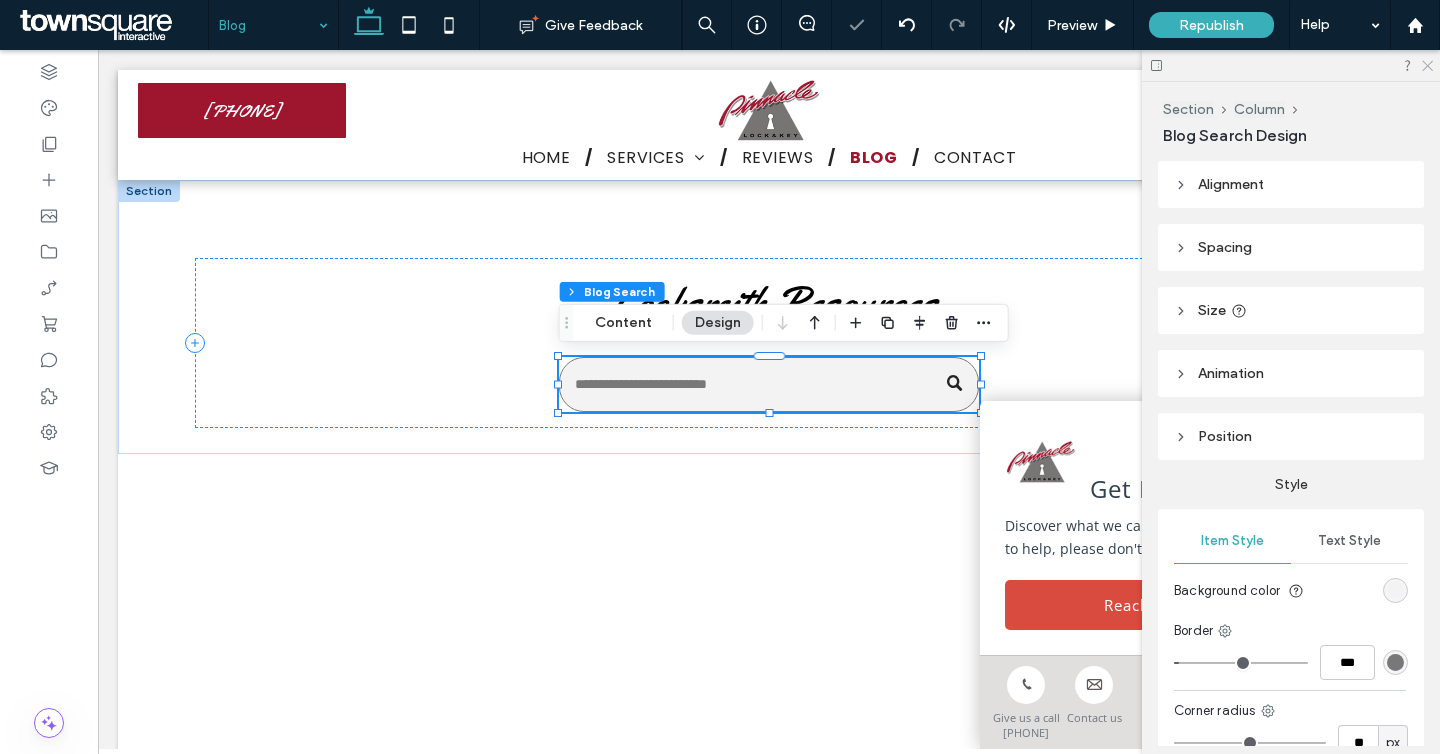 click 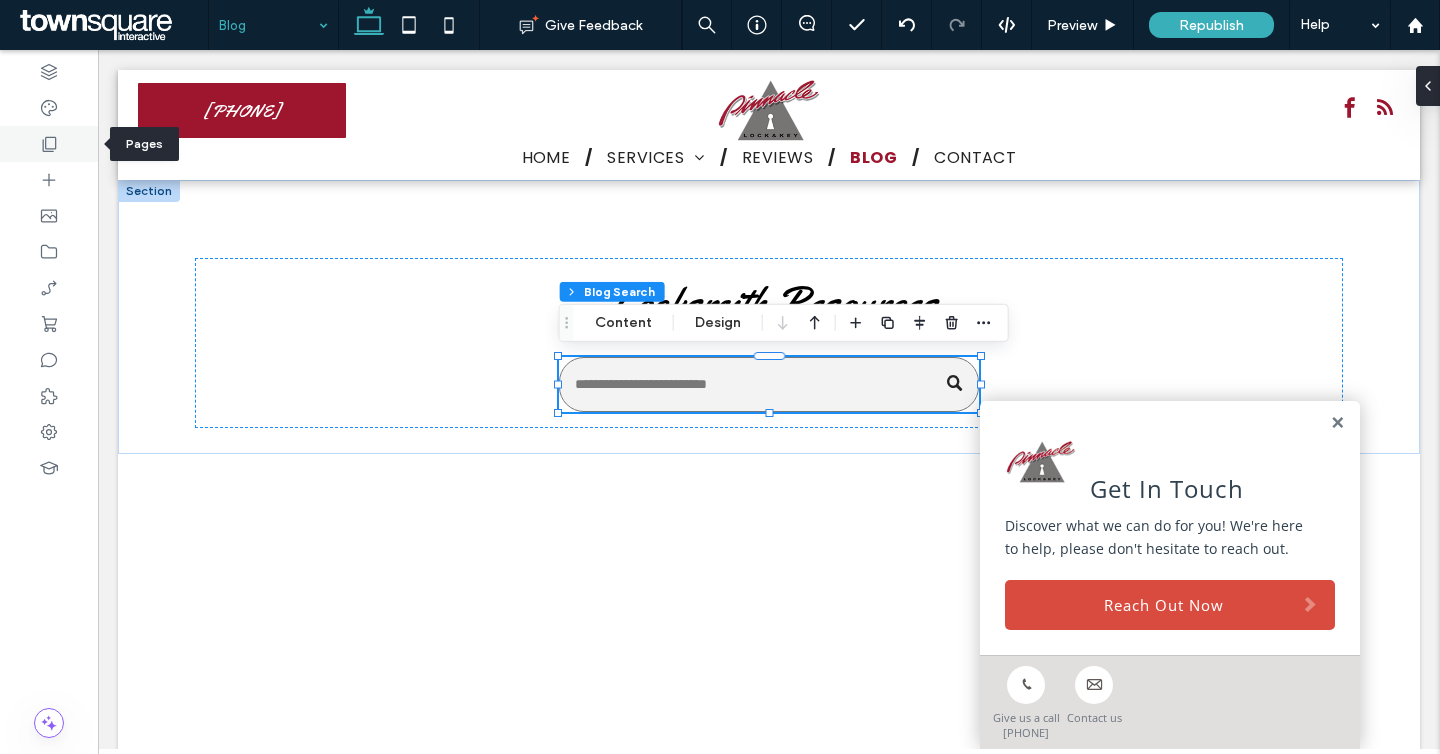 click at bounding box center [49, 144] 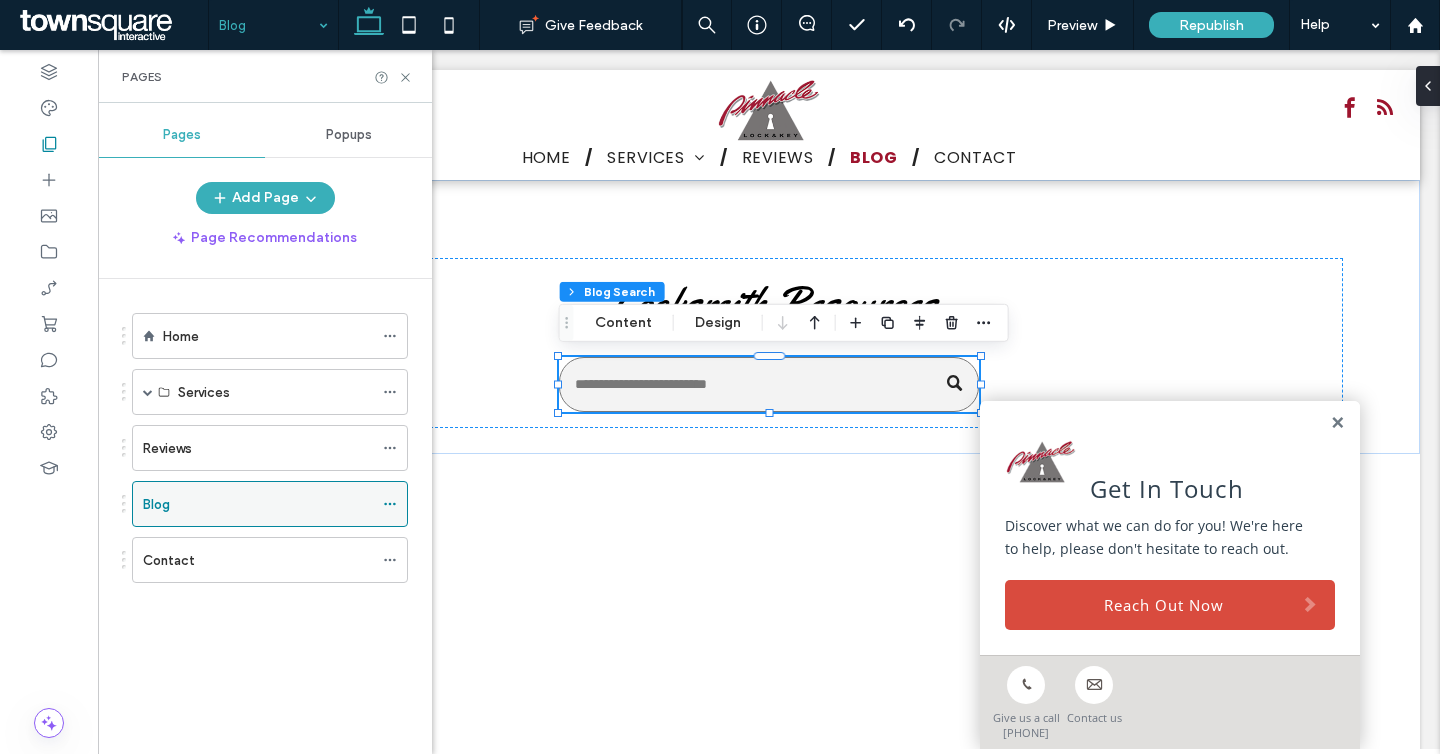 click 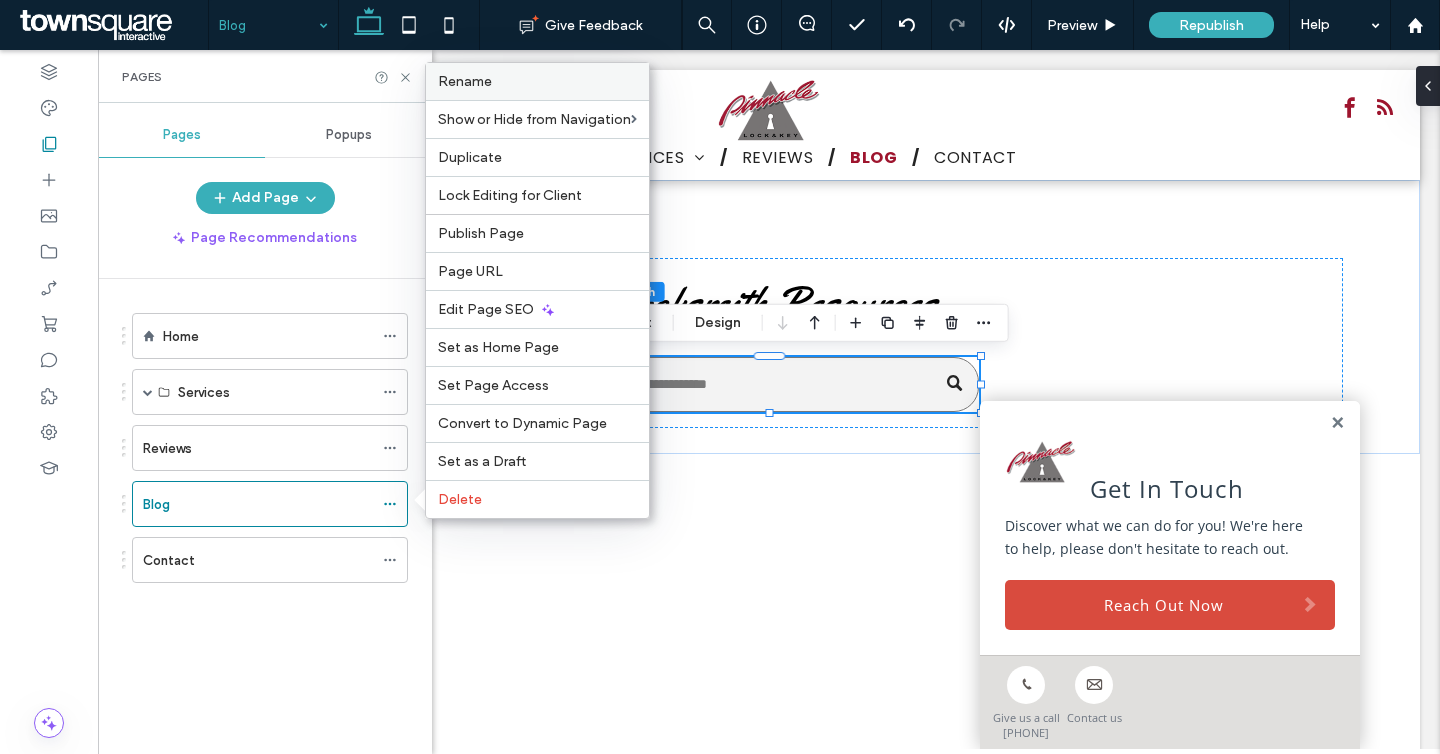 click on "Rename" at bounding box center [537, 81] 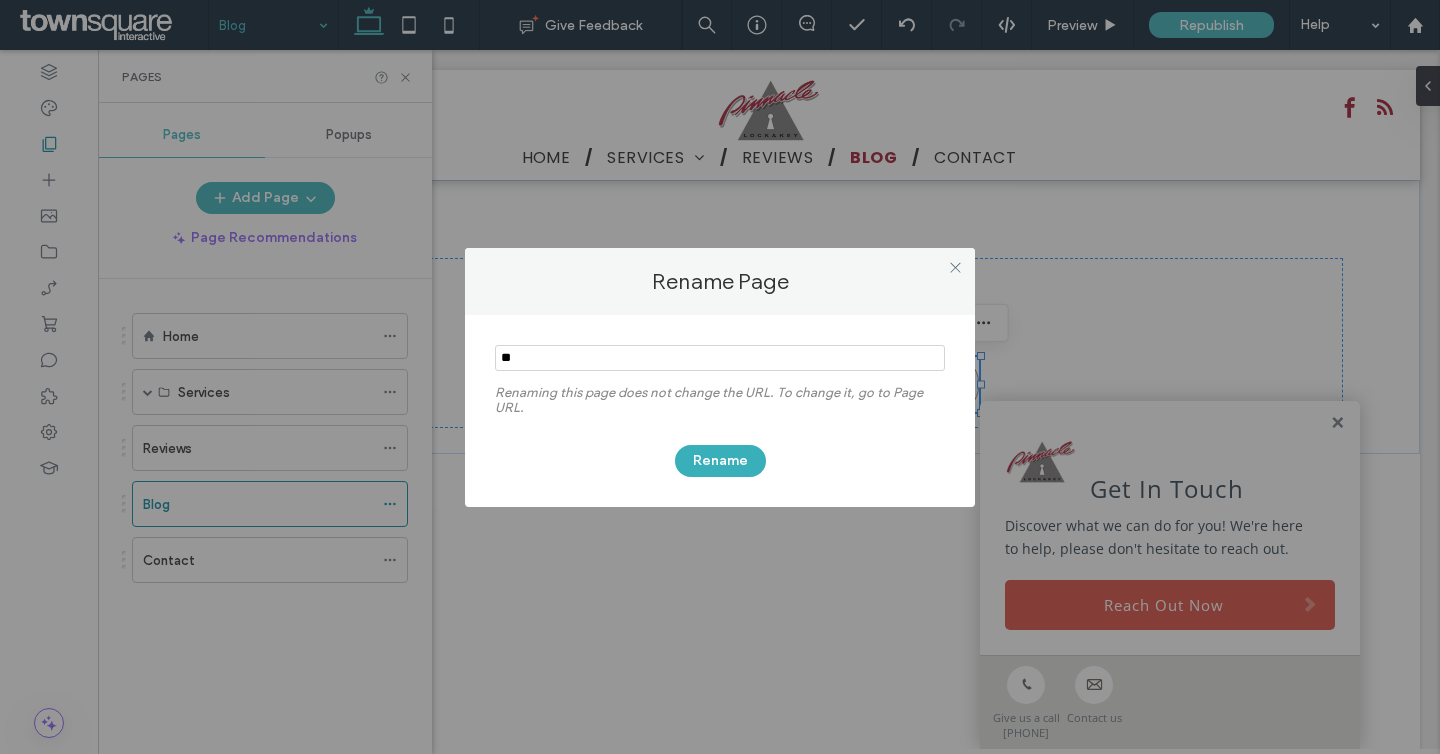 type on "*" 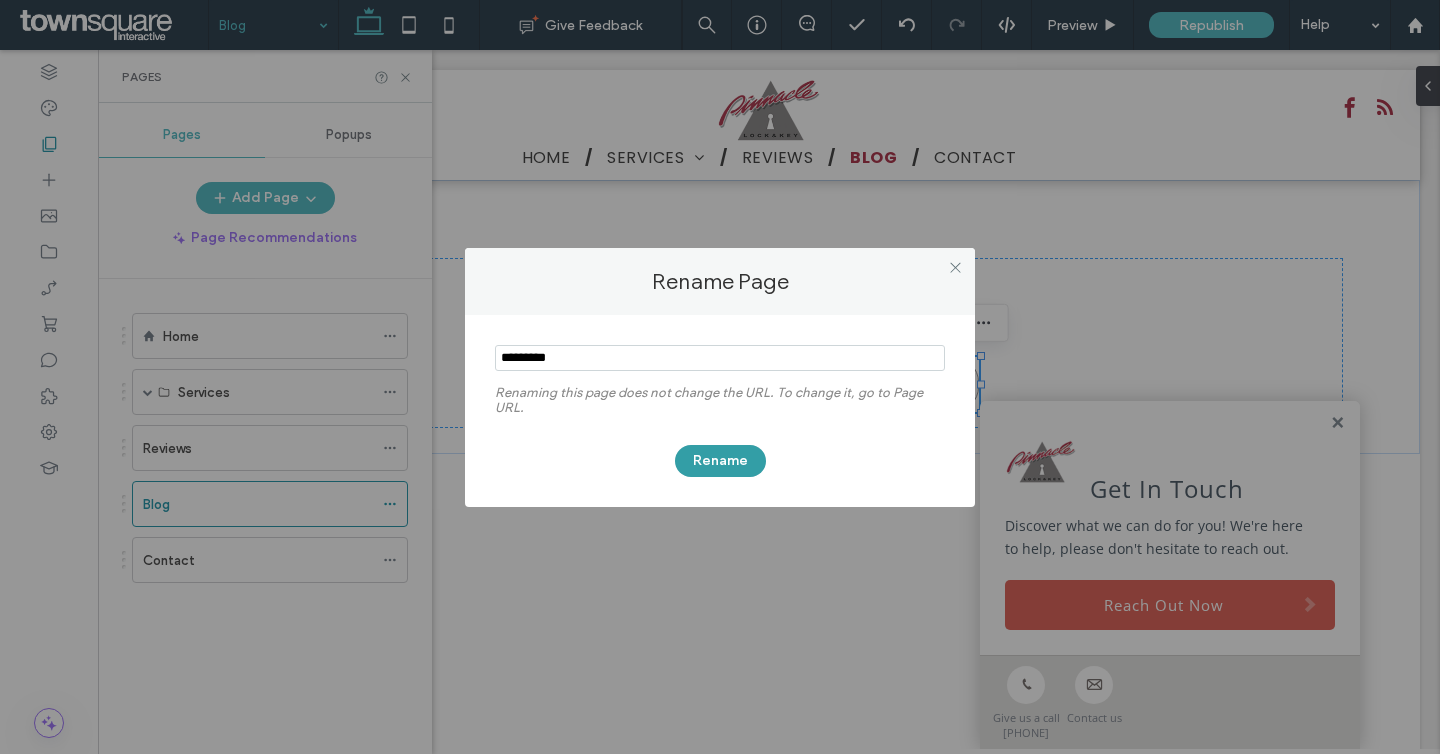 type on "*********" 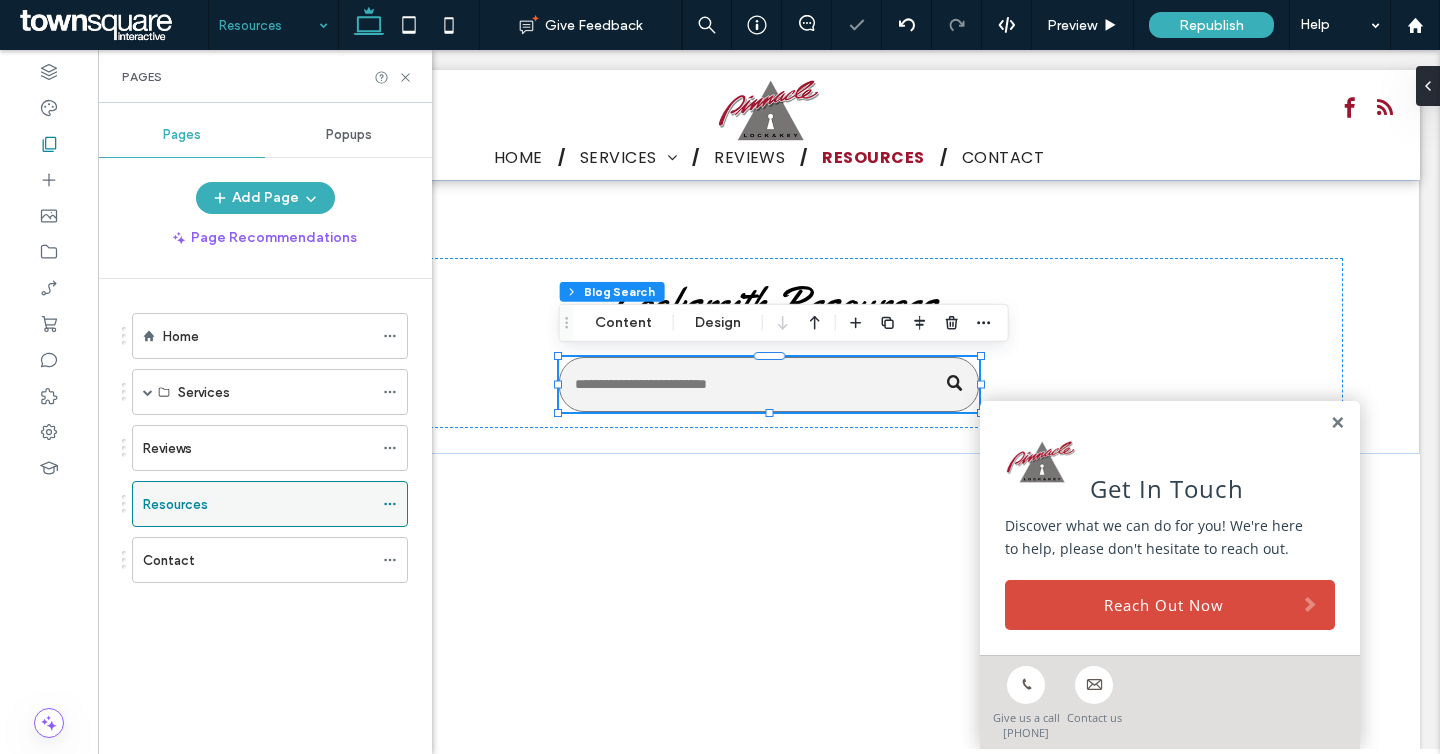click 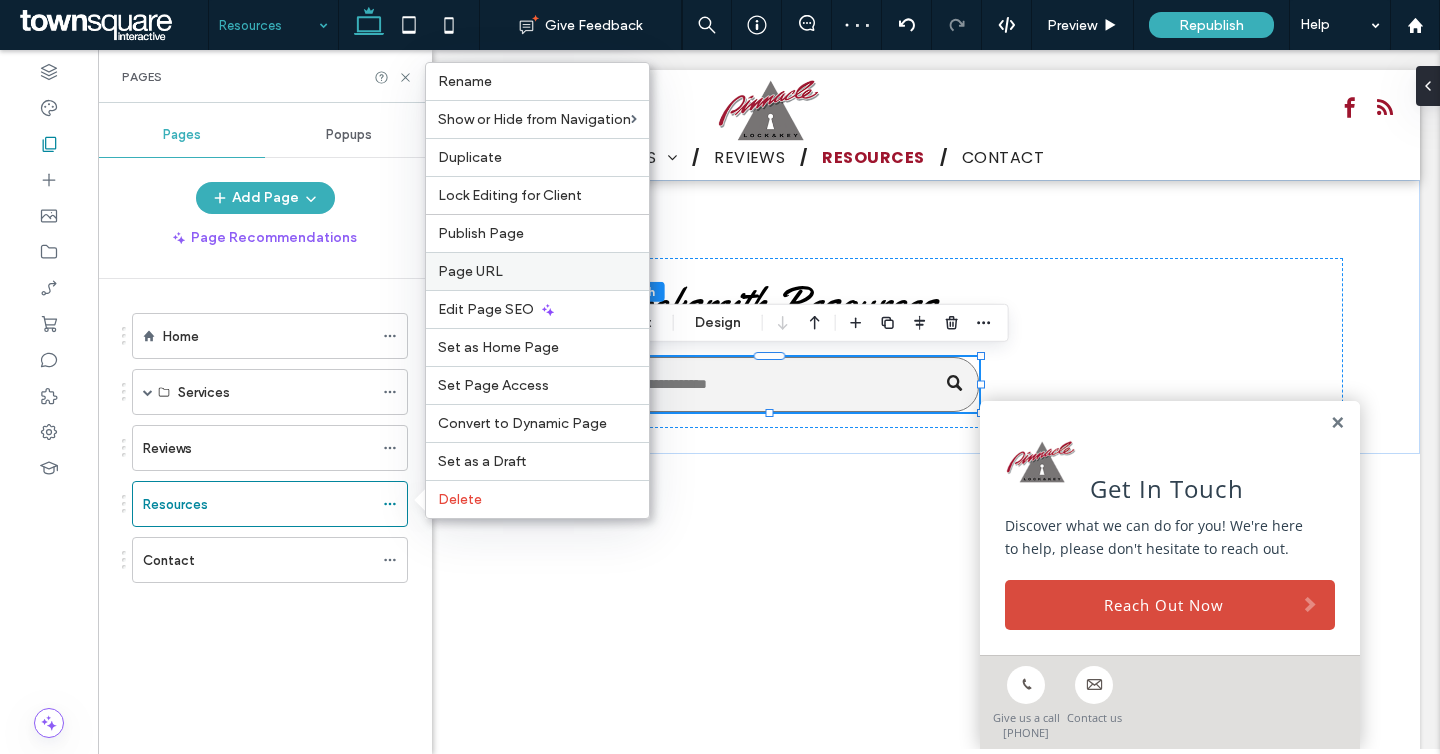 click on "Page URL" at bounding box center [470, 271] 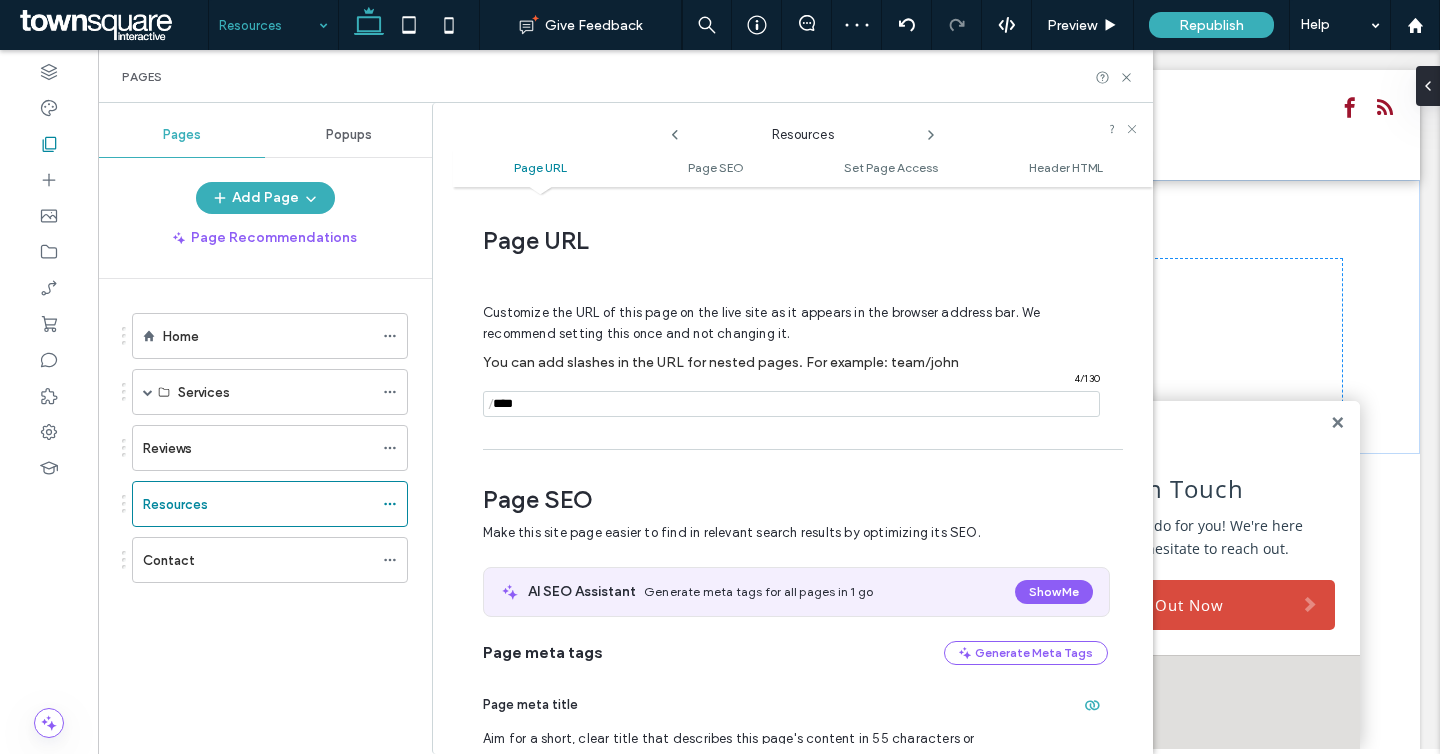 scroll, scrollTop: 10, scrollLeft: 0, axis: vertical 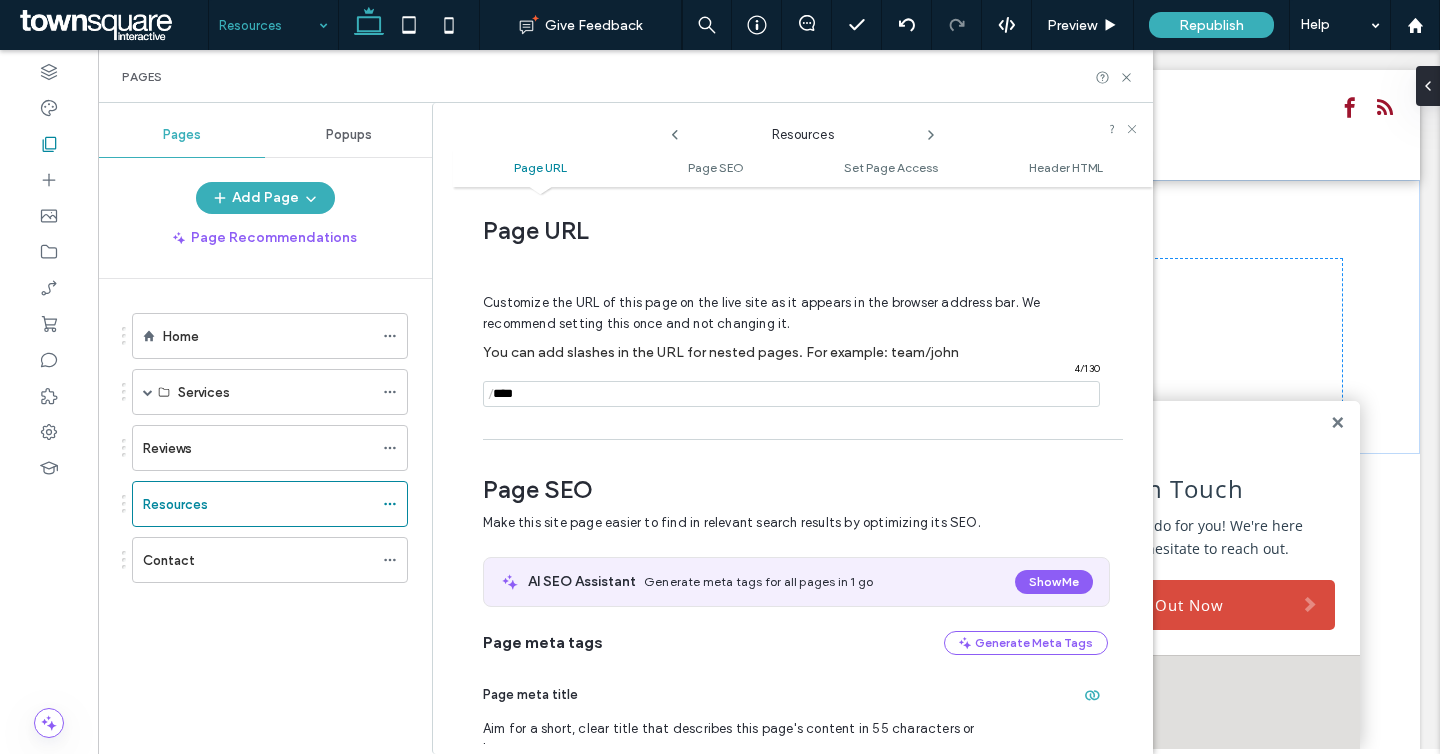 click at bounding box center [791, 394] 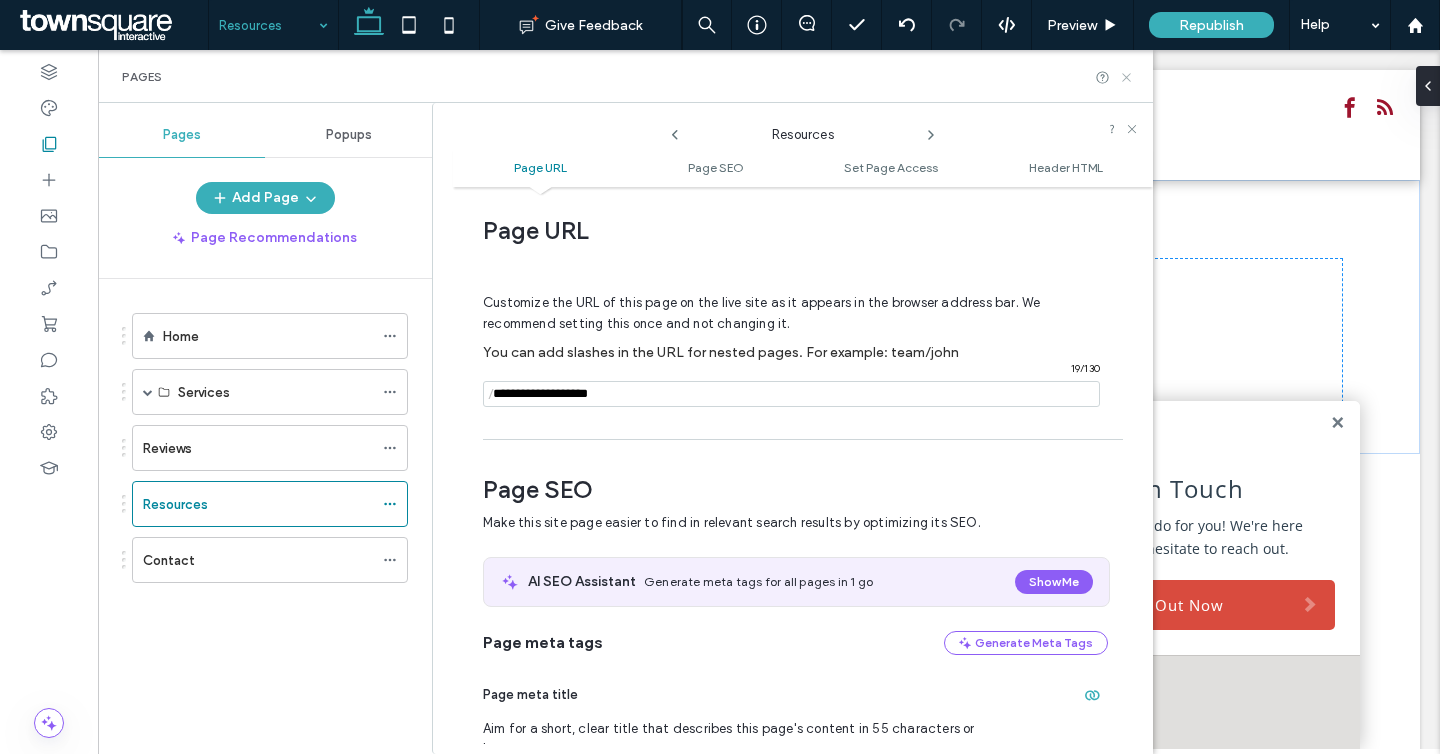 type on "**********" 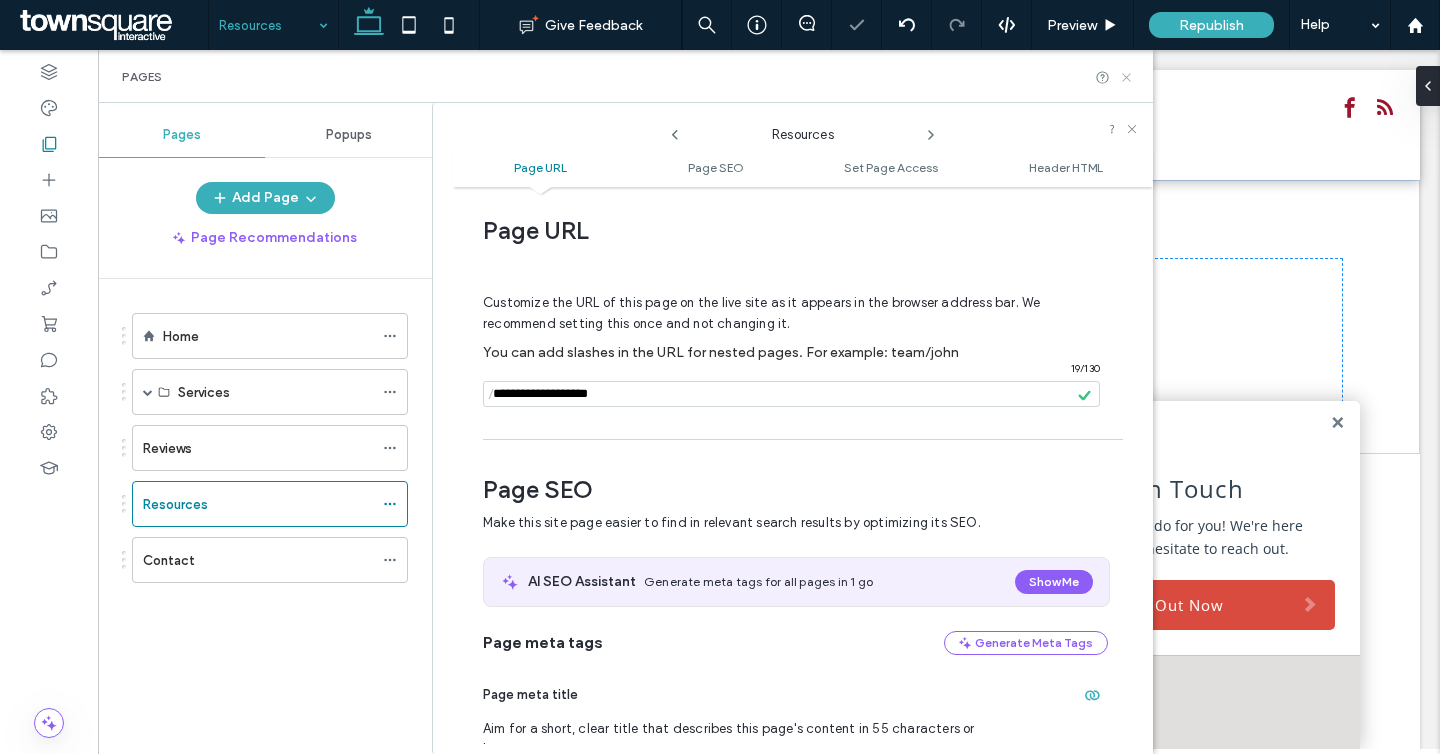 click 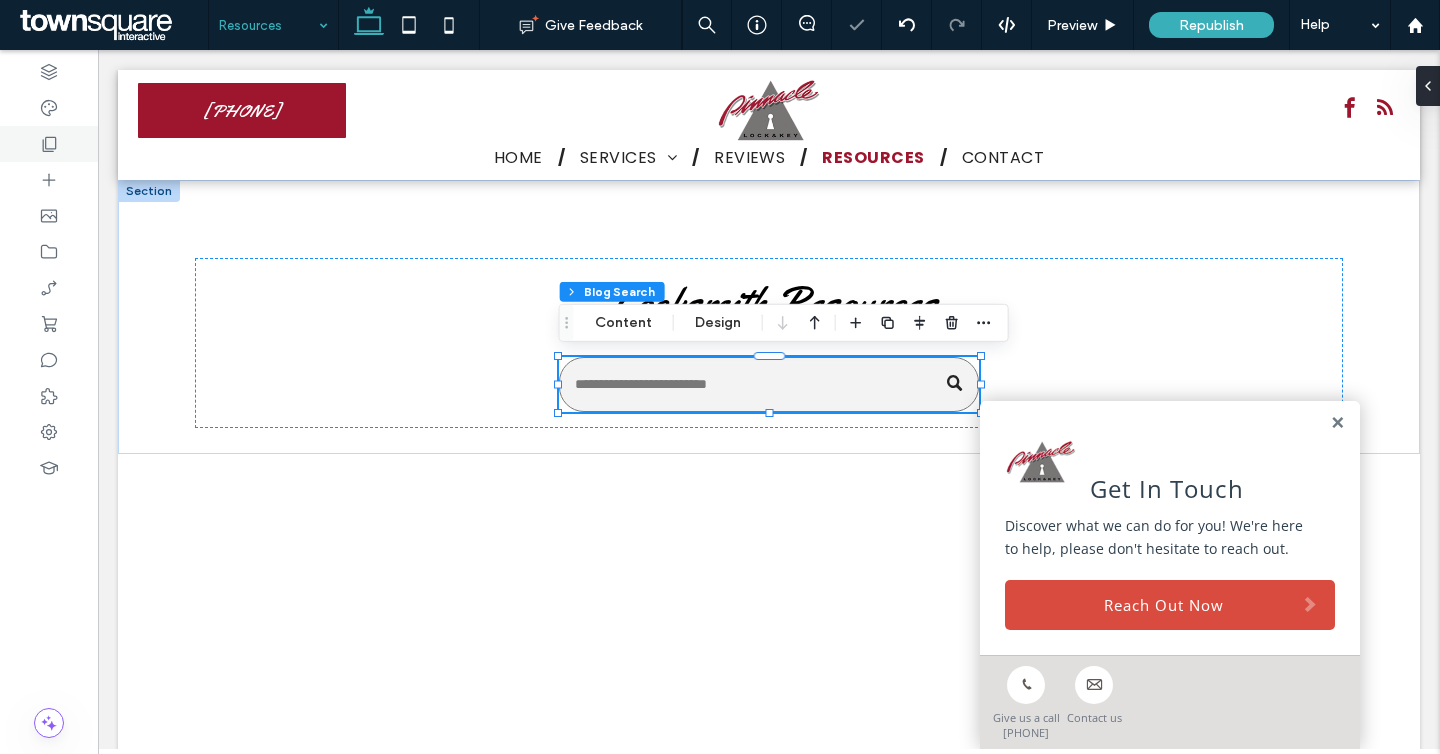 click 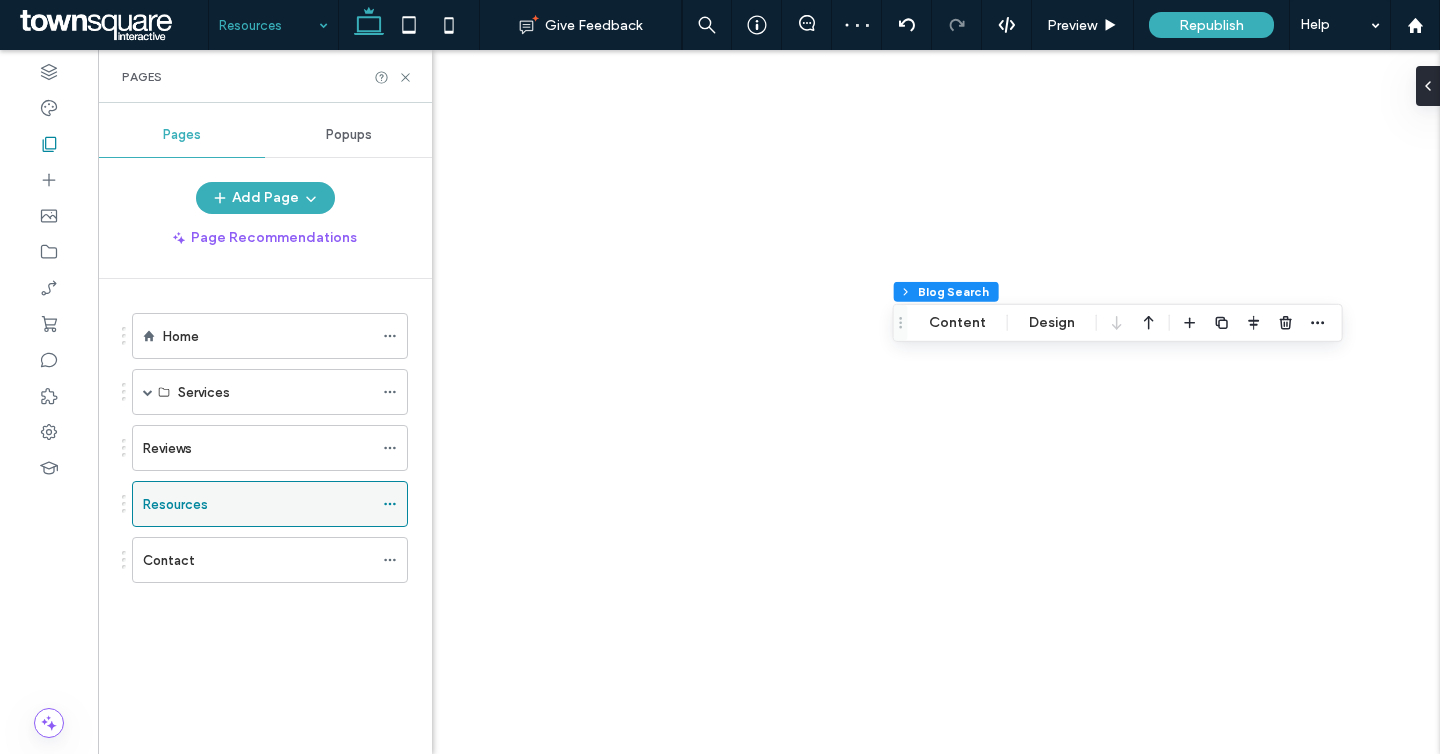 type on "**" 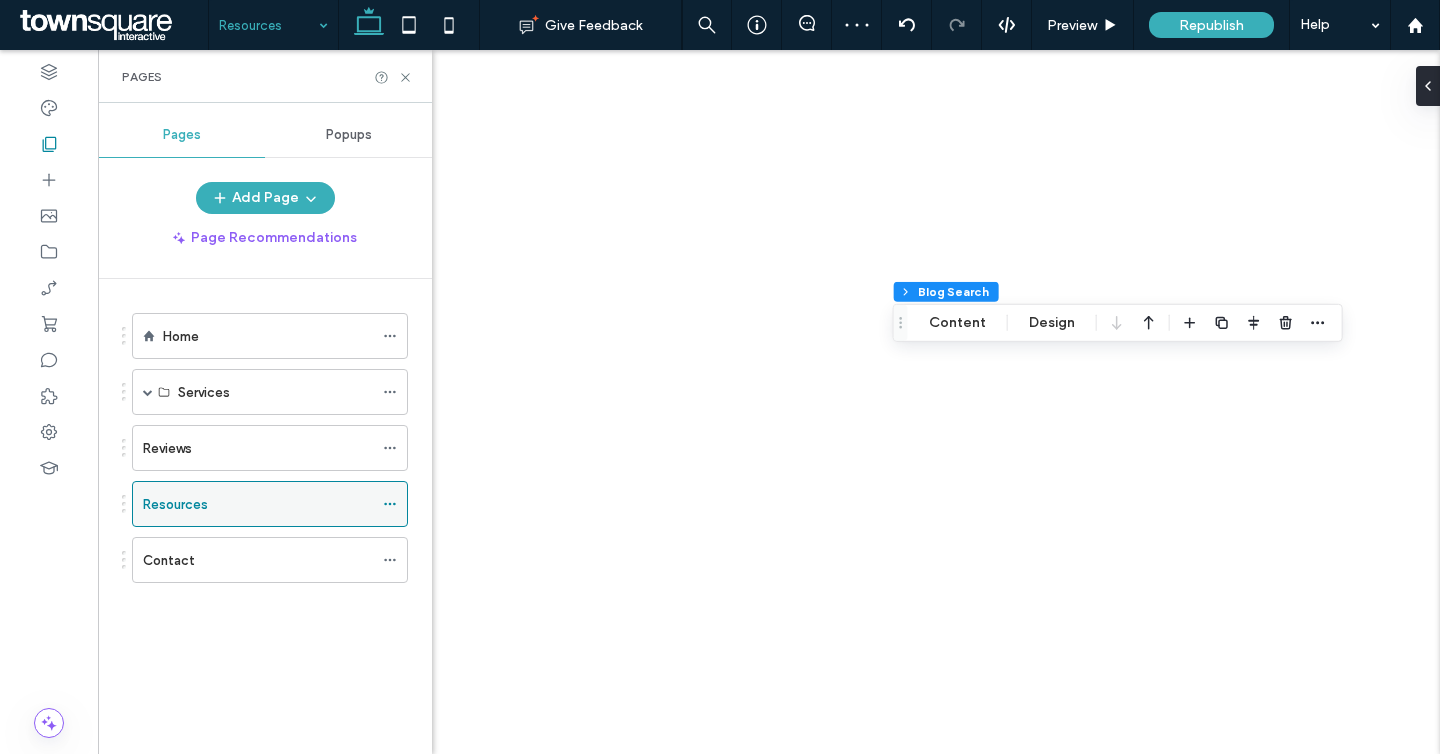 type on "**" 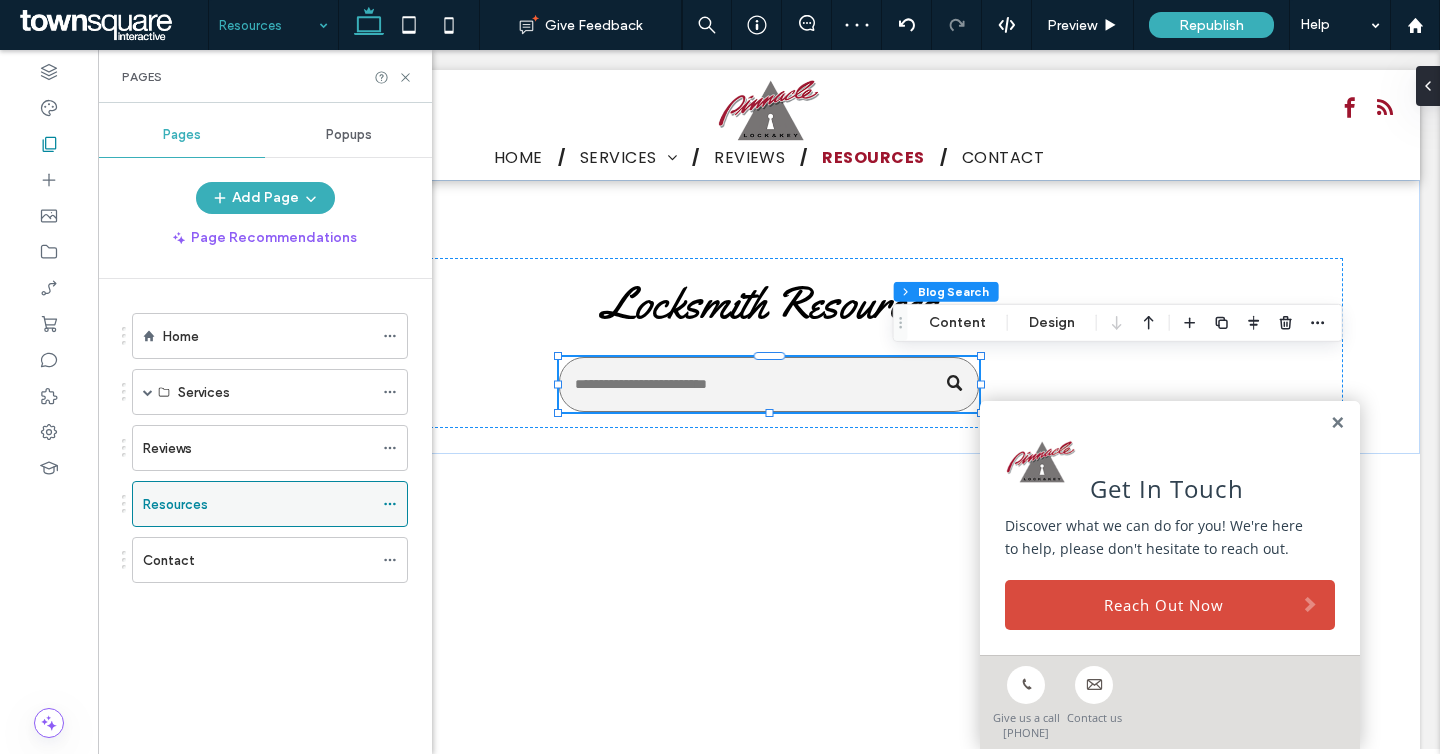 scroll, scrollTop: 0, scrollLeft: 0, axis: both 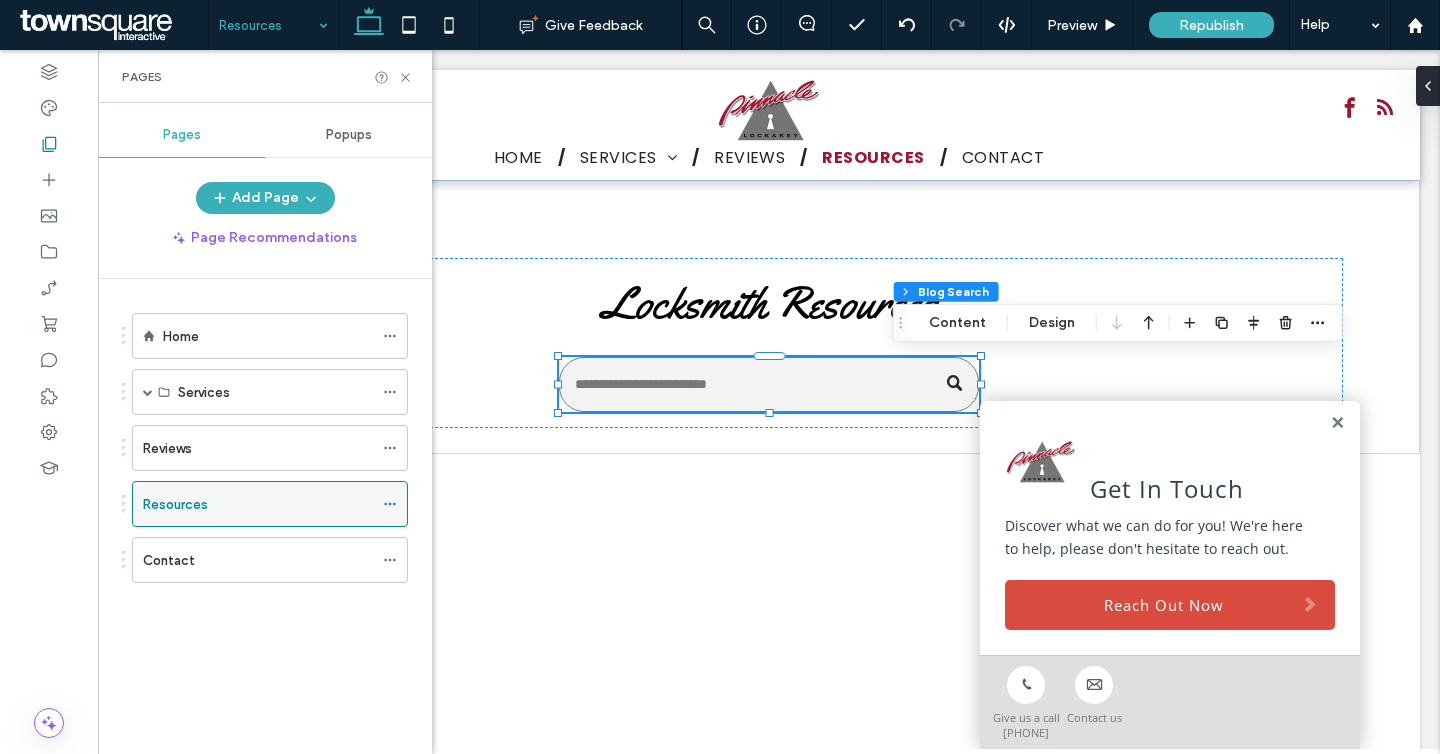 click 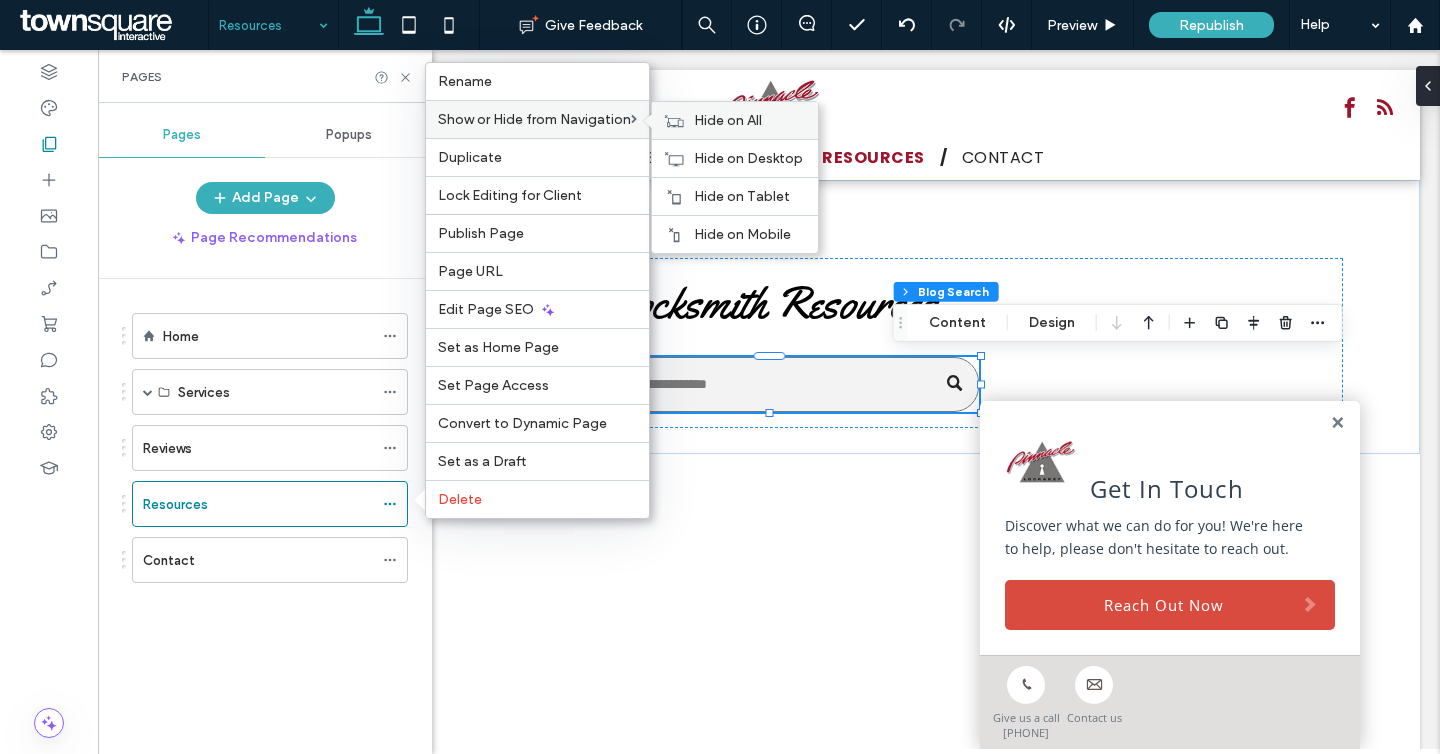 click on "Hide on All" at bounding box center (728, 120) 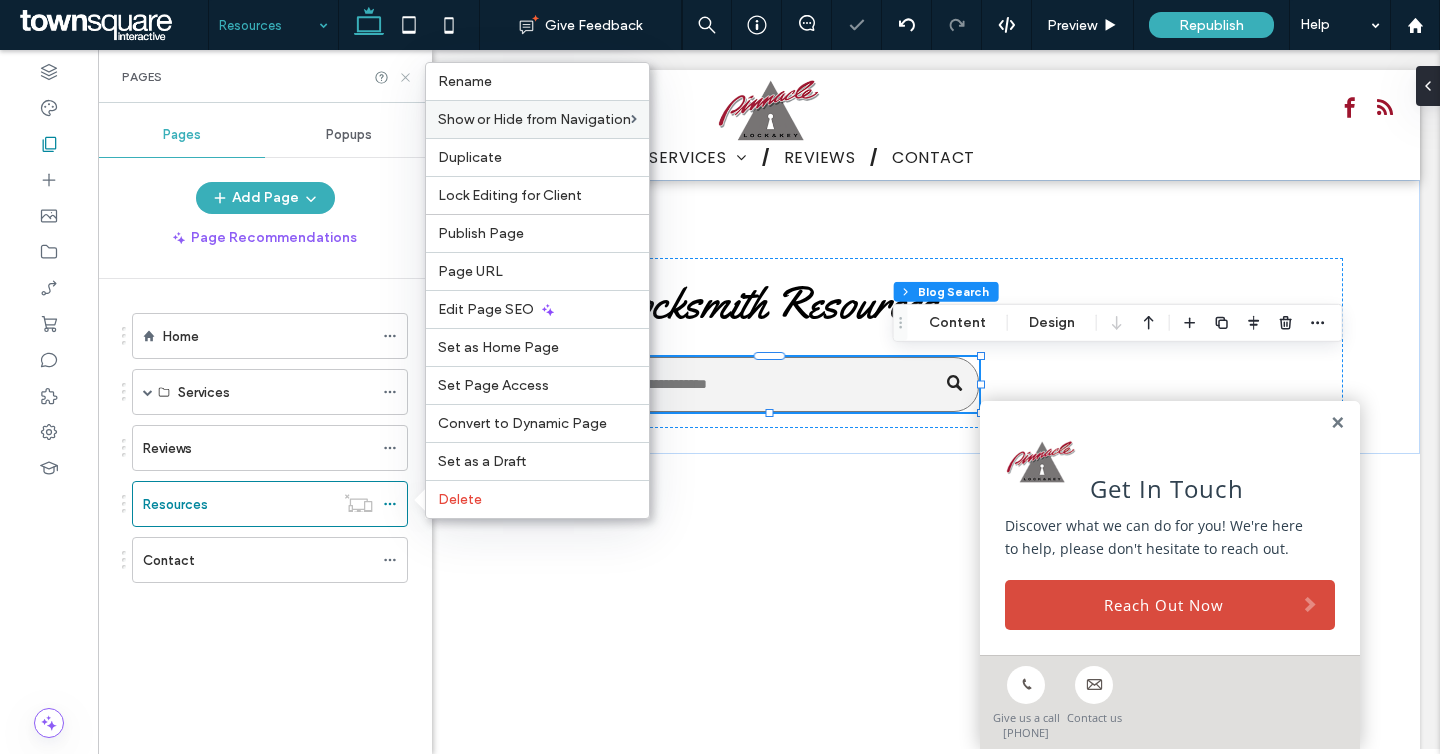 click 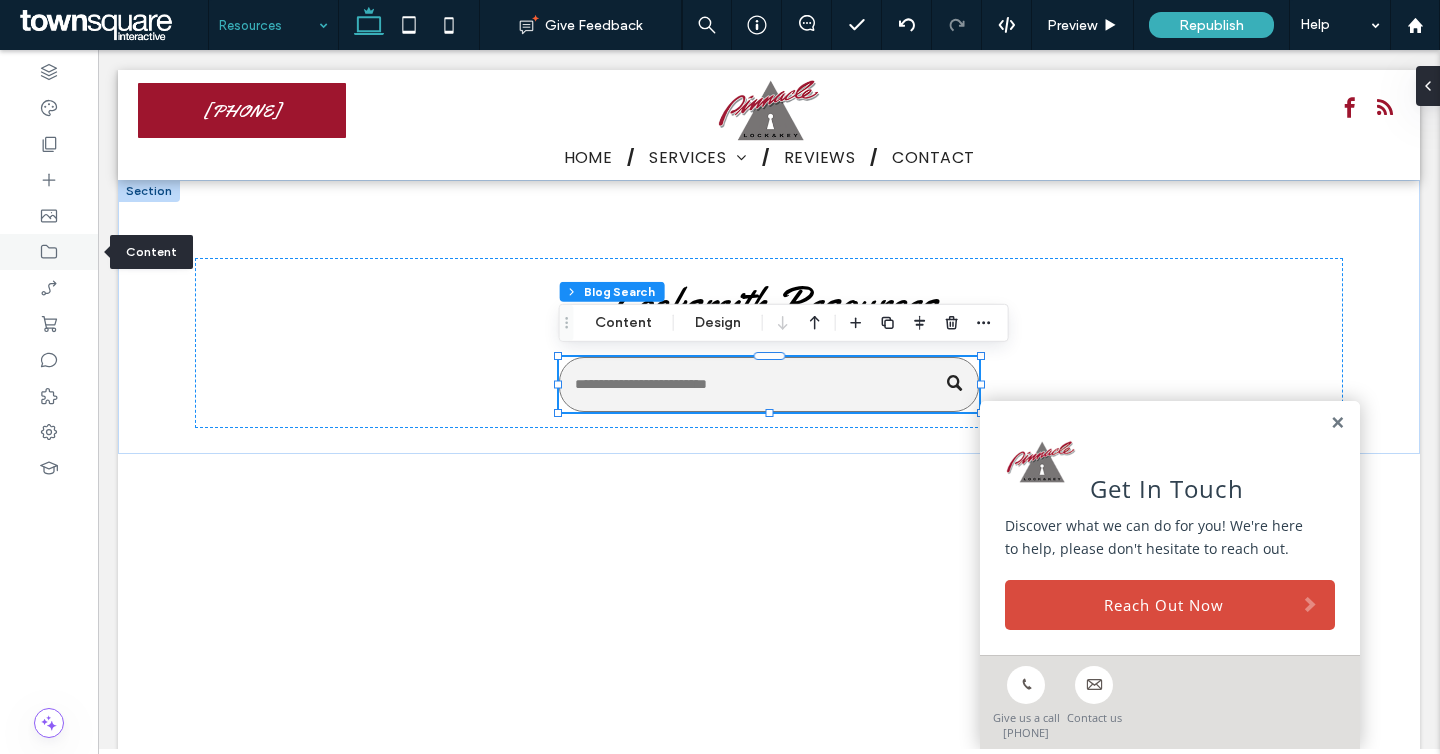 click at bounding box center (49, 252) 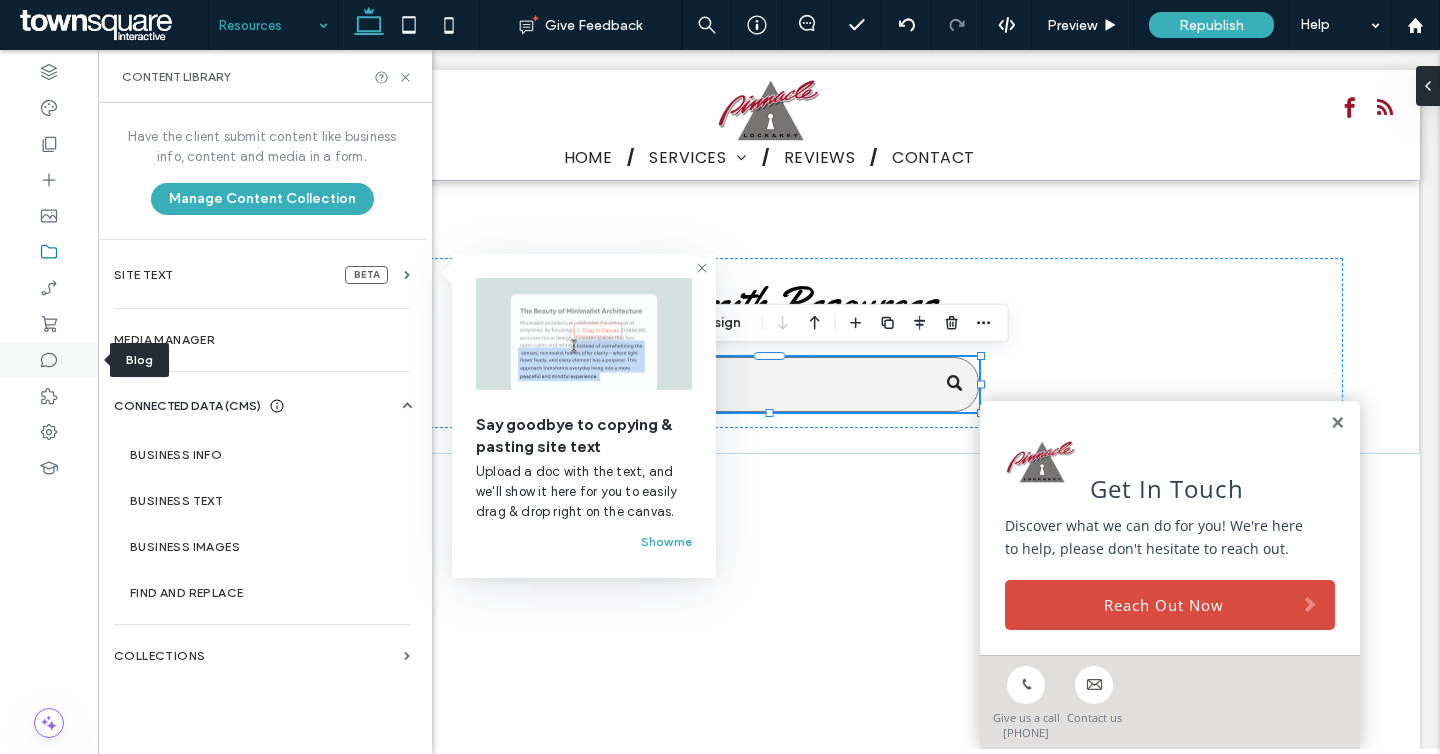 click 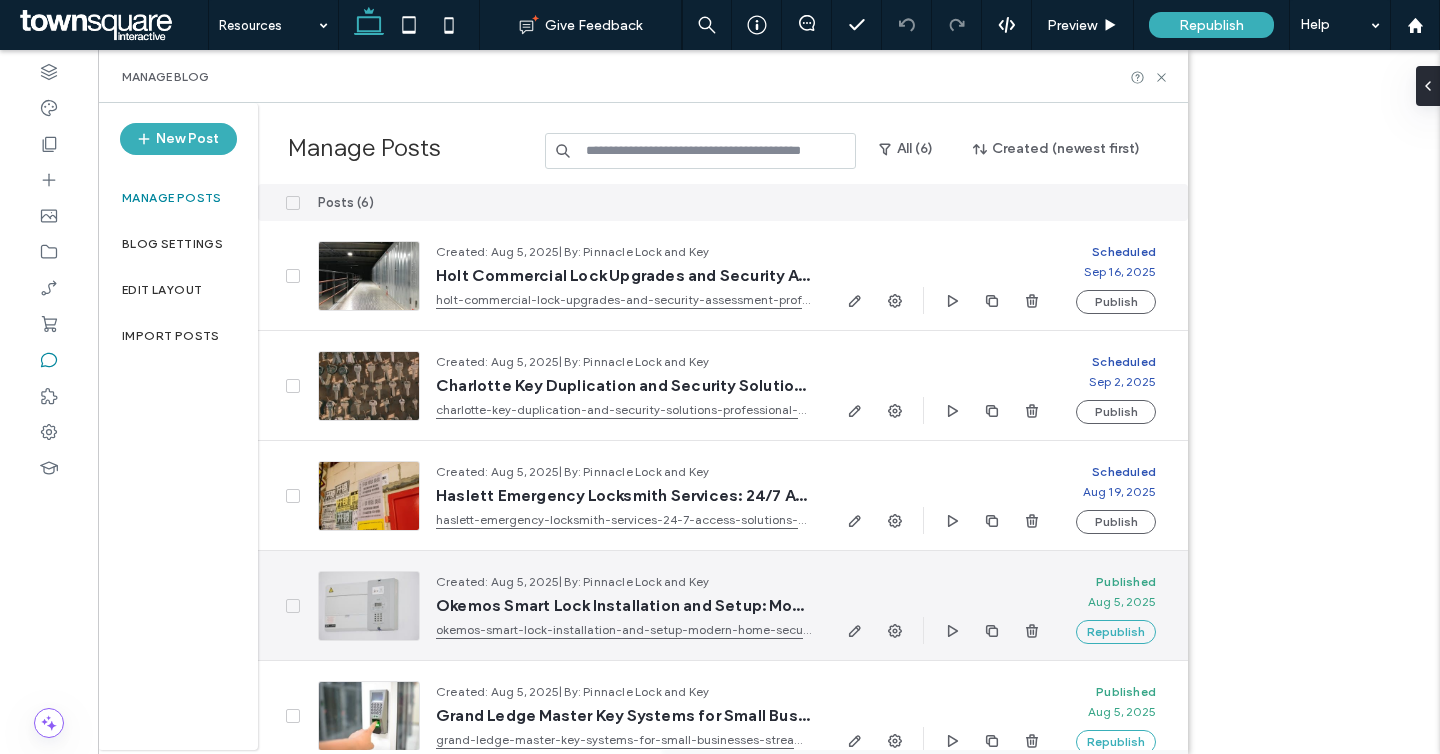 scroll, scrollTop: 0, scrollLeft: 0, axis: both 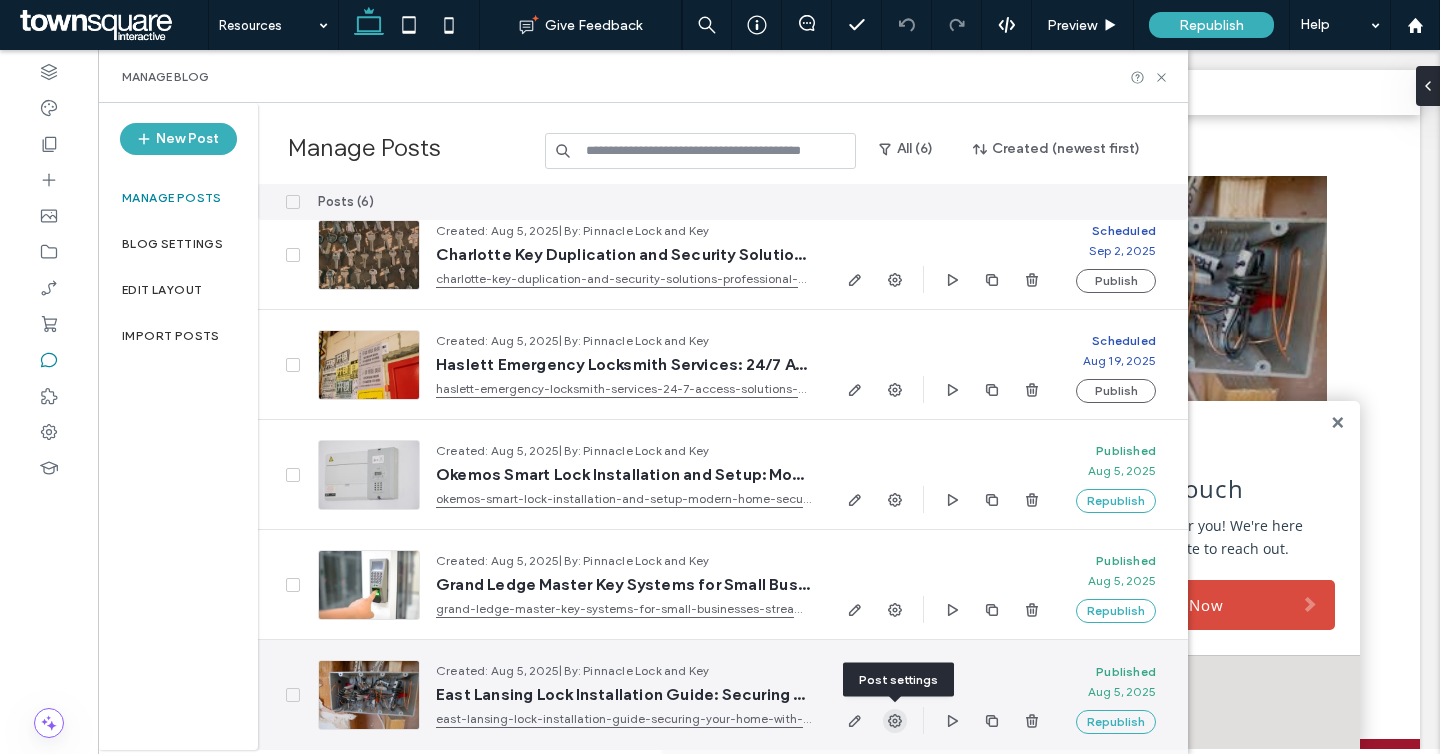 click 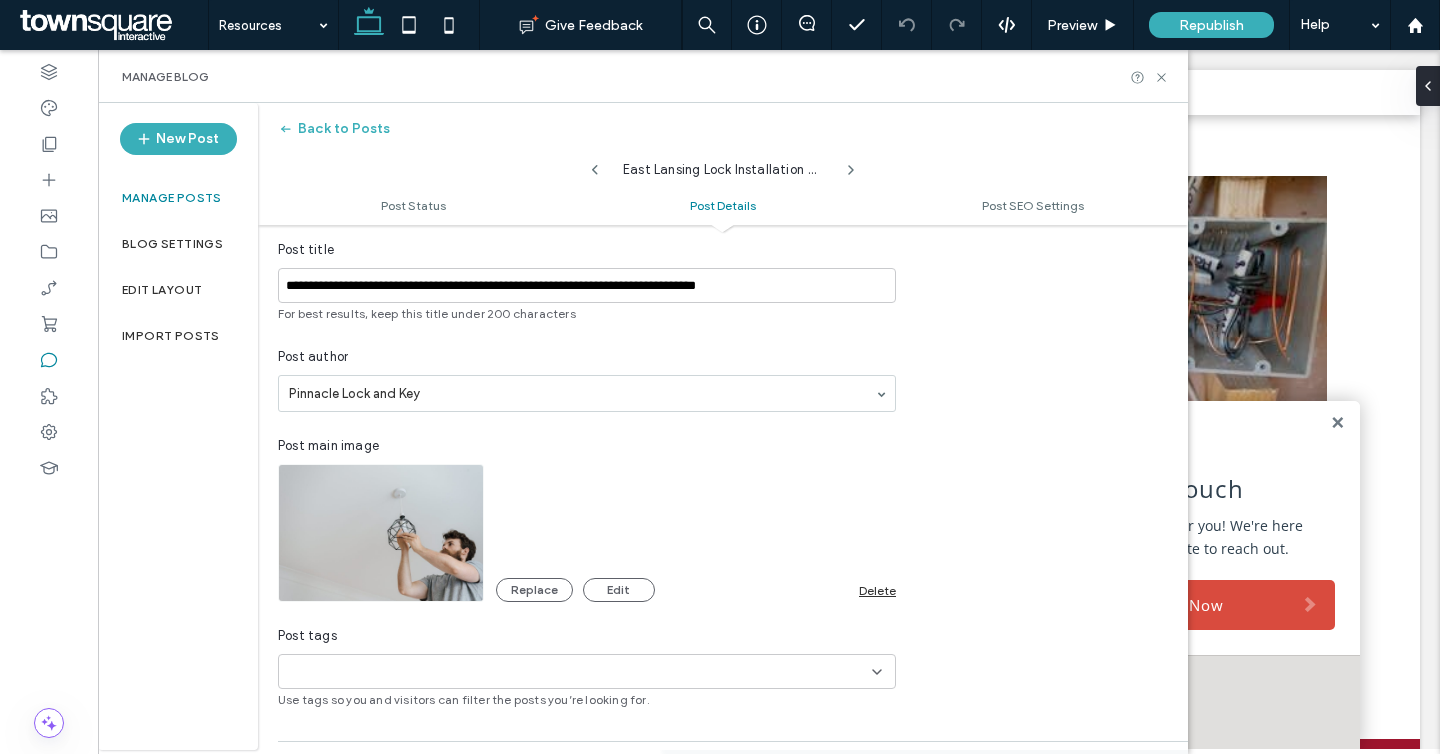 scroll, scrollTop: 451, scrollLeft: 0, axis: vertical 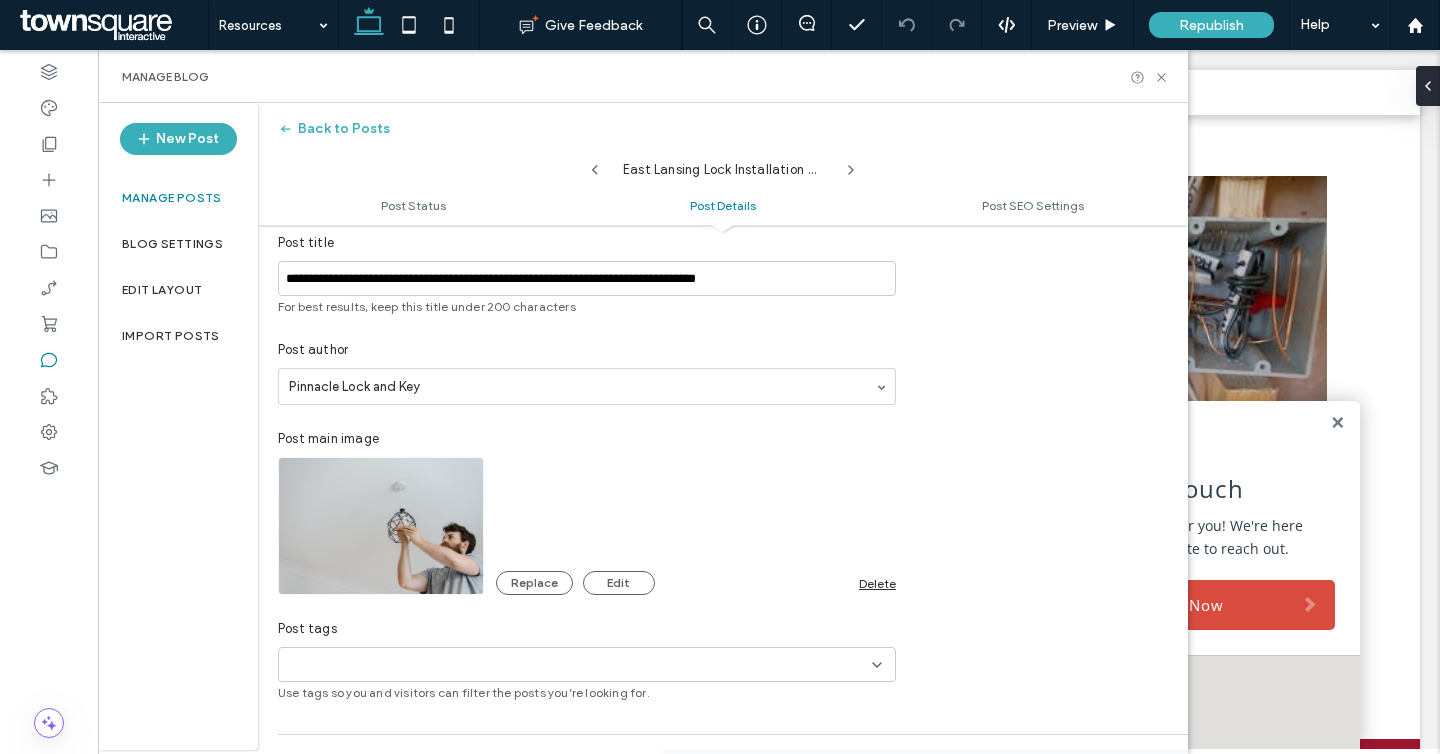 click on "Delete" at bounding box center [877, 583] 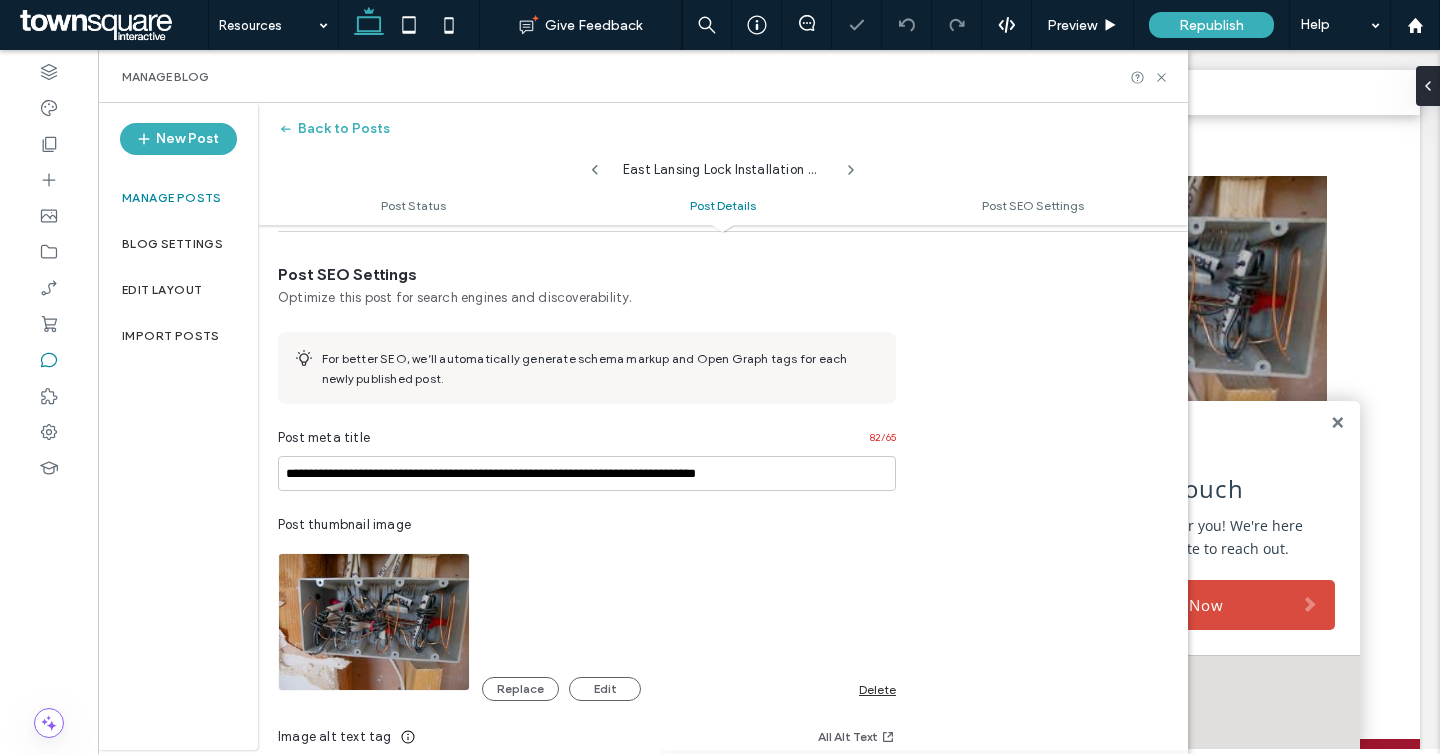 scroll, scrollTop: 1036, scrollLeft: 0, axis: vertical 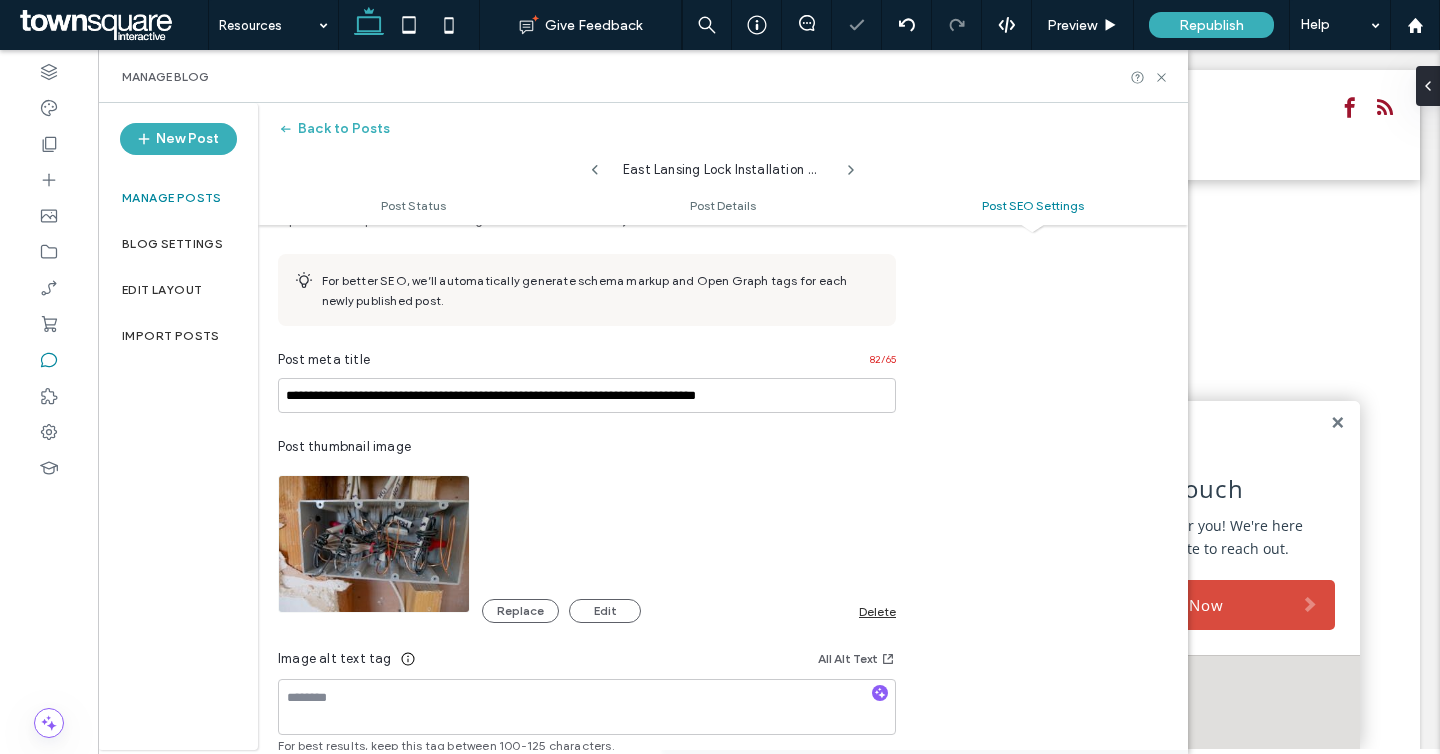 click on "Delete" at bounding box center (877, 611) 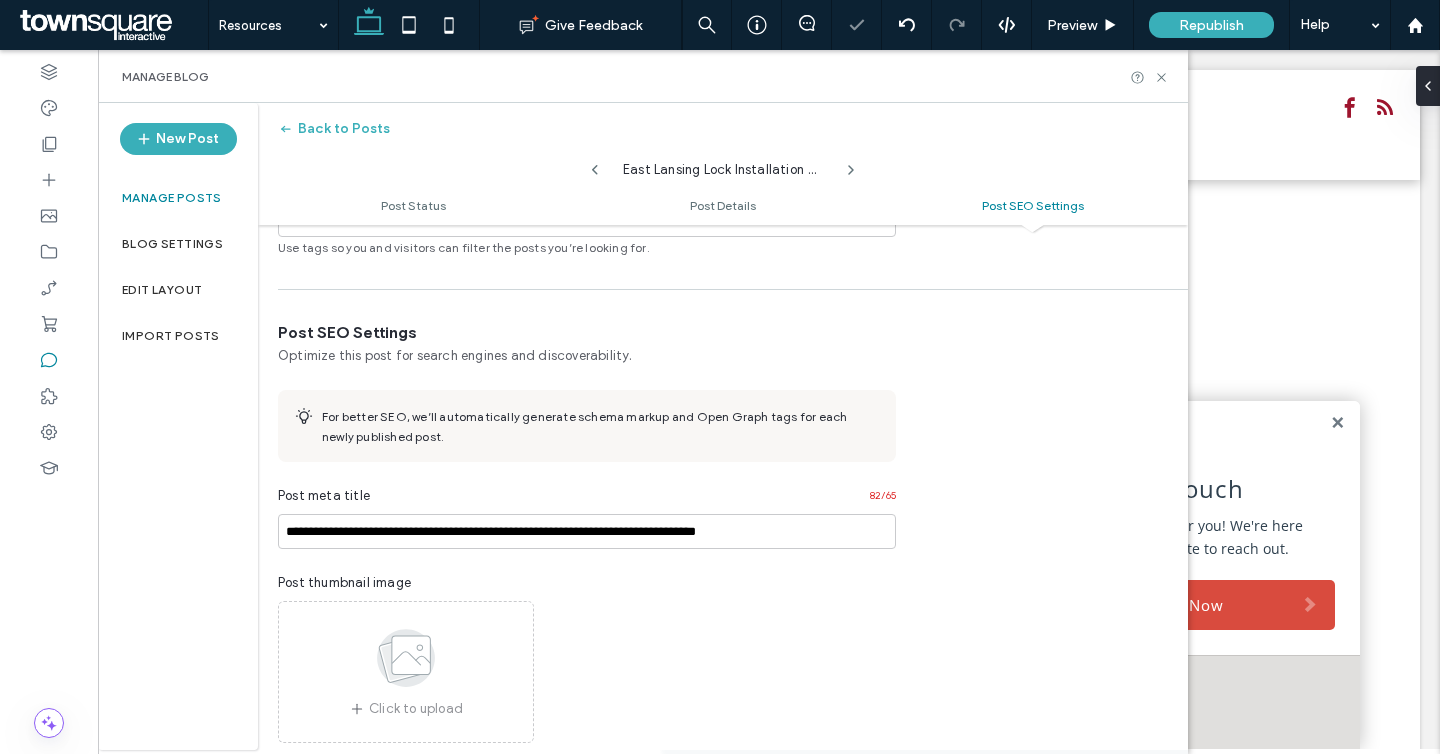 scroll, scrollTop: 0, scrollLeft: 0, axis: both 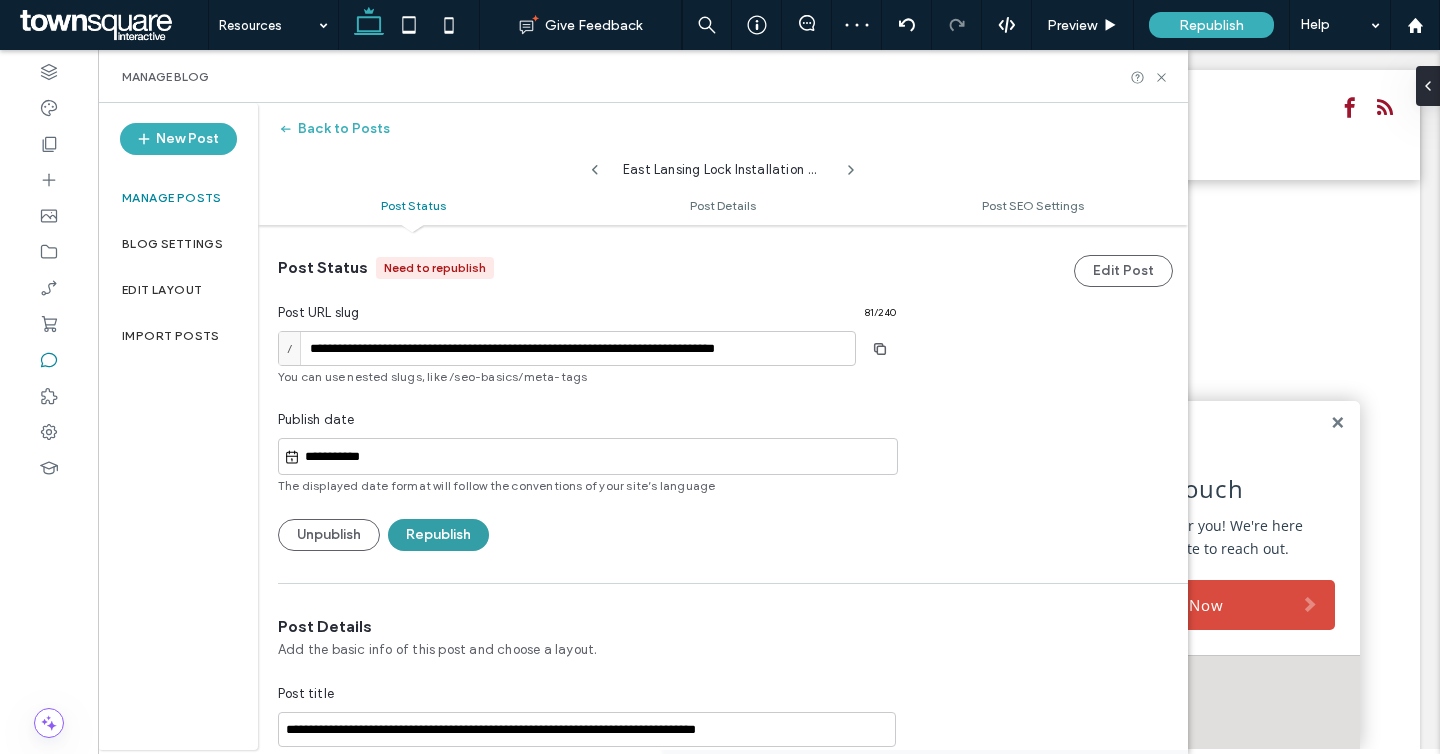 click on "Republish" at bounding box center (438, 535) 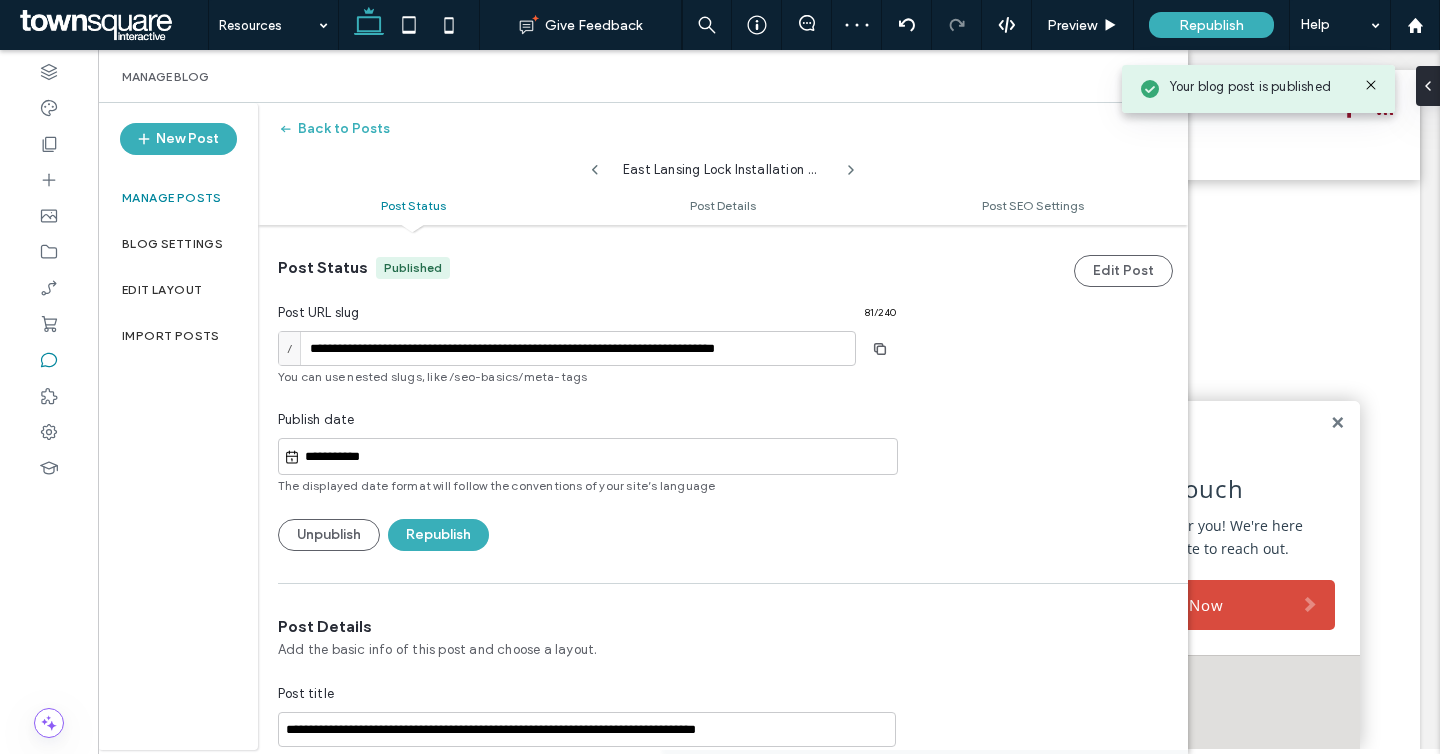 click 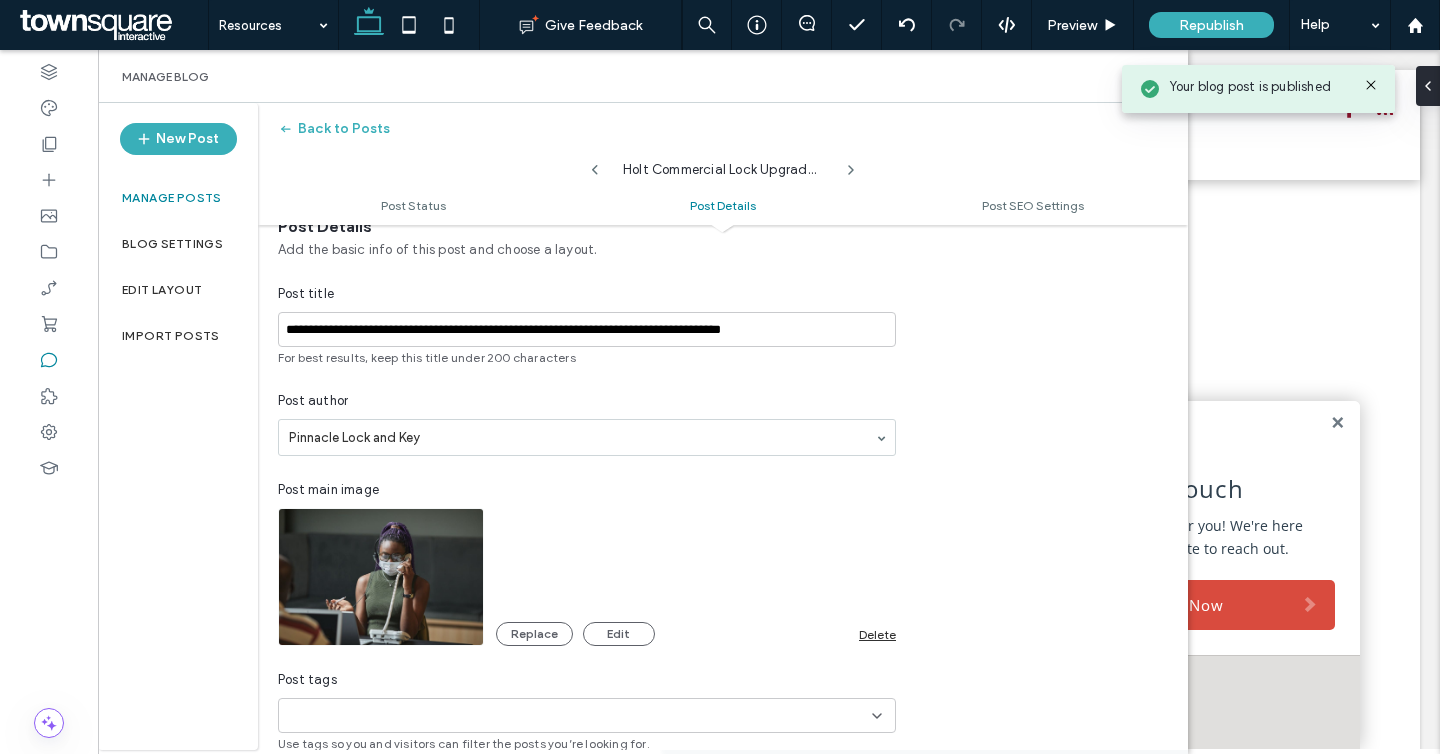 scroll, scrollTop: 360, scrollLeft: 0, axis: vertical 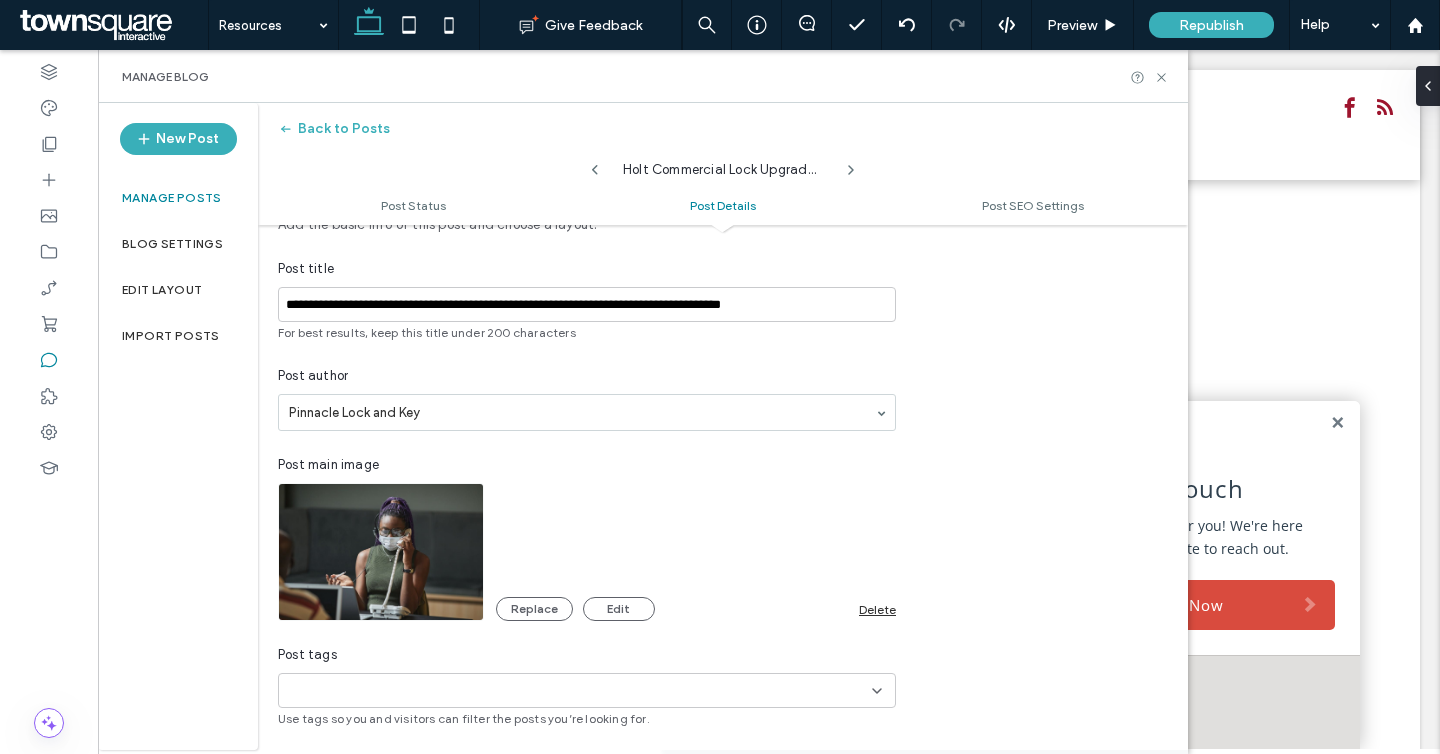 click on "Delete" at bounding box center [877, 609] 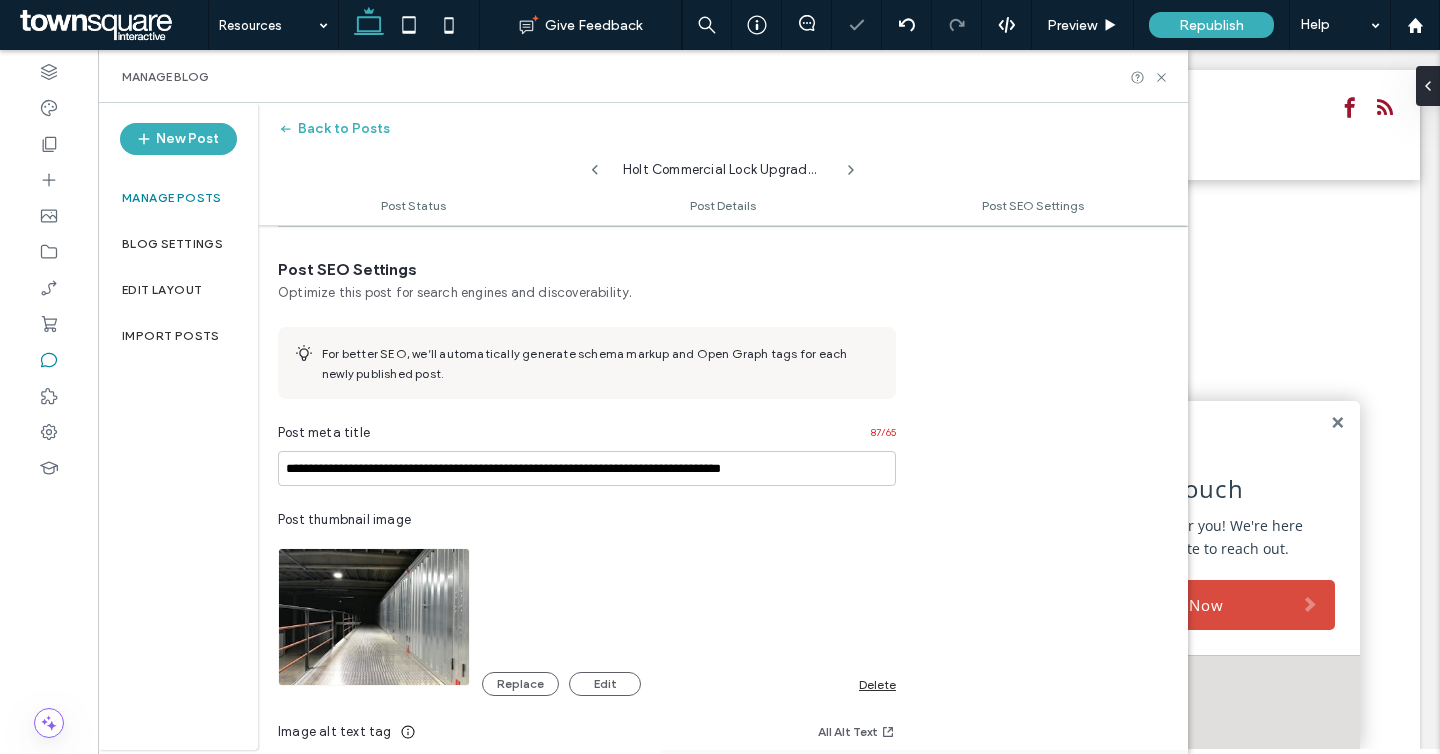 scroll, scrollTop: 959, scrollLeft: 0, axis: vertical 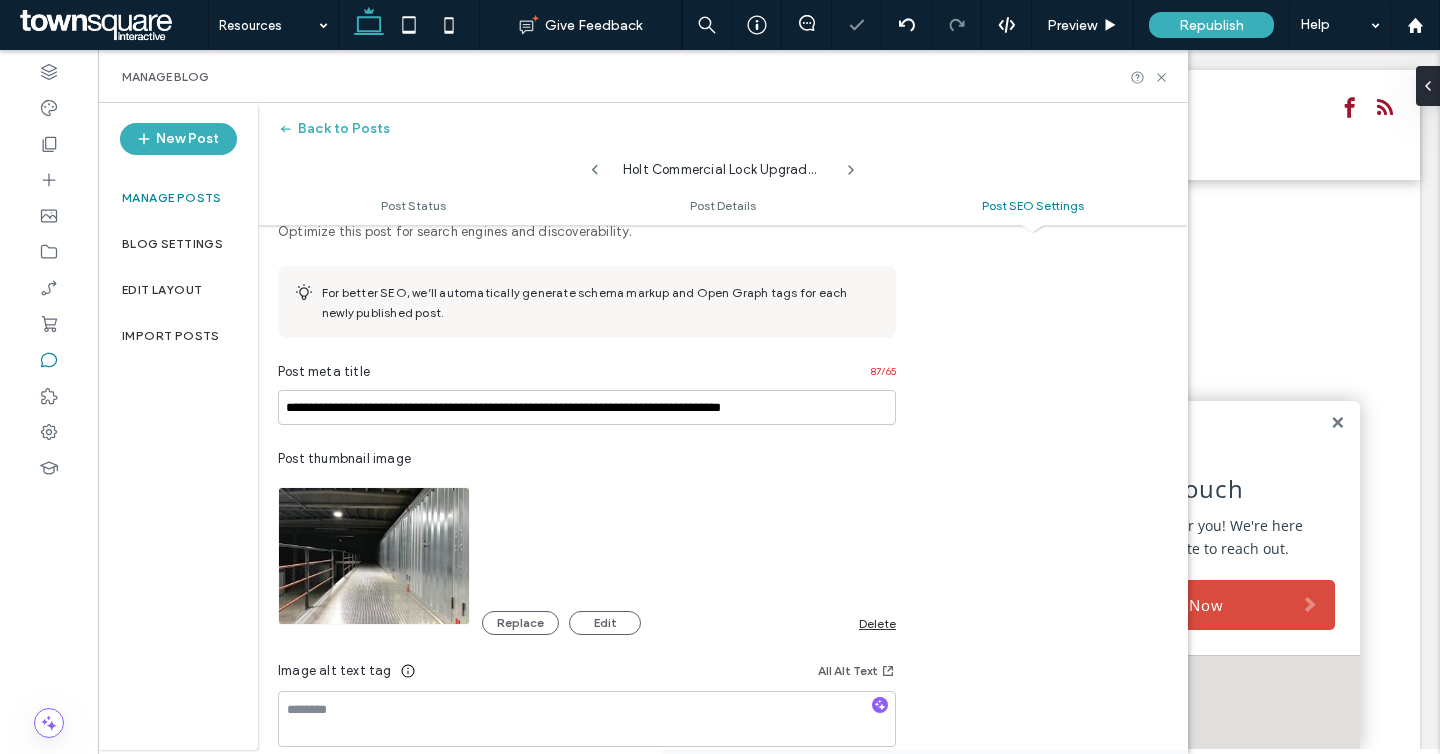 click on "Delete" at bounding box center (877, 623) 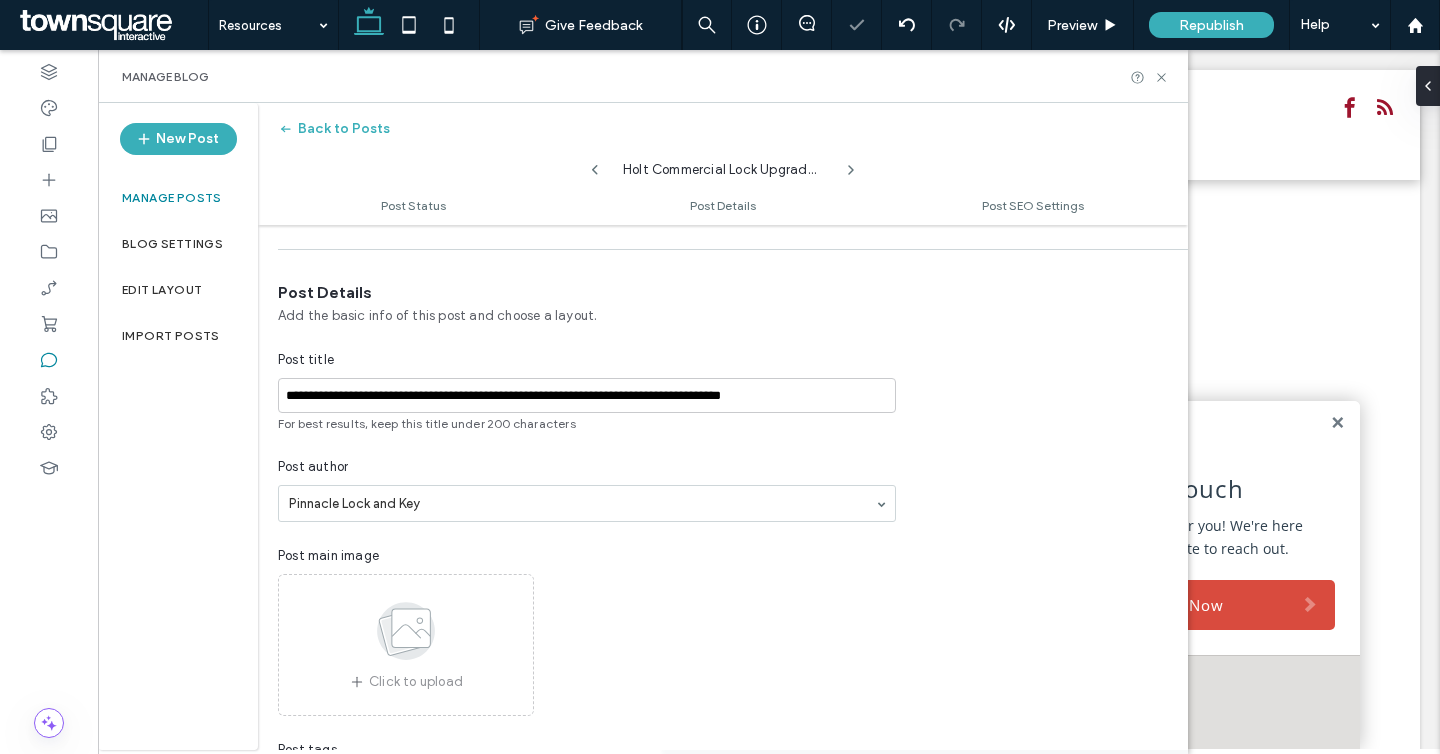 scroll, scrollTop: 36, scrollLeft: 0, axis: vertical 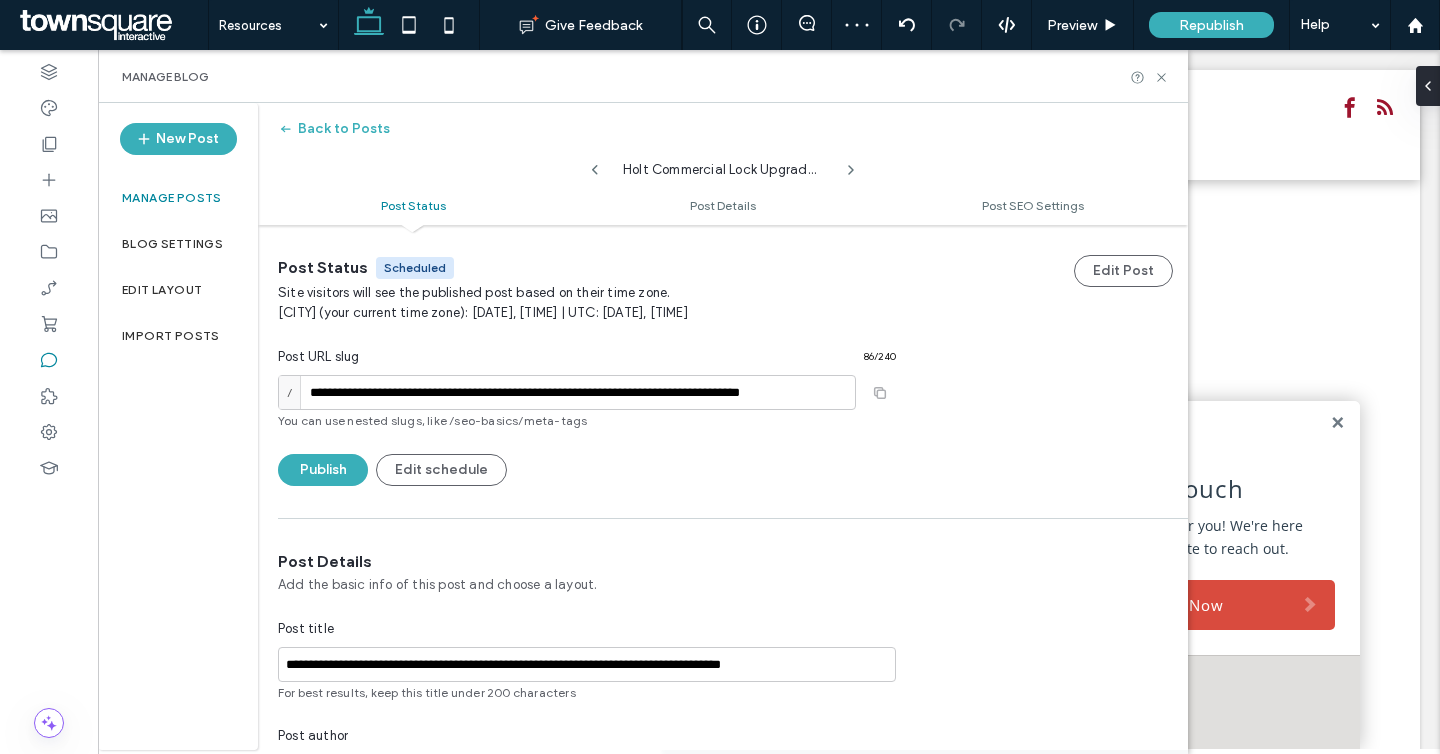 click 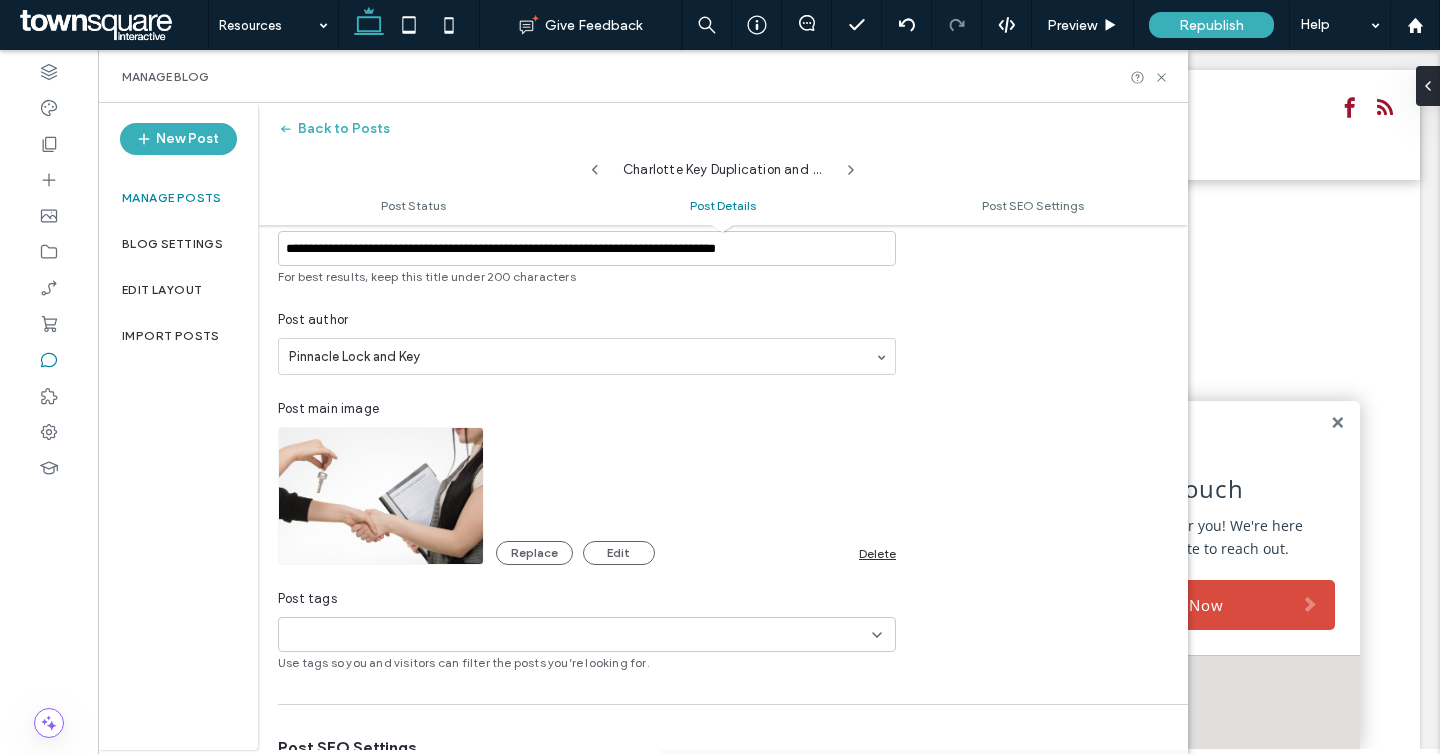 scroll, scrollTop: 425, scrollLeft: 0, axis: vertical 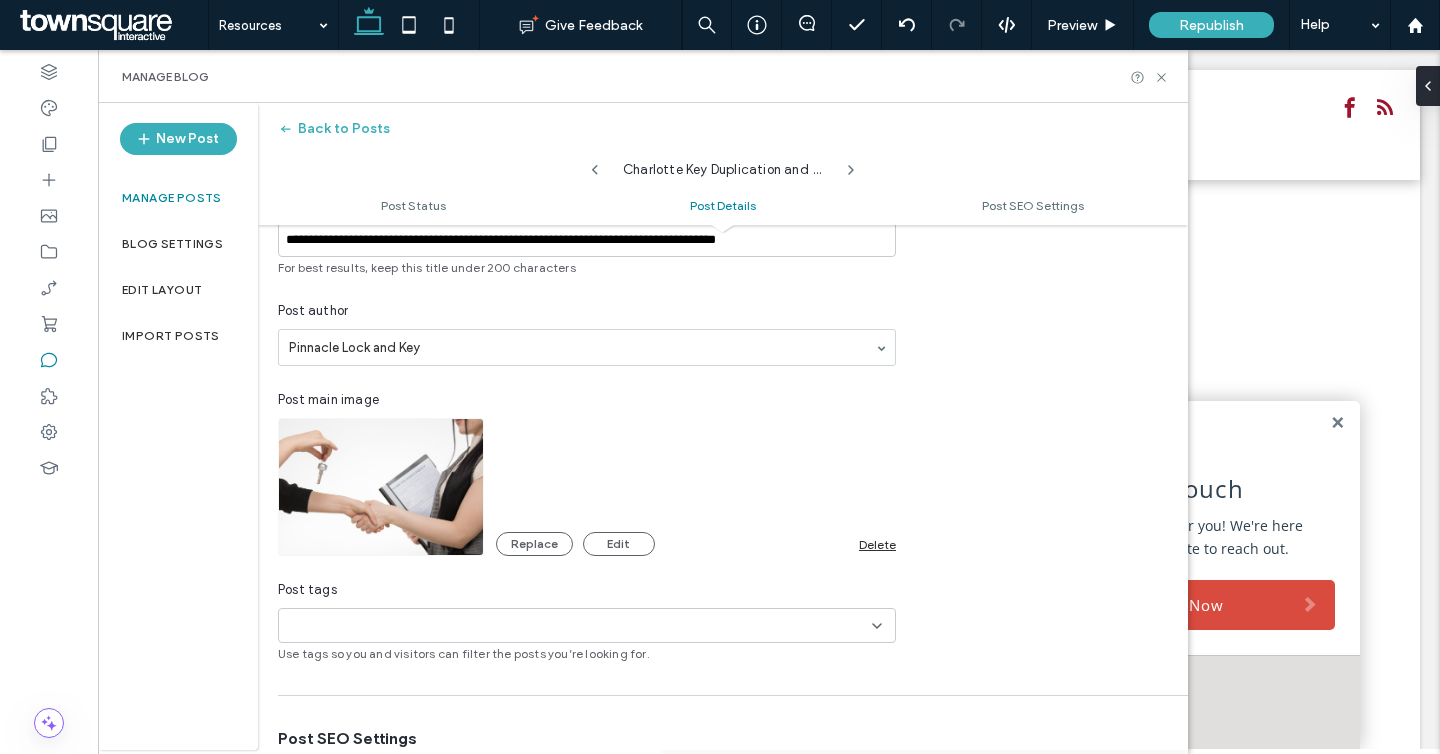 click on "Delete" at bounding box center [877, 544] 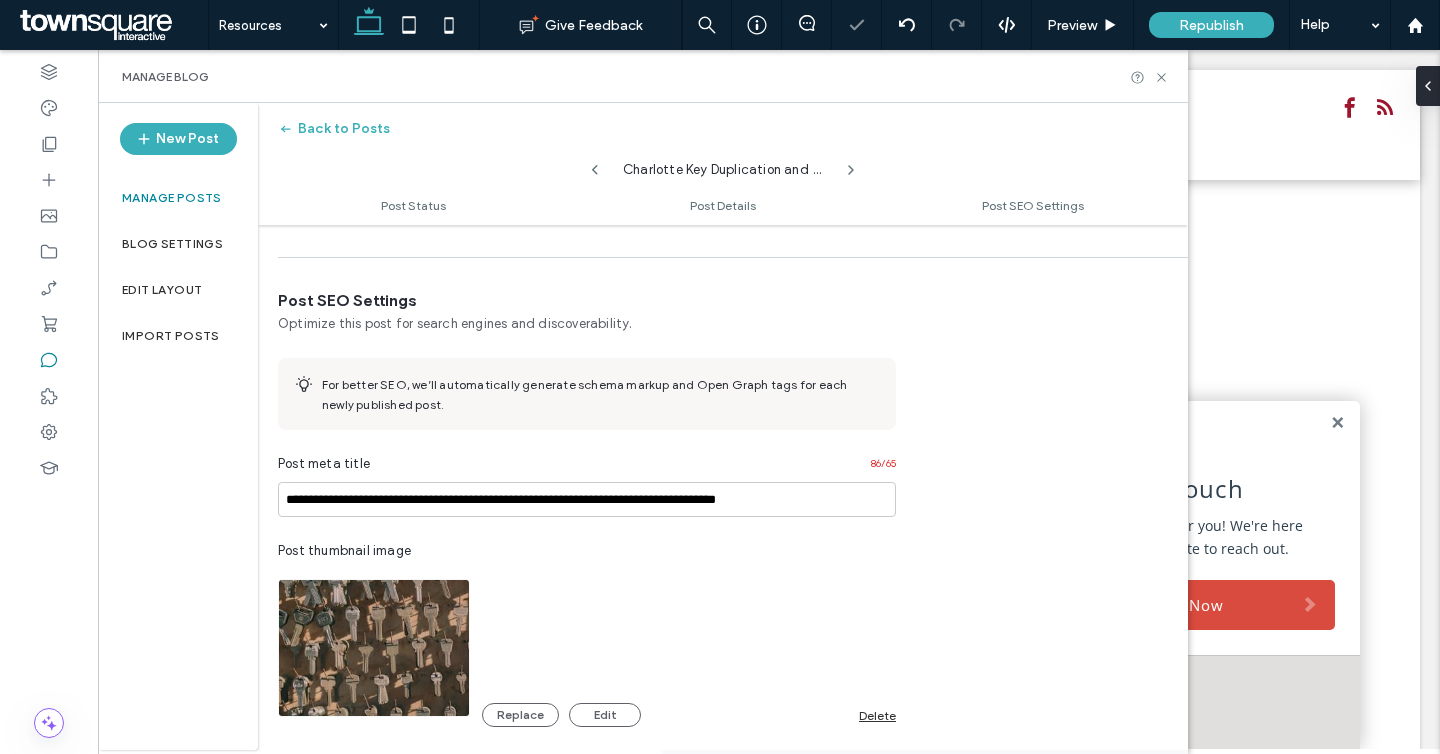 scroll, scrollTop: 0, scrollLeft: 0, axis: both 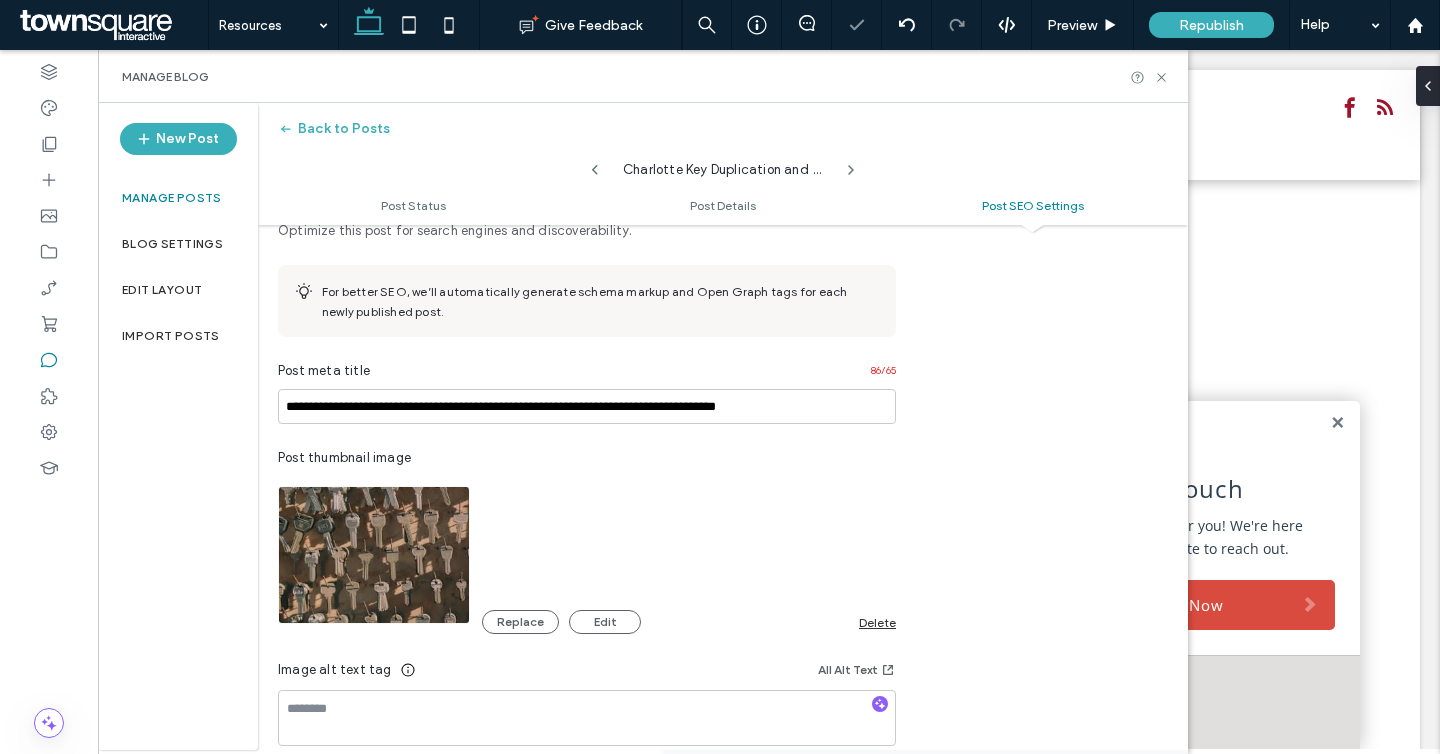 click on "Delete" at bounding box center [877, 622] 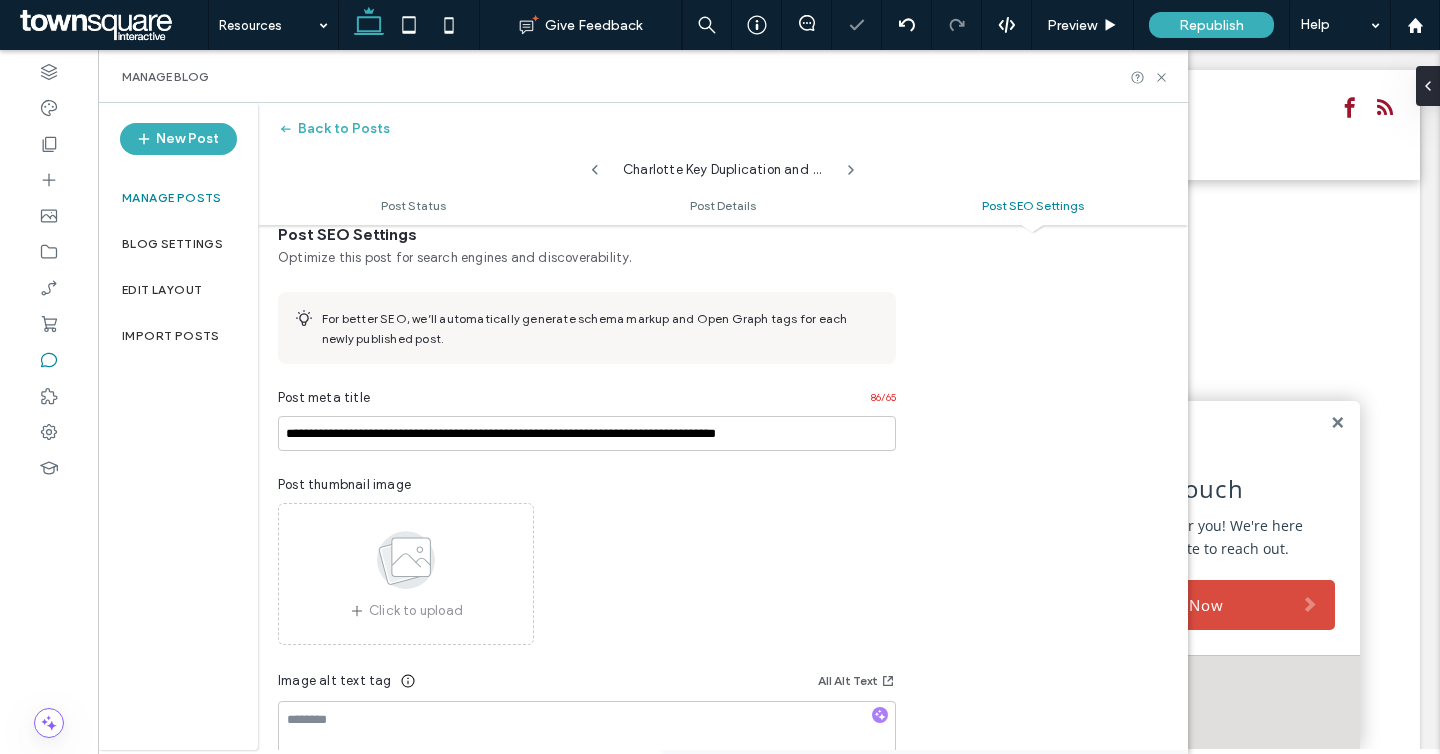 scroll, scrollTop: 745, scrollLeft: 0, axis: vertical 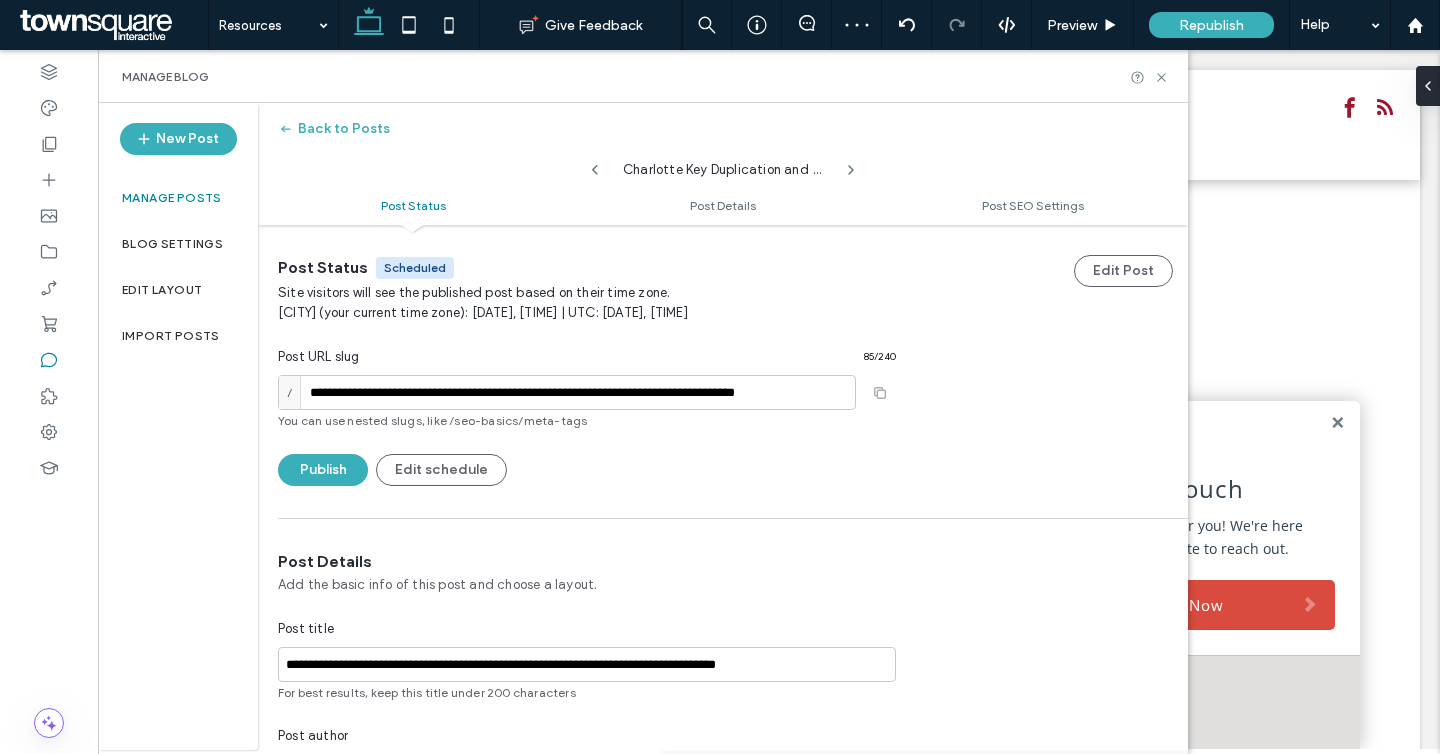 click 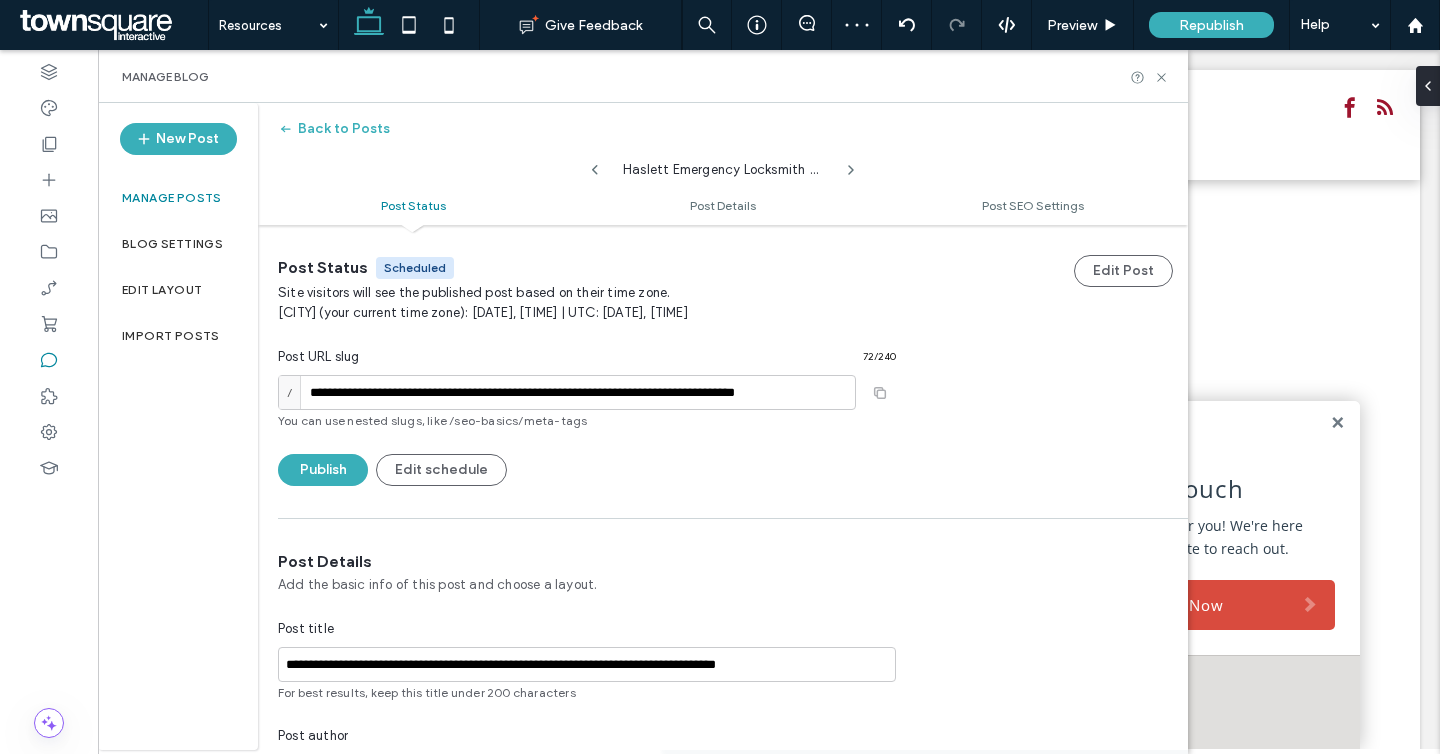 type on "**********" 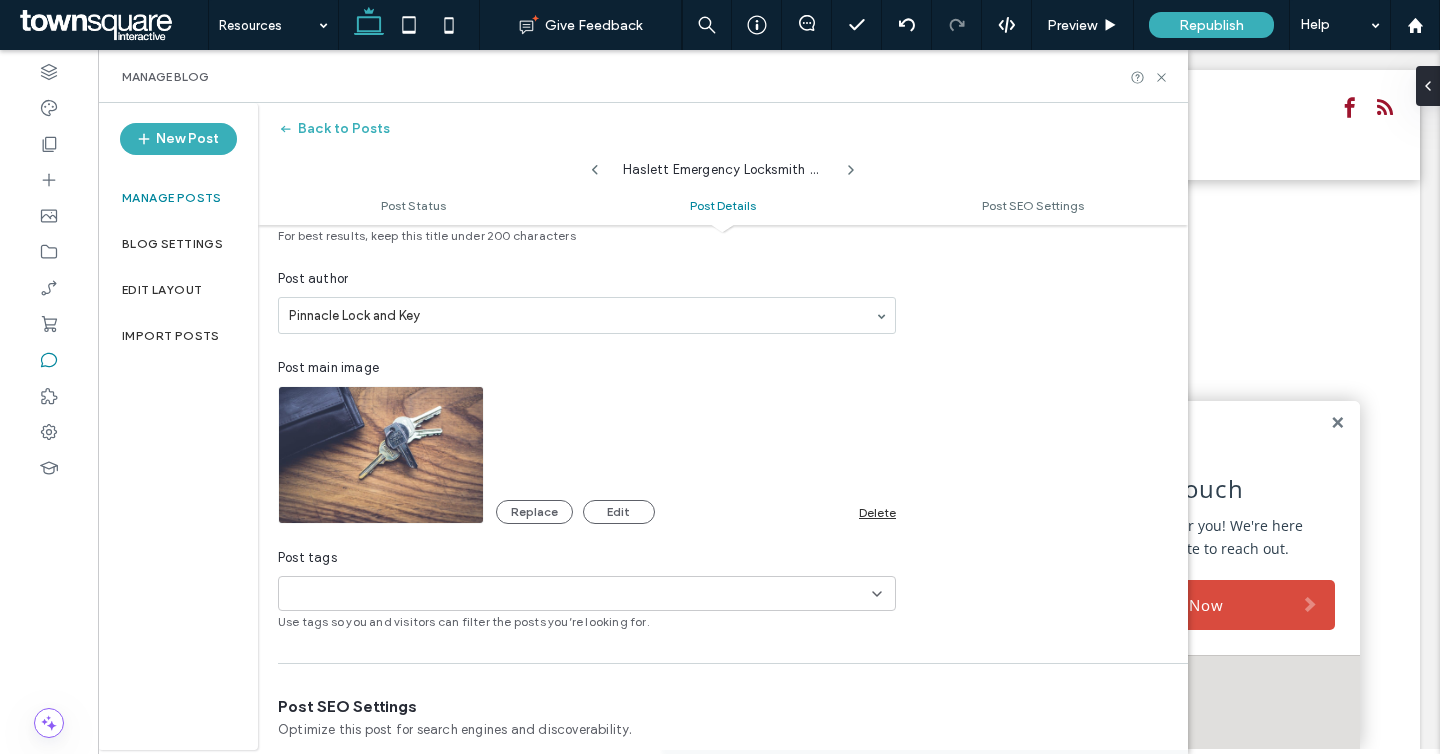 scroll, scrollTop: 459, scrollLeft: 0, axis: vertical 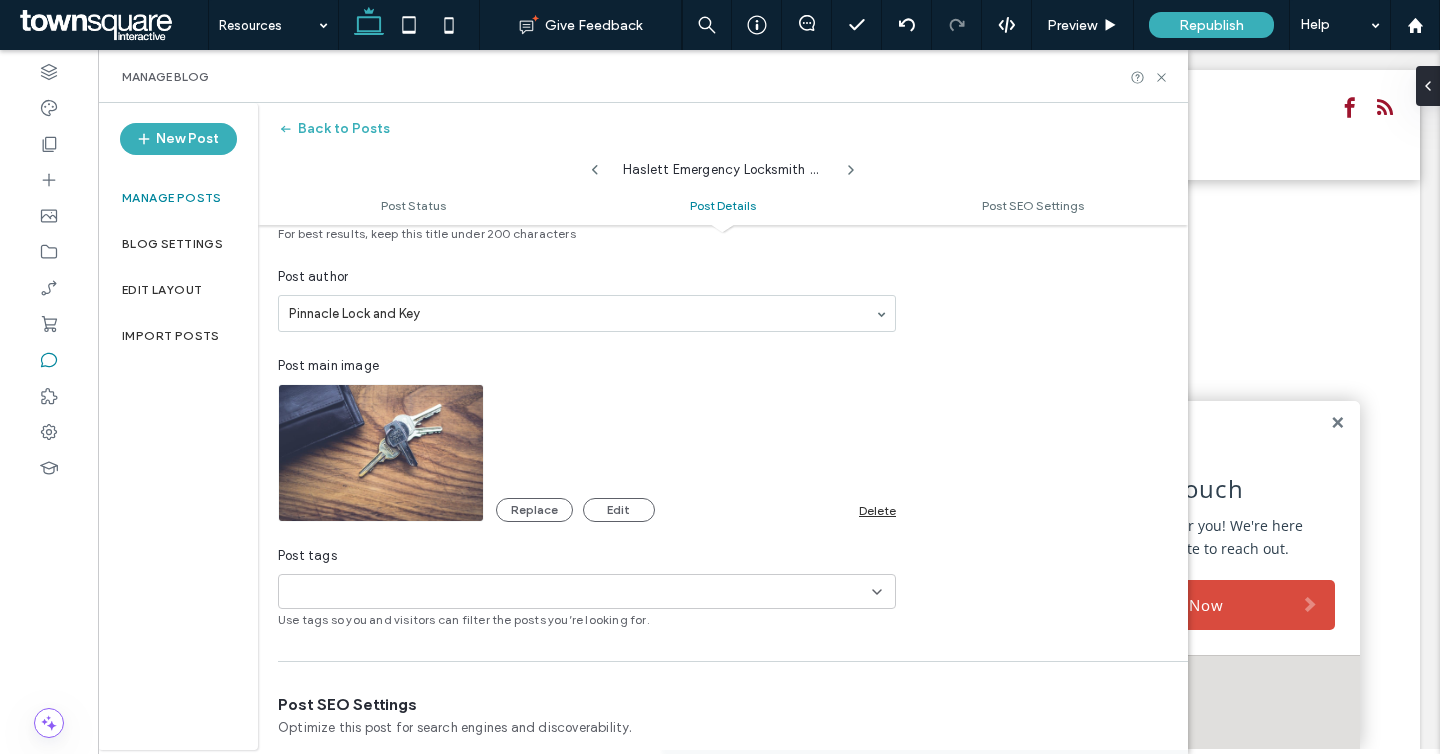 click on "Delete" at bounding box center [877, 510] 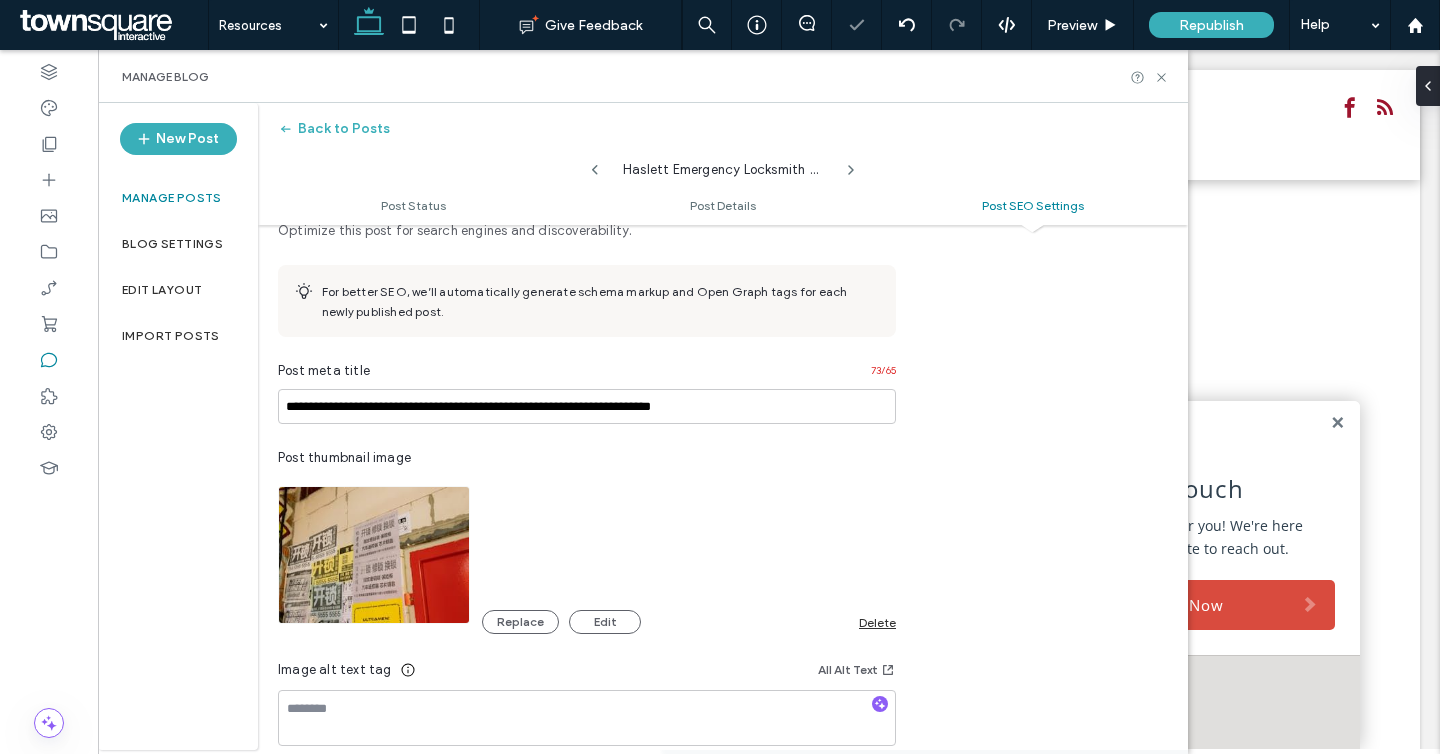 scroll 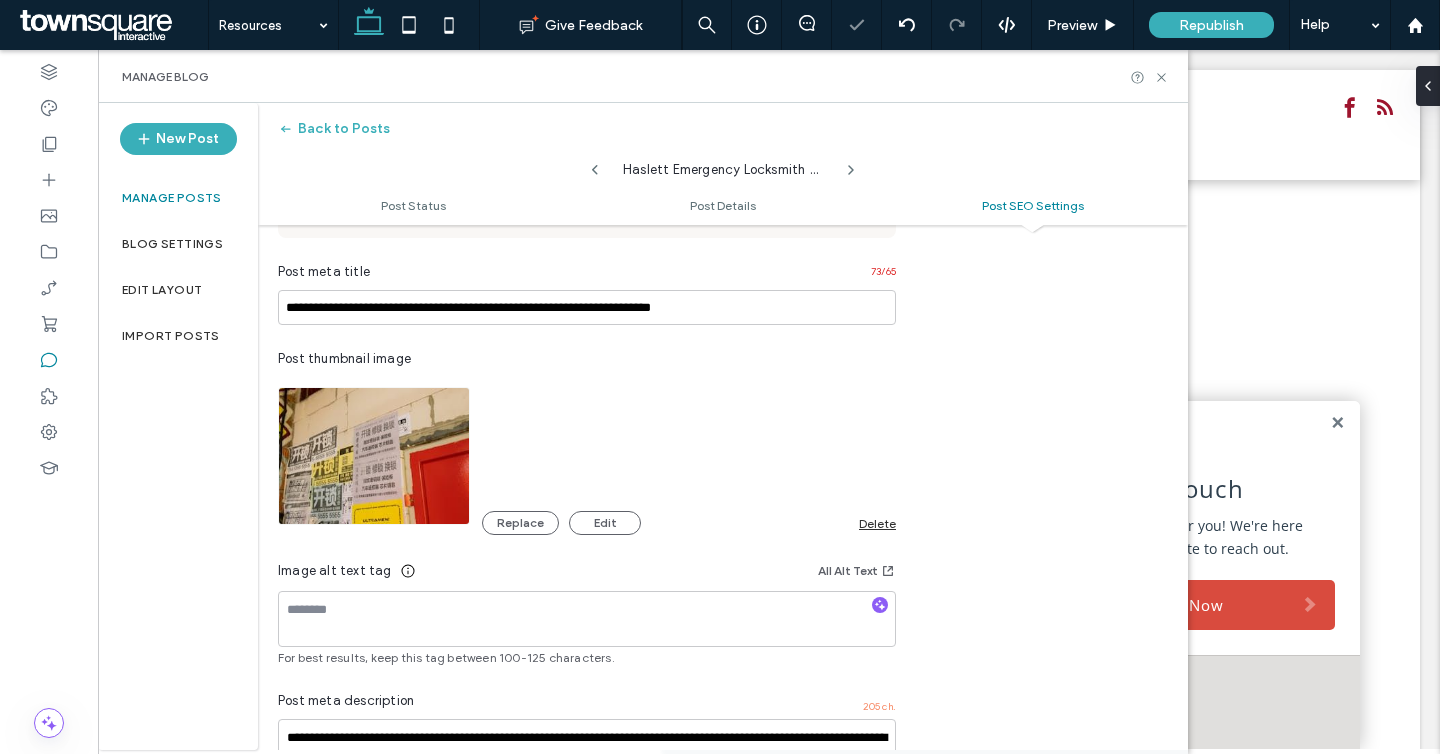 click on "Delete" at bounding box center (877, 523) 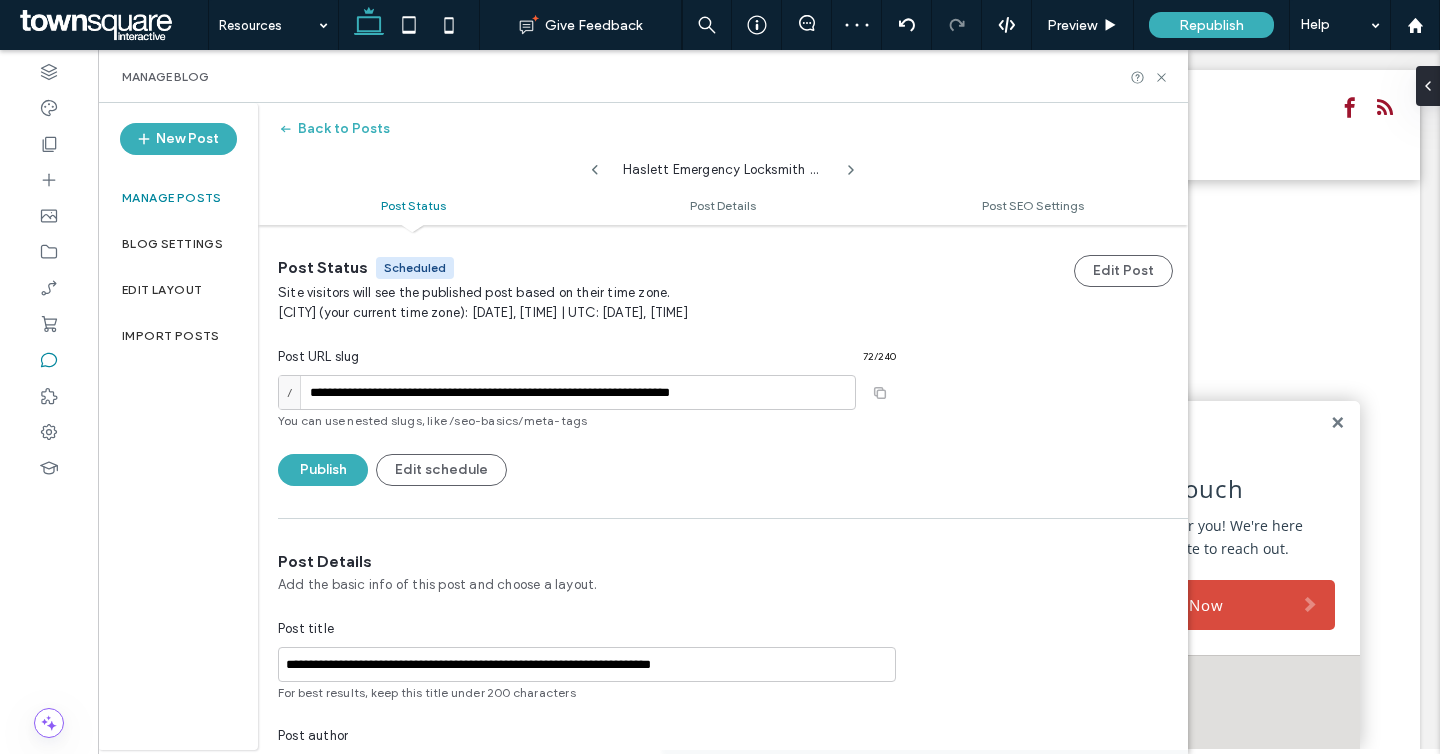 click 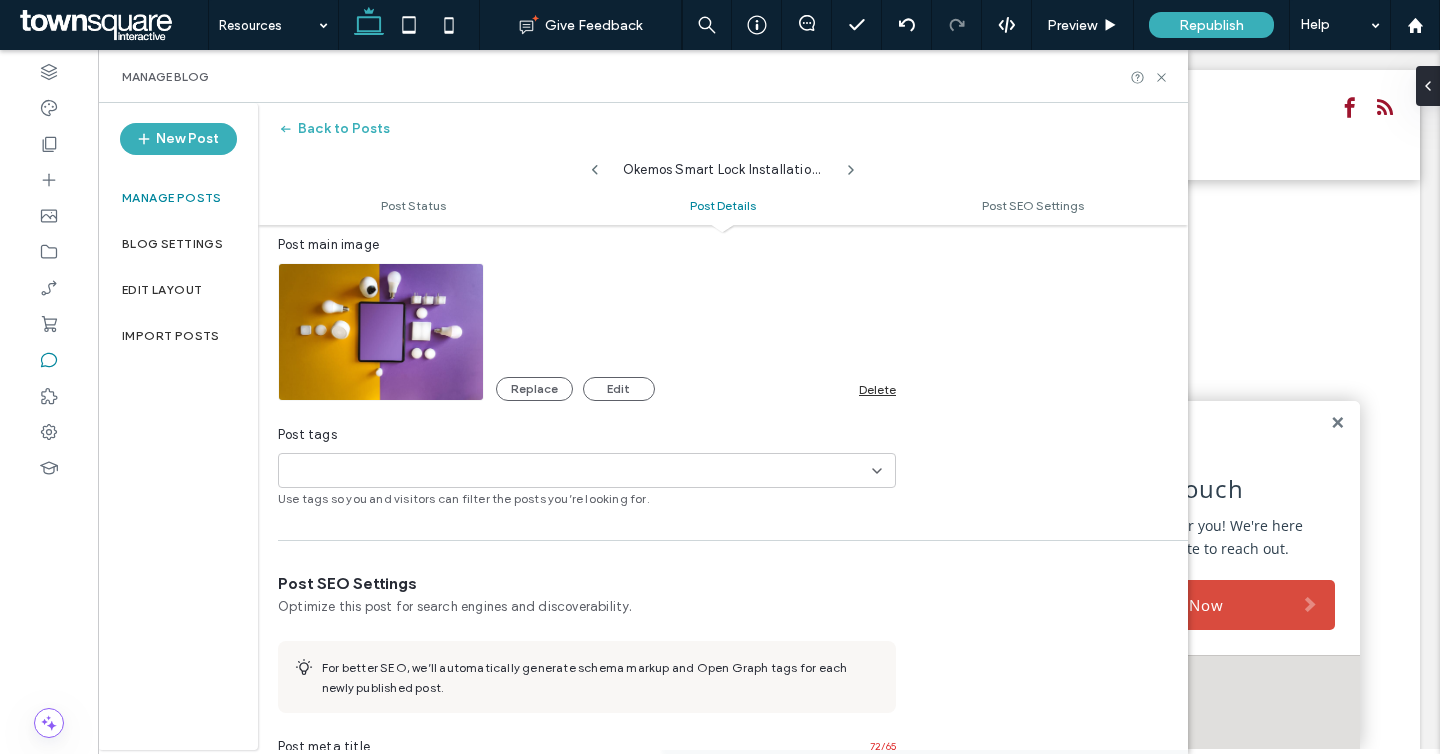 click on "Delete" at bounding box center [877, 389] 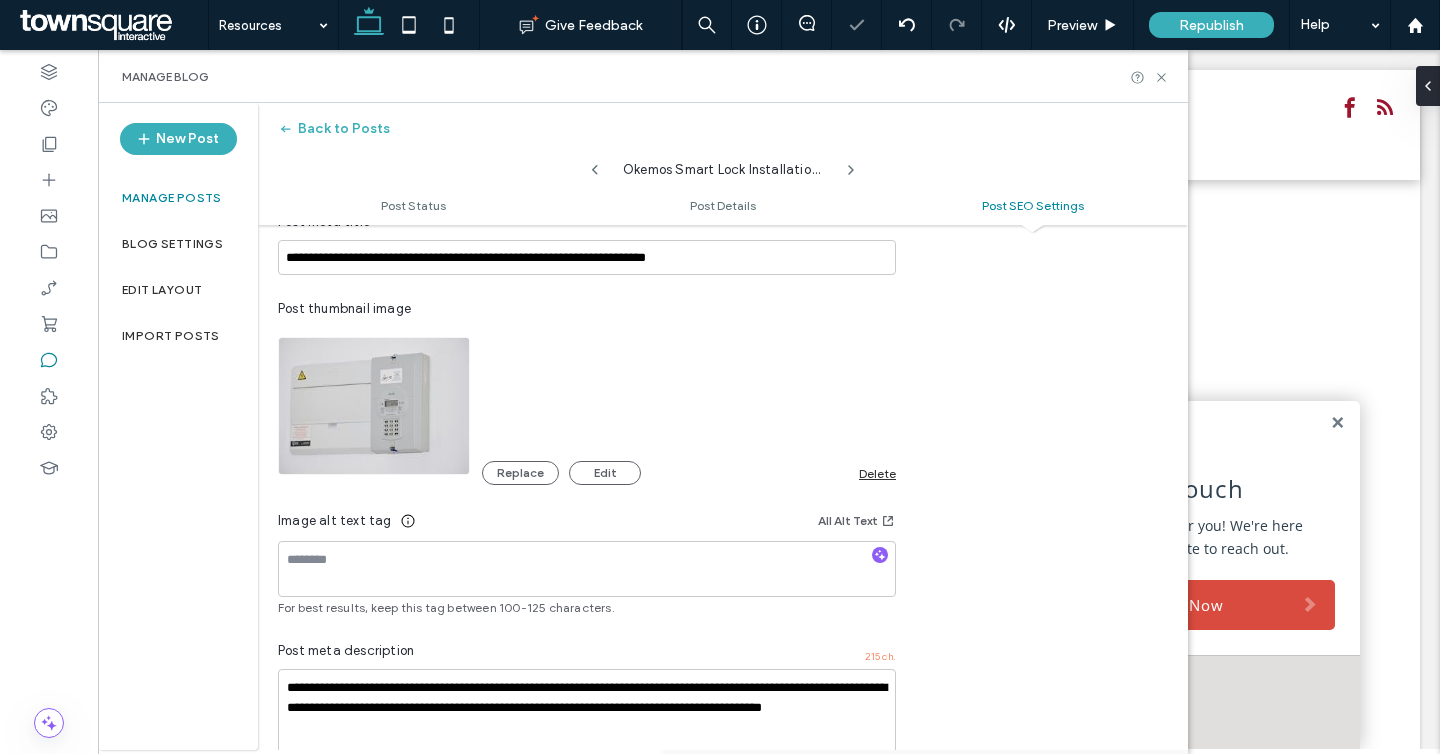 click on "Delete" at bounding box center [877, 473] 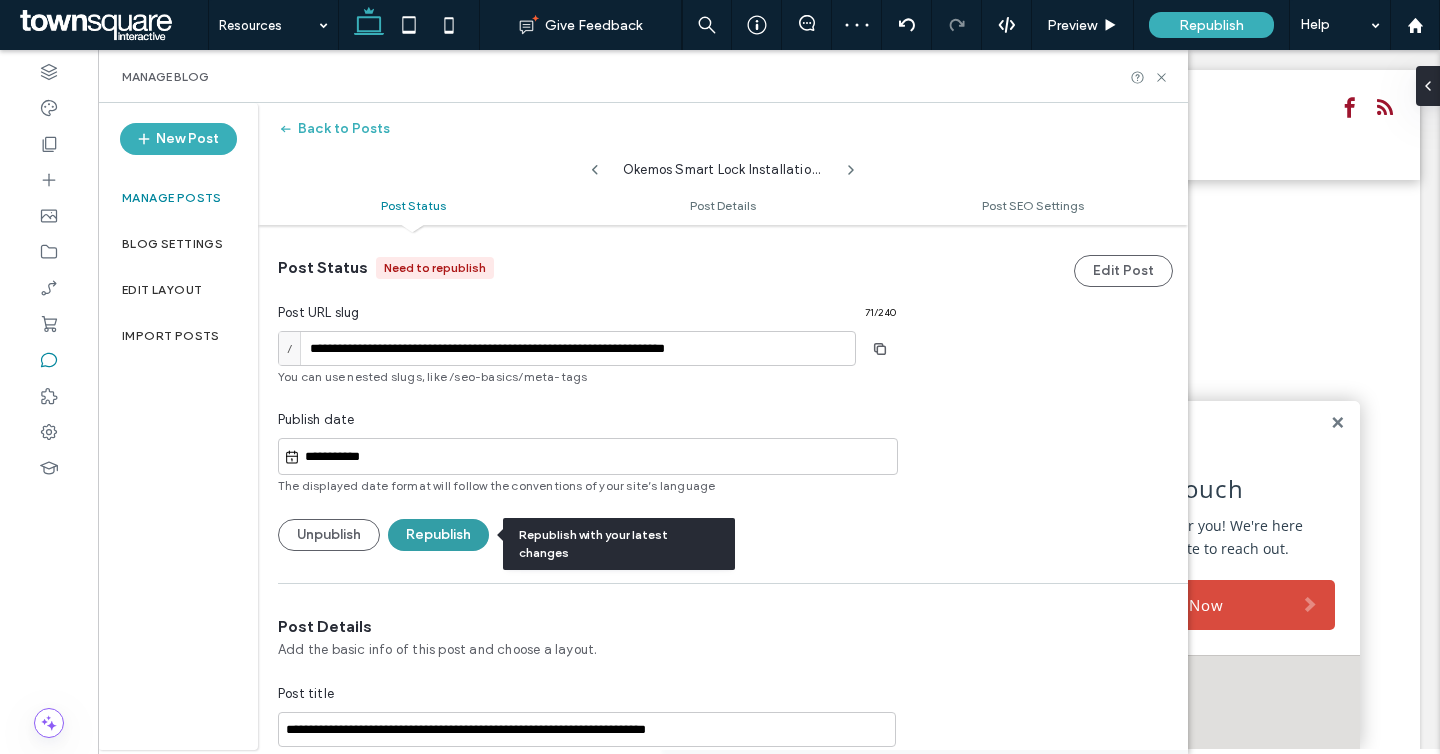 click on "Republish" at bounding box center [438, 535] 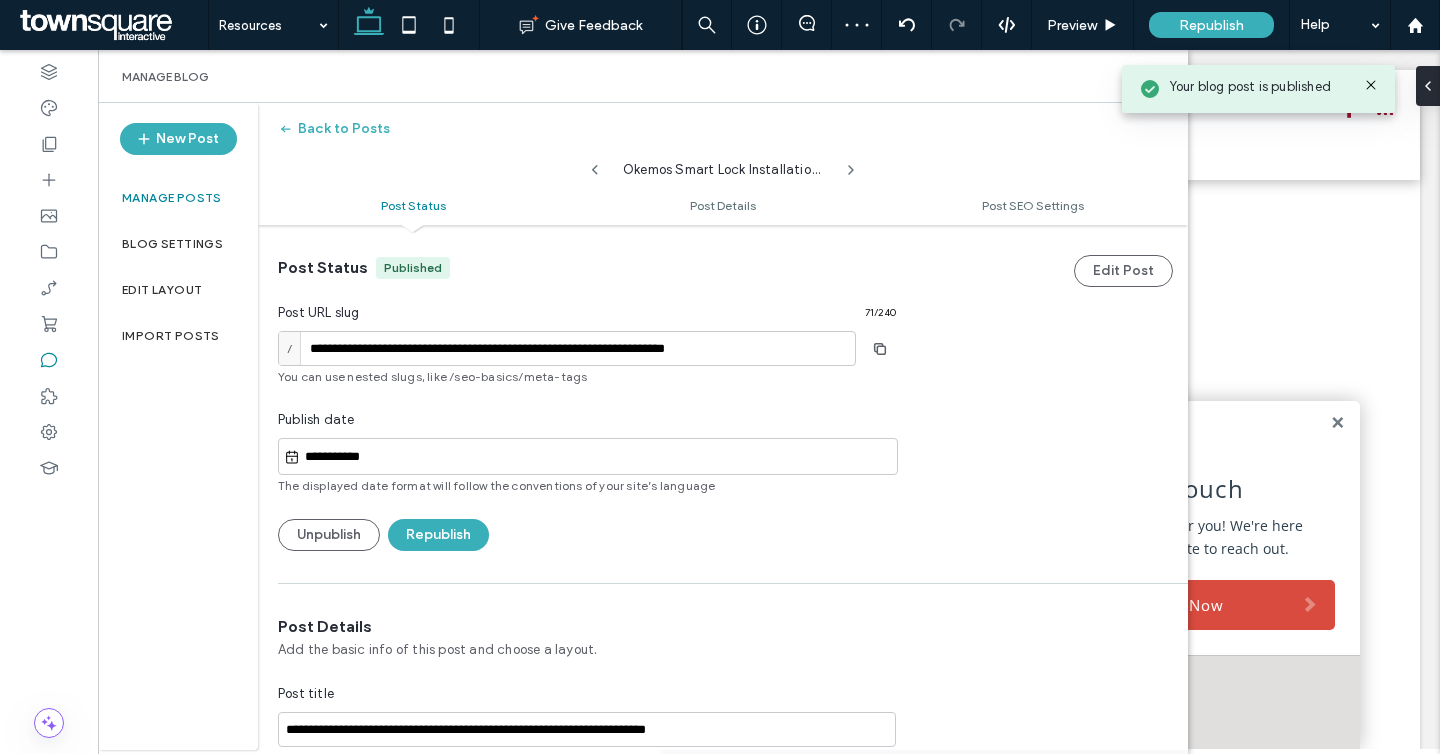 click 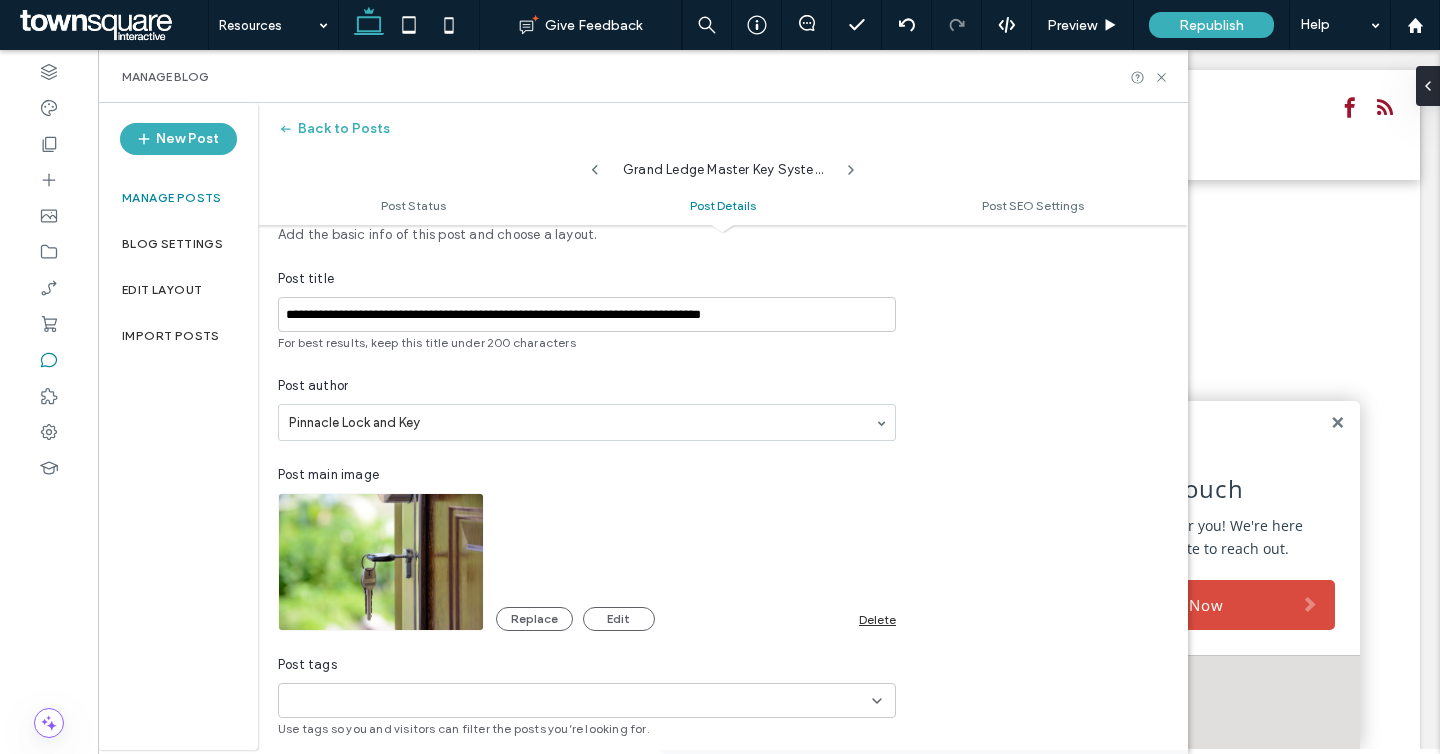 click on "Delete" at bounding box center [877, 619] 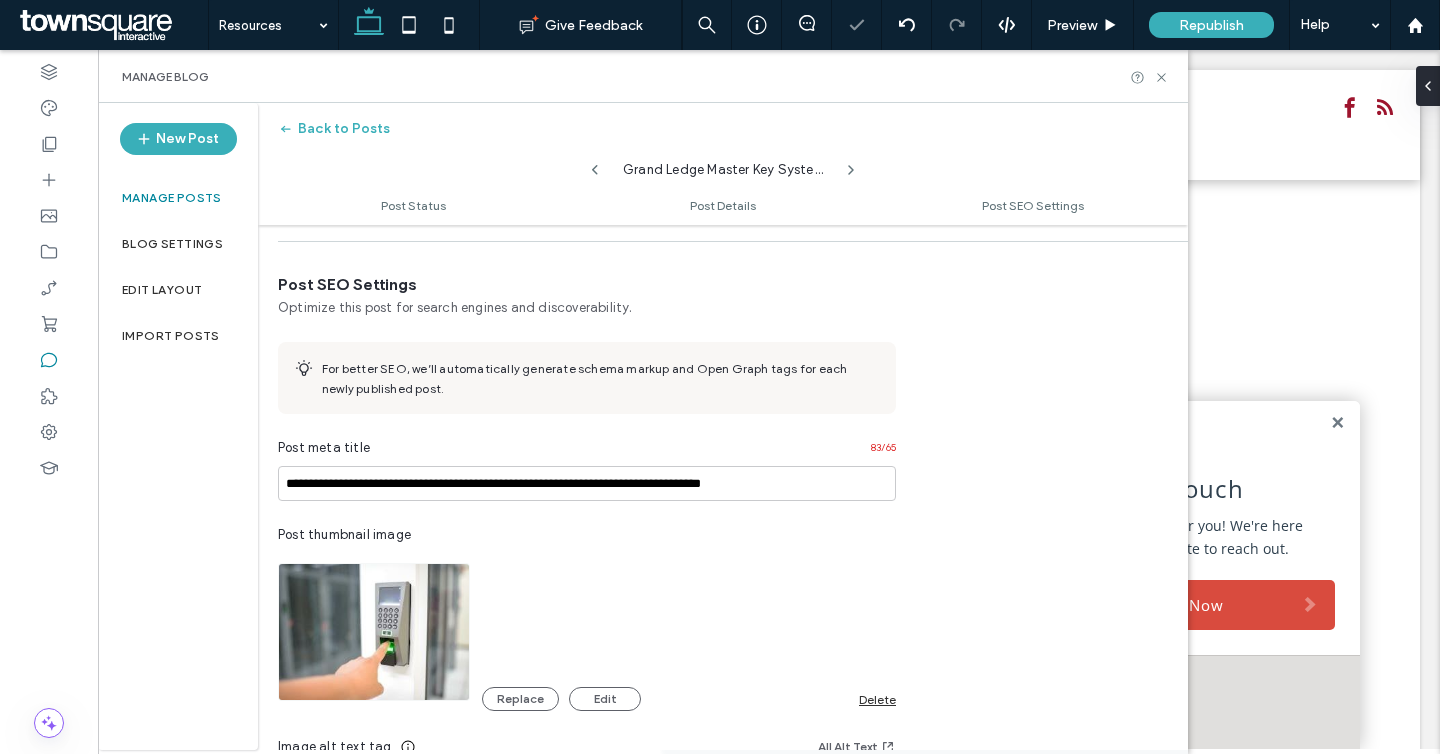 click on "Delete" at bounding box center (877, 699) 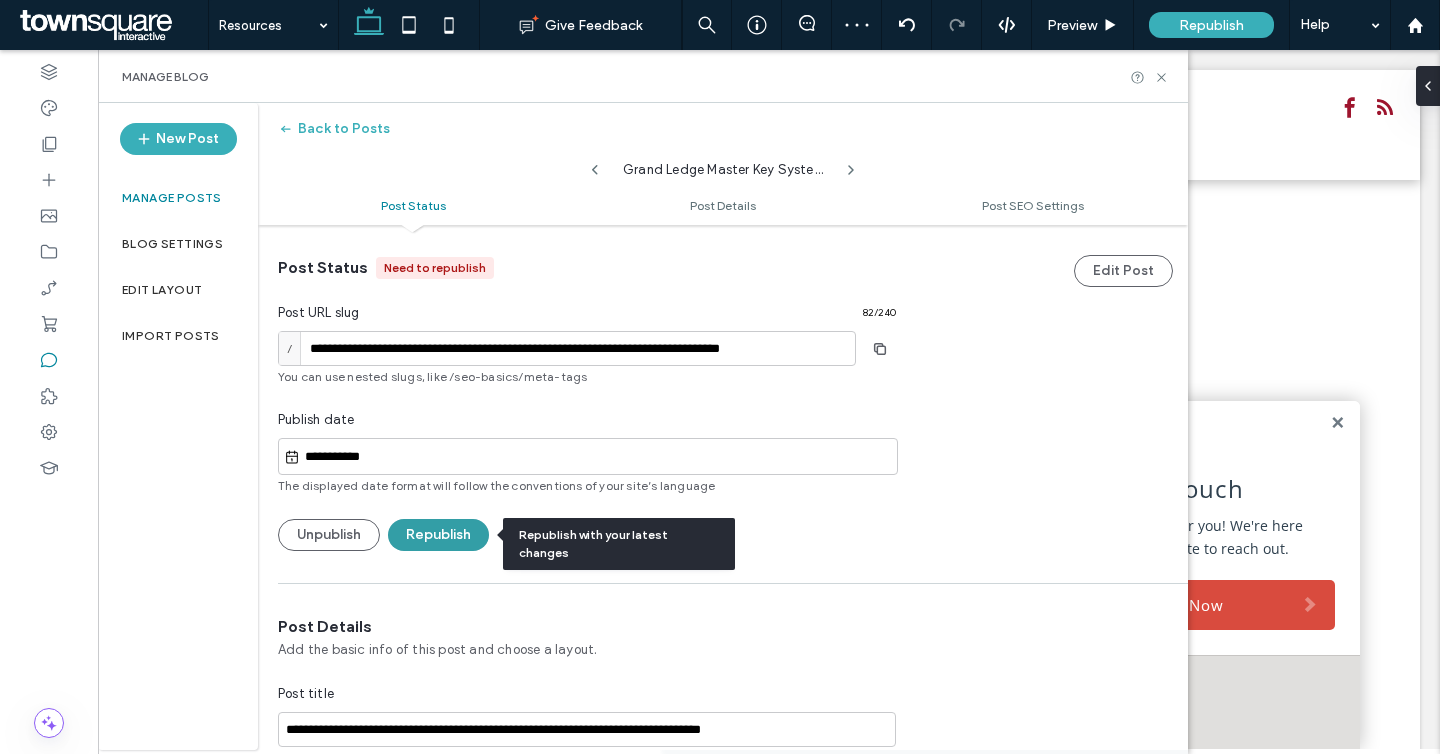 click on "Republish" at bounding box center (438, 535) 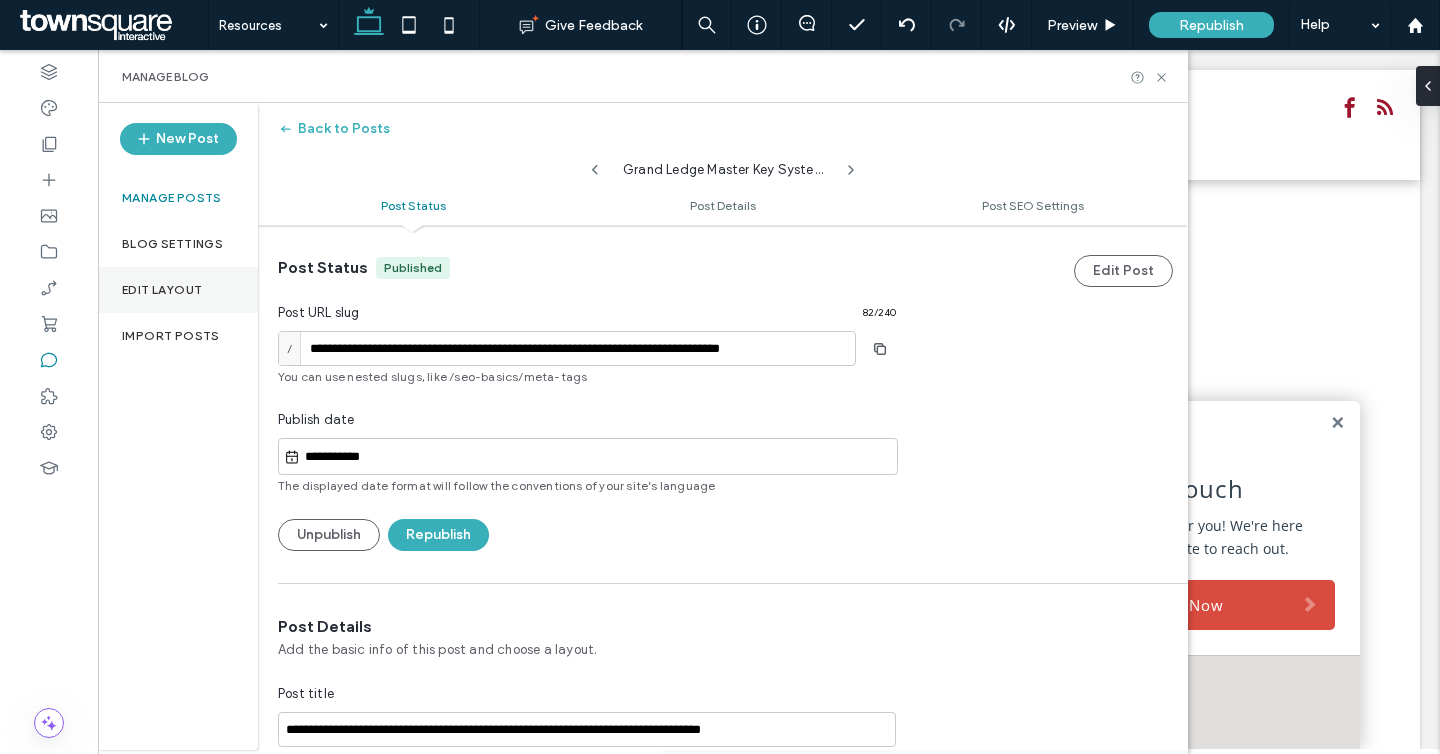 click on "Edit Layout" at bounding box center [162, 290] 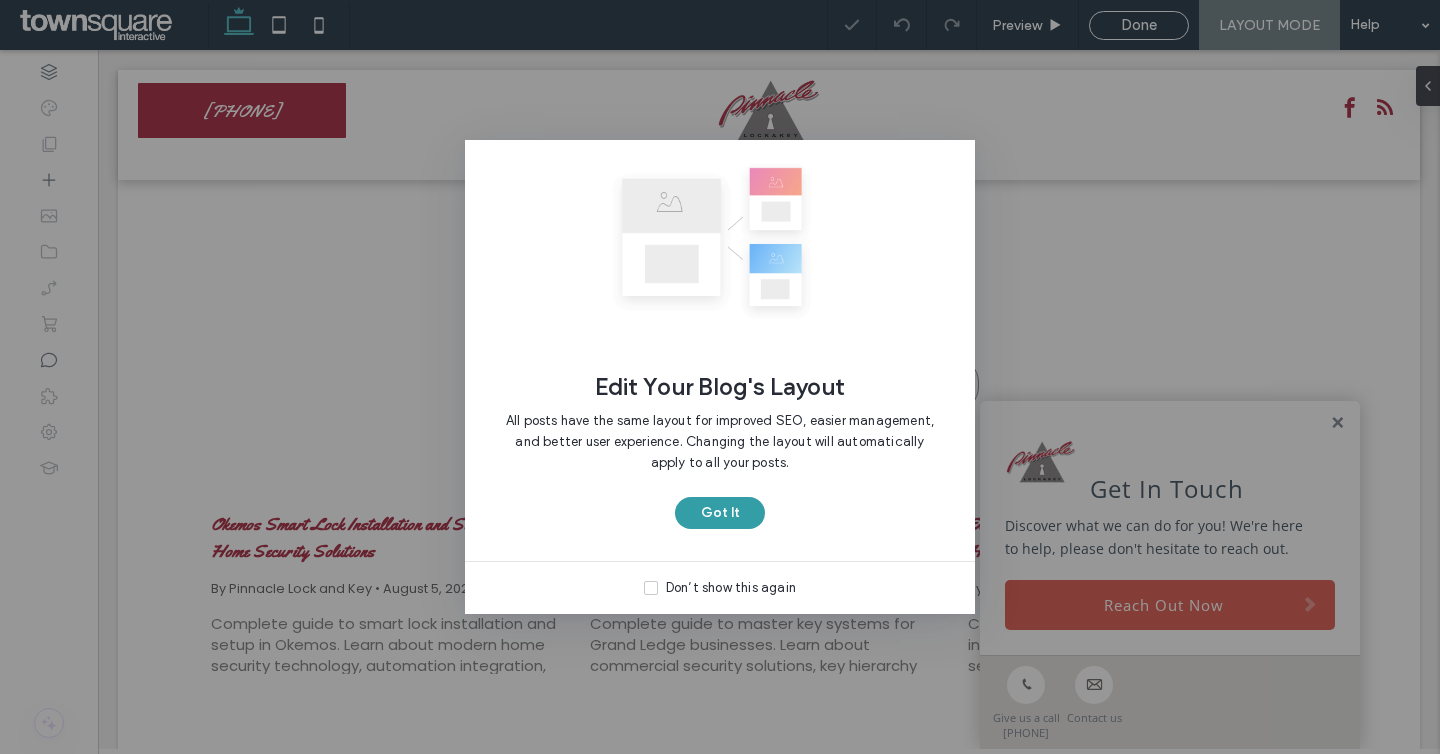 click on "Got It" at bounding box center [720, 513] 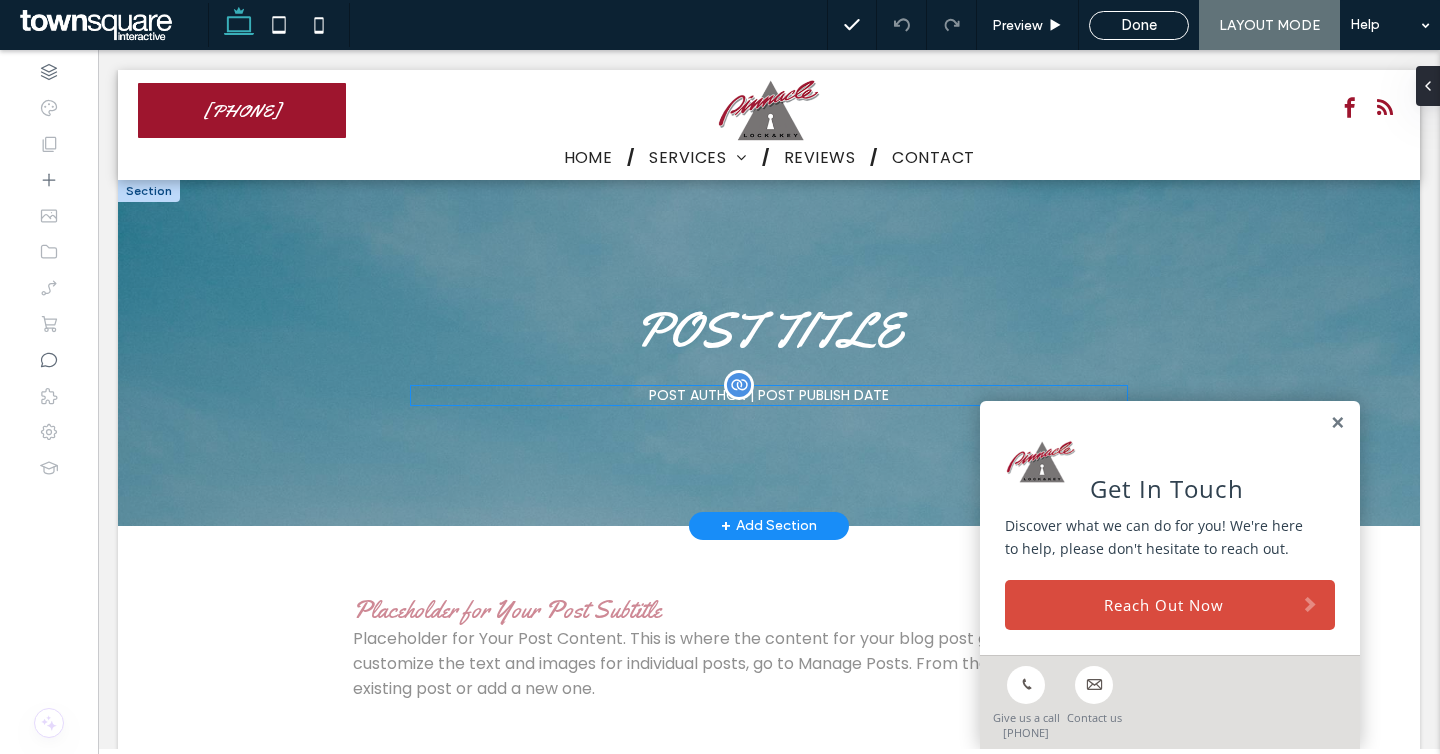 click on "POST AUTHOR | POST PUBLISH DATE" at bounding box center [769, 395] 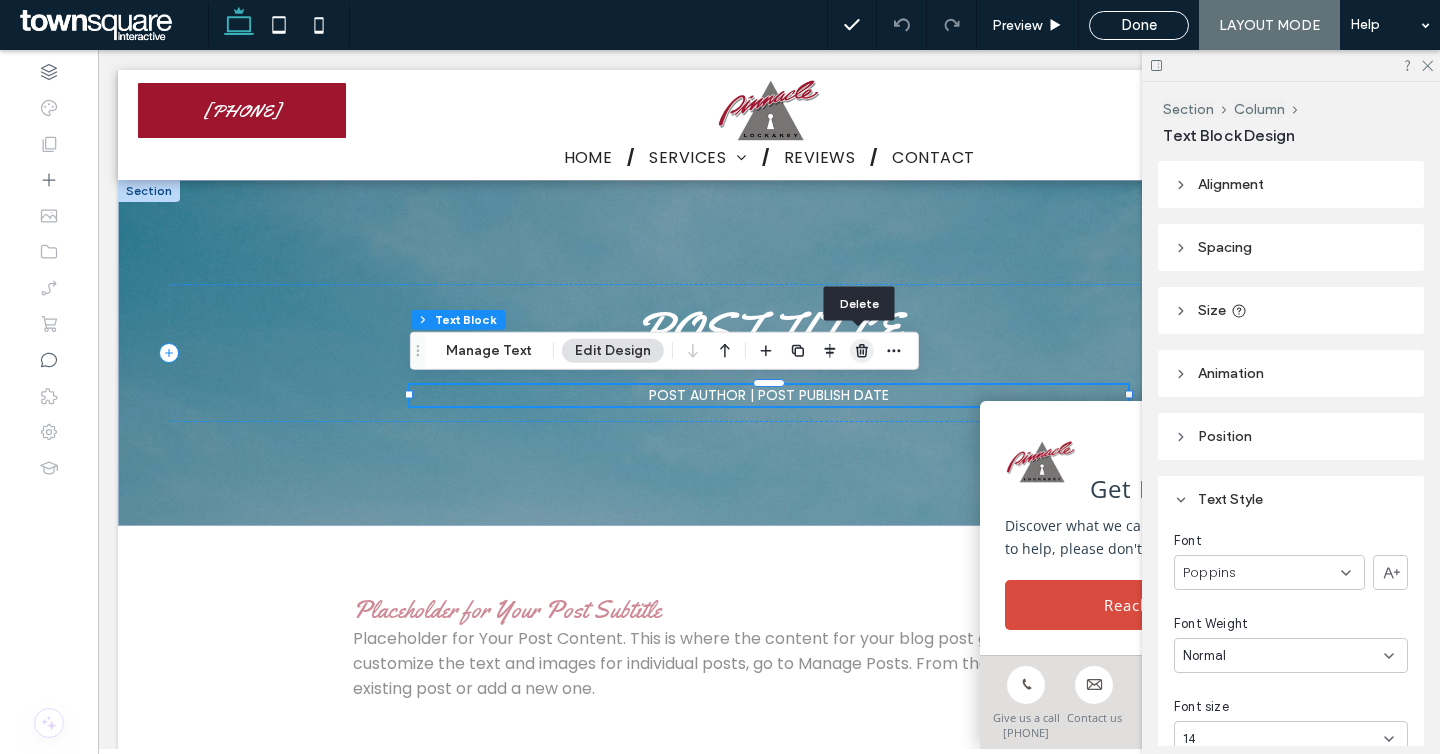click at bounding box center (862, 351) 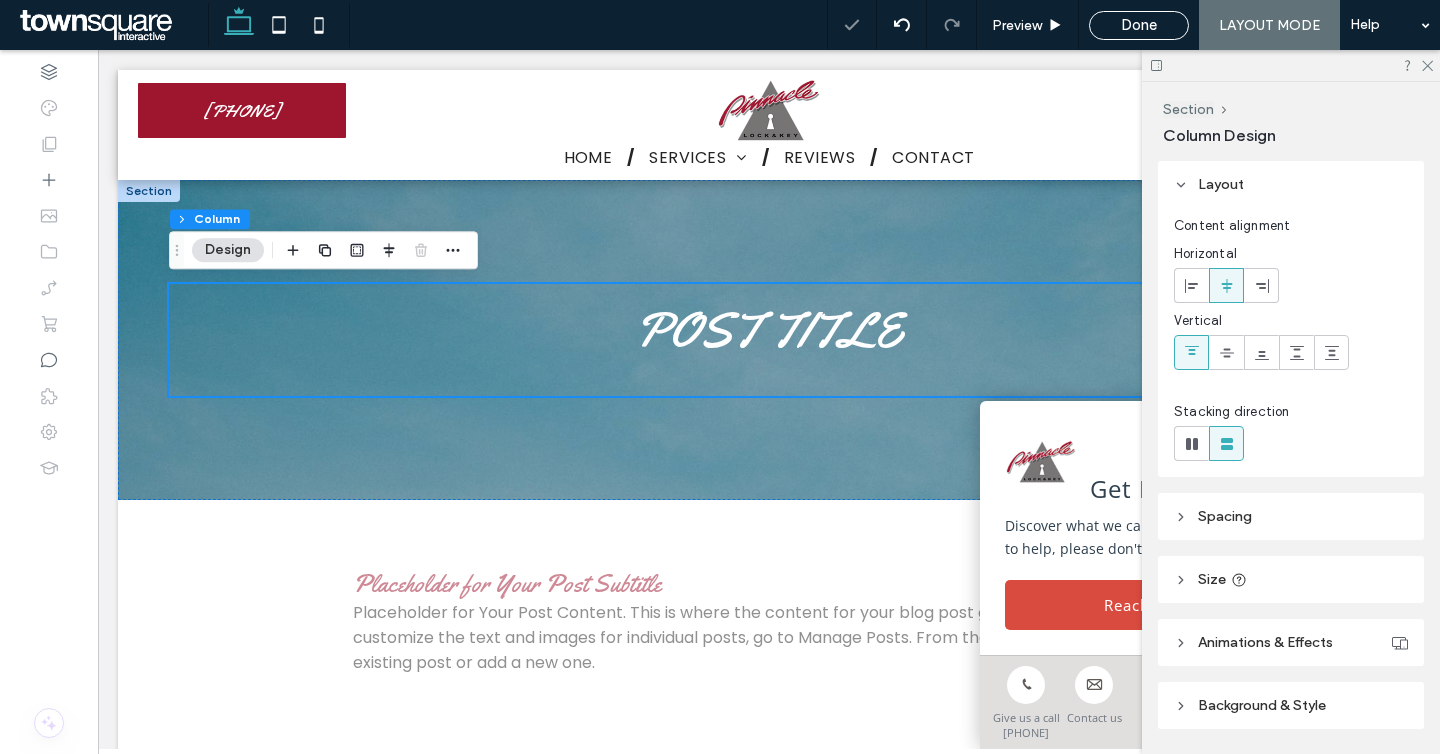 click at bounding box center (1291, 65) 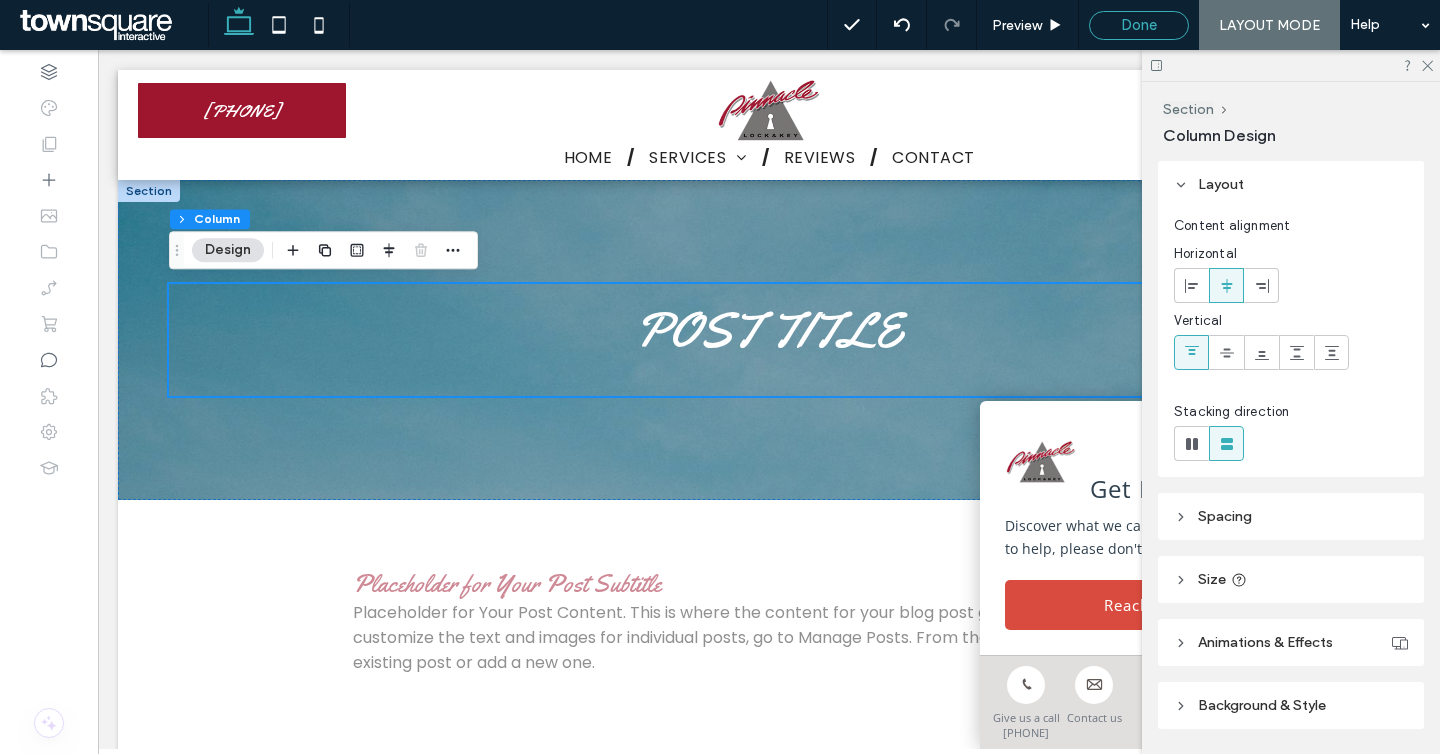 click on "Done" at bounding box center (1139, 25) 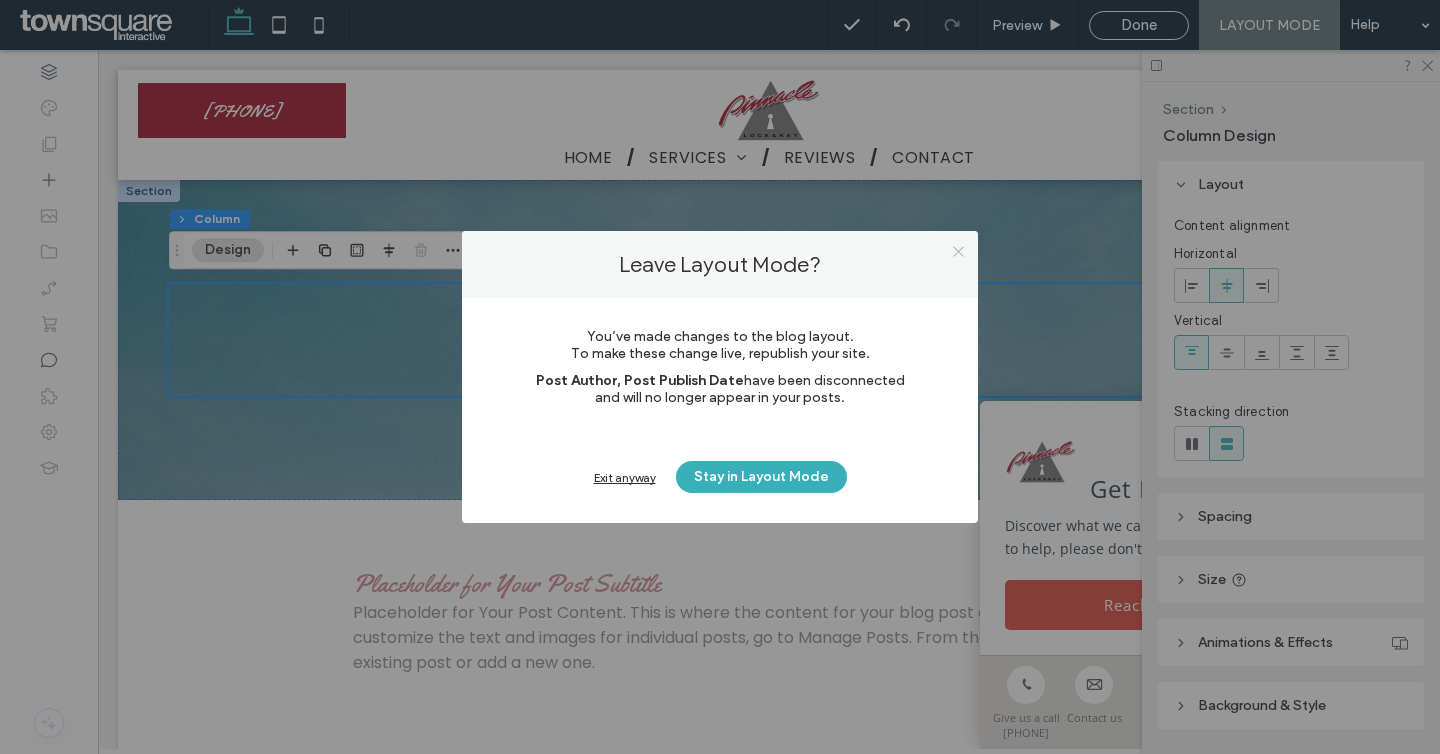 click 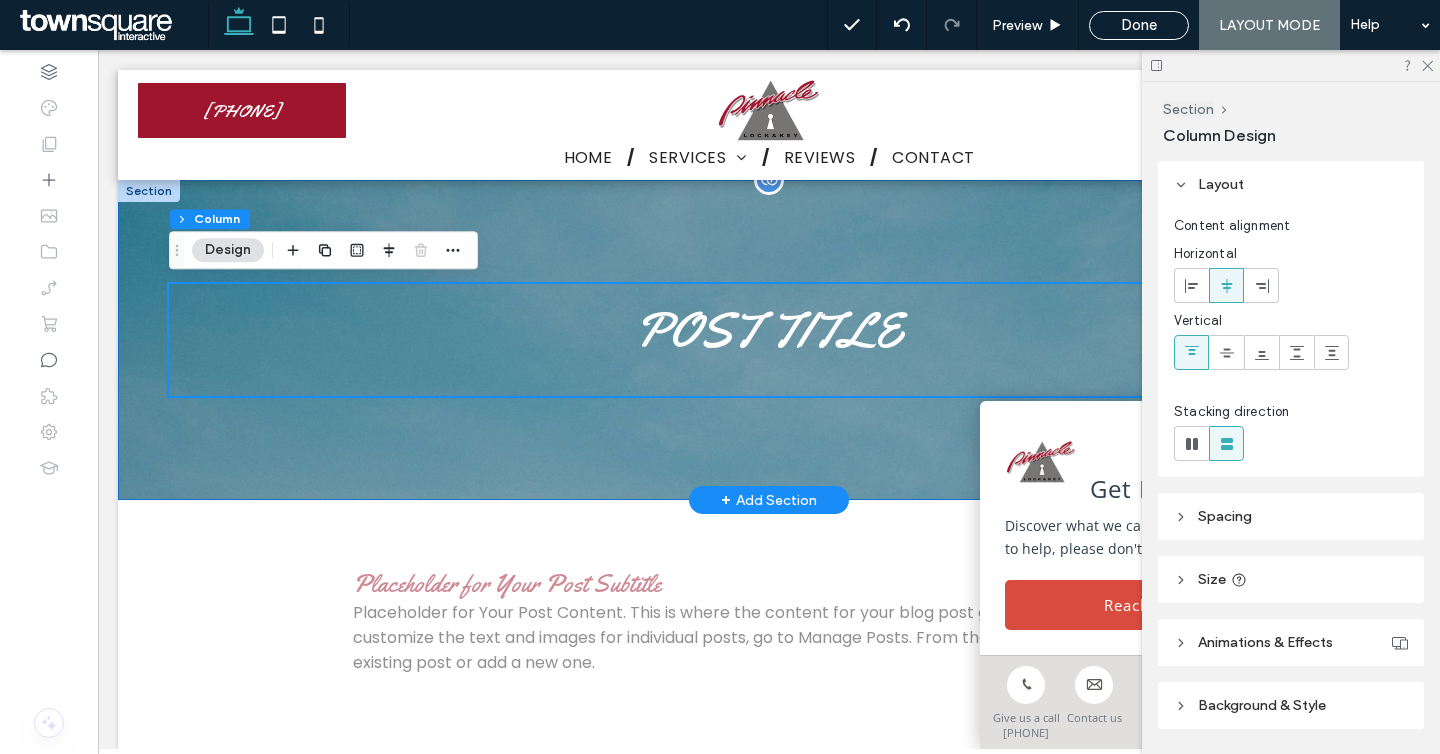 click on "POST TITLE" at bounding box center (769, 340) 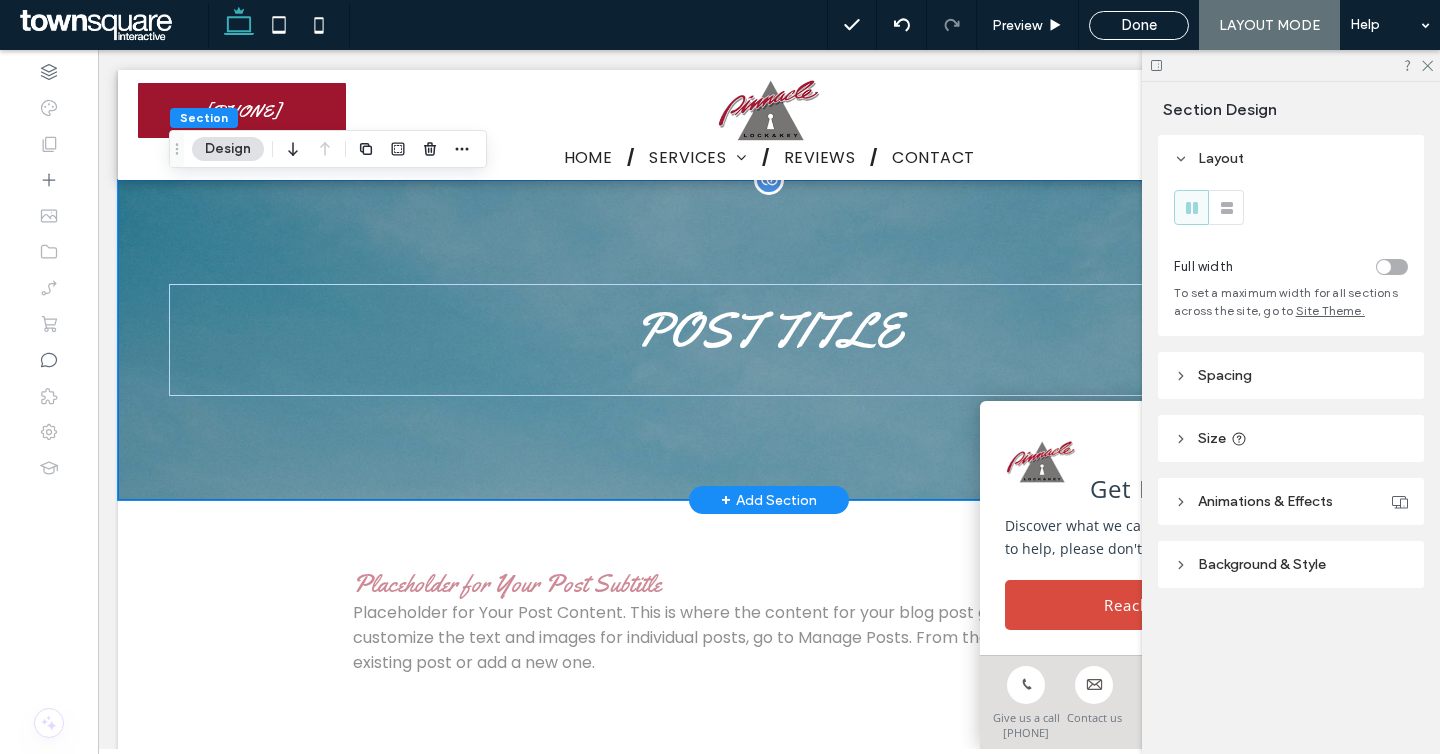click on "POST TITLE" at bounding box center (769, 340) 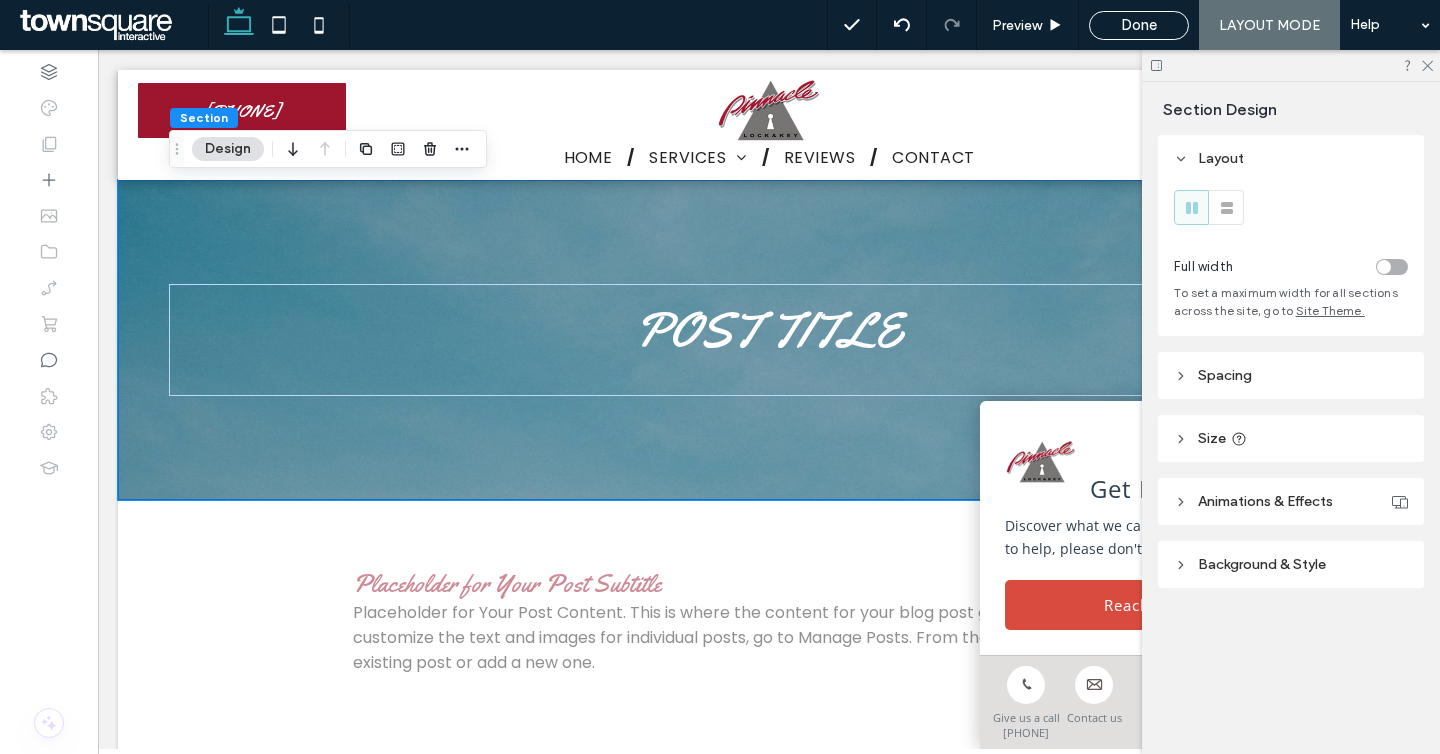 click on "Design" at bounding box center [228, 149] 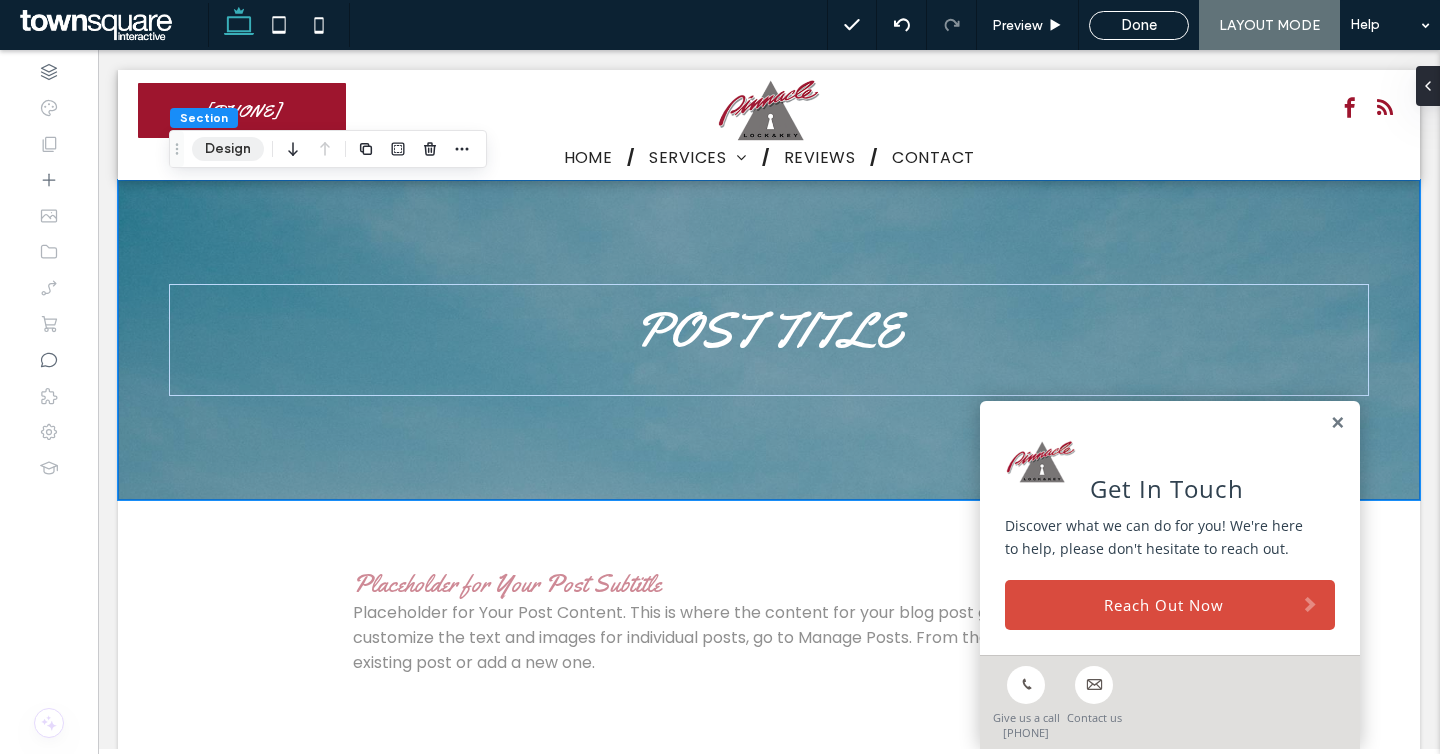 click on "Design" at bounding box center (228, 149) 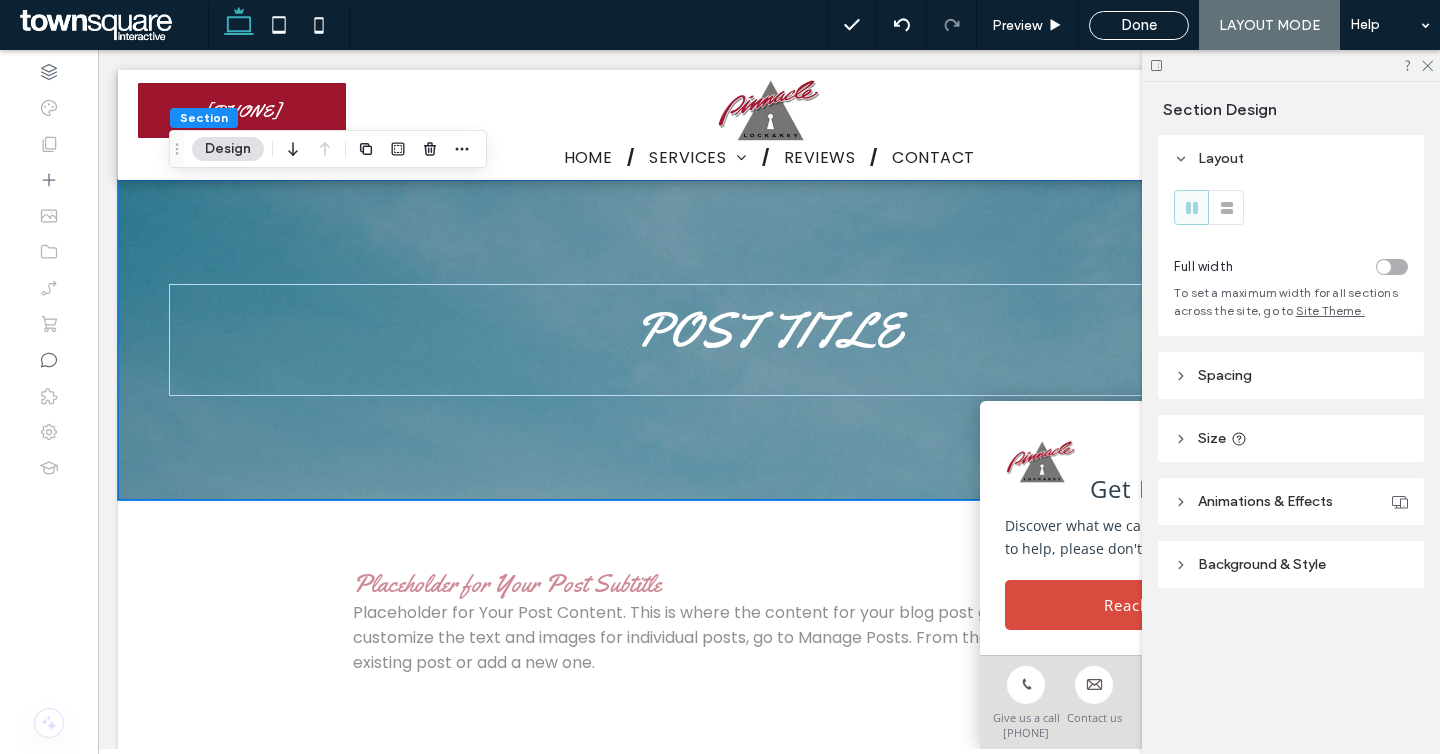 click on "Background & Style" at bounding box center [1291, 564] 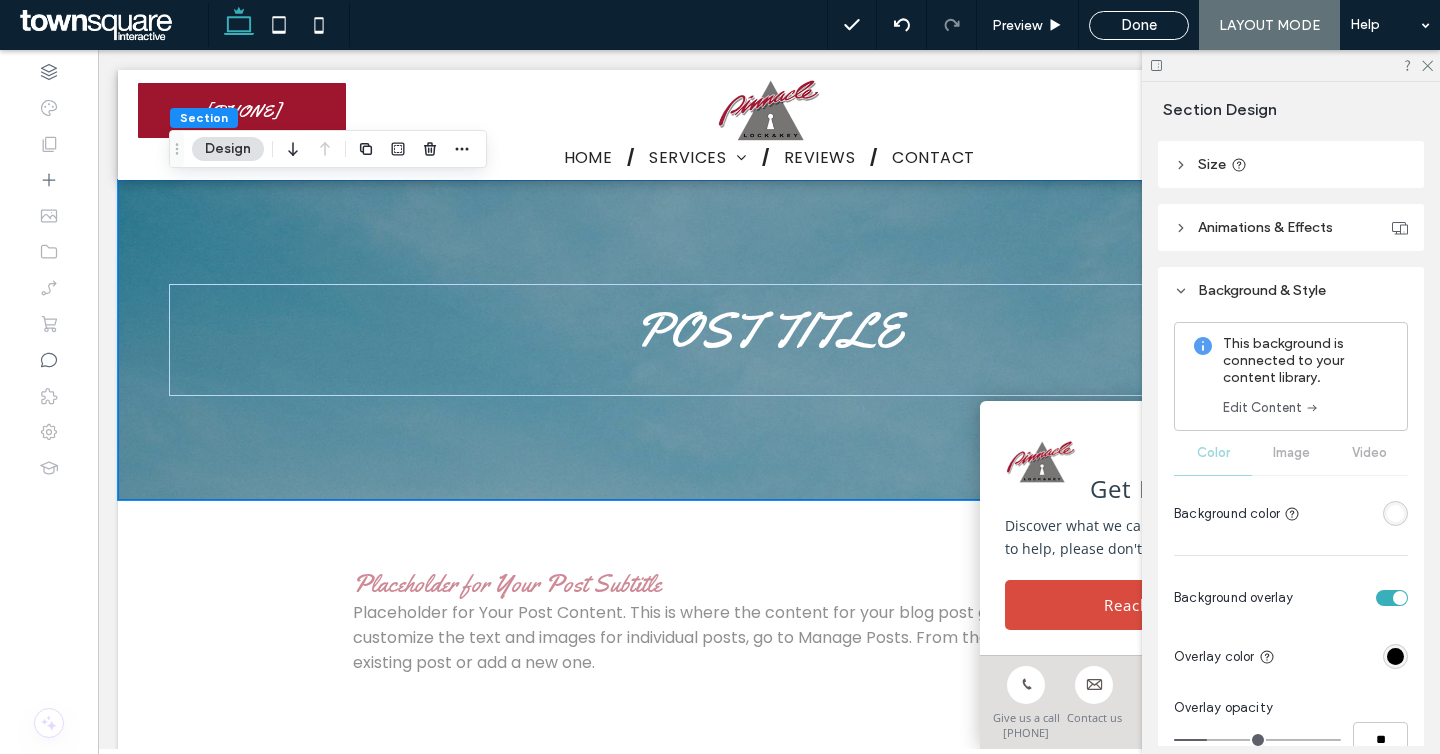 scroll, scrollTop: 376, scrollLeft: 0, axis: vertical 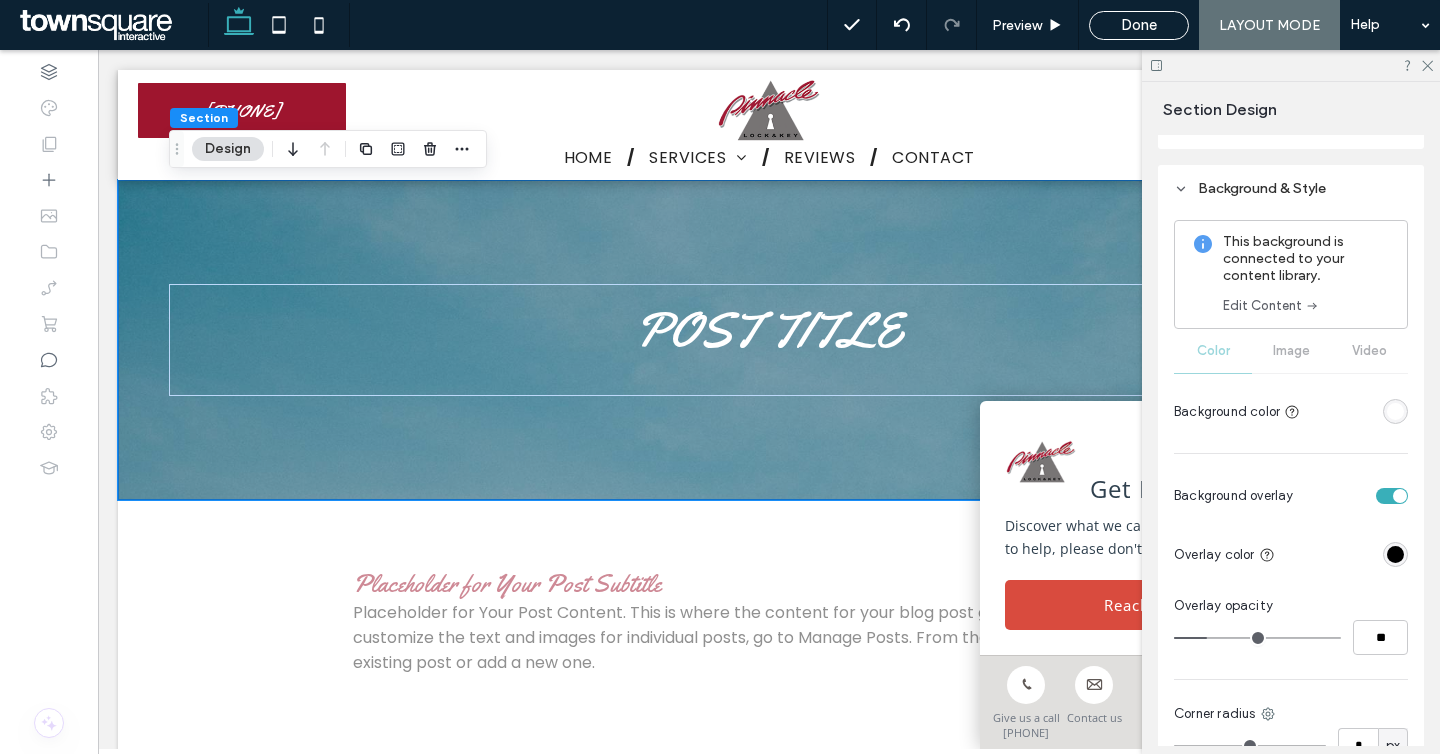 click on "Edit Content" at bounding box center (1271, 306) 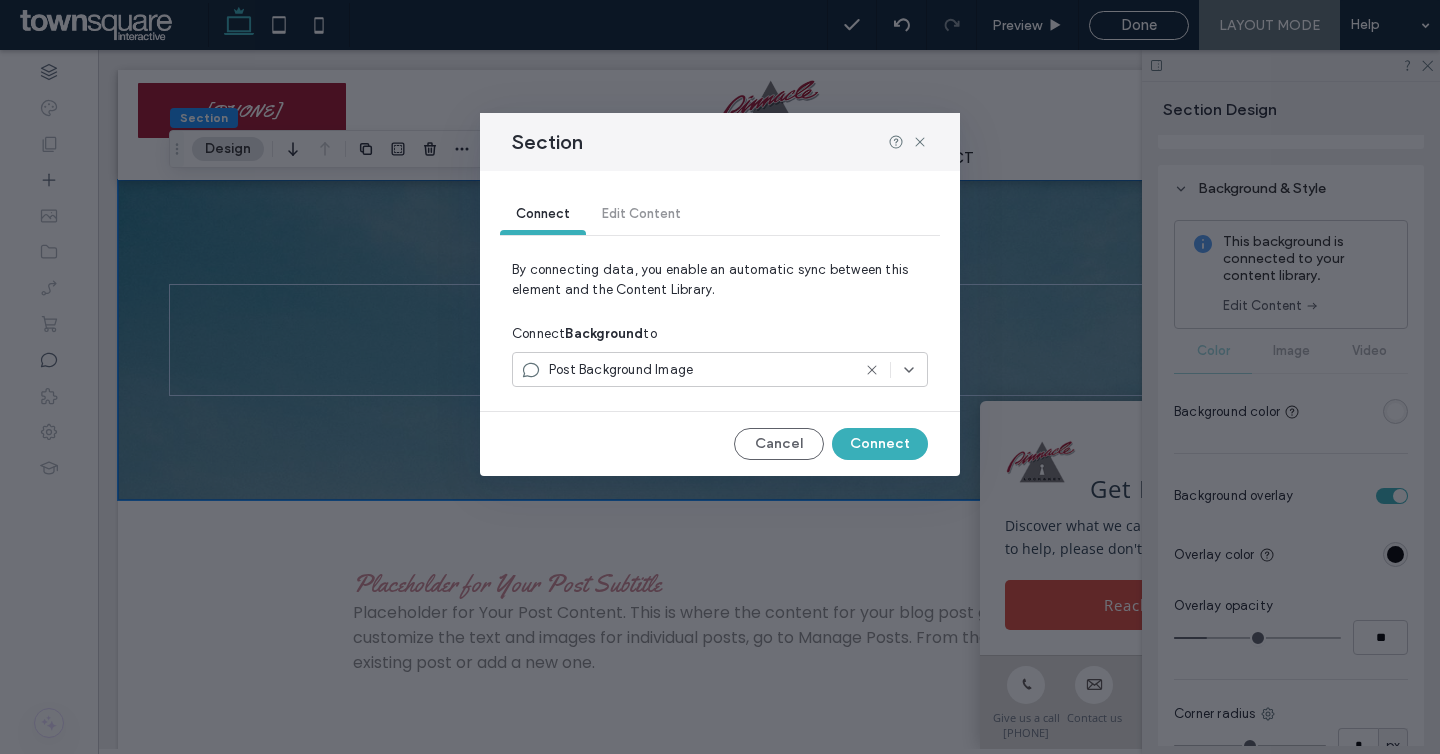 click 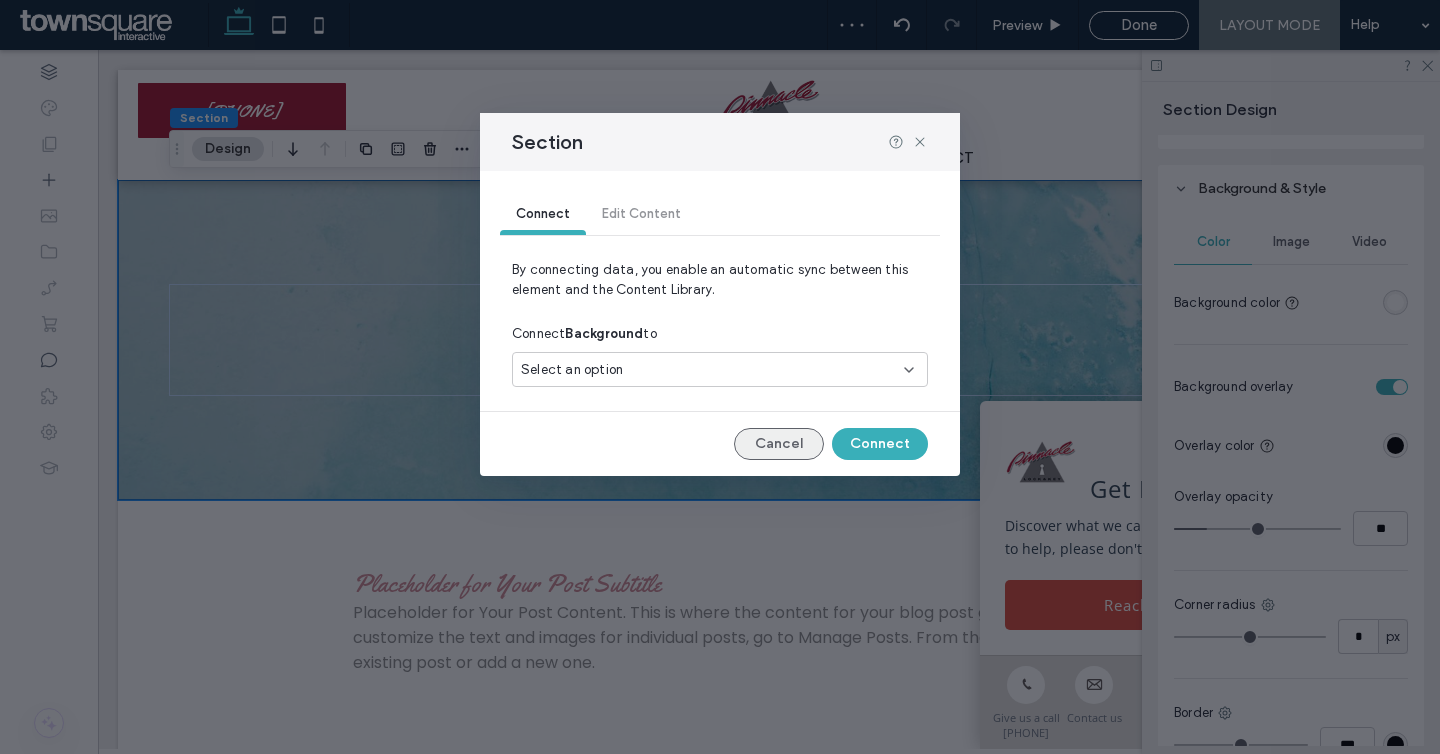 click on "Cancel" at bounding box center (779, 444) 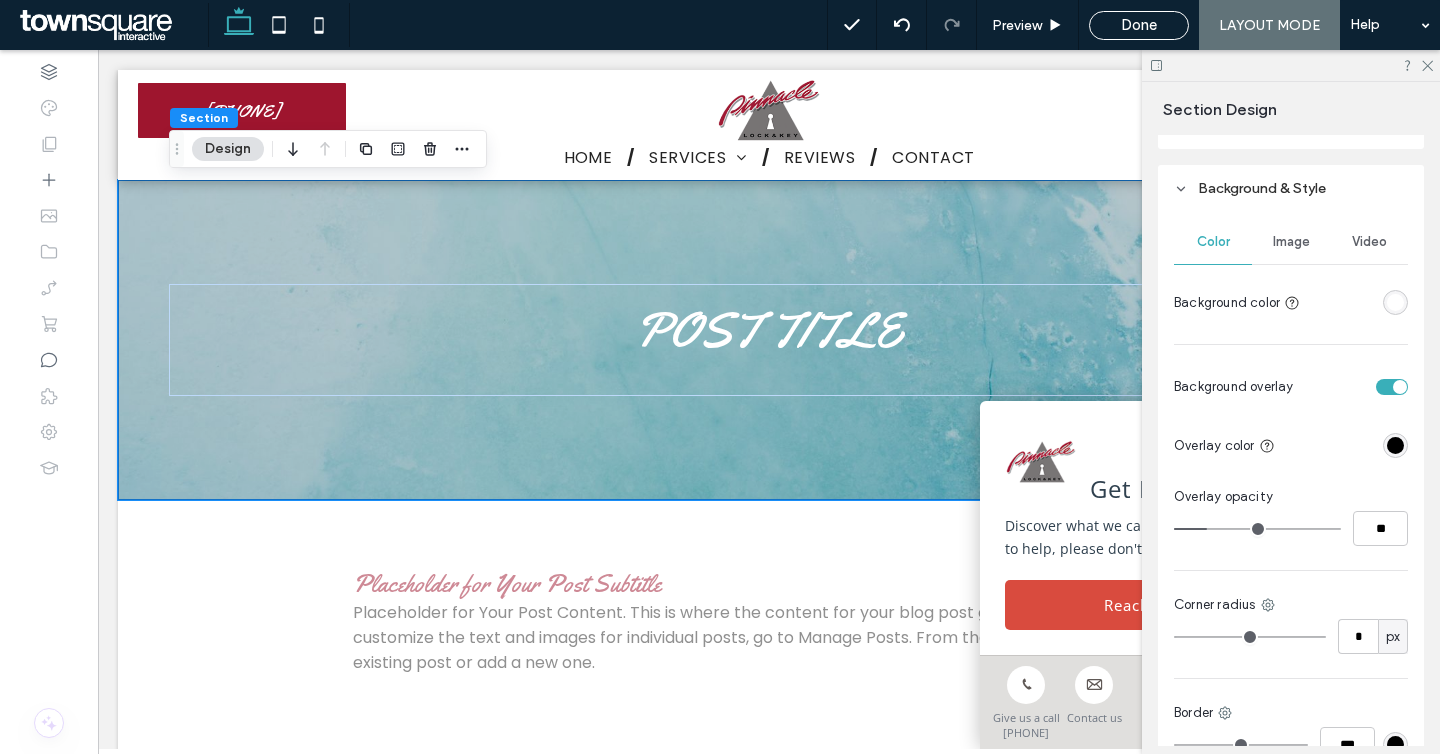 click at bounding box center (1395, 302) 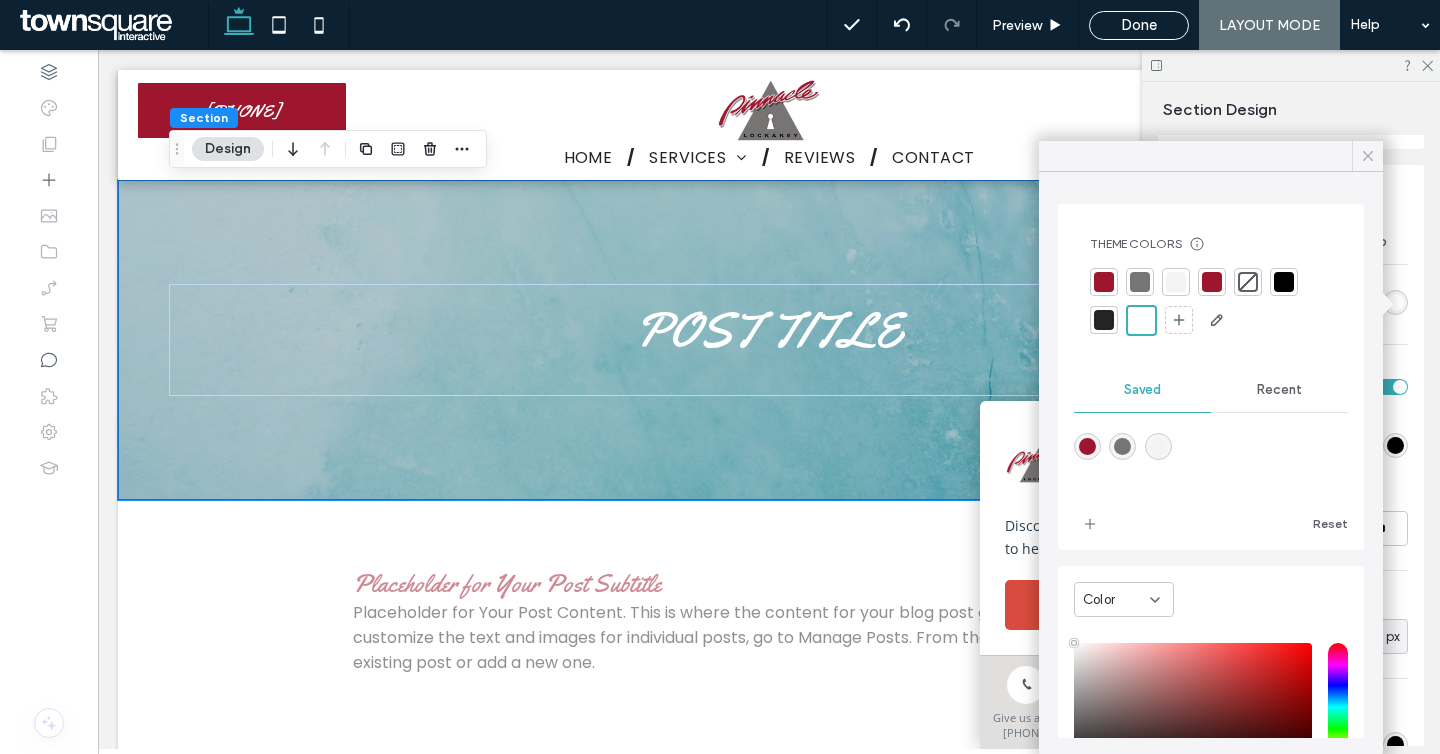 click 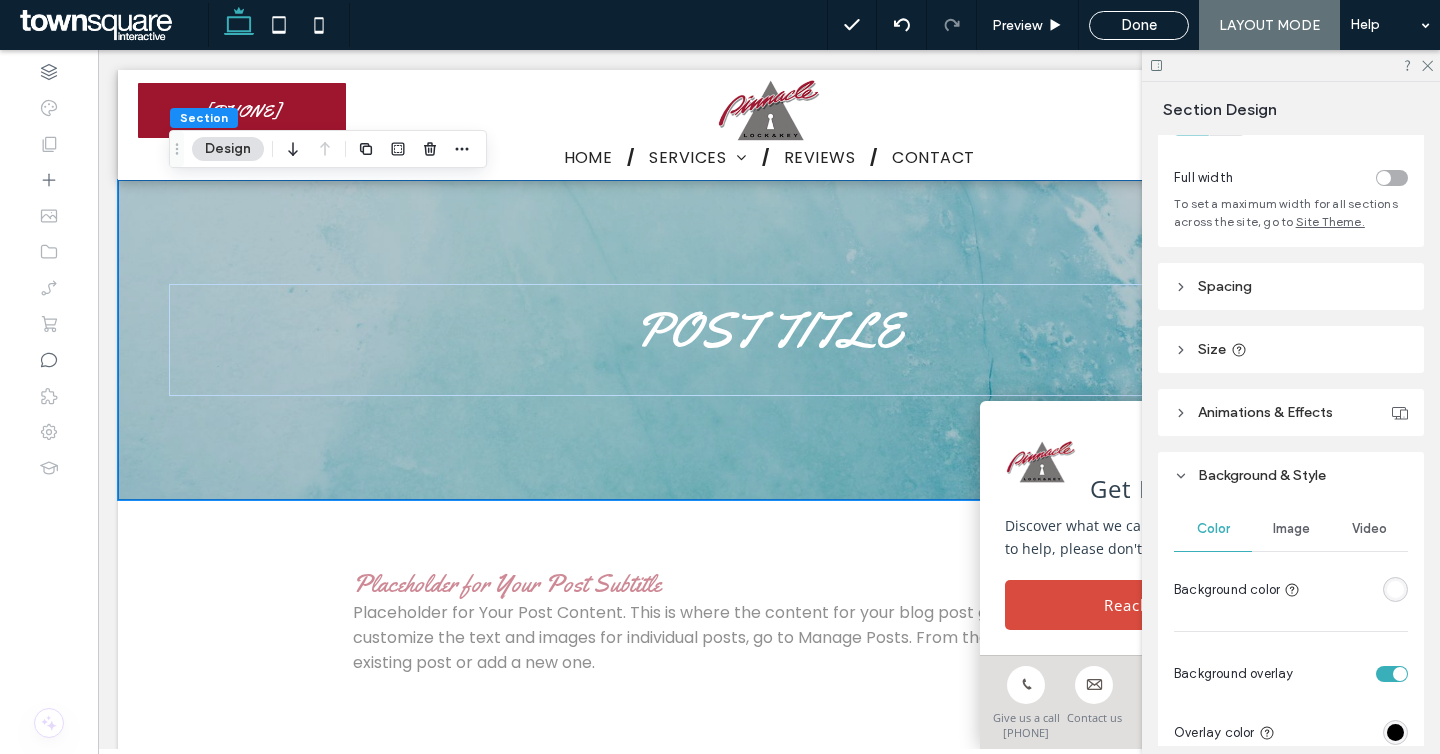 scroll, scrollTop: 74, scrollLeft: 0, axis: vertical 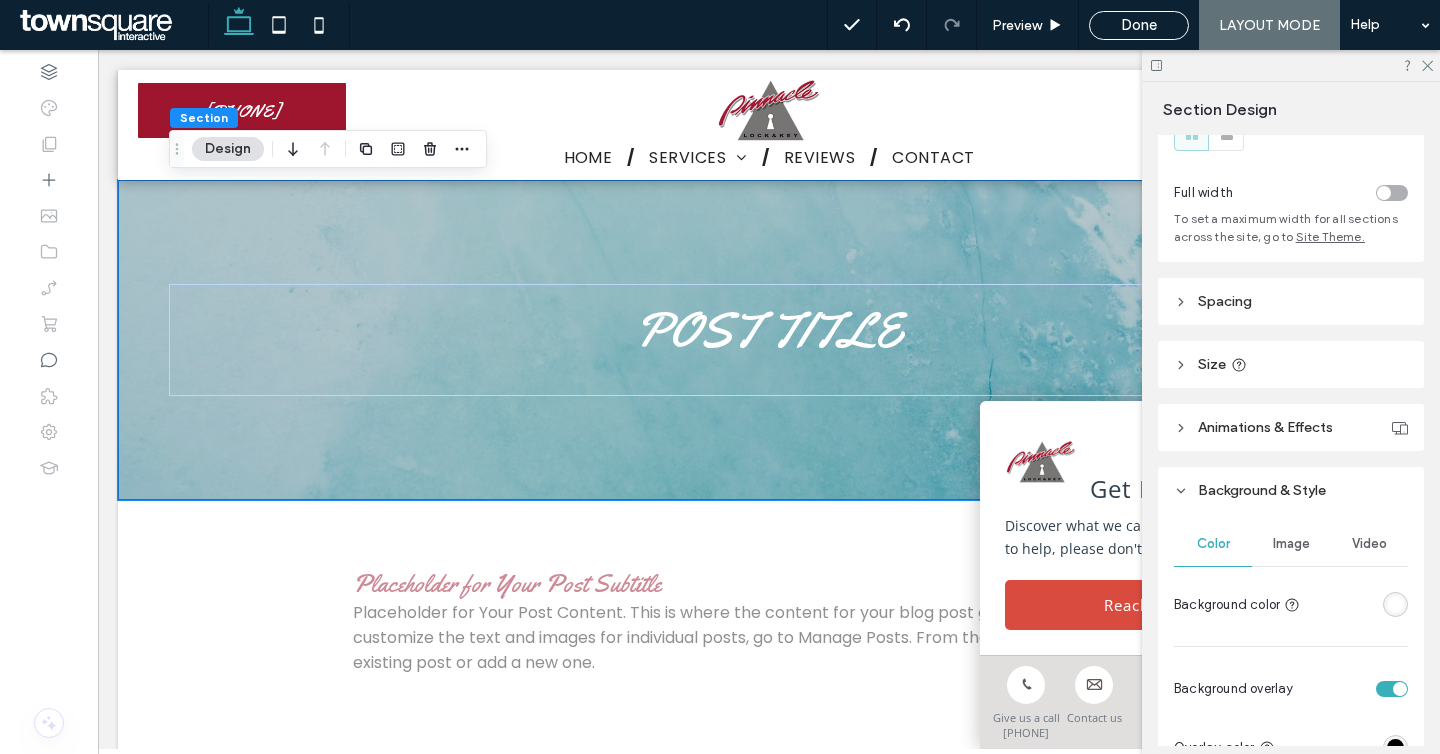 click on "Image" at bounding box center (1291, 544) 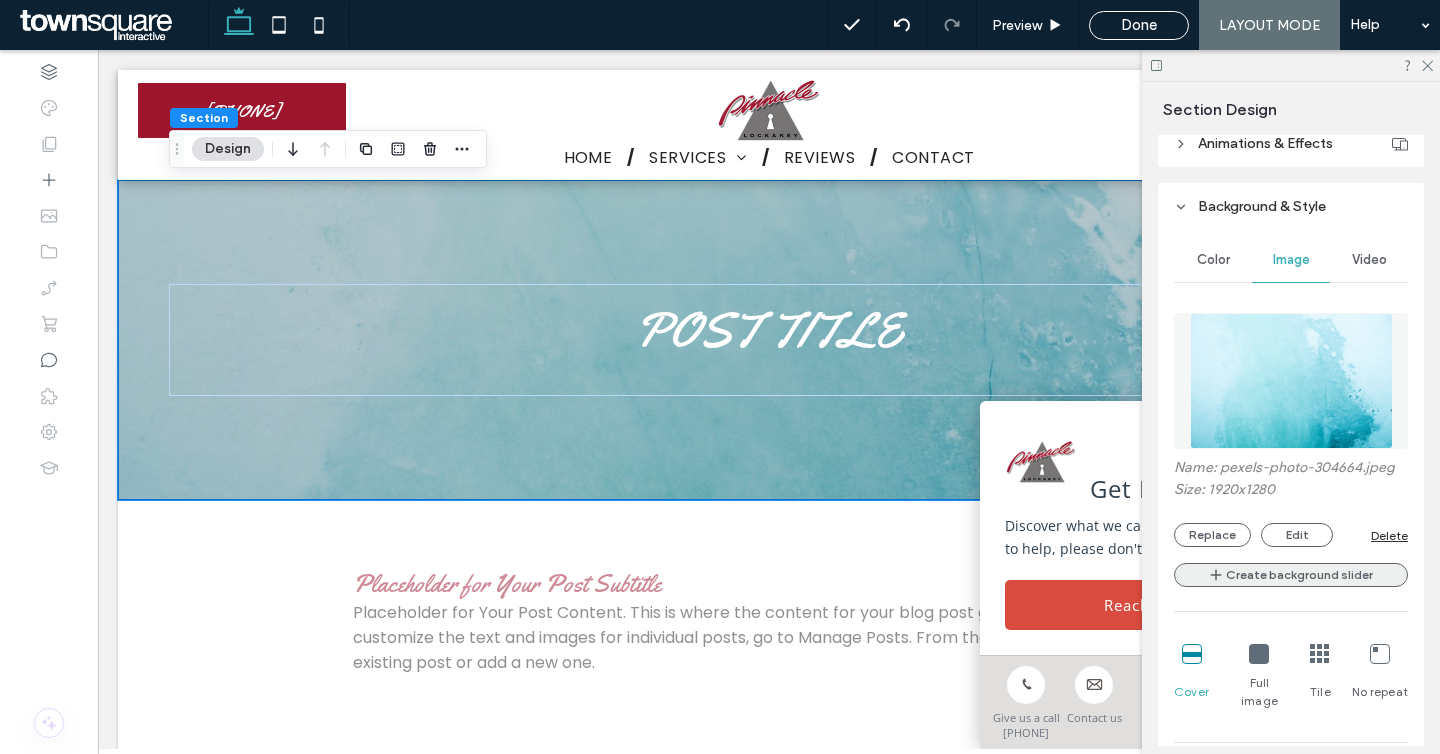 scroll, scrollTop: 376, scrollLeft: 0, axis: vertical 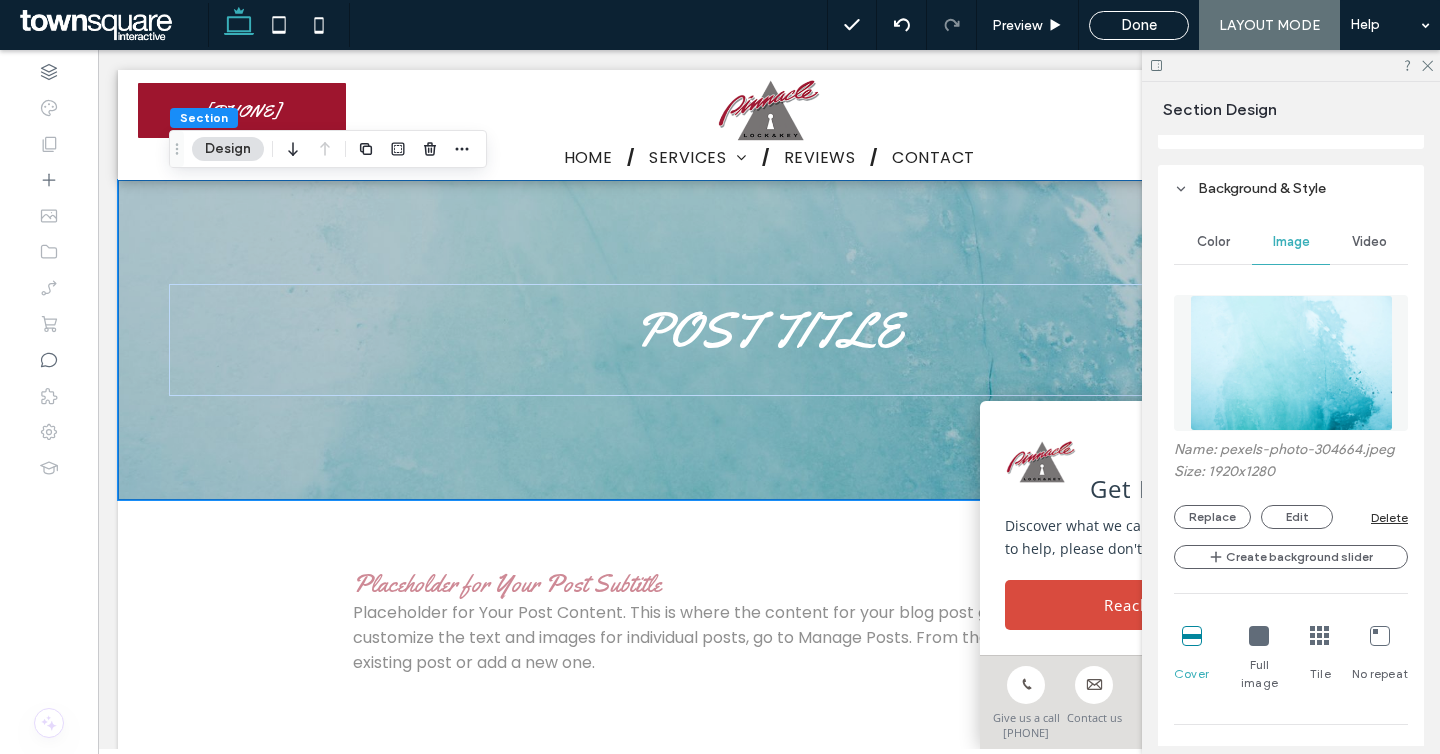 click on "Delete" at bounding box center (1389, 517) 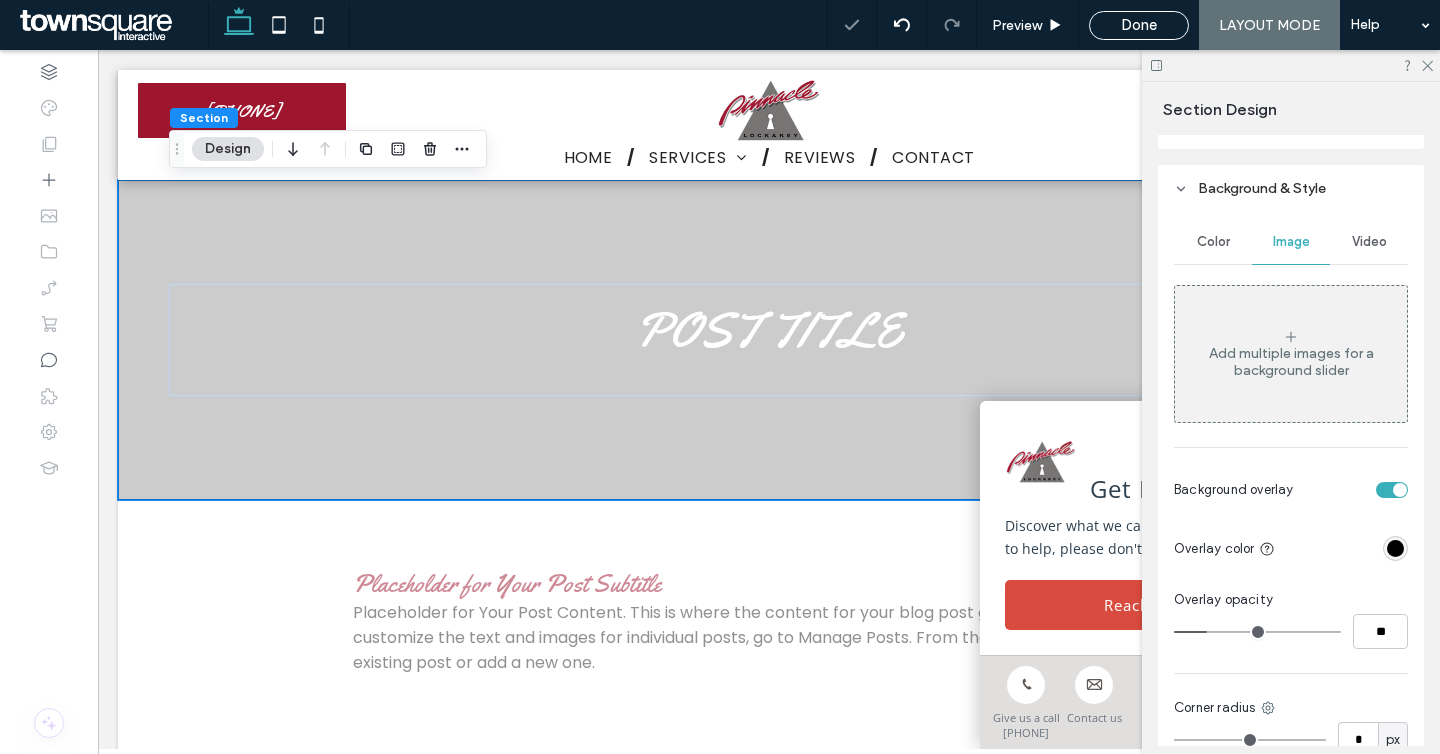 click on "Color" at bounding box center [1213, 242] 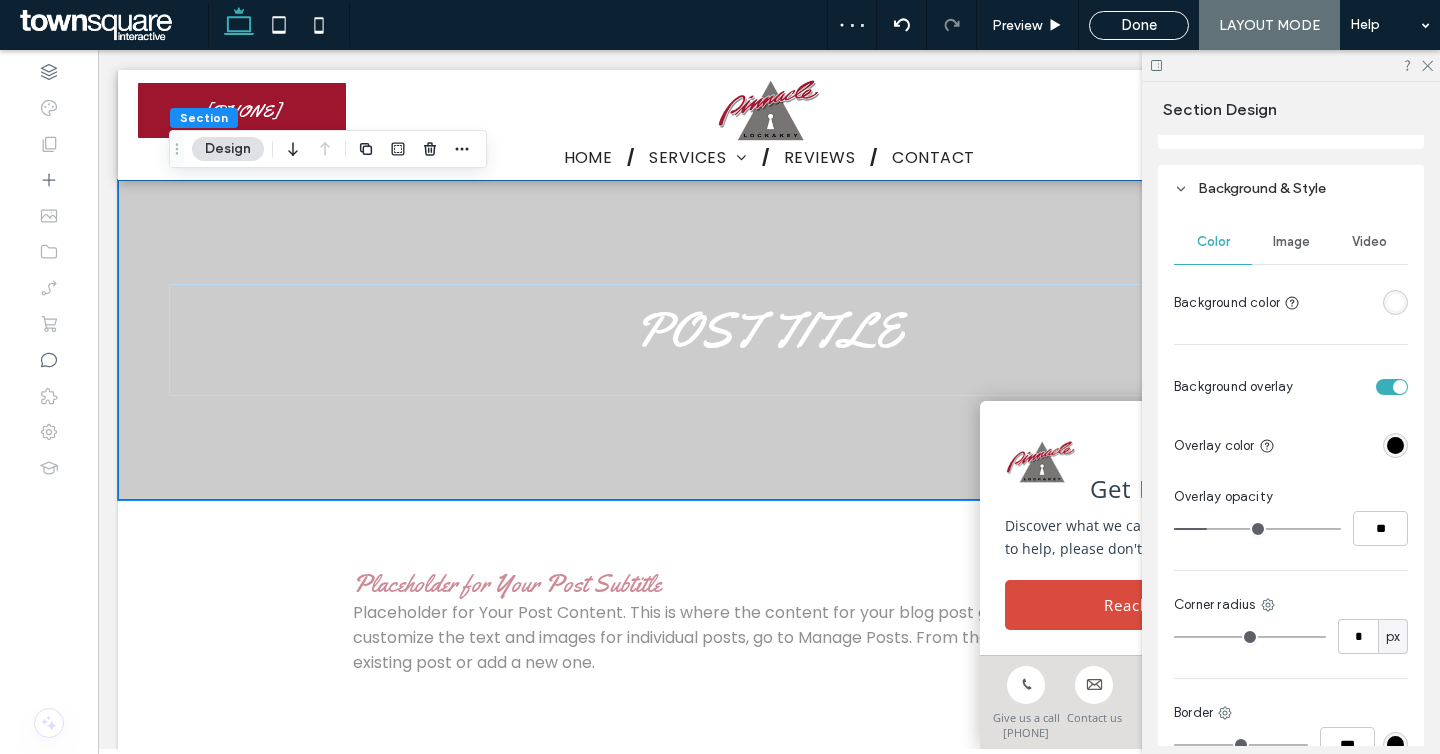 click at bounding box center [1395, 302] 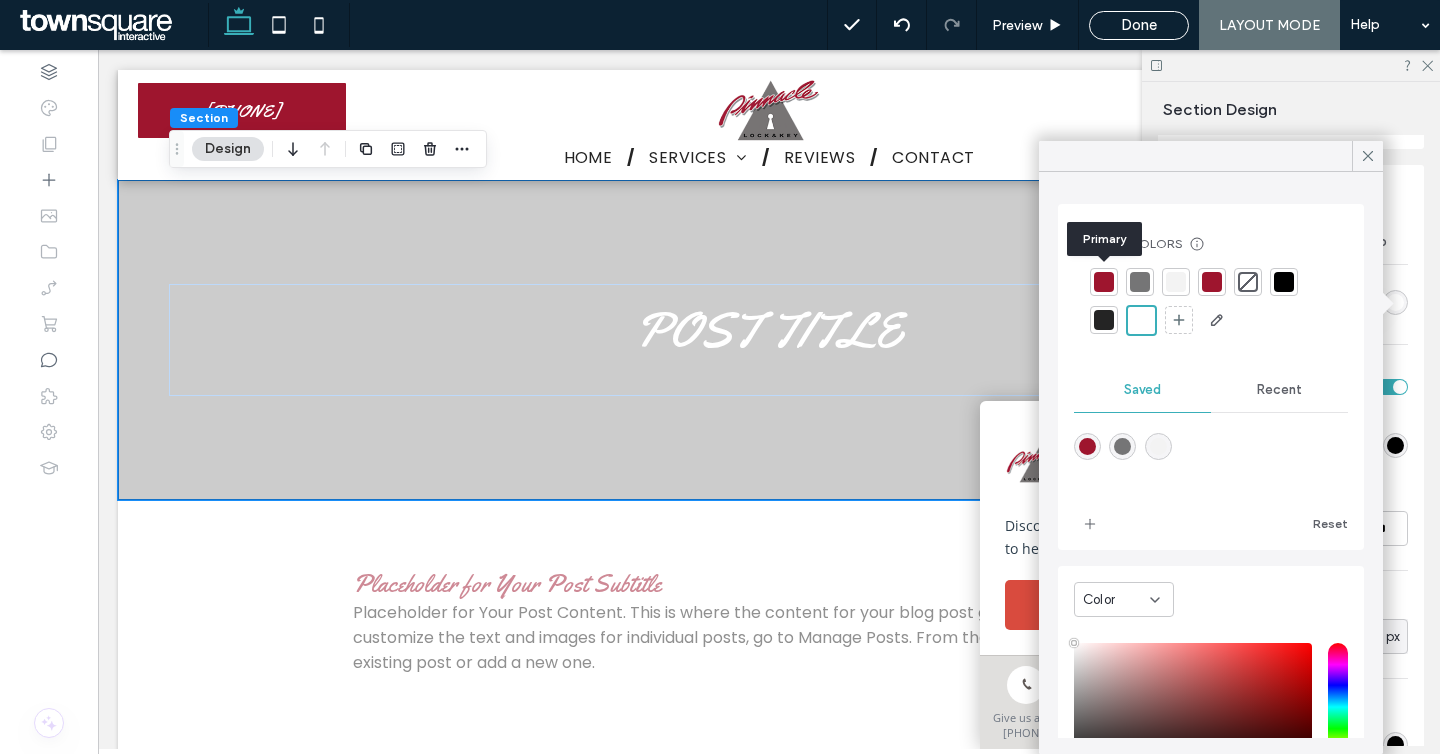 click at bounding box center (1104, 282) 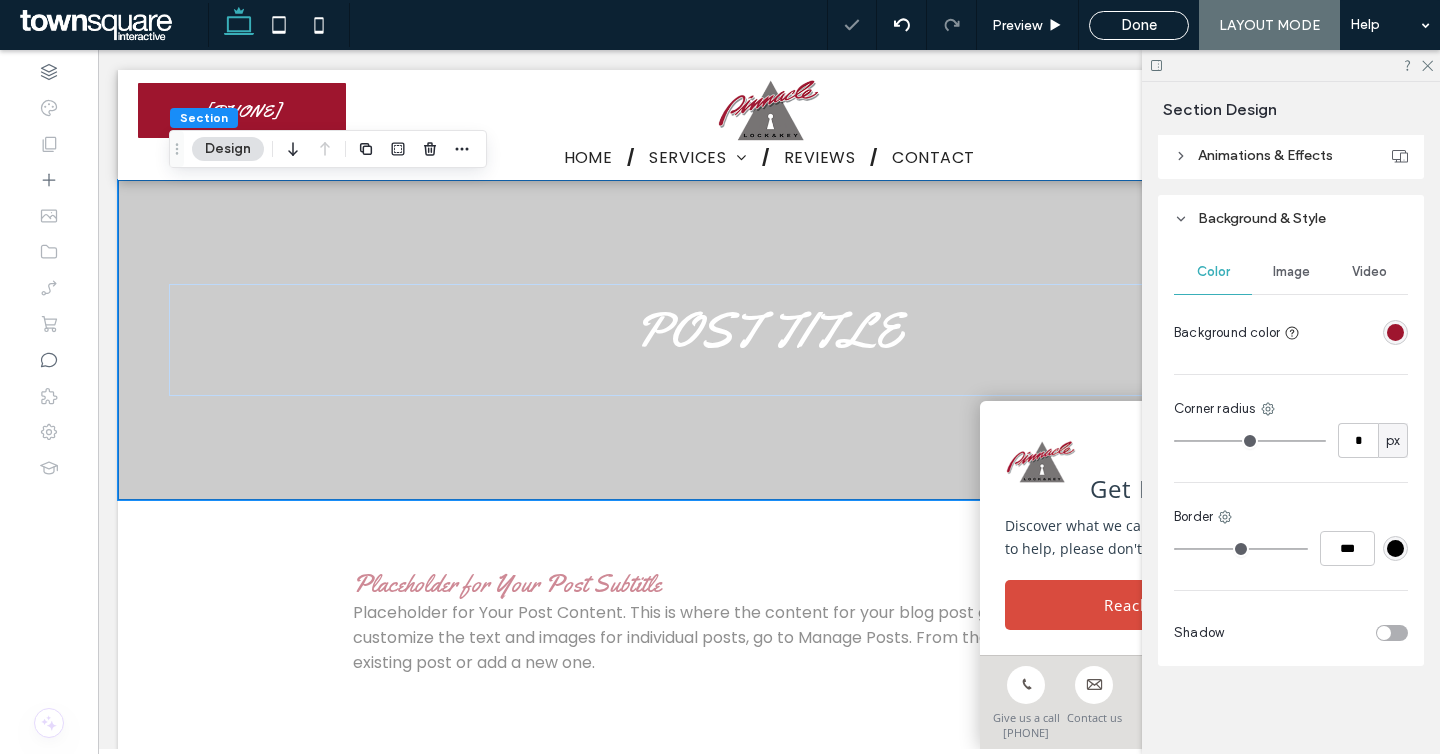 scroll, scrollTop: 347, scrollLeft: 0, axis: vertical 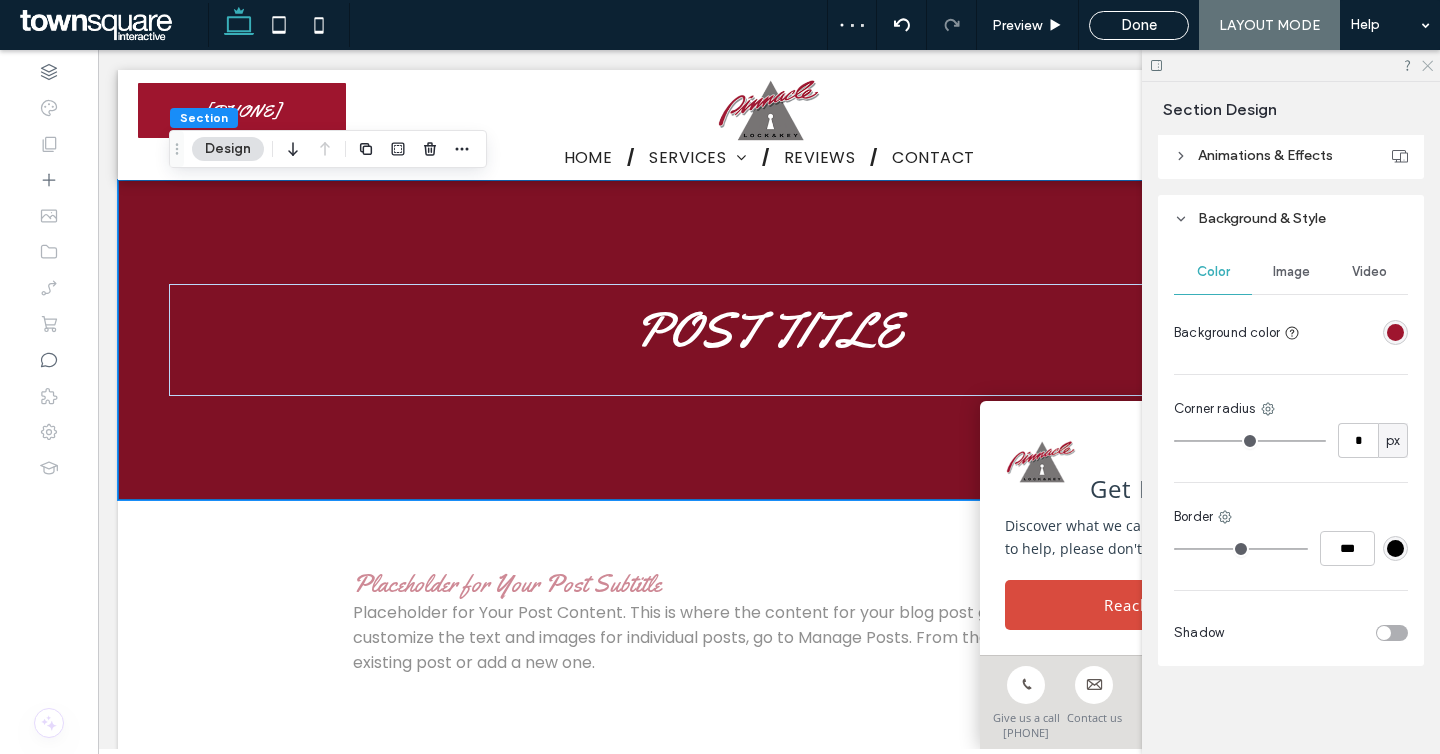 click 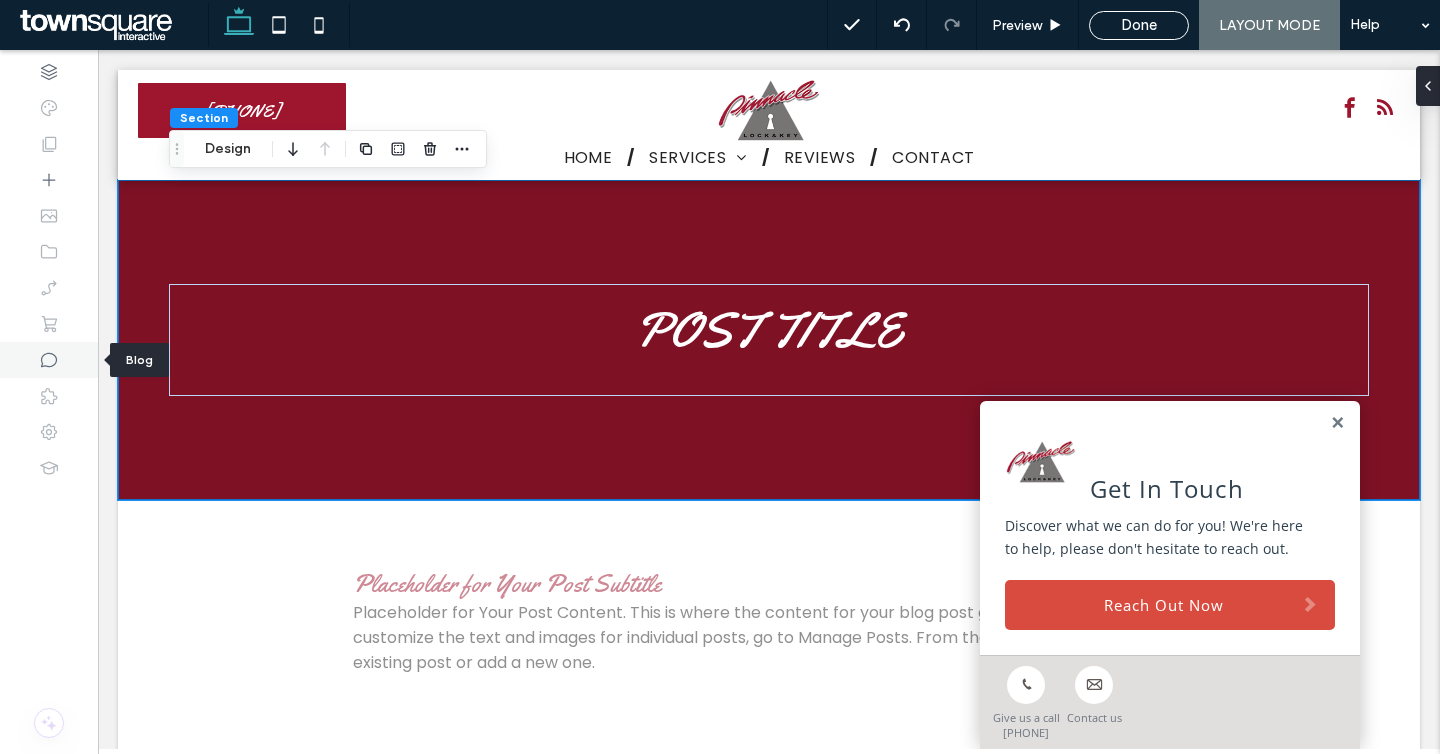 click 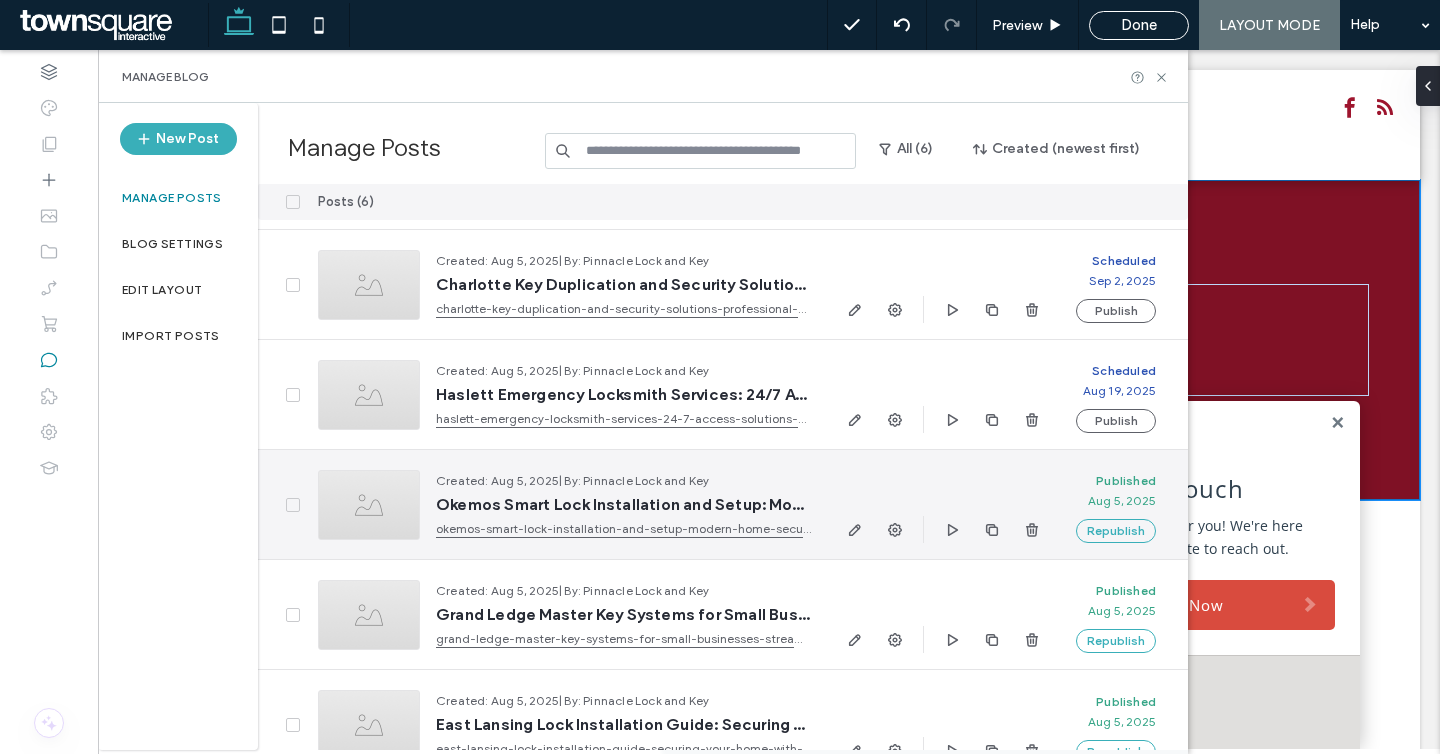 scroll, scrollTop: 131, scrollLeft: 0, axis: vertical 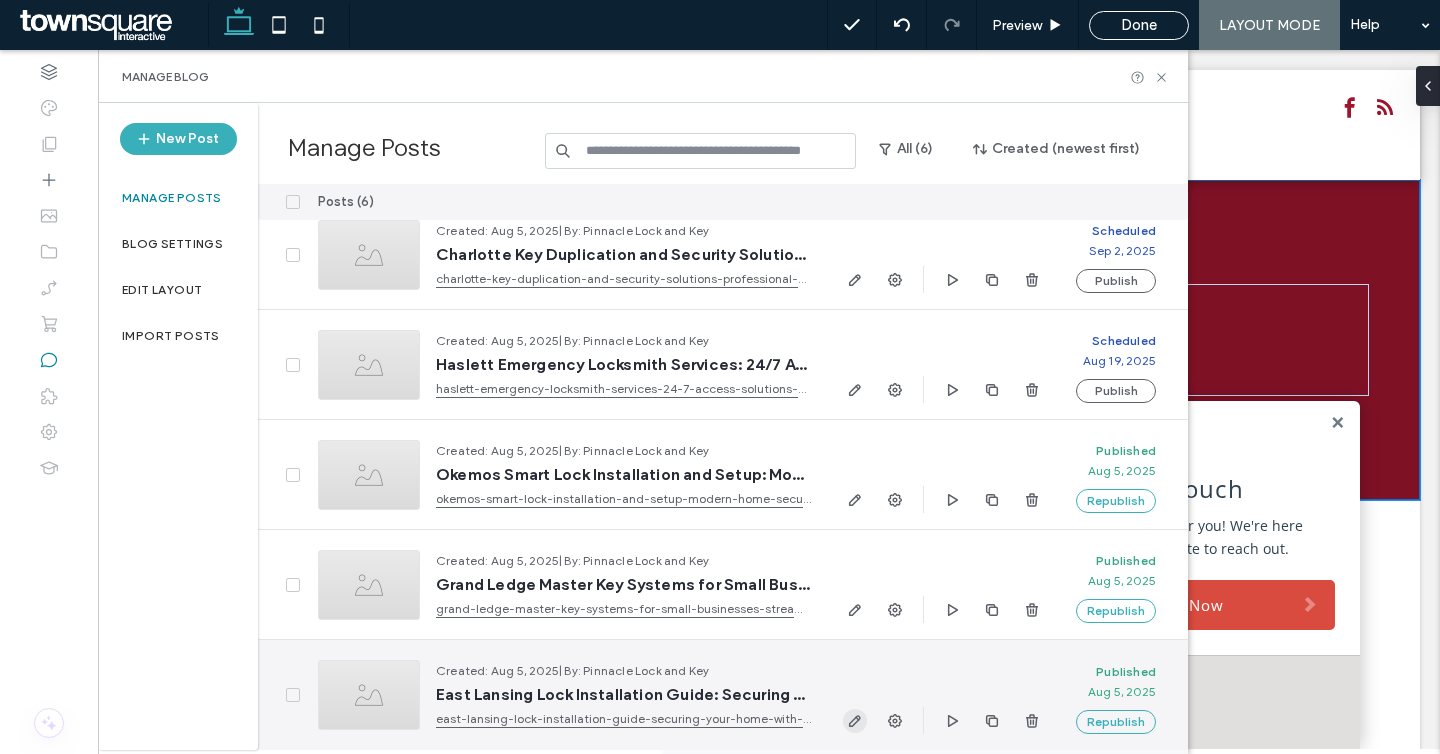 click 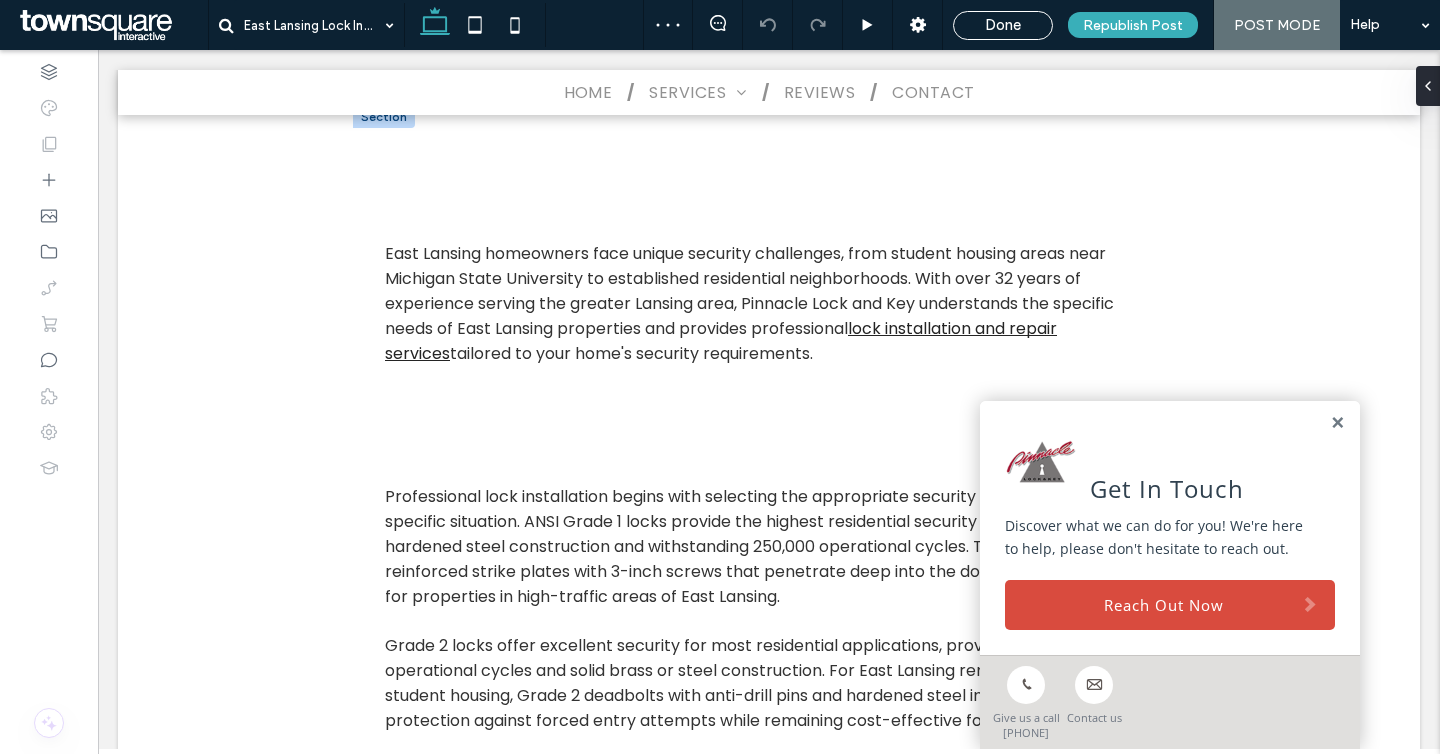 scroll, scrollTop: 449, scrollLeft: 0, axis: vertical 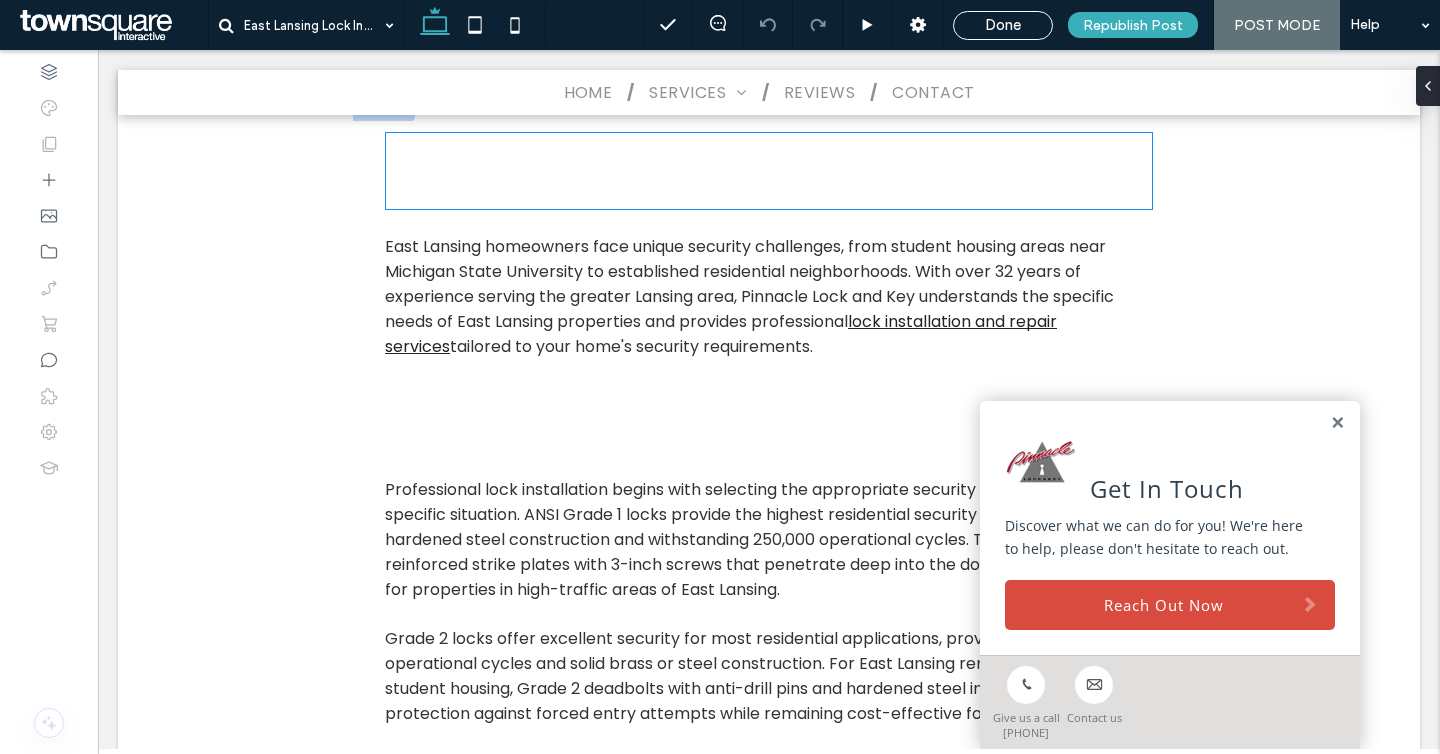 click on "East Lansing Lock Installation Guide: Securing Your Home with Professional Service" at bounding box center (769, 171) 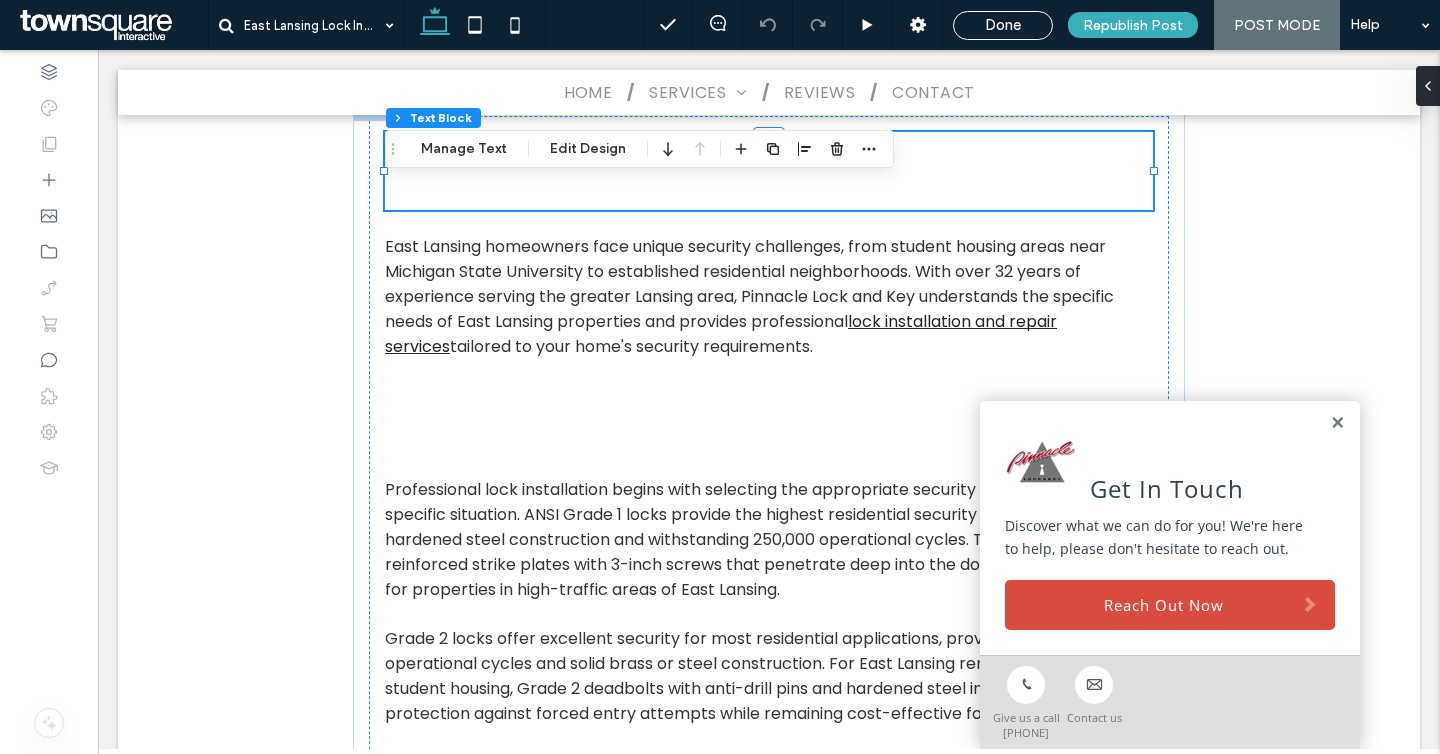 click on "East Lansing Lock Installation Guide: Securing Your Home with Professional Service" at bounding box center (769, 171) 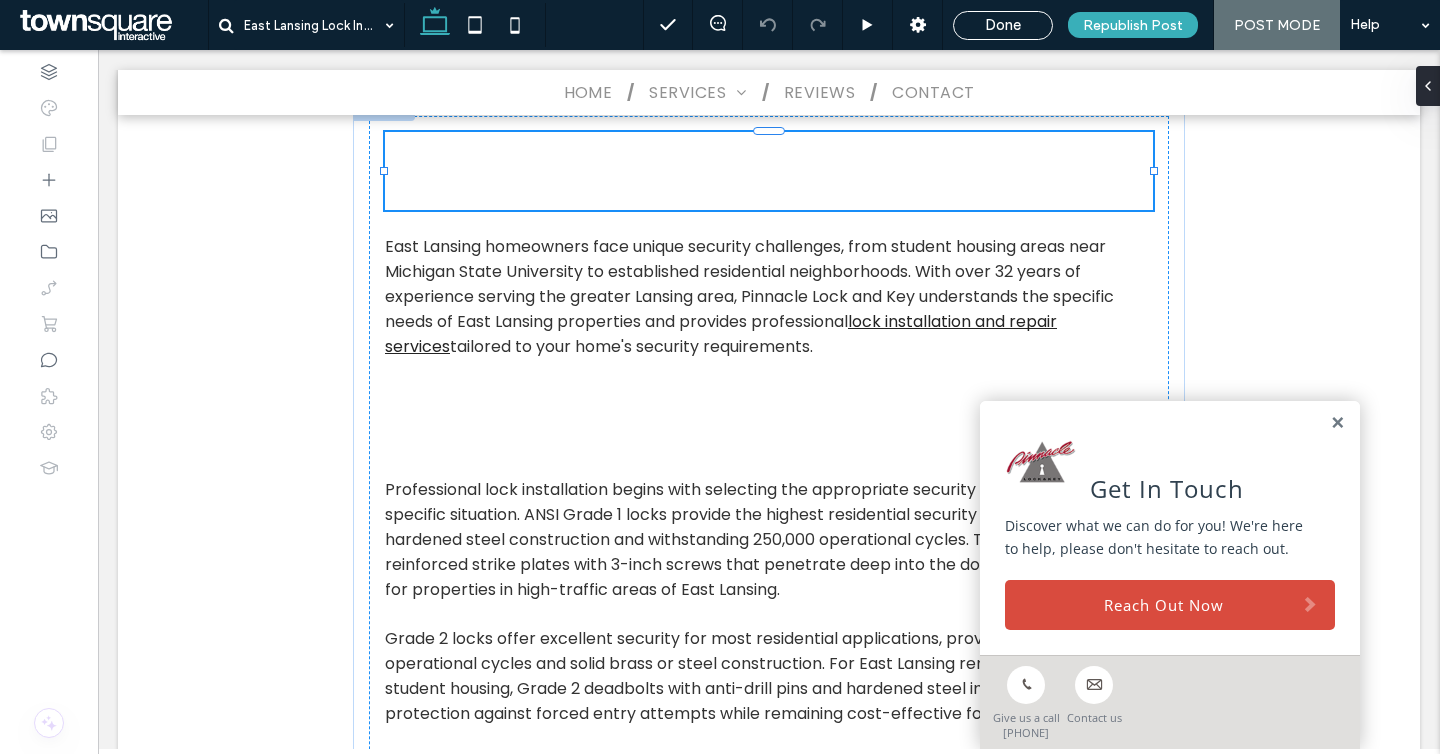 click on "**********" at bounding box center [774, 171] 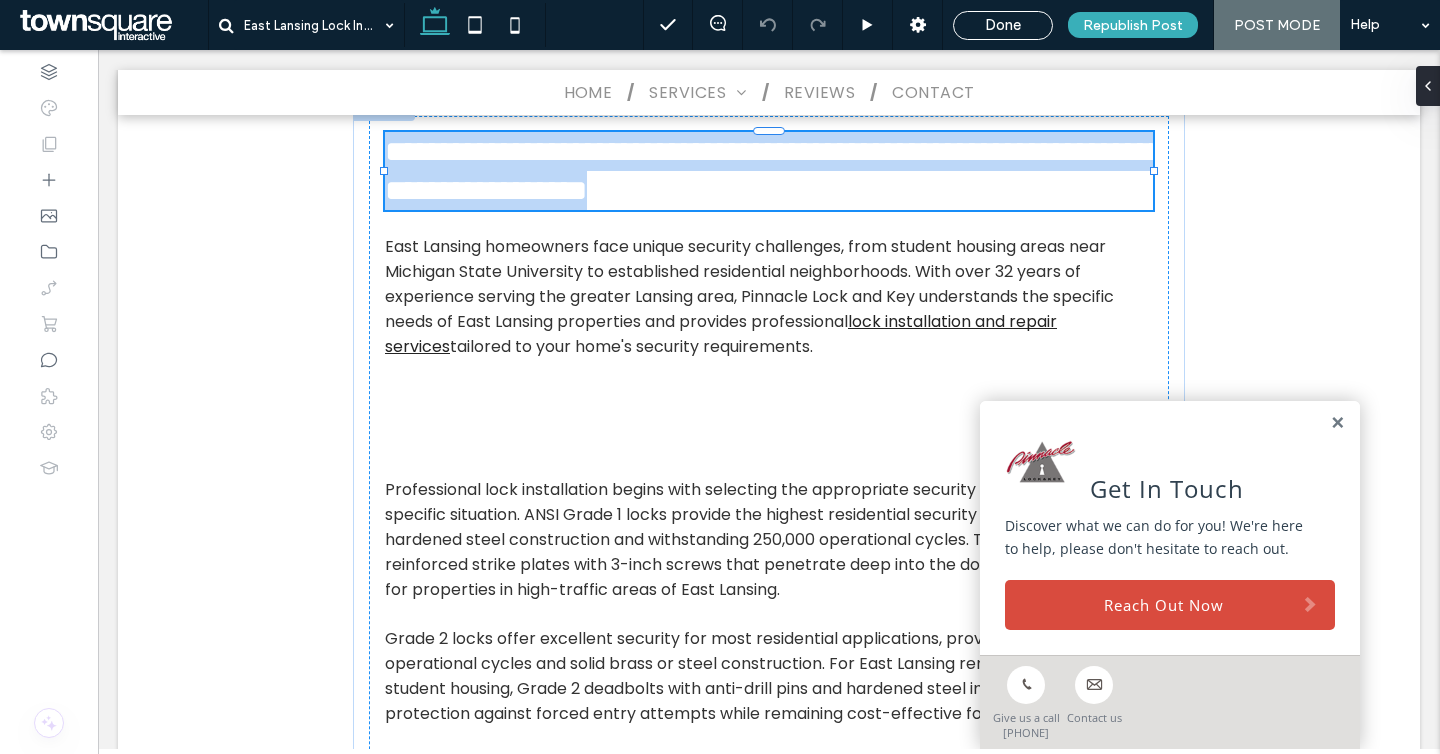 type on "**********" 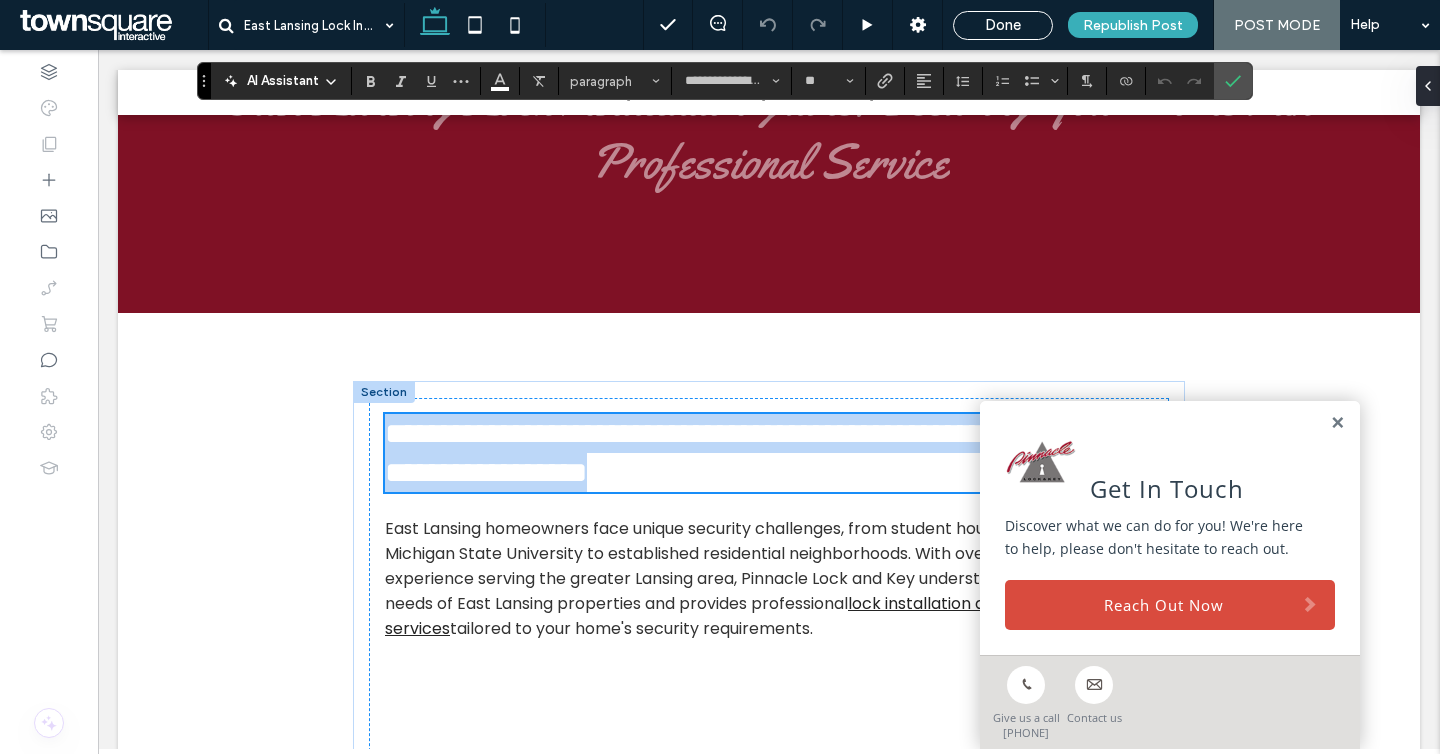 scroll, scrollTop: 0, scrollLeft: 0, axis: both 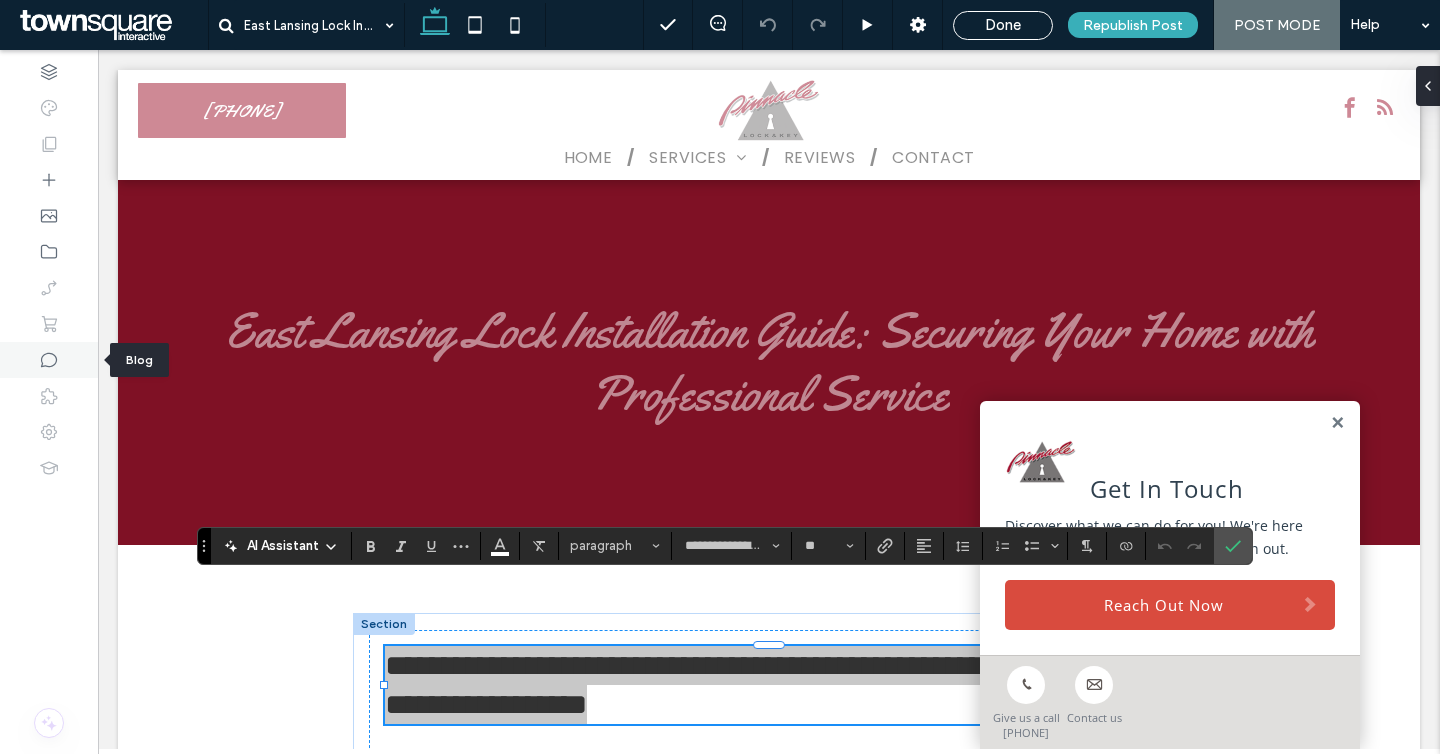 click 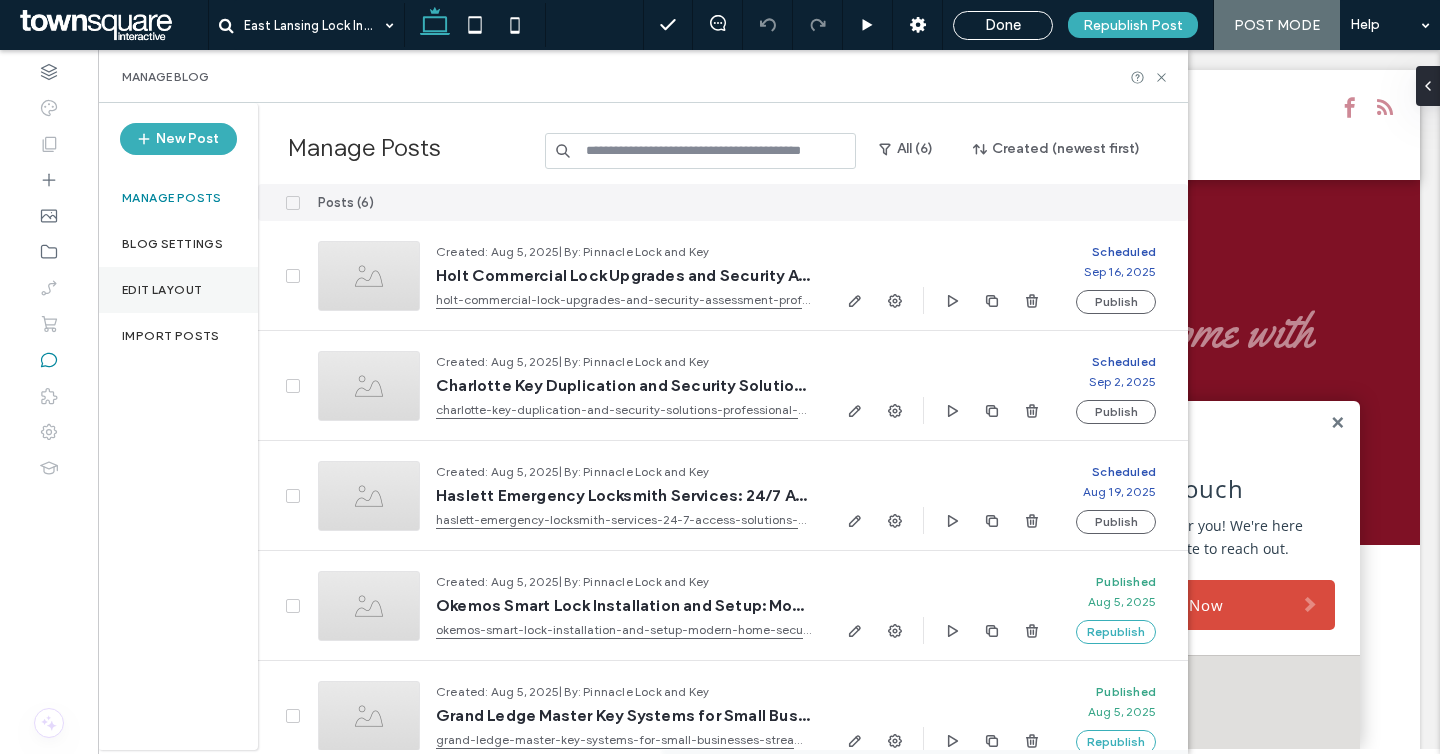 click on "Edit Layout" at bounding box center (178, 290) 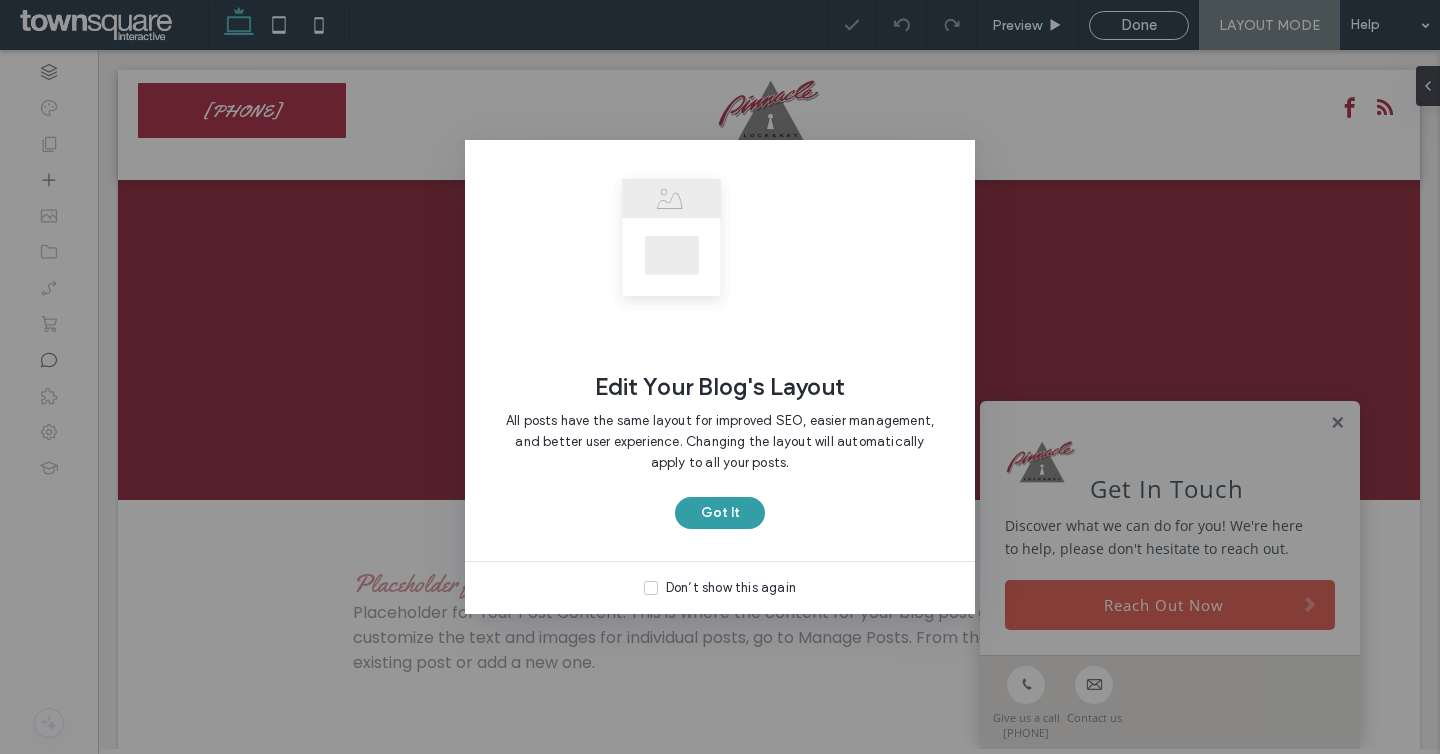 scroll, scrollTop: 0, scrollLeft: 0, axis: both 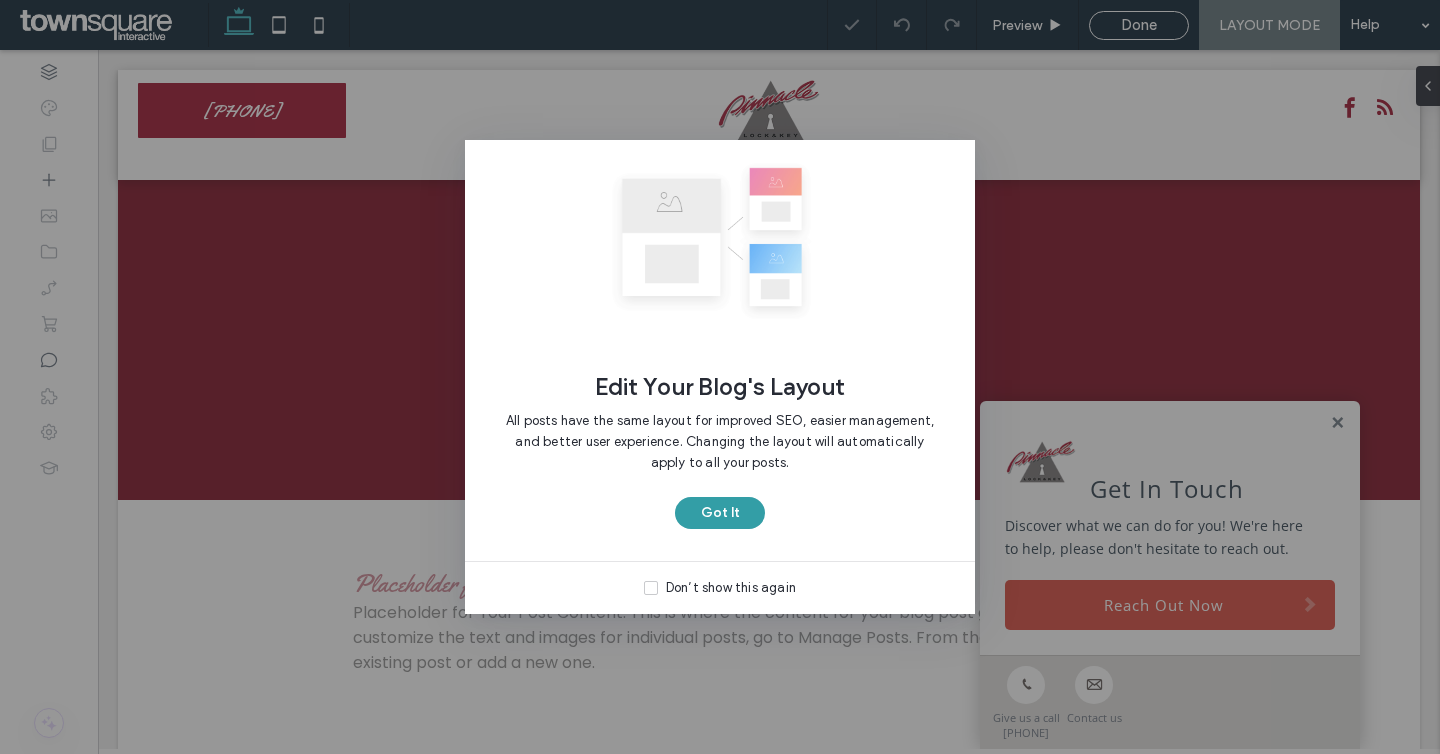 click on "Got It" at bounding box center [720, 513] 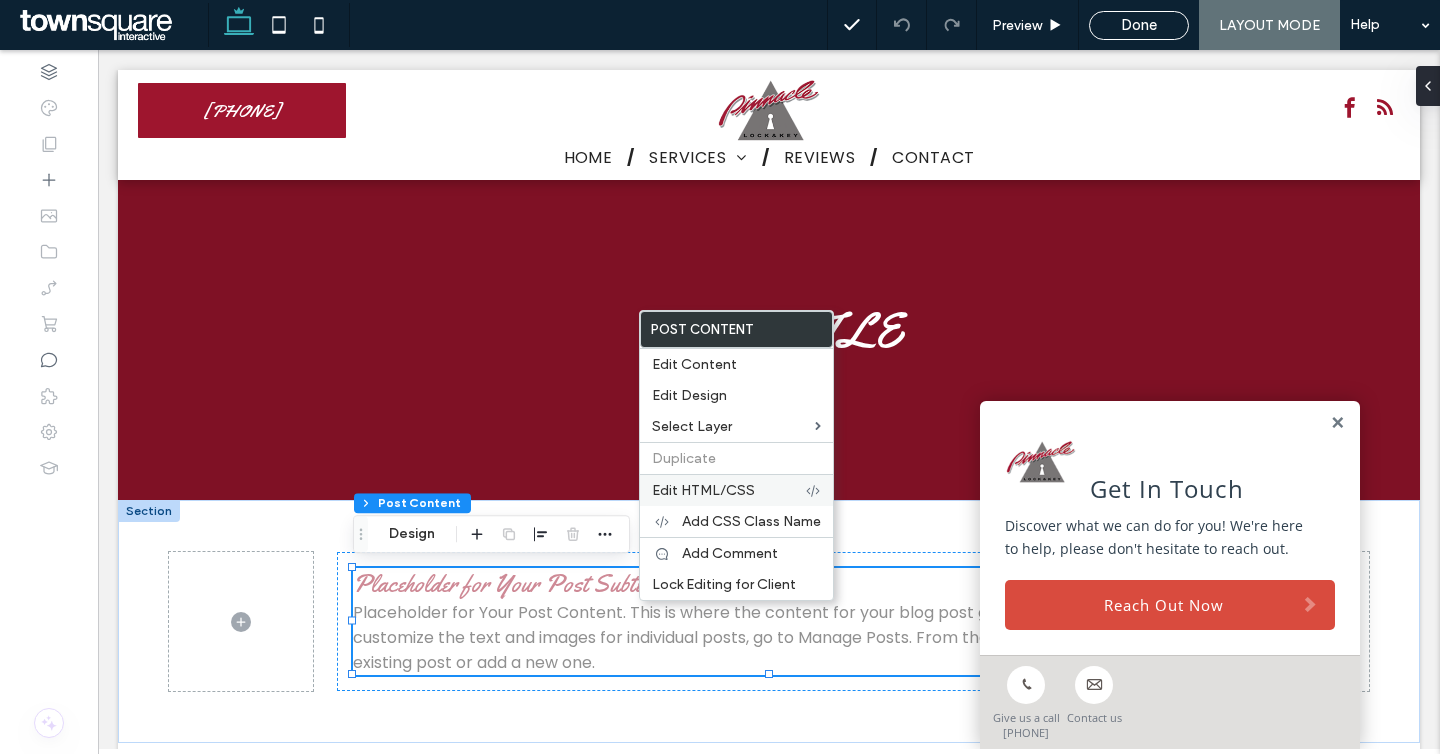click on "Edit HTML/CSS" at bounding box center [736, 490] 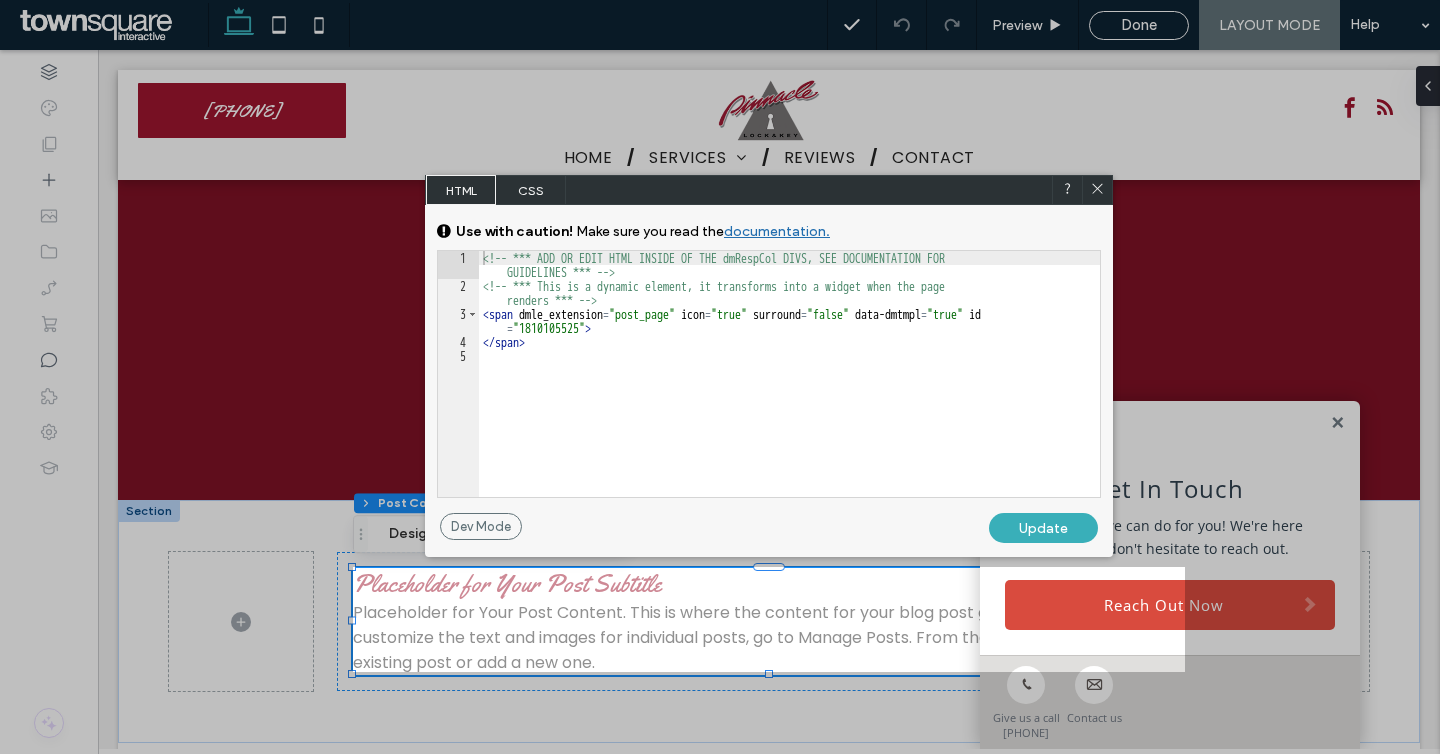 click on "CSS" at bounding box center [531, 190] 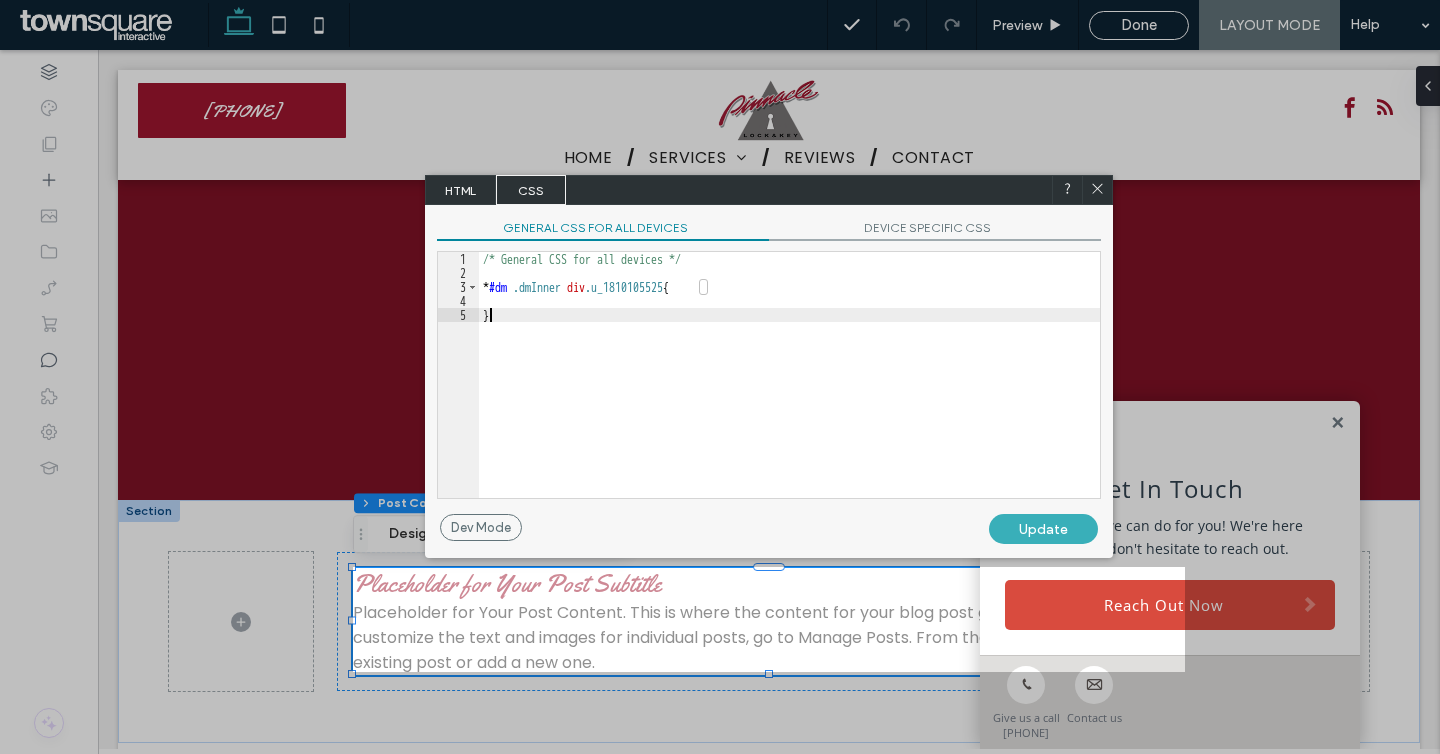scroll, scrollTop: 2, scrollLeft: 0, axis: vertical 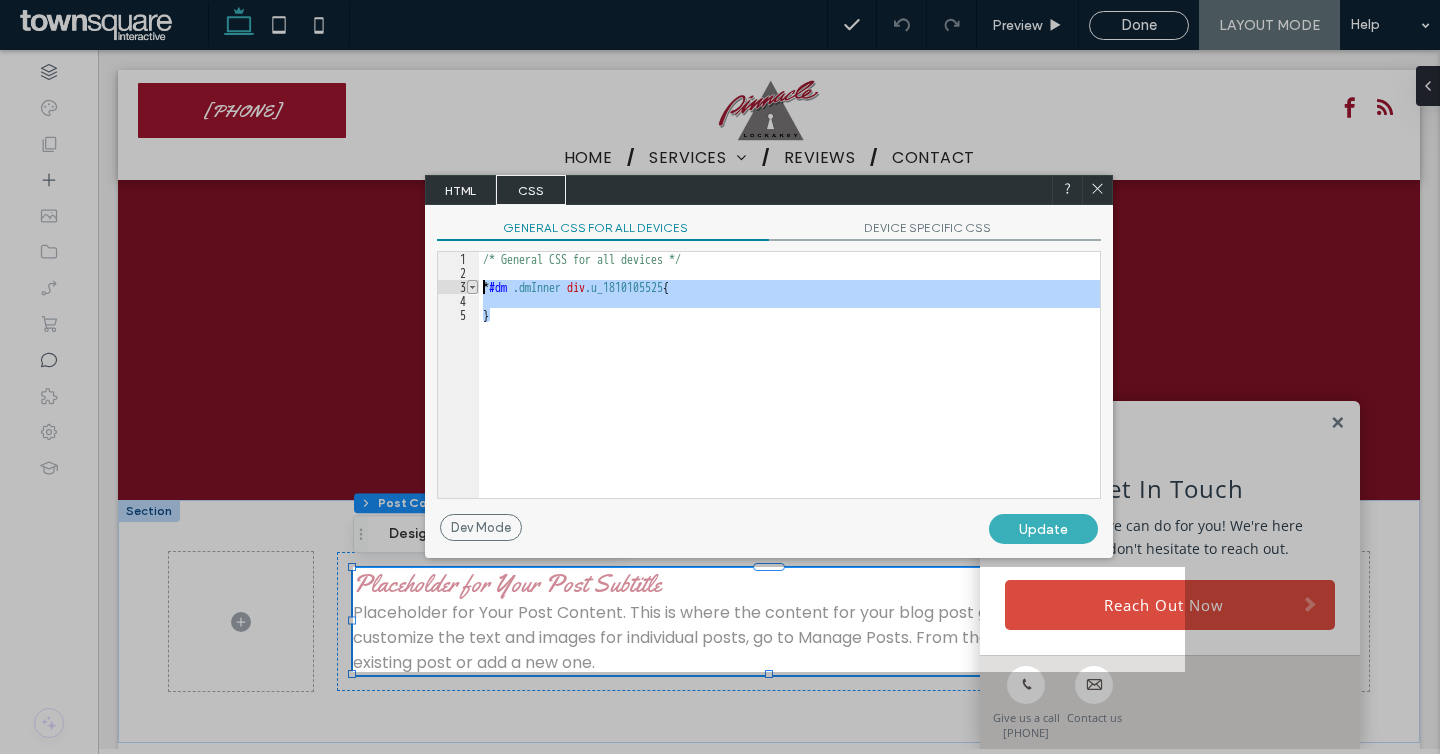 drag, startPoint x: 516, startPoint y: 353, endPoint x: 474, endPoint y: 290, distance: 75.716576 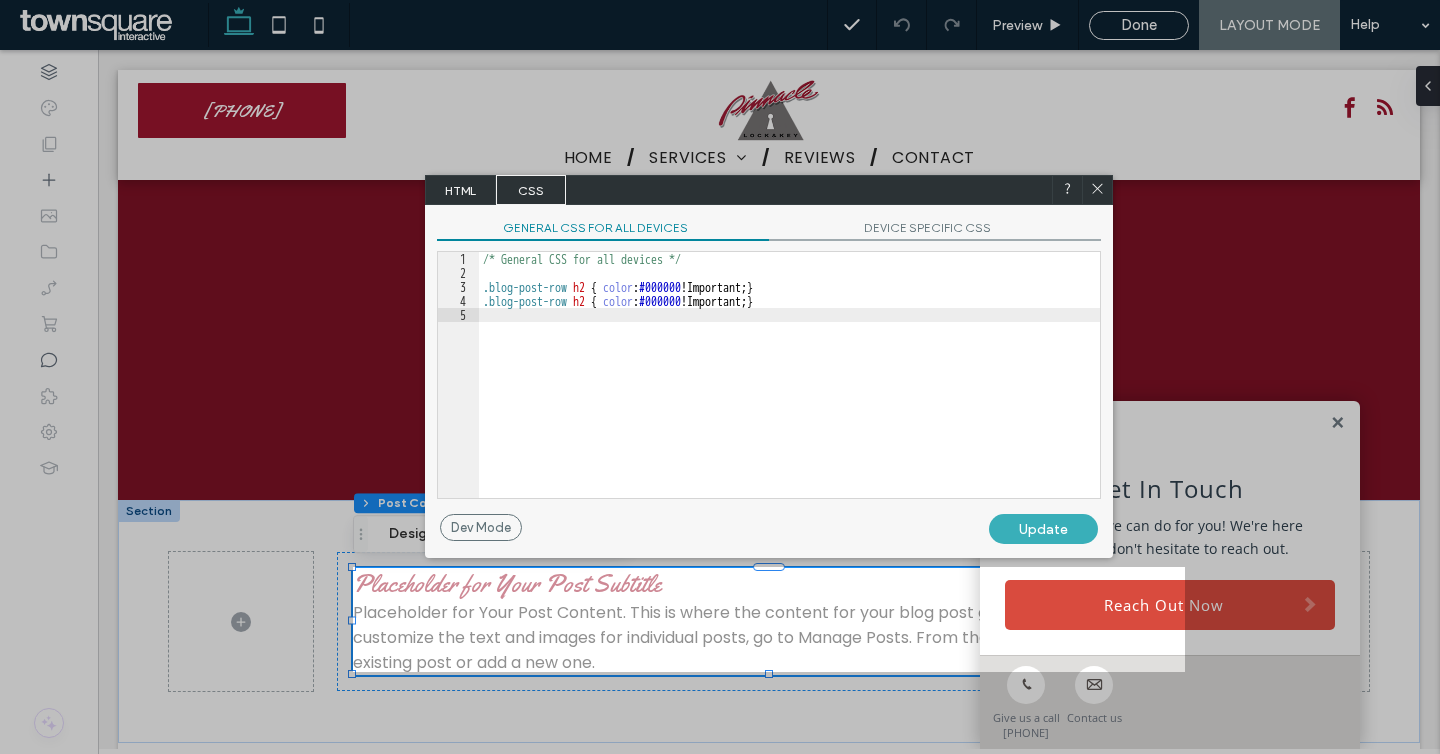 click on "/* General CSS for all devices */ .blog-post-row   h2   {   color : #000000  !Important;  } .blog-post-row   h2   {   color : #000000  !Important;  }" at bounding box center [789, 389] 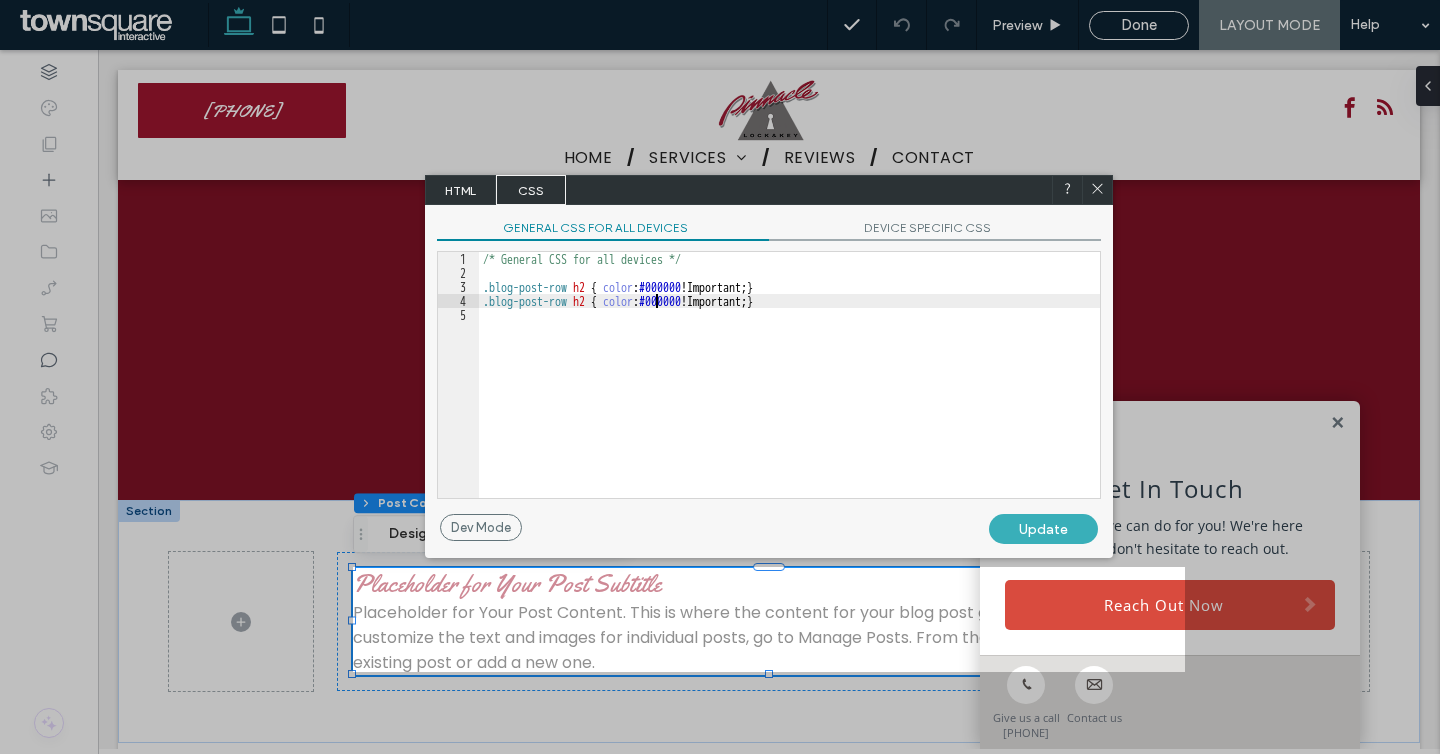 click on "/* General CSS for all devices */ .blog-post-row   h2   {   color : #000000  !Important;  } .blog-post-row   h2   {   color : #000000  !Important;  }" at bounding box center (789, 389) 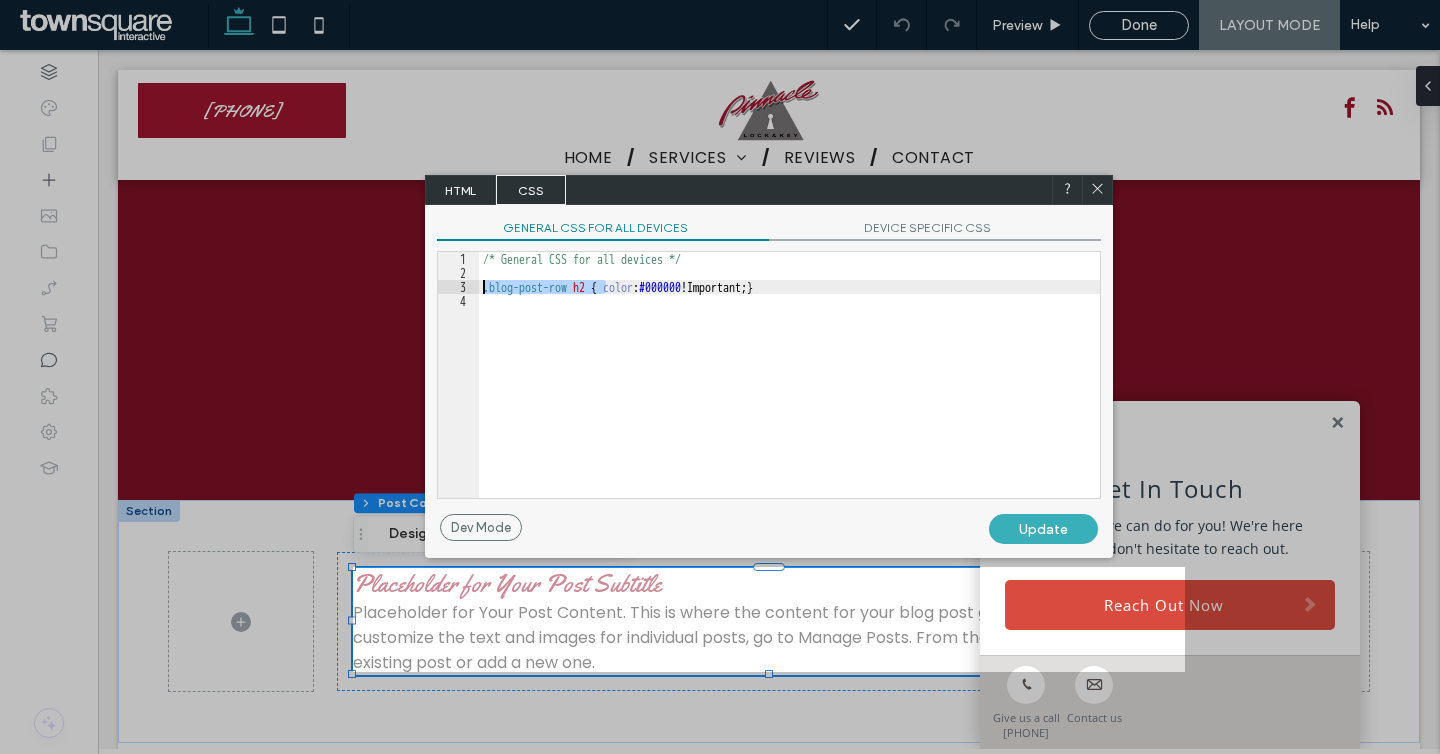 drag, startPoint x: 607, startPoint y: 286, endPoint x: 474, endPoint y: 292, distance: 133.13527 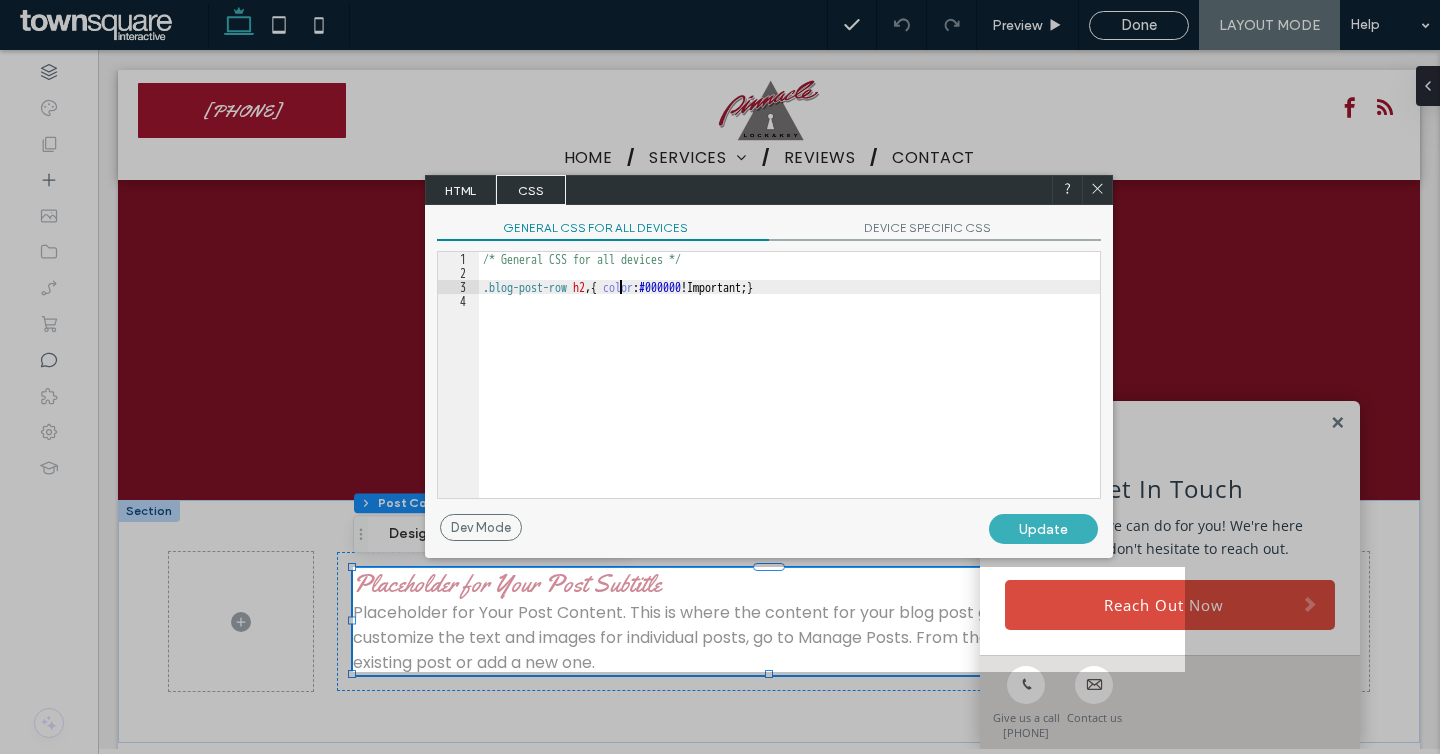 paste 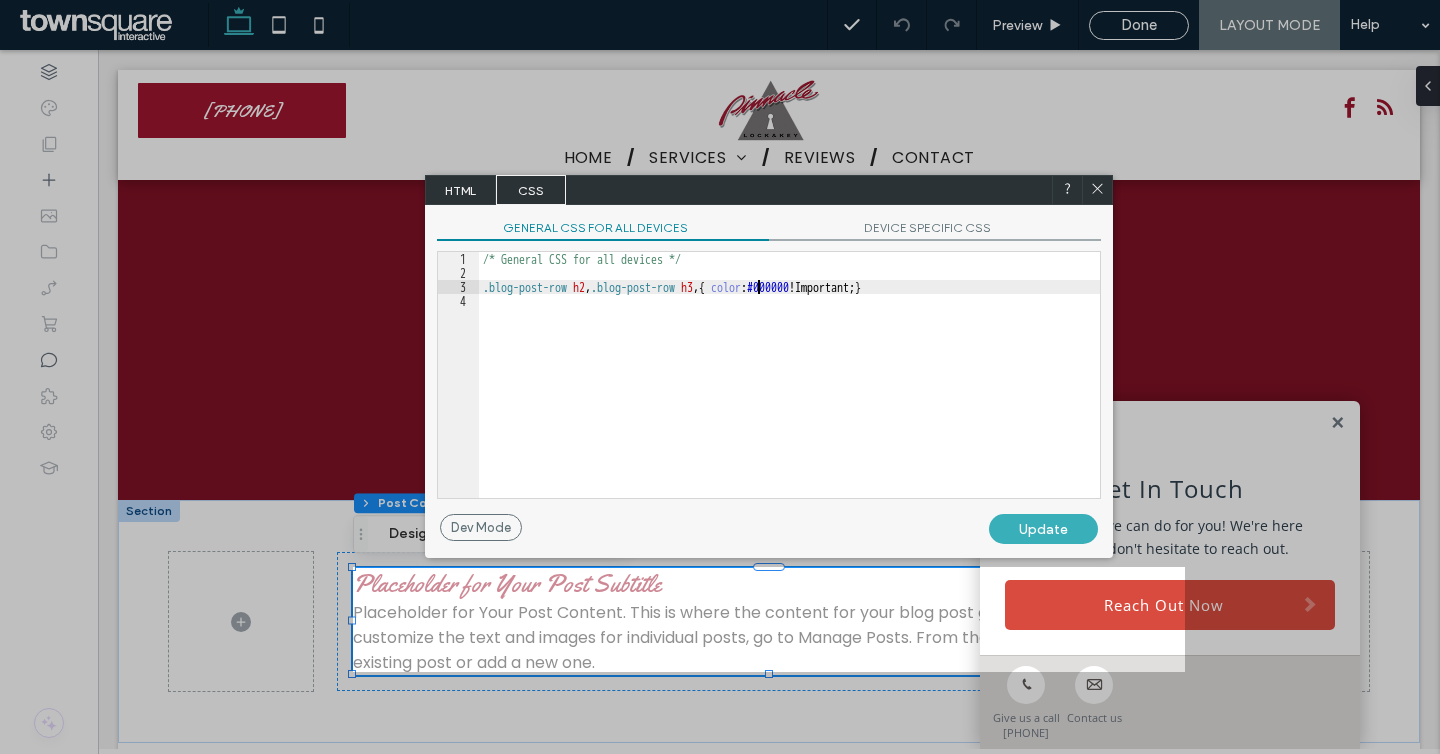 paste 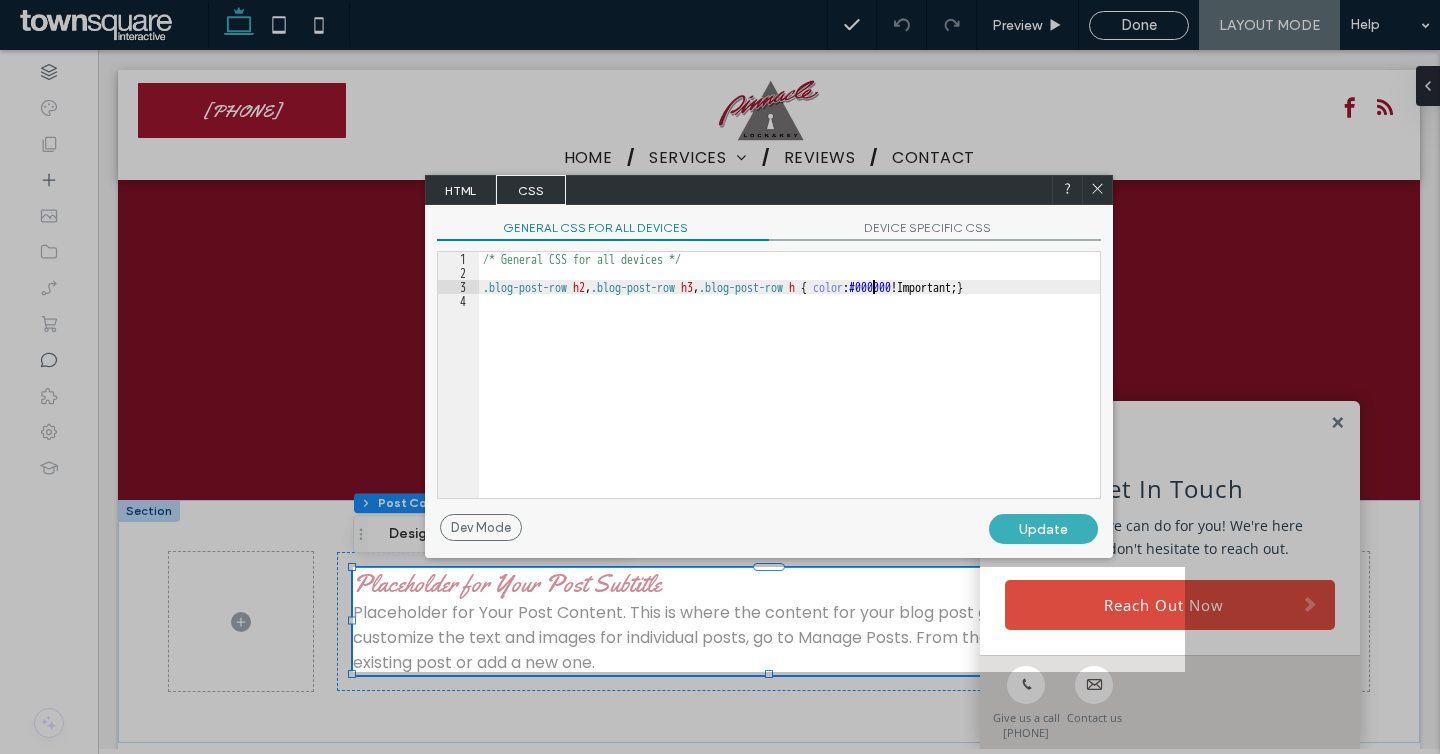 type on "**" 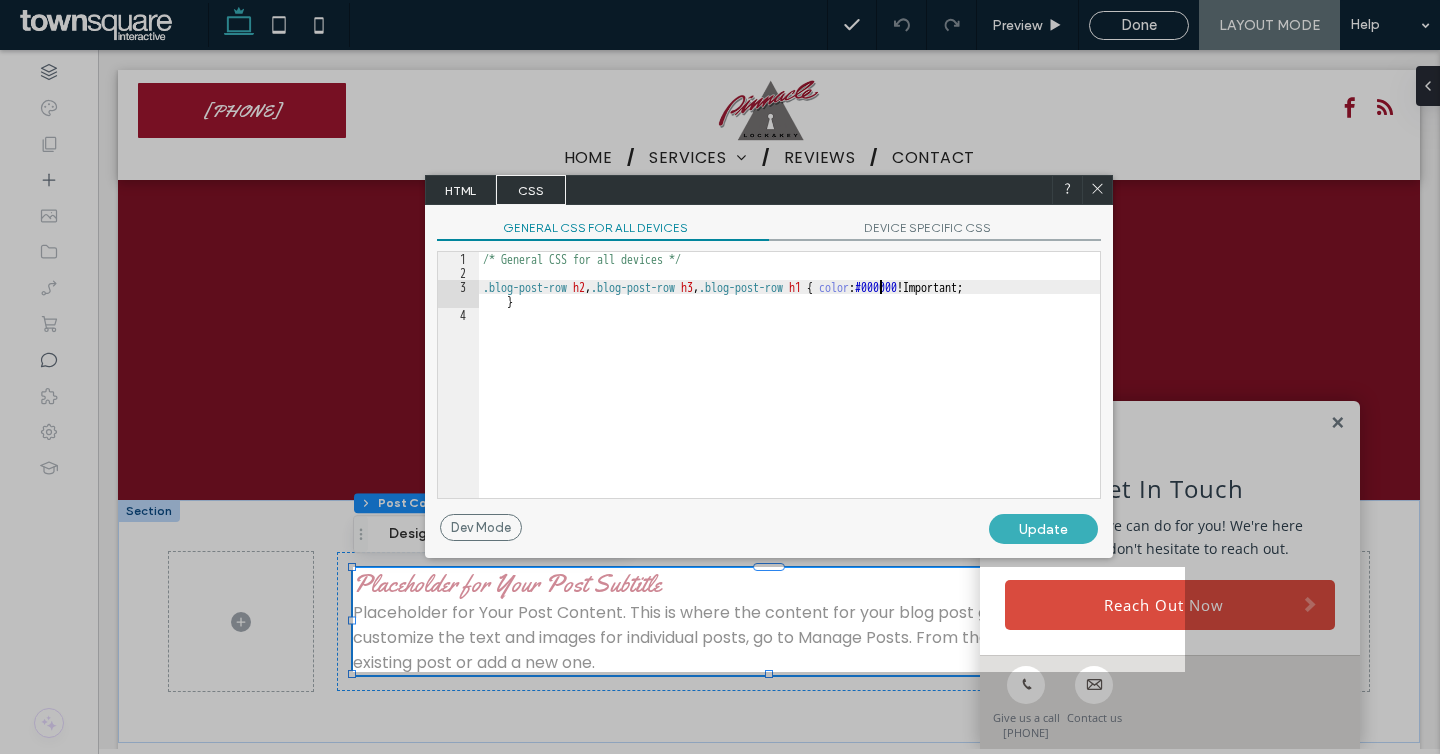 click on "Update" at bounding box center [1043, 529] 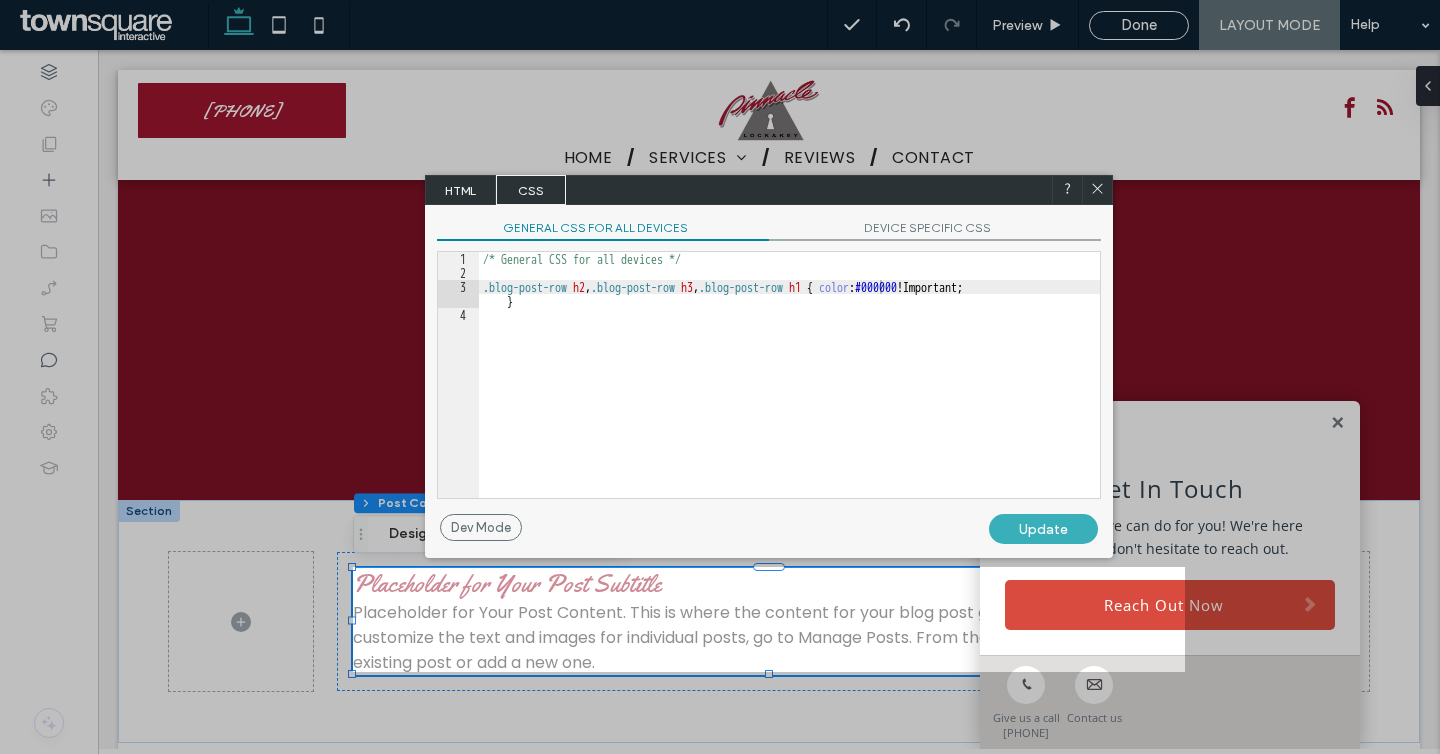 click 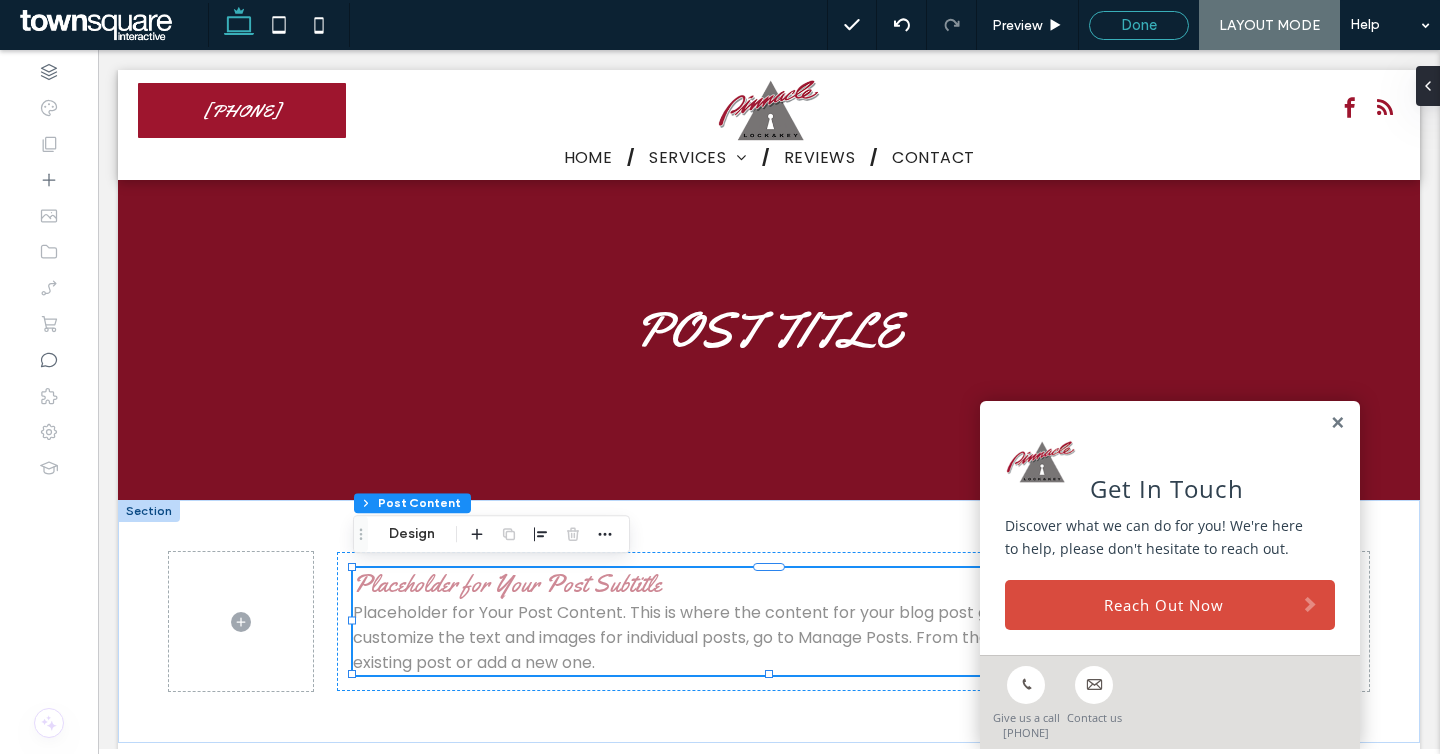 click on "Done" at bounding box center [1139, 25] 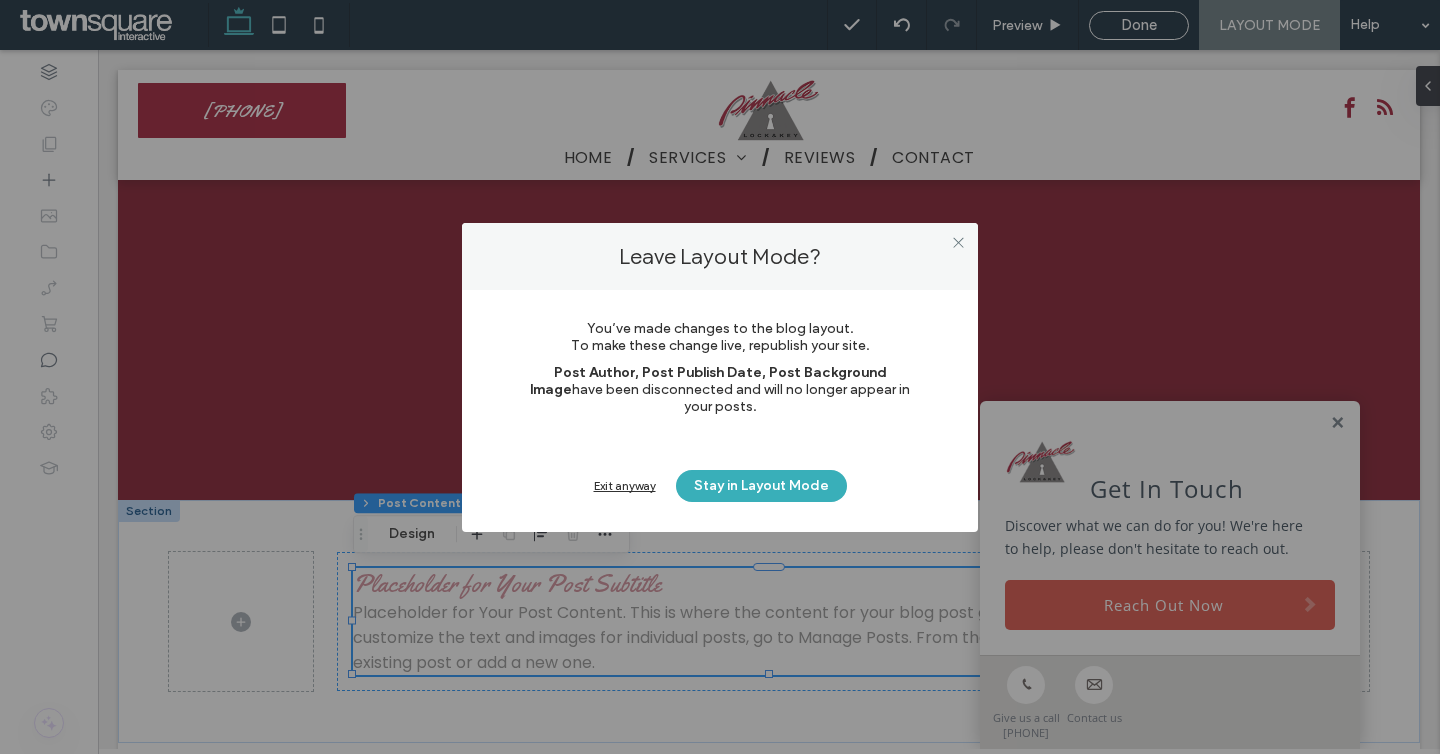 click on "Exit anyway" at bounding box center [625, 485] 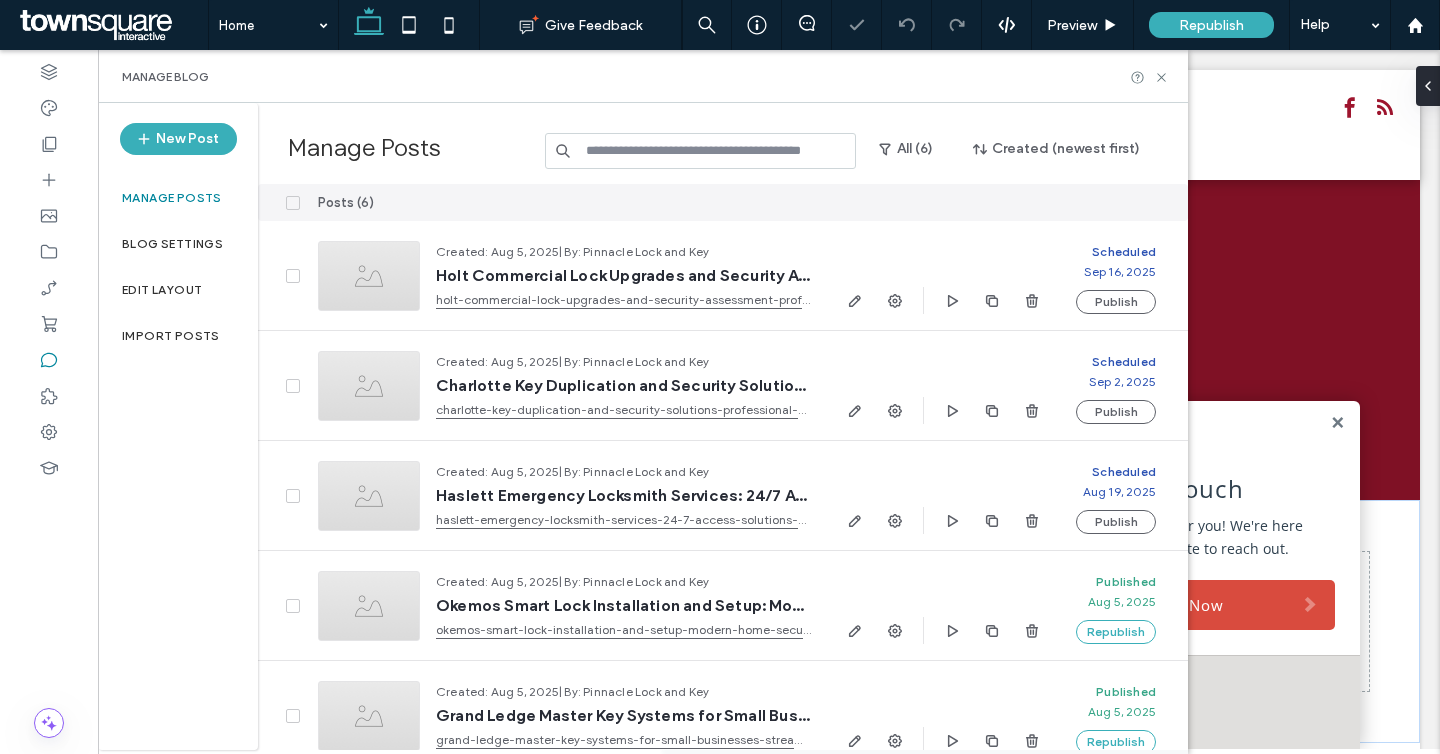 scroll, scrollTop: 131, scrollLeft: 0, axis: vertical 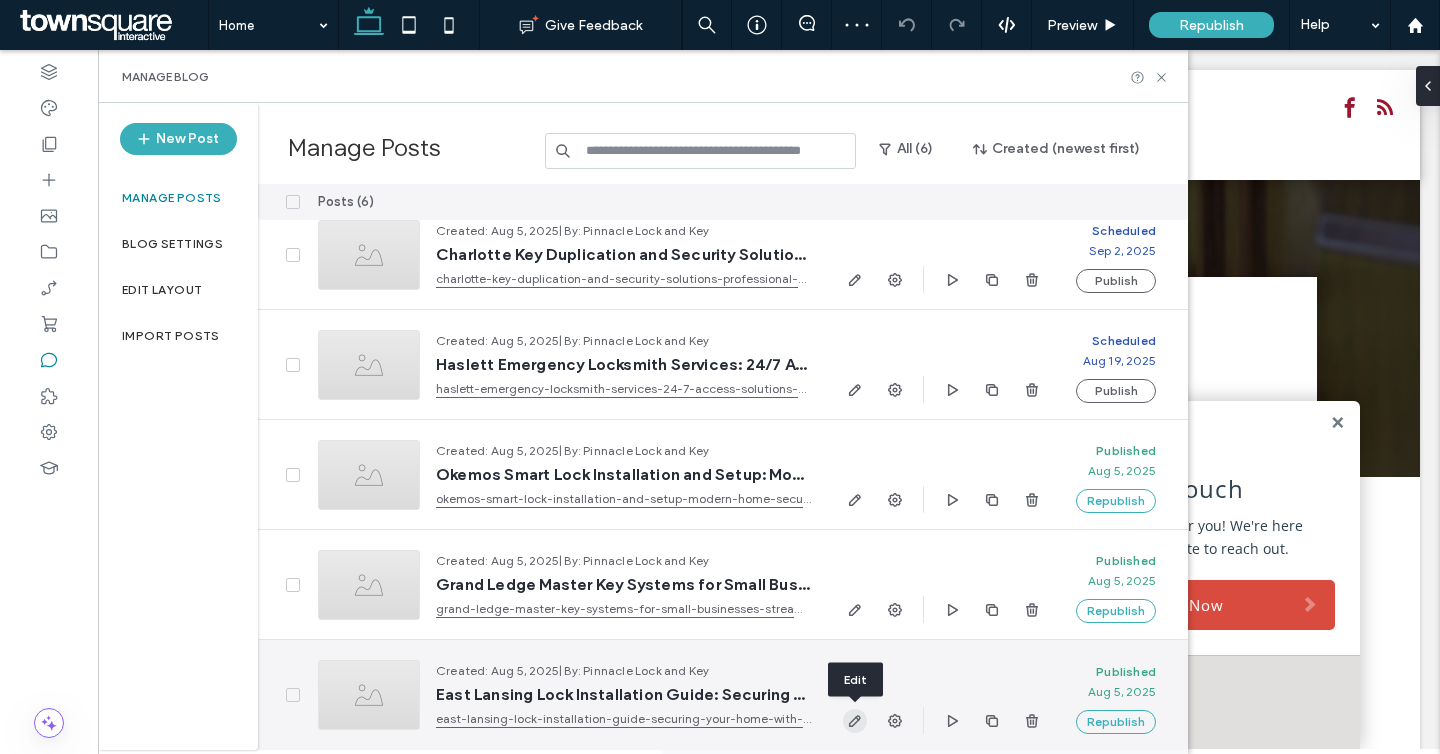 click at bounding box center [855, 721] 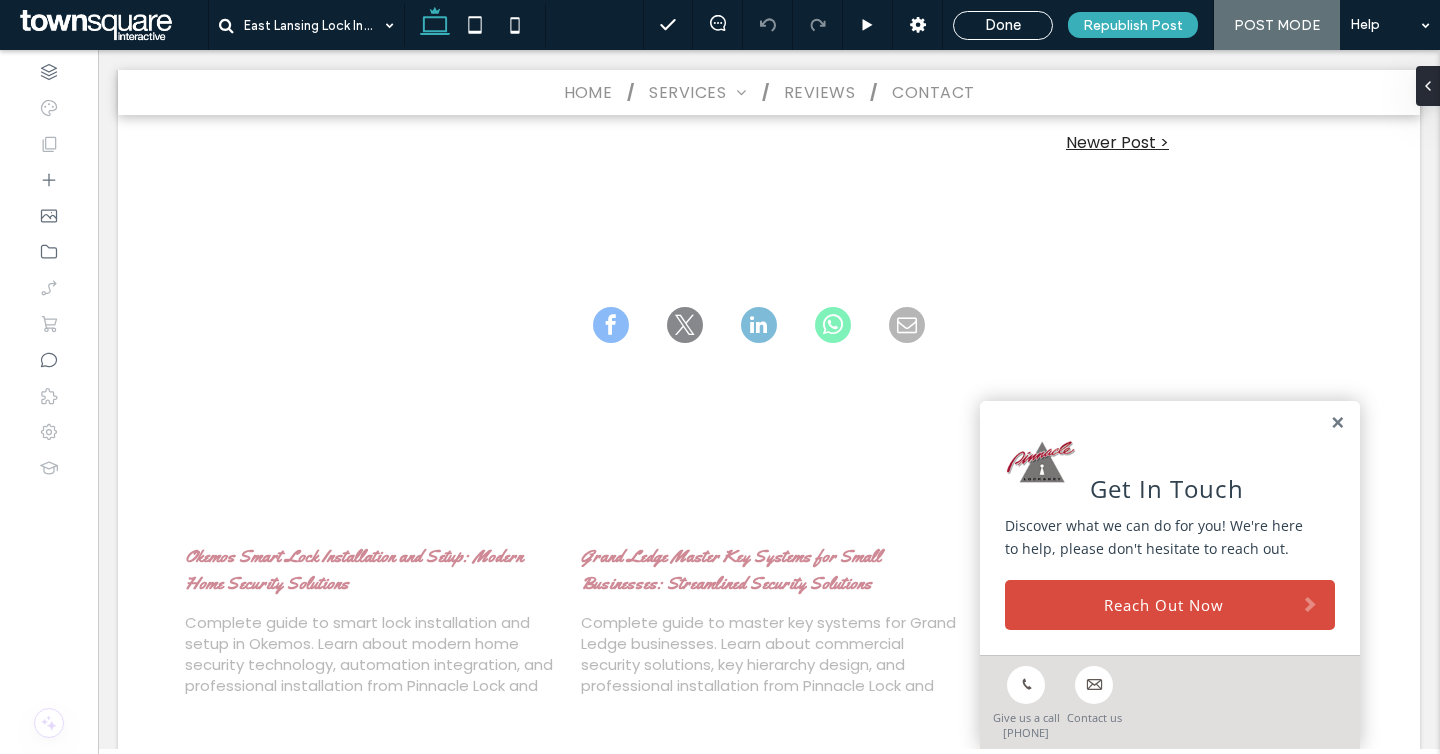 scroll, scrollTop: 2449, scrollLeft: 0, axis: vertical 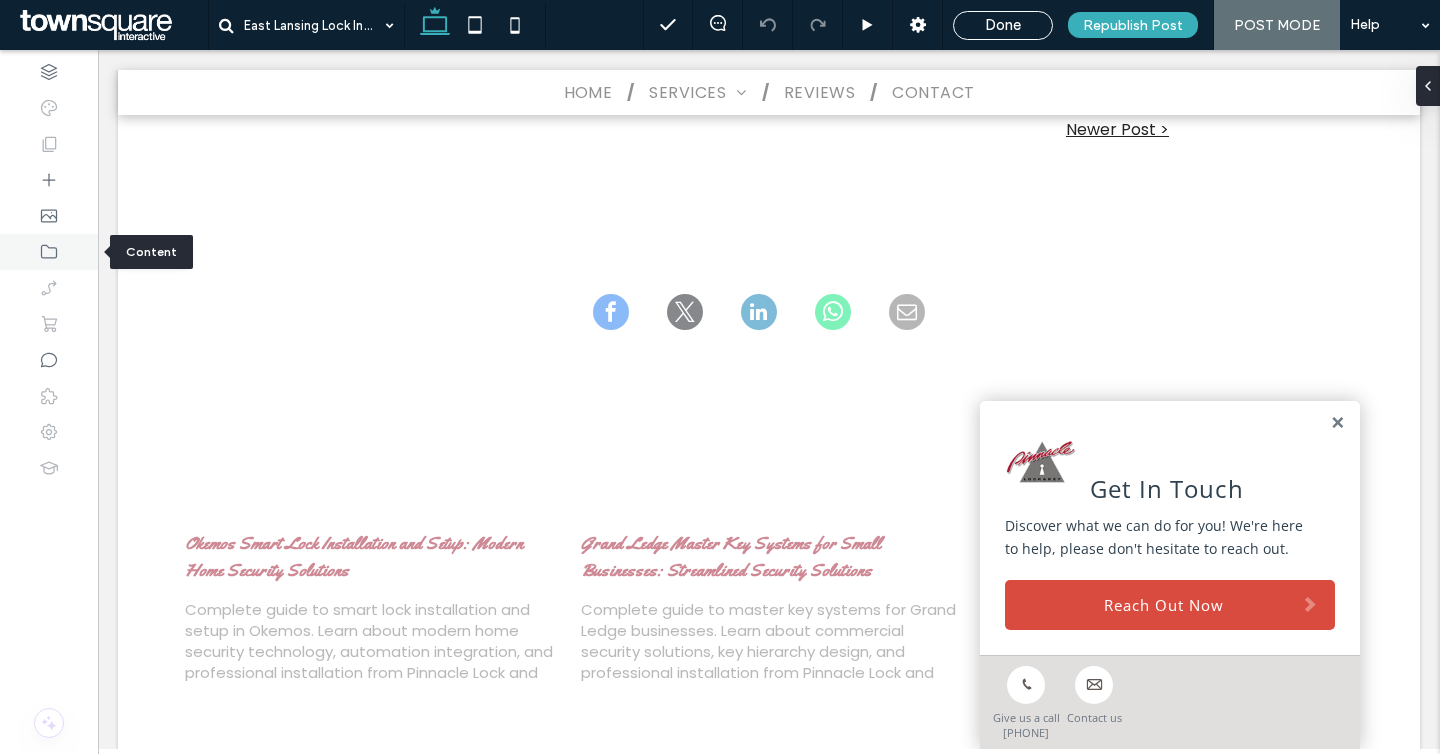 click 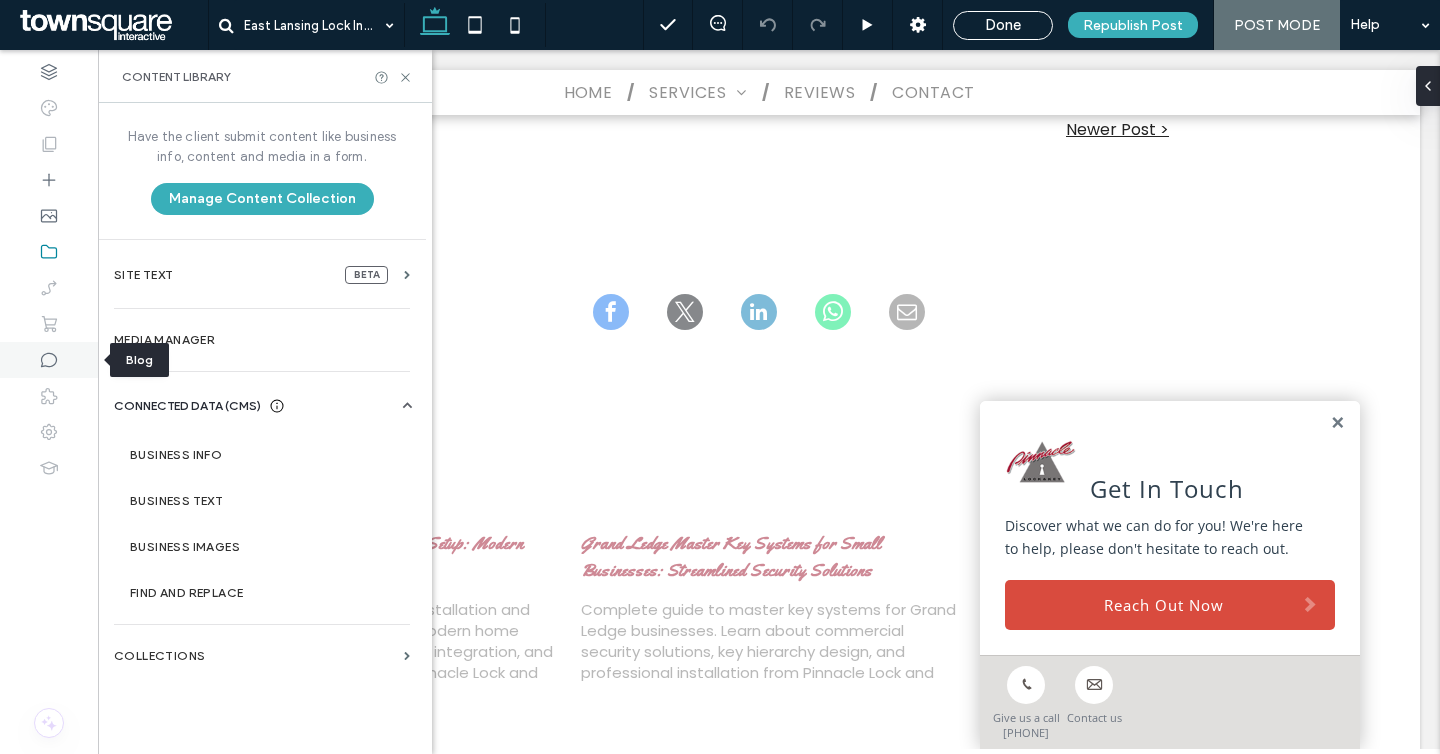 click 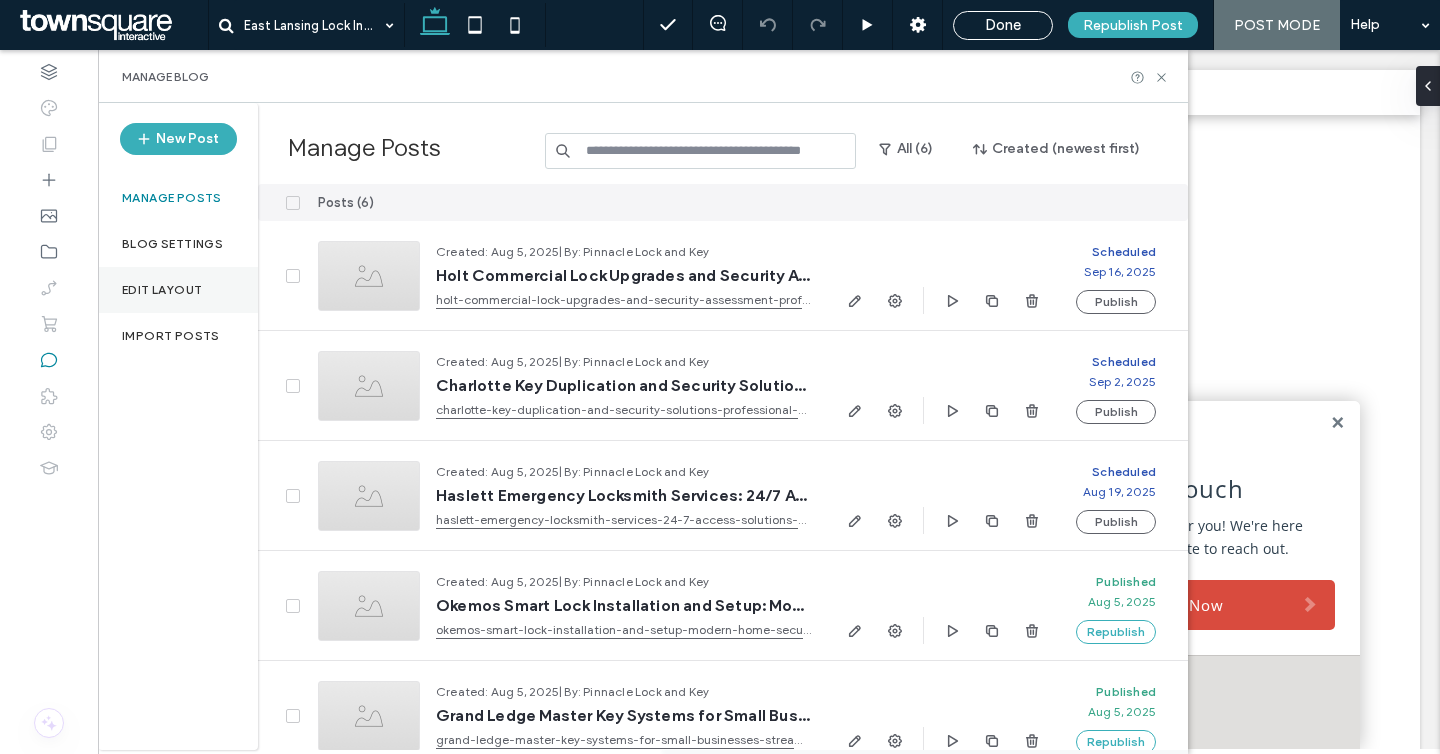 click on "Edit Layout" at bounding box center (178, 290) 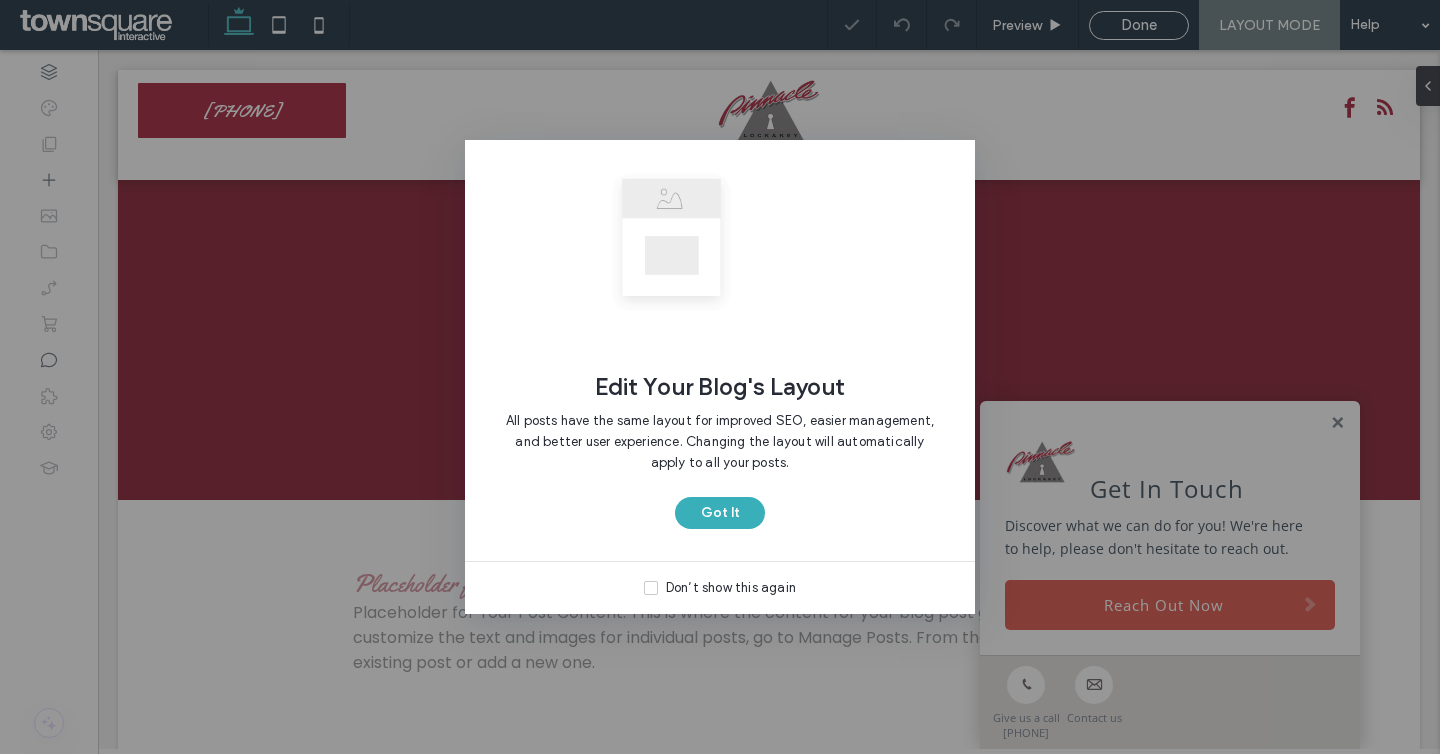 scroll, scrollTop: 0, scrollLeft: 0, axis: both 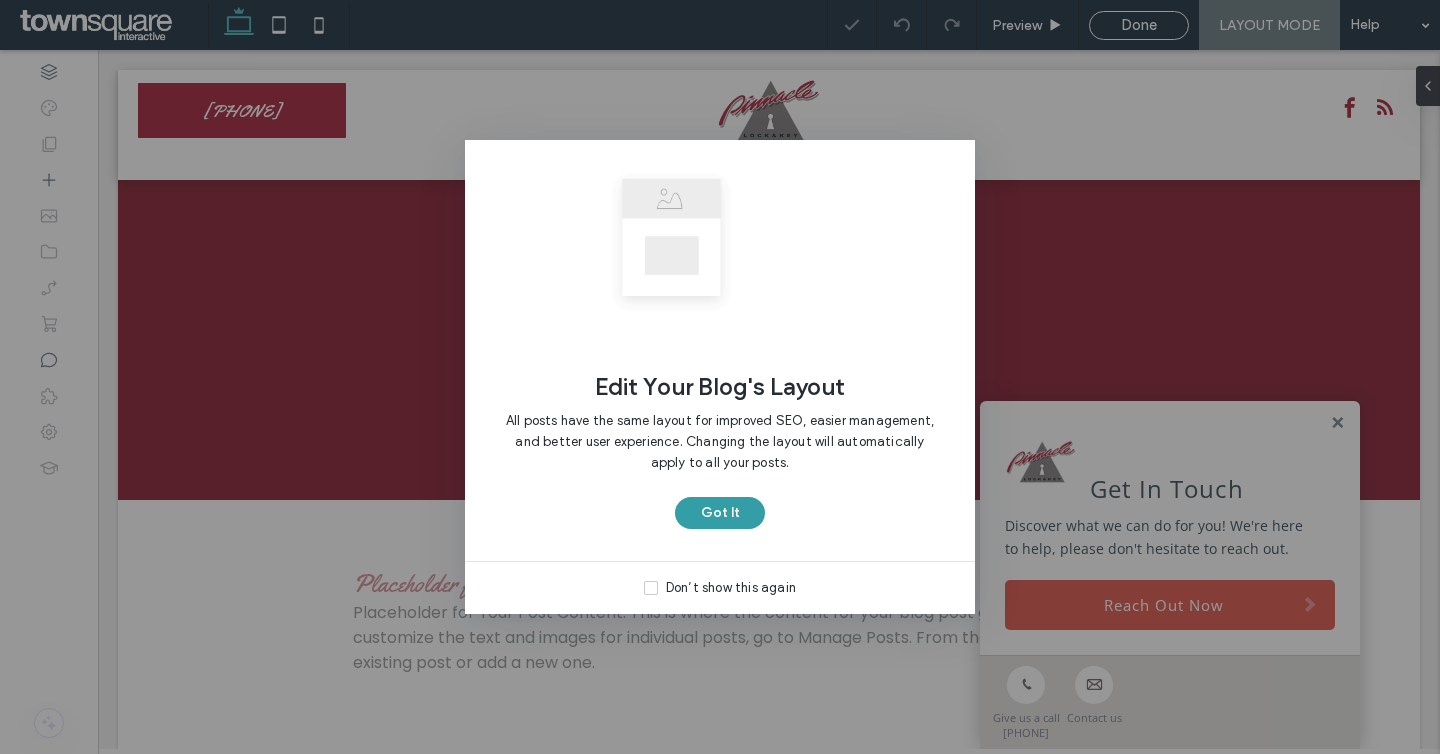 click on "Got It" at bounding box center (720, 513) 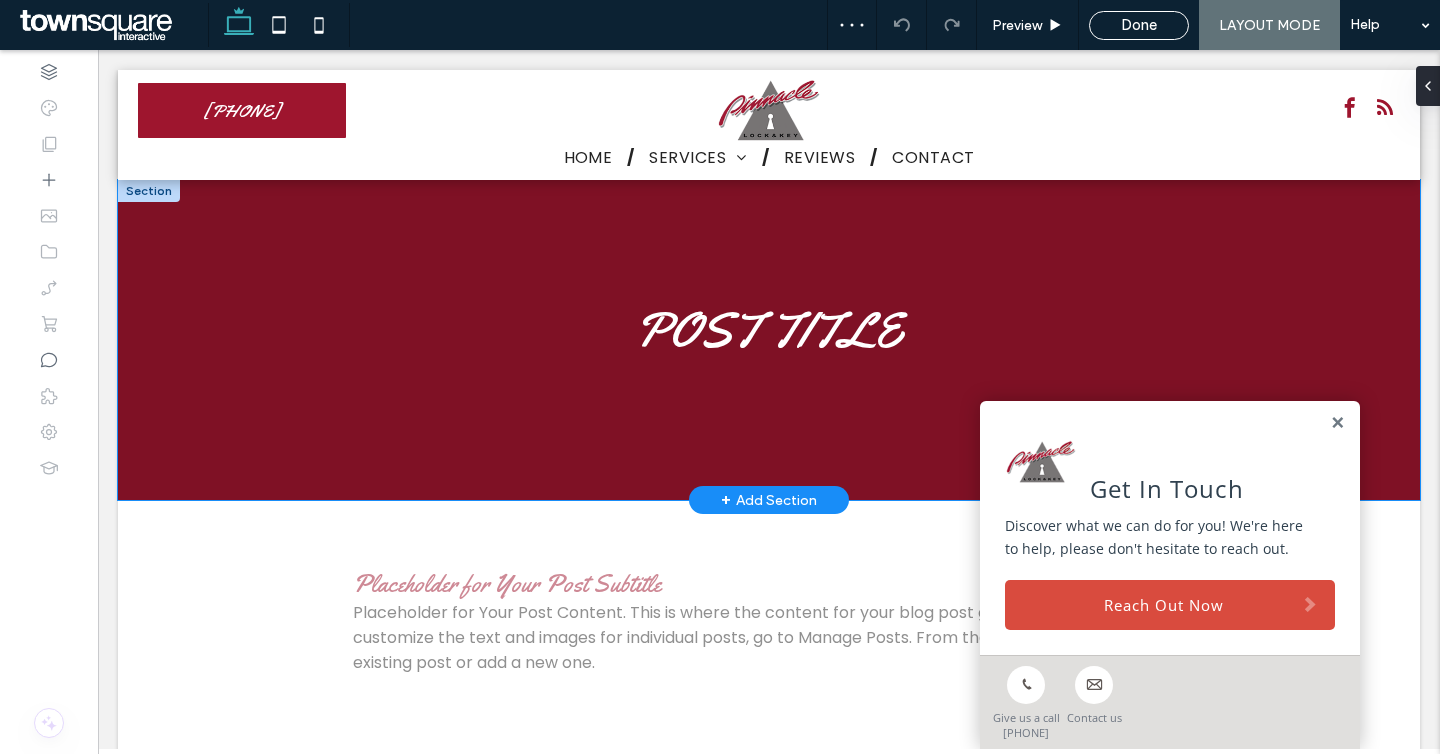 click on "POST TITLE" at bounding box center [769, 340] 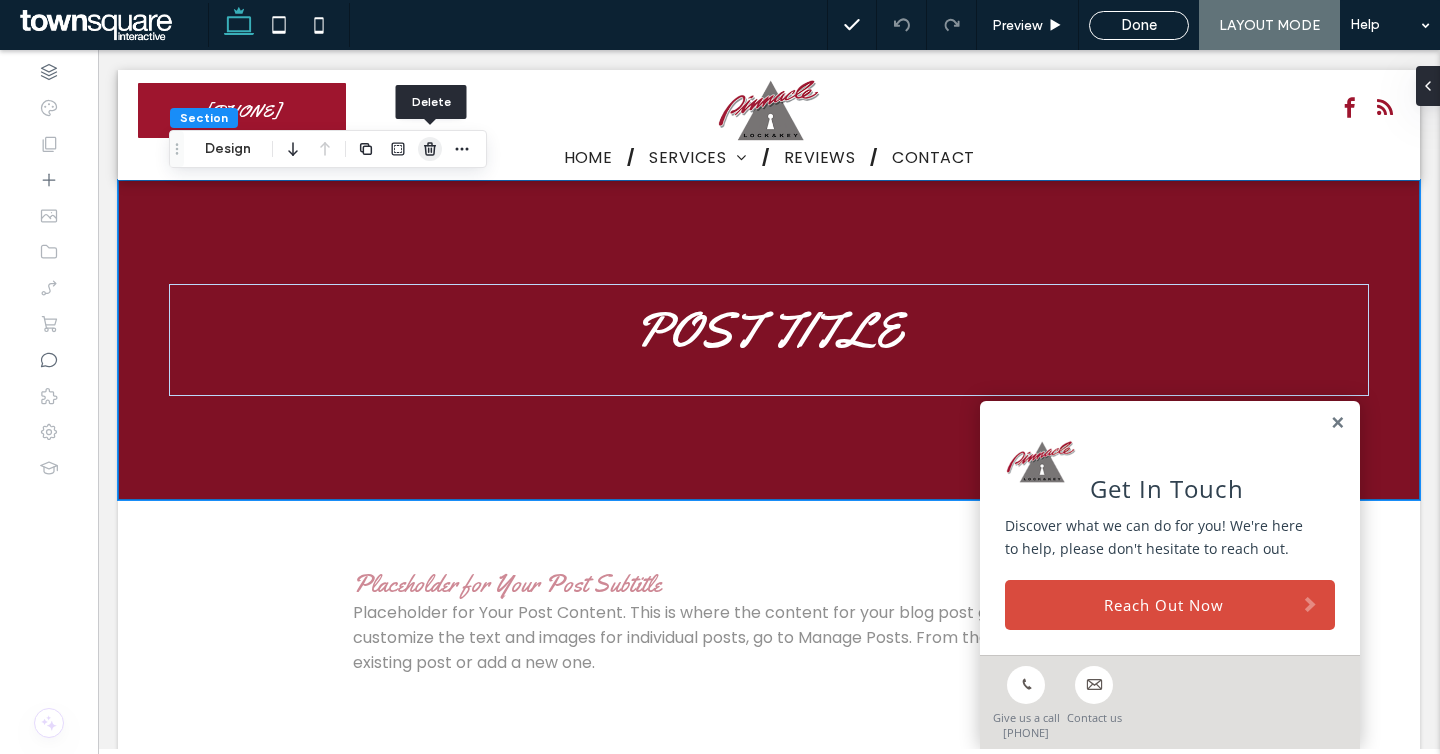 click 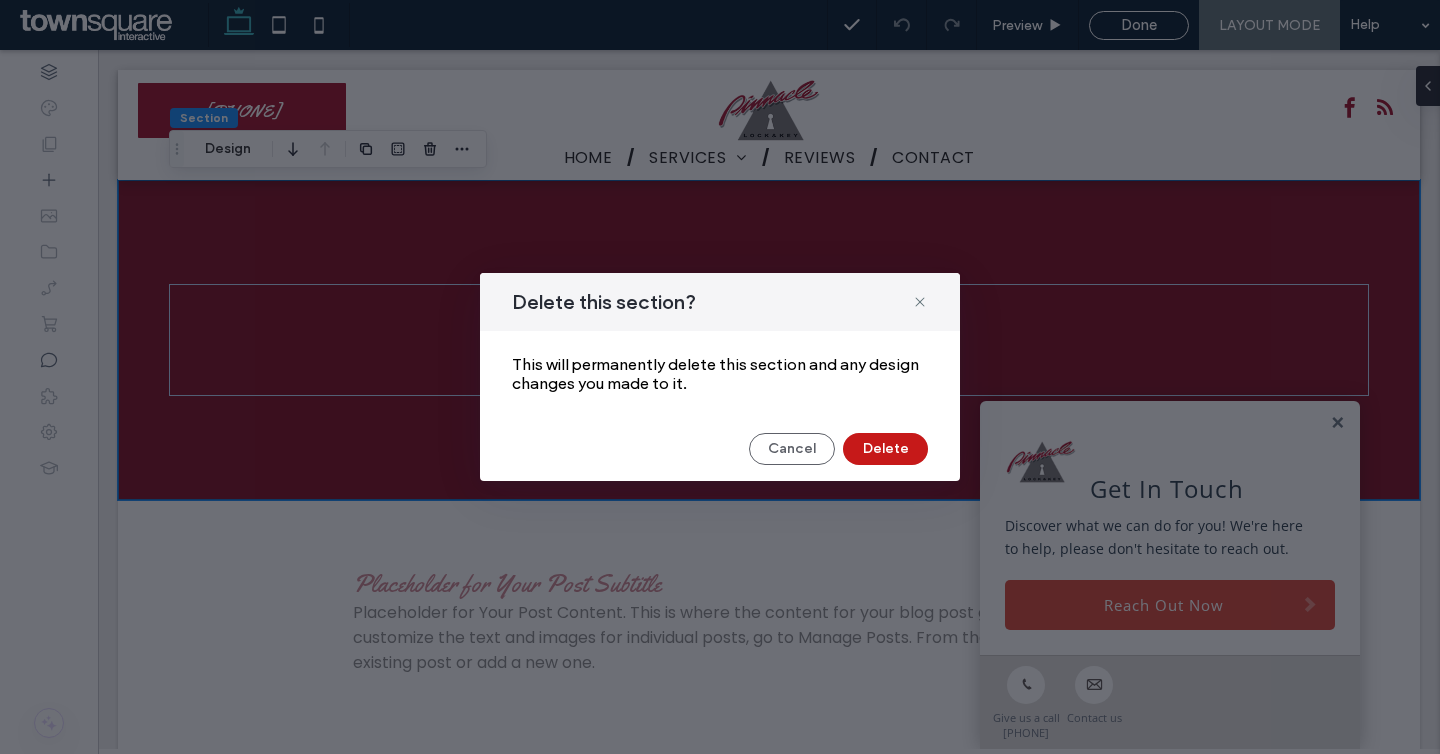 click on "Delete" at bounding box center [885, 449] 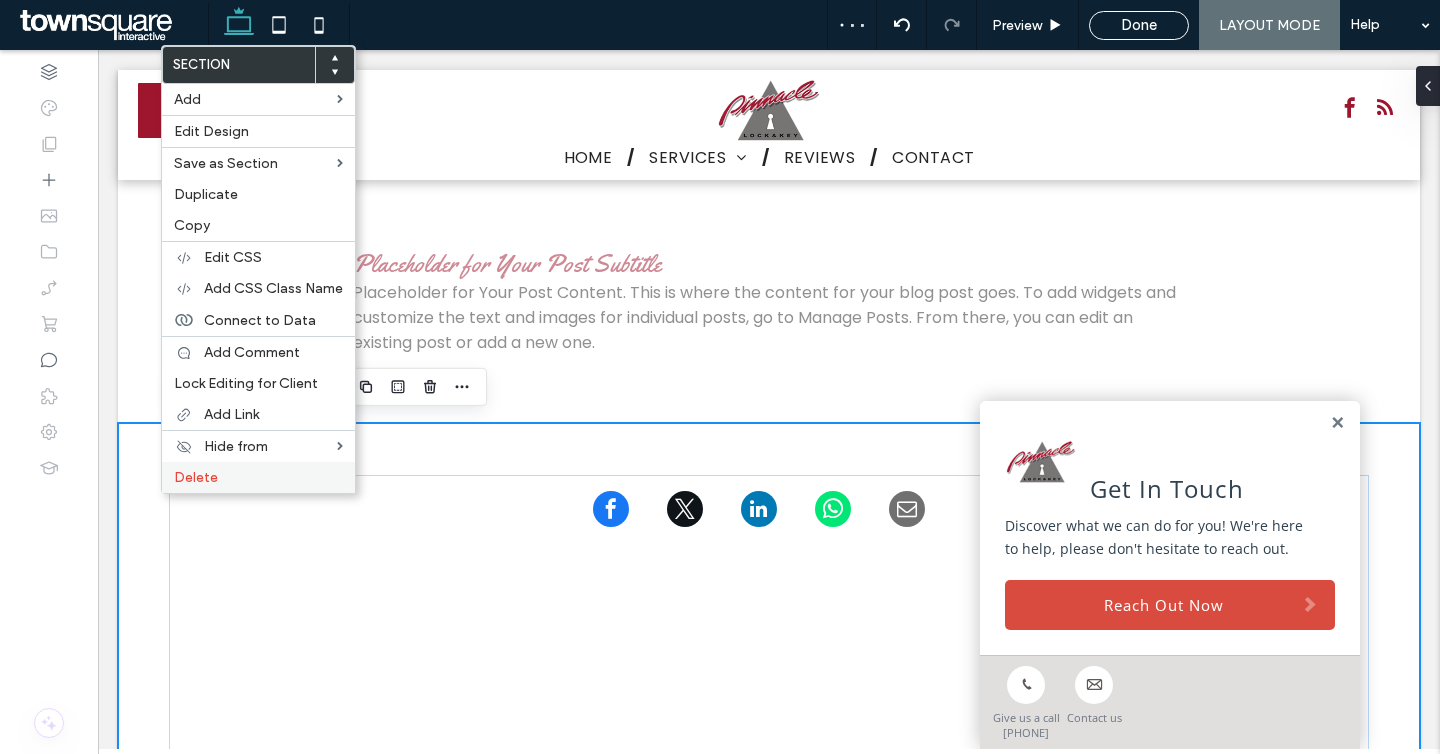 click on "Delete" at bounding box center (196, 477) 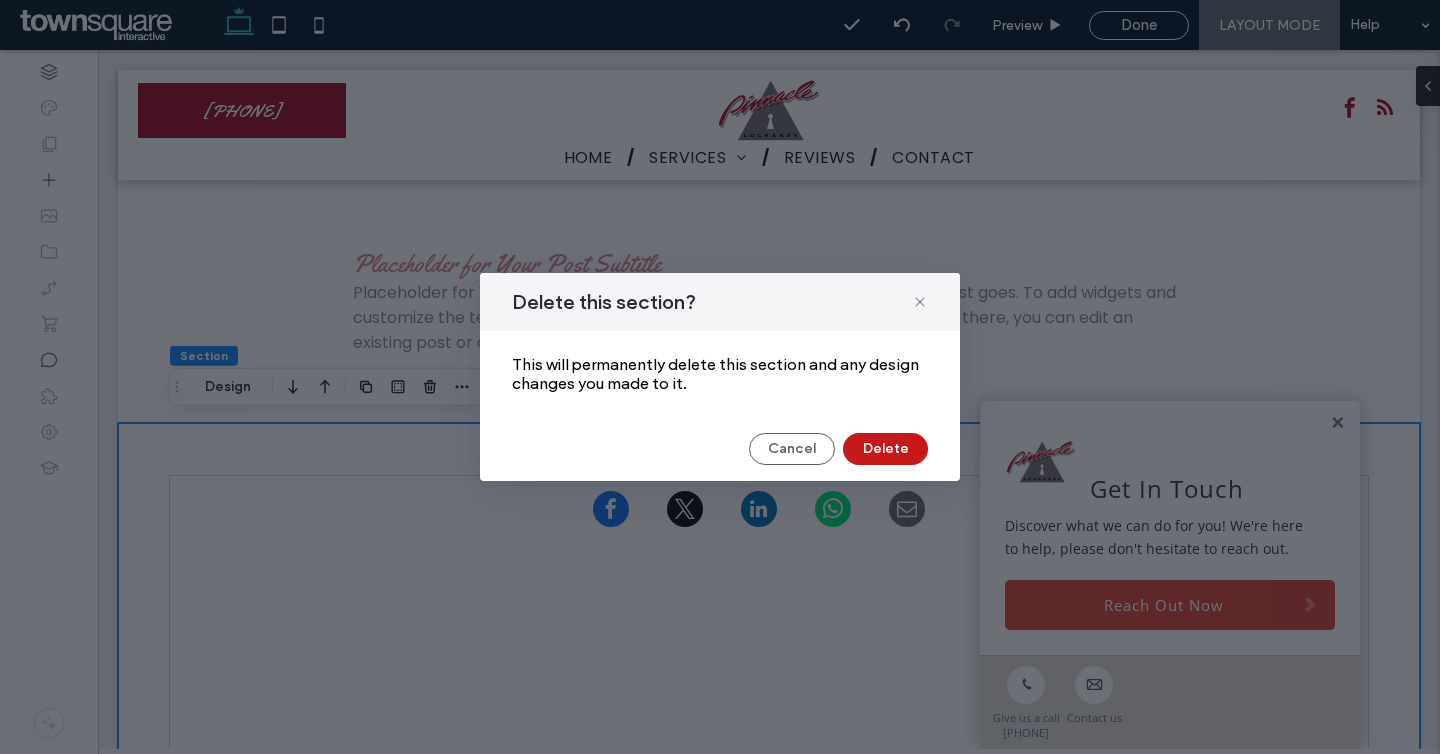 click on "Delete" at bounding box center [885, 449] 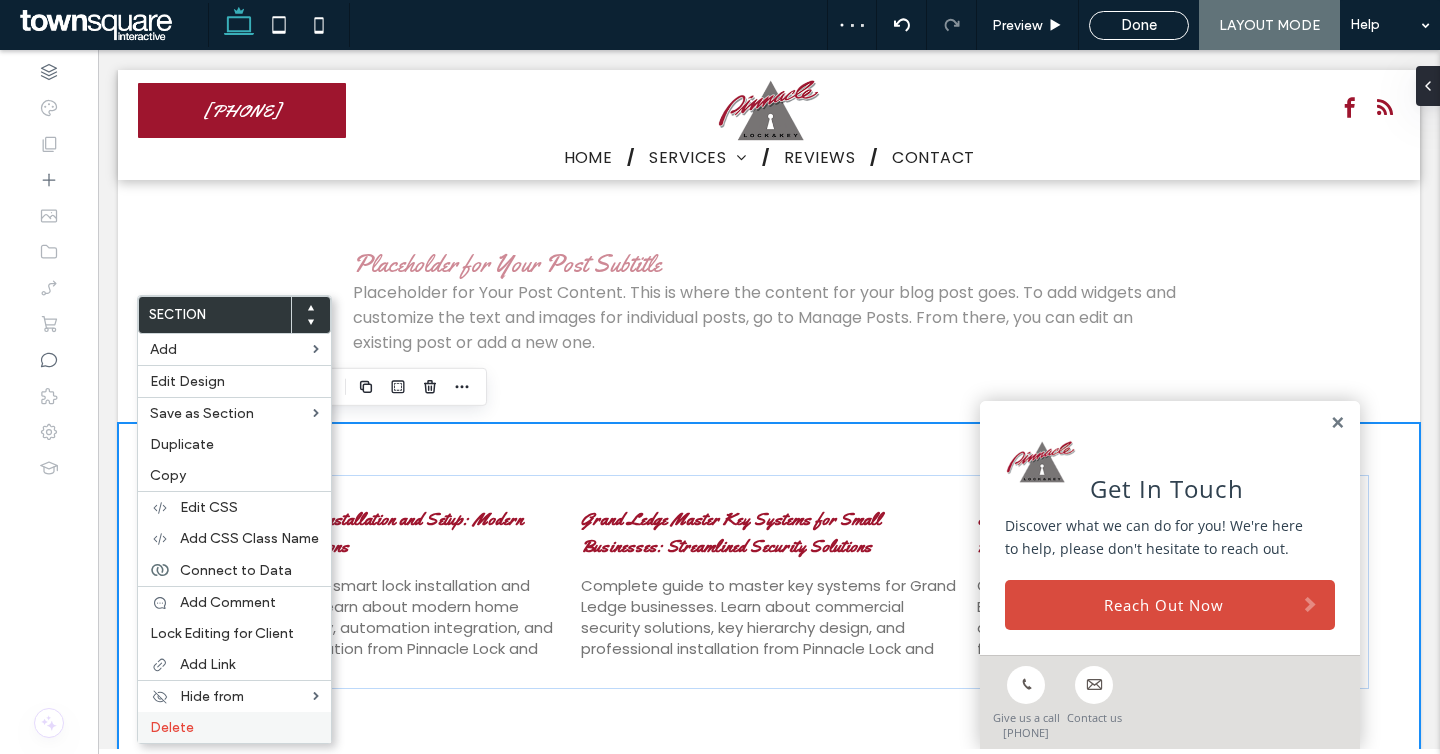 click on "Delete" at bounding box center (234, 727) 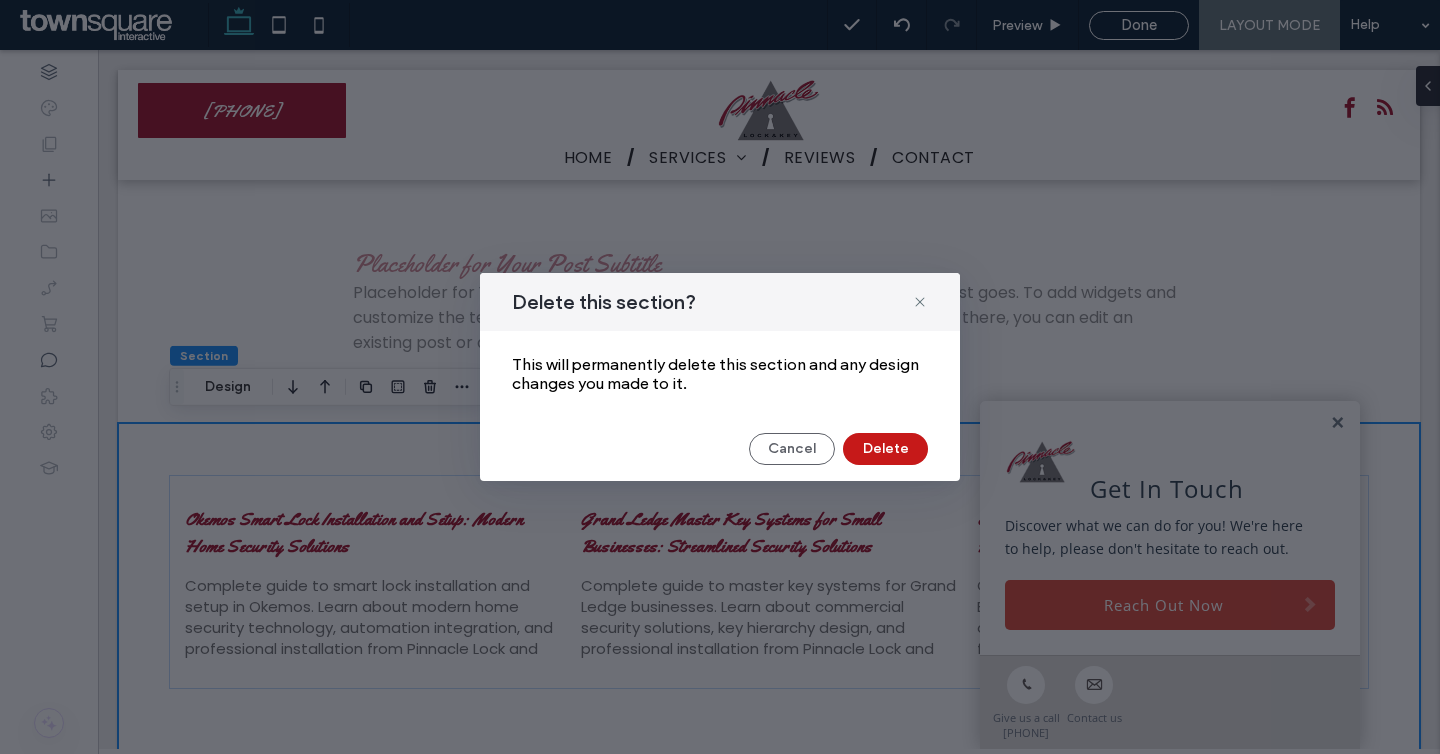 click on "Delete" at bounding box center (885, 449) 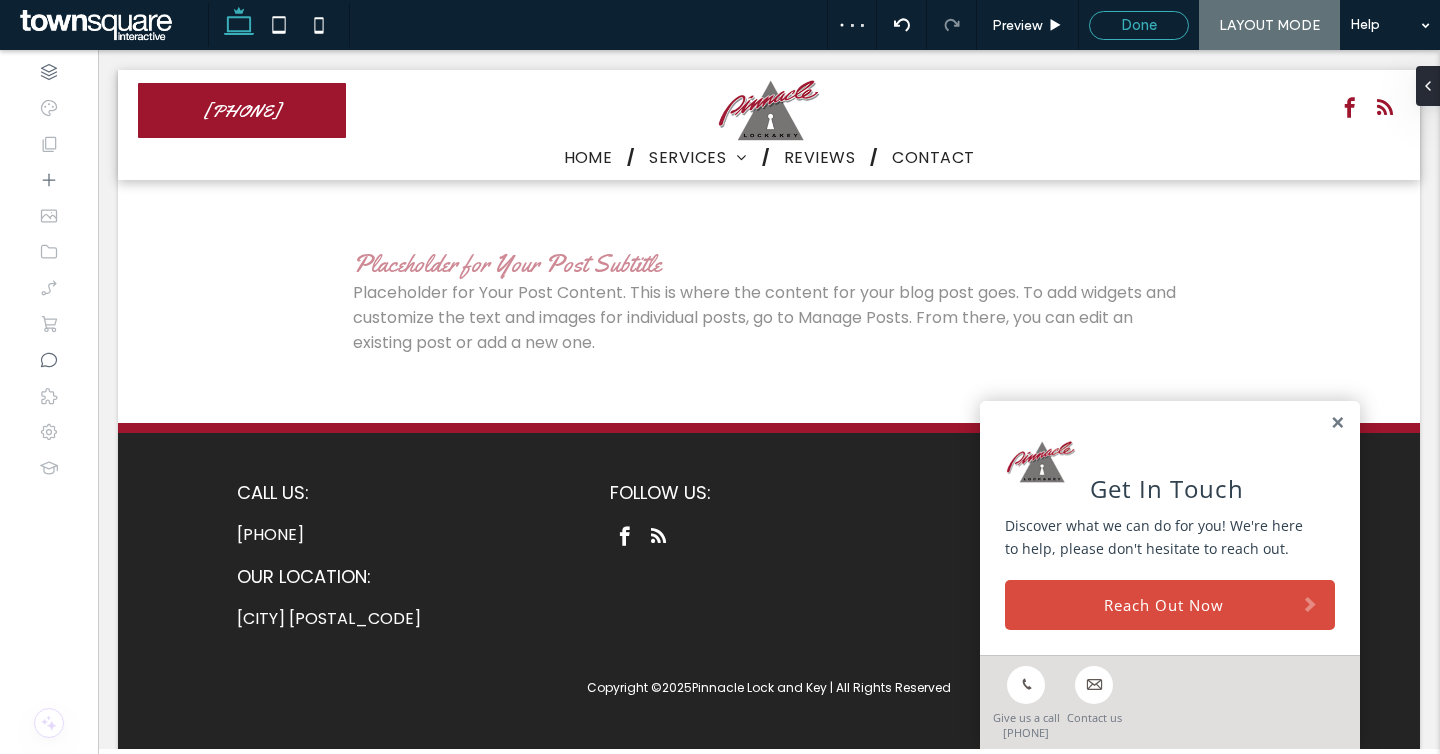 click on "Done" at bounding box center (1139, 25) 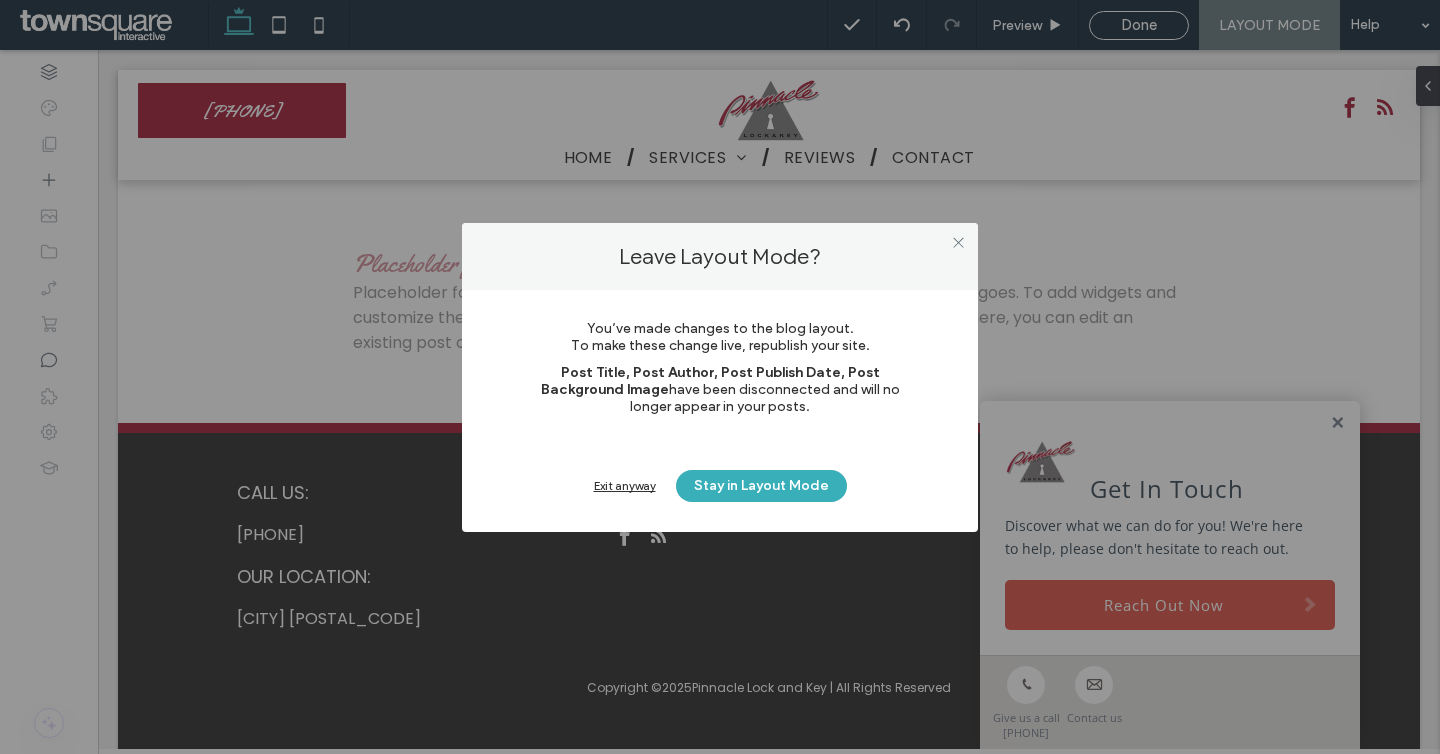 click on "Exit anyway" at bounding box center (625, 485) 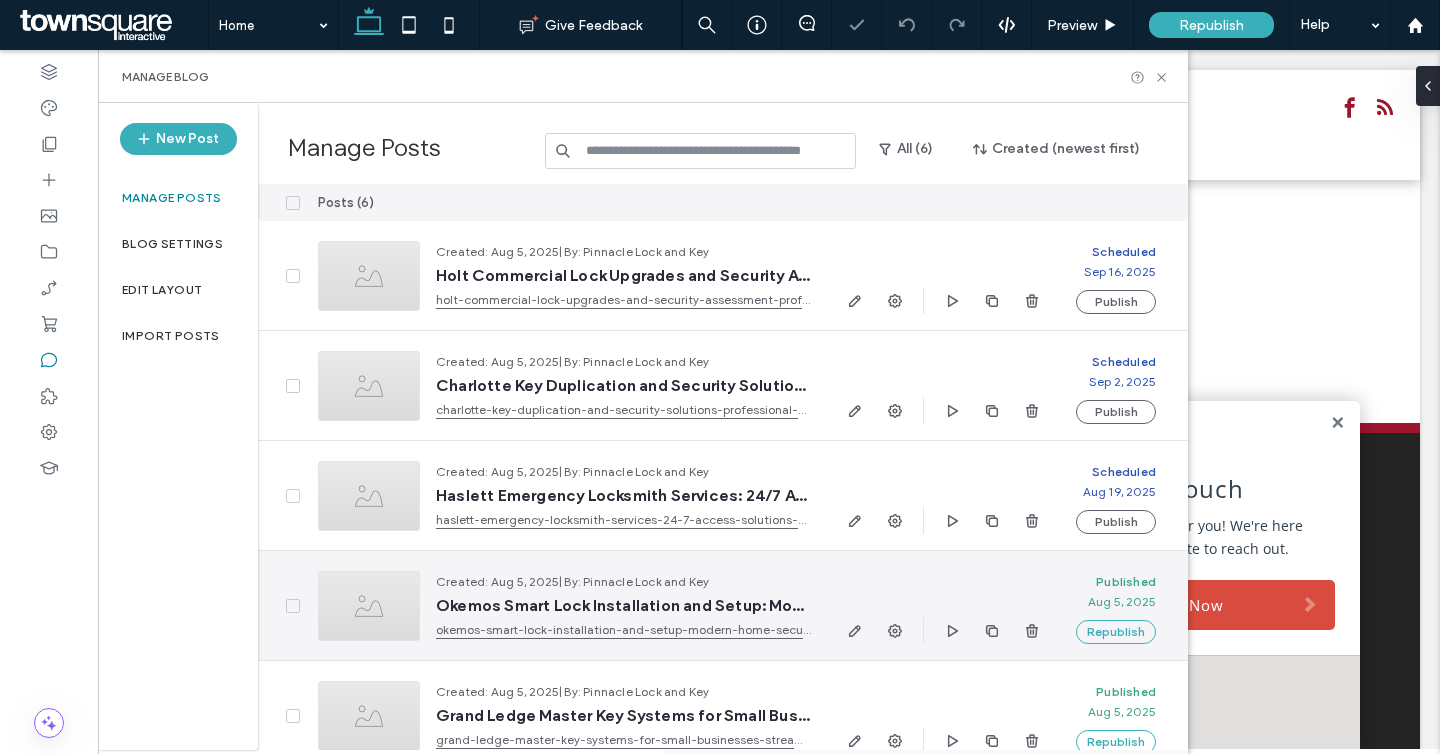scroll, scrollTop: 131, scrollLeft: 0, axis: vertical 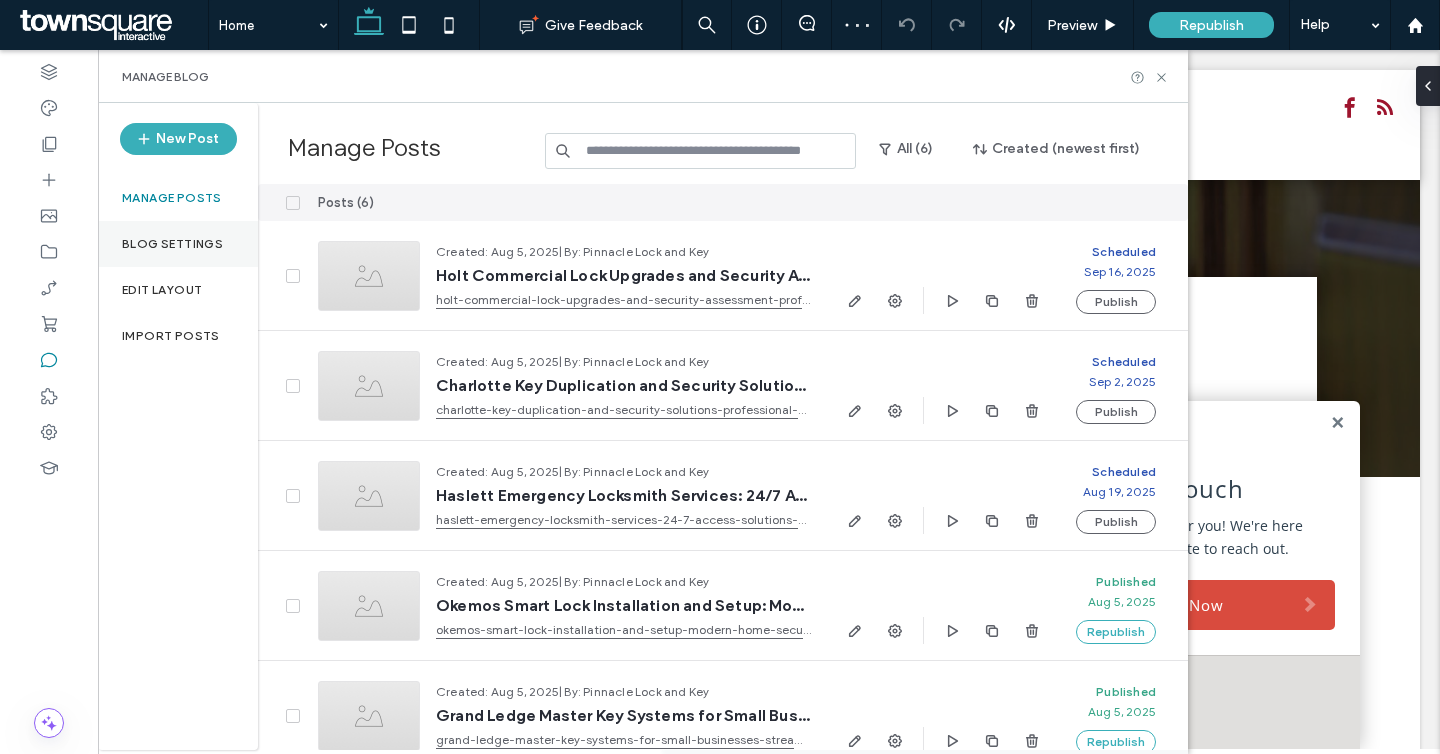 click on "Blog Settings" at bounding box center [172, 244] 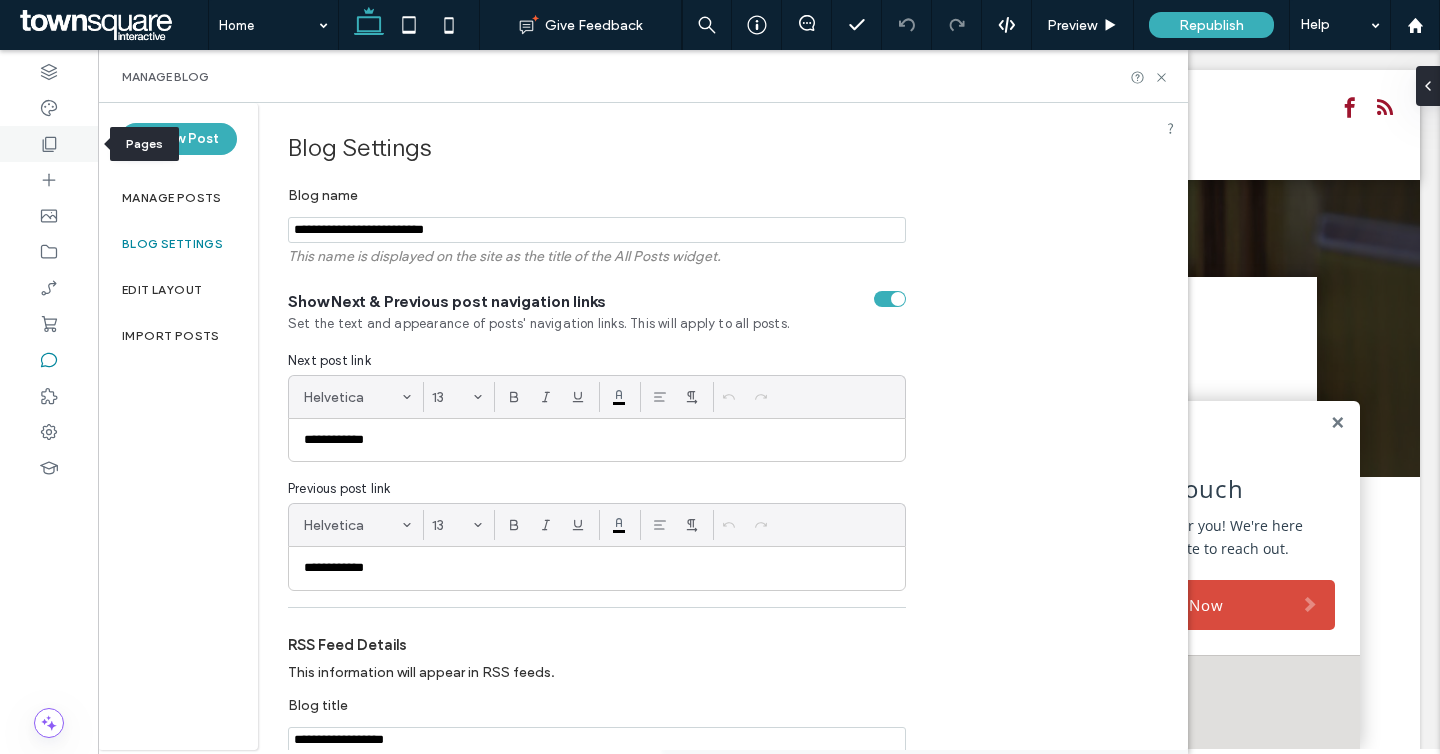 click 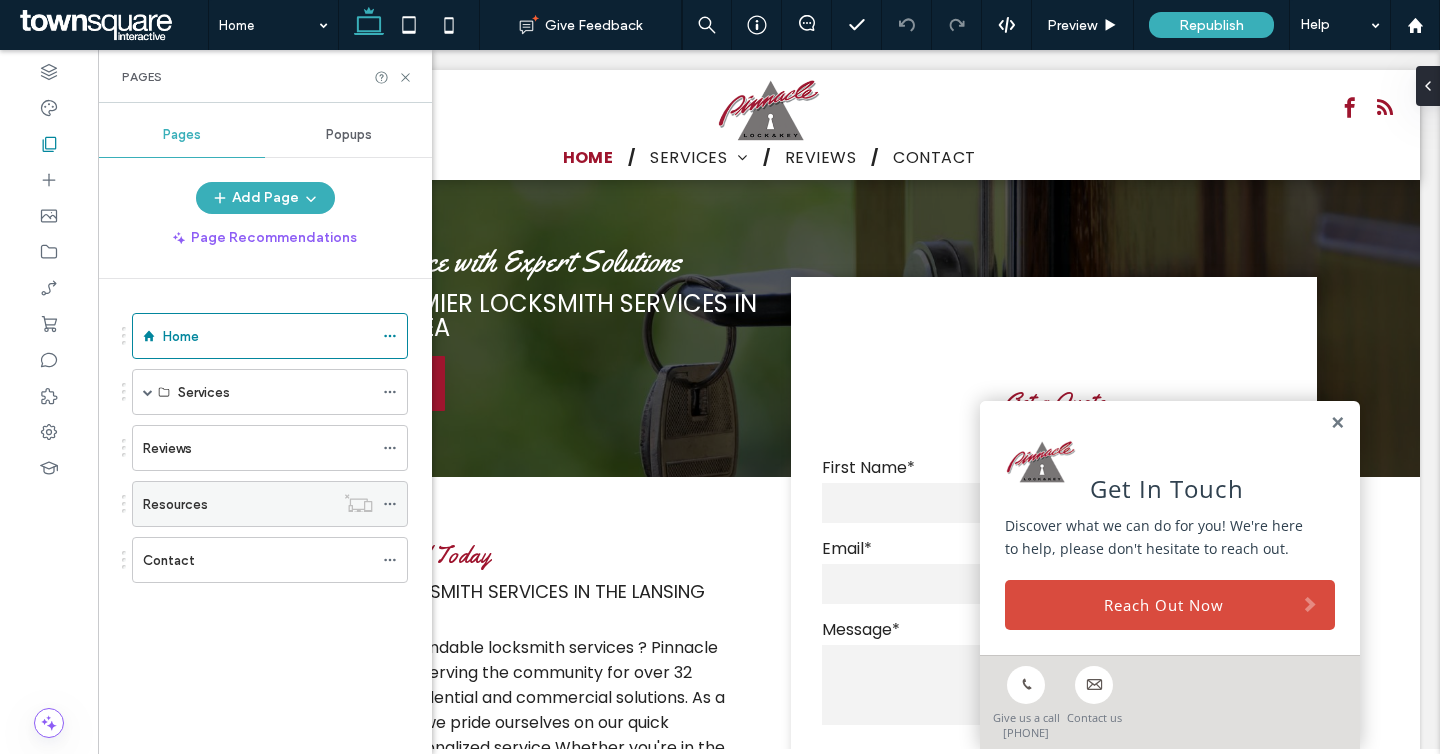 click 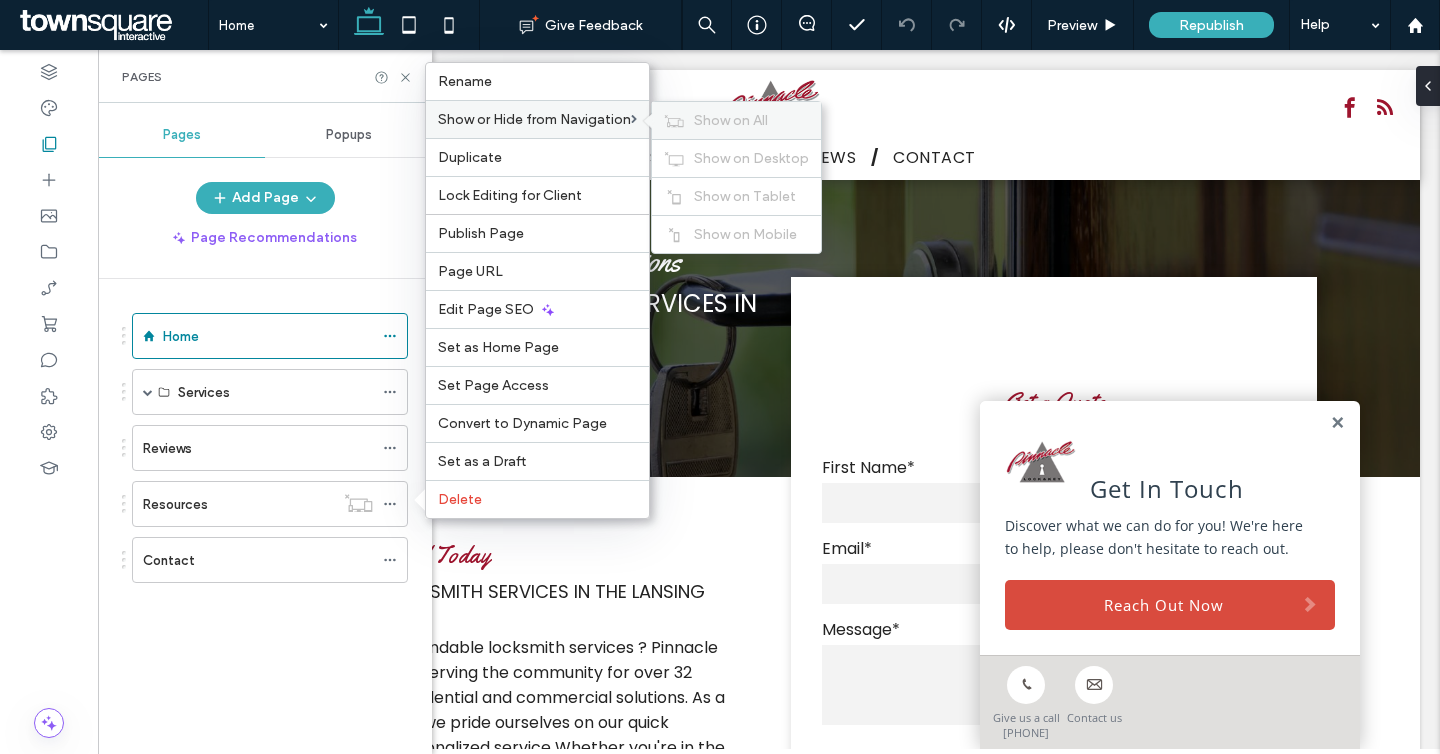 click on "Show on All" at bounding box center [731, 120] 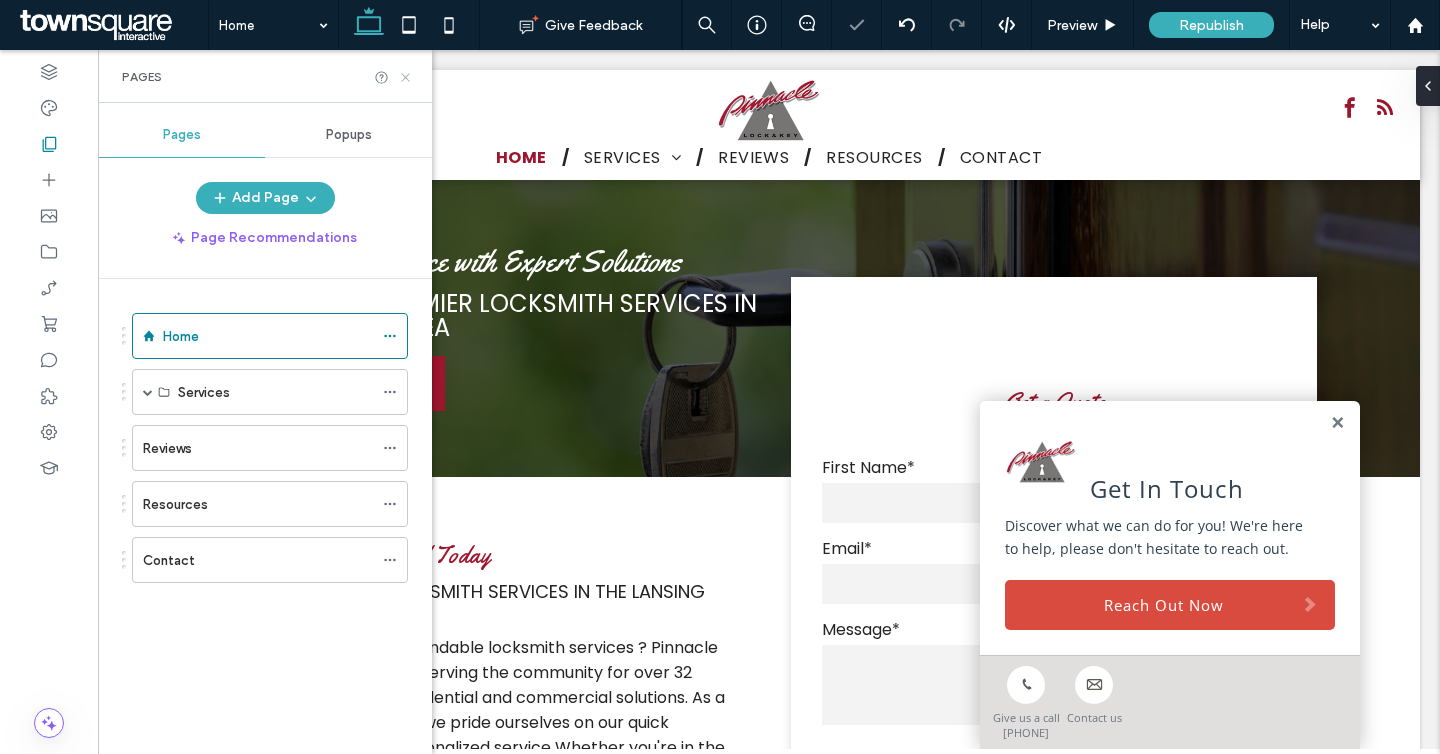 click 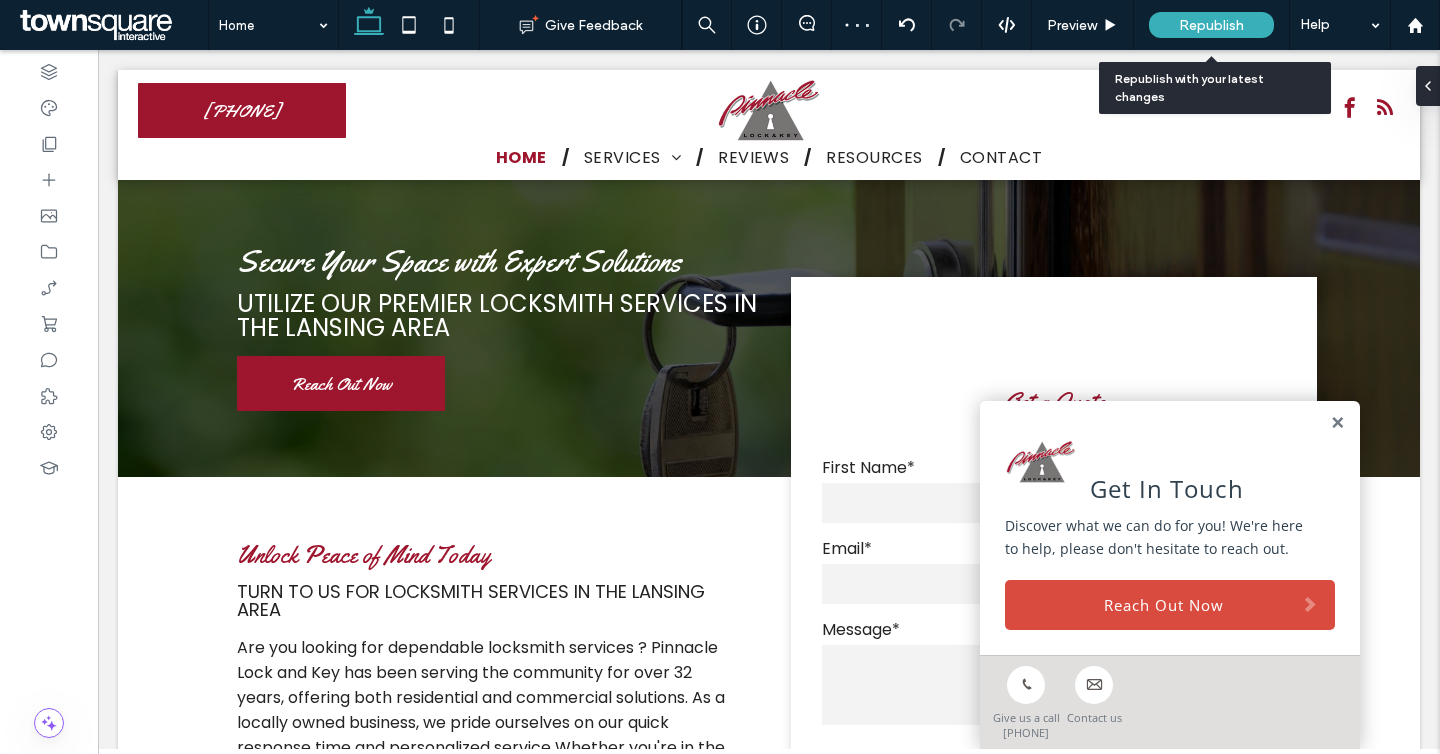 click on "Republish" at bounding box center (1211, 25) 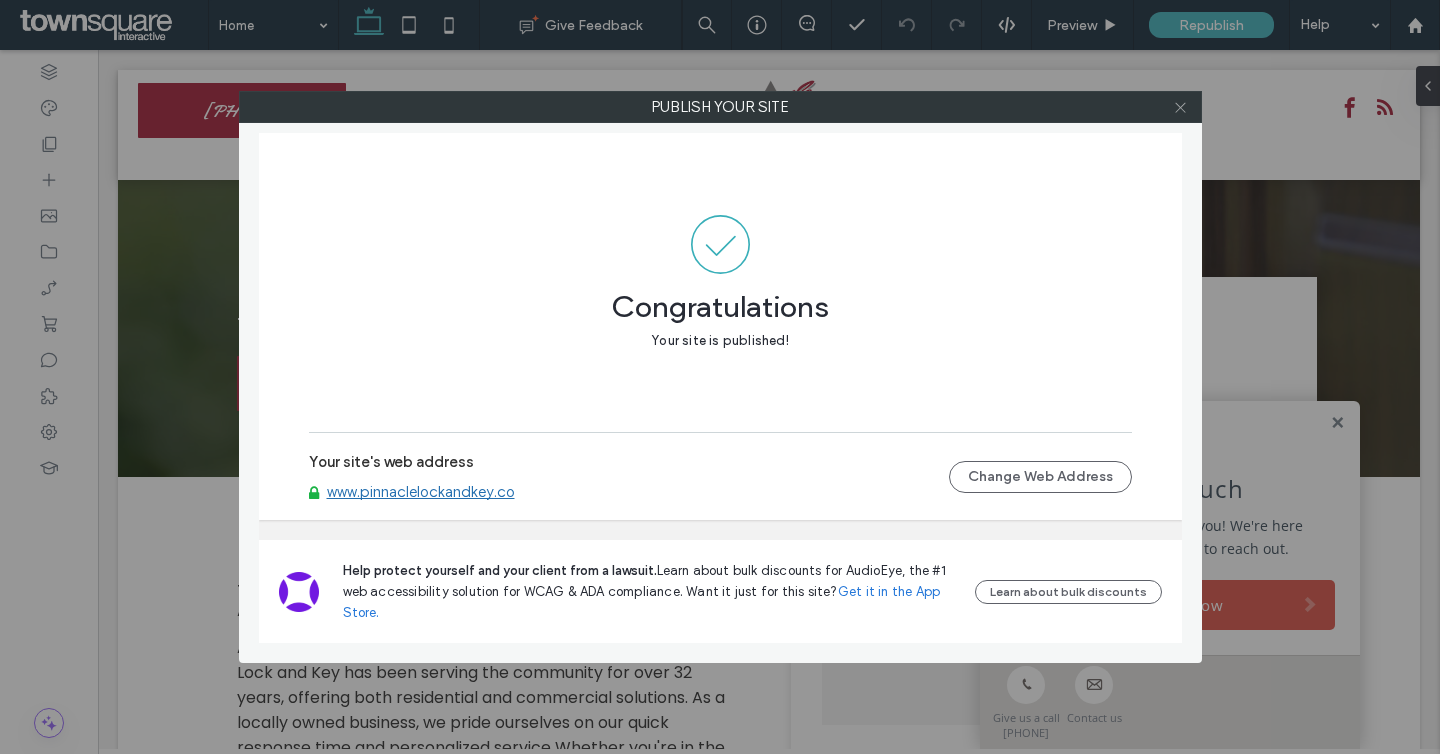 click 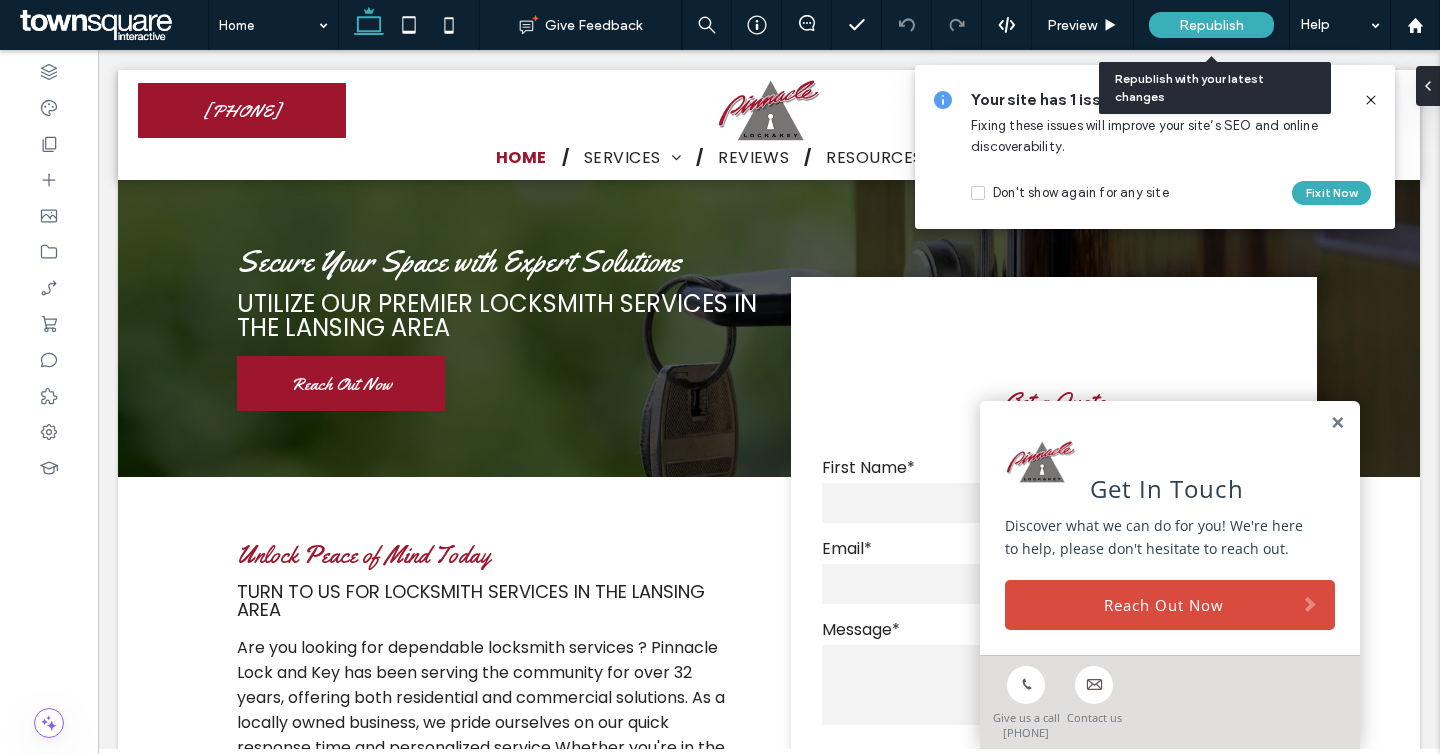 click on "Republish" at bounding box center [1211, 25] 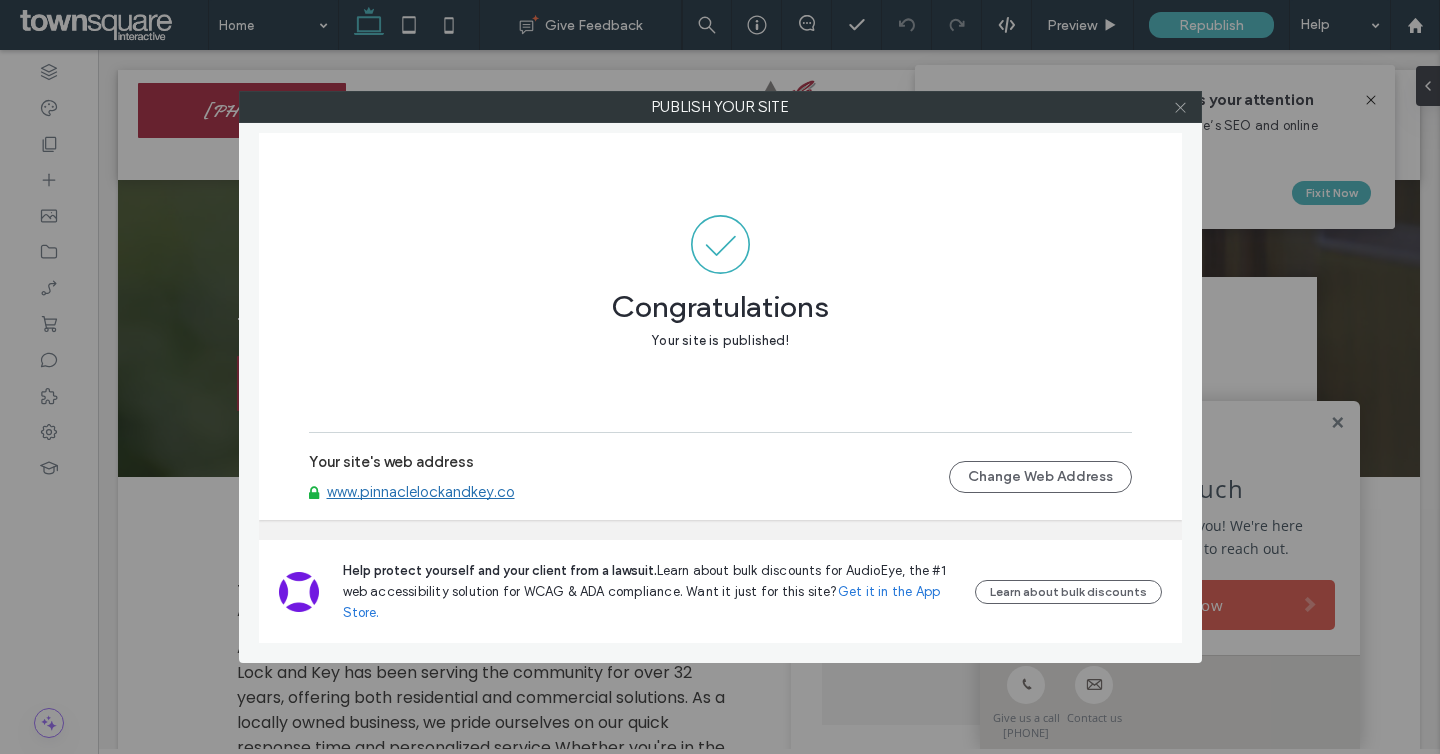 click 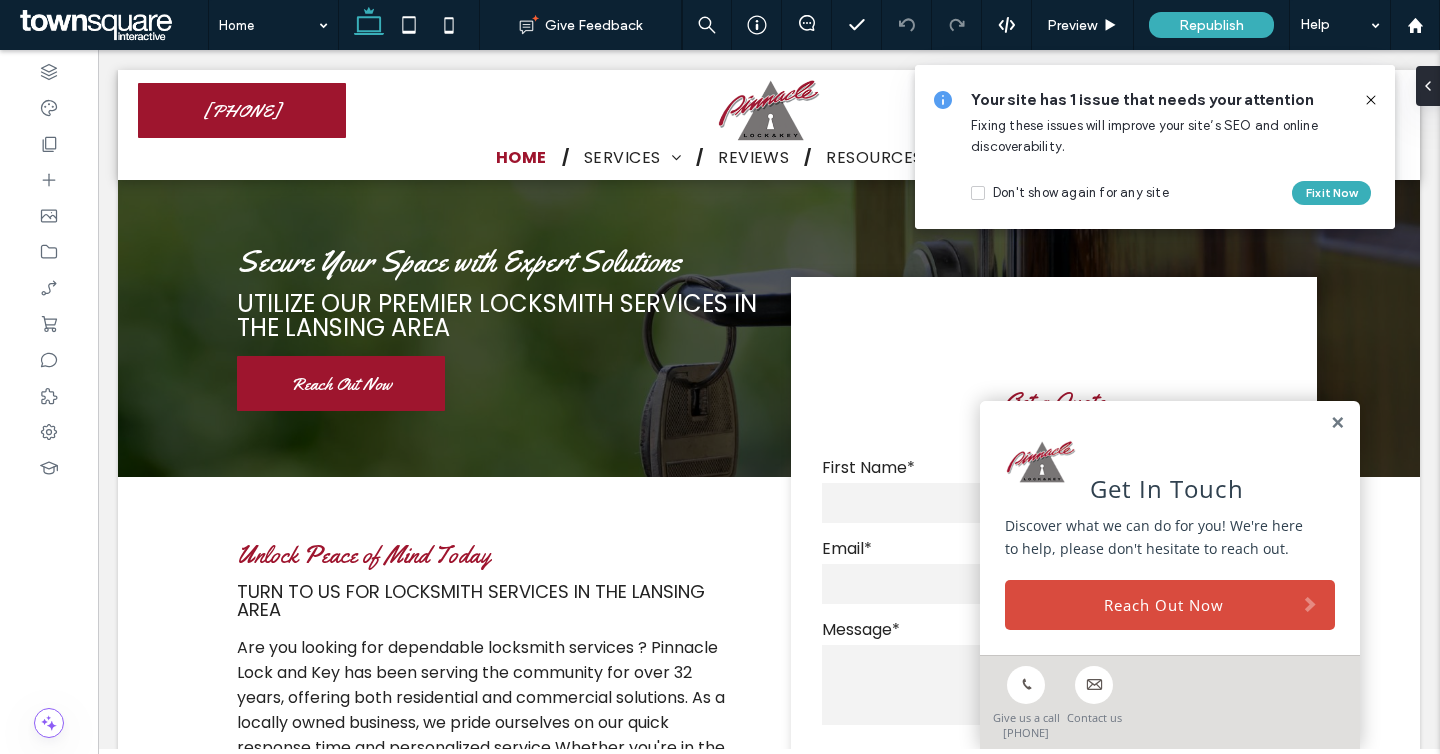 click 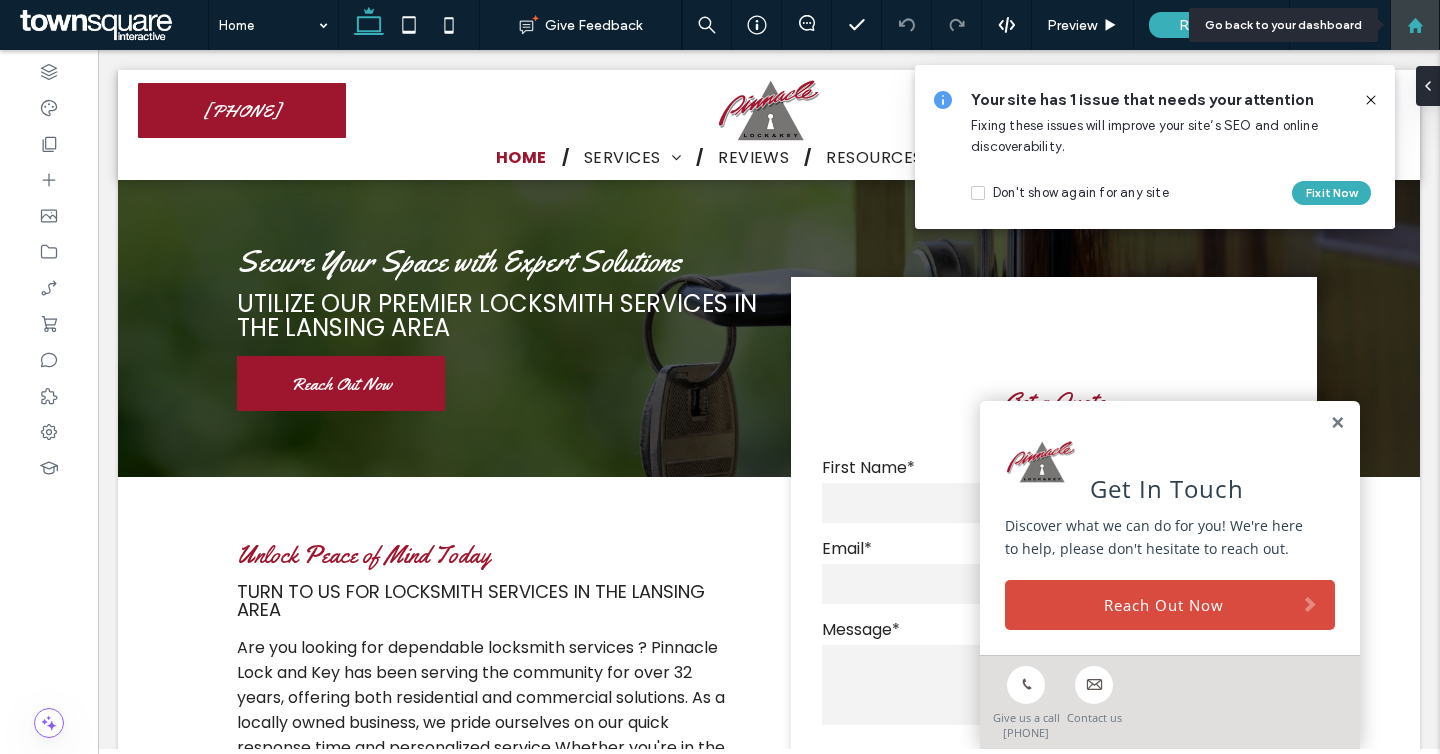 click at bounding box center (1415, 25) 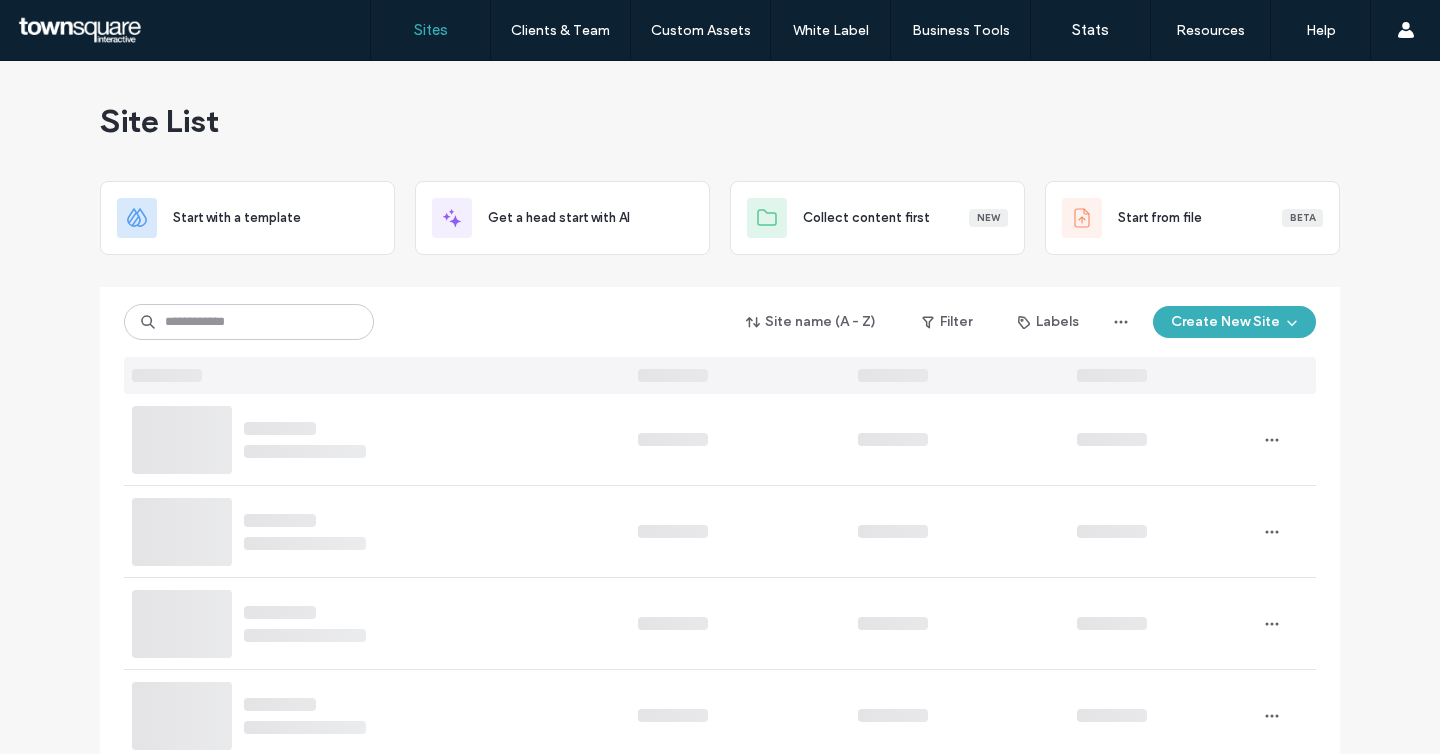 scroll, scrollTop: 0, scrollLeft: 0, axis: both 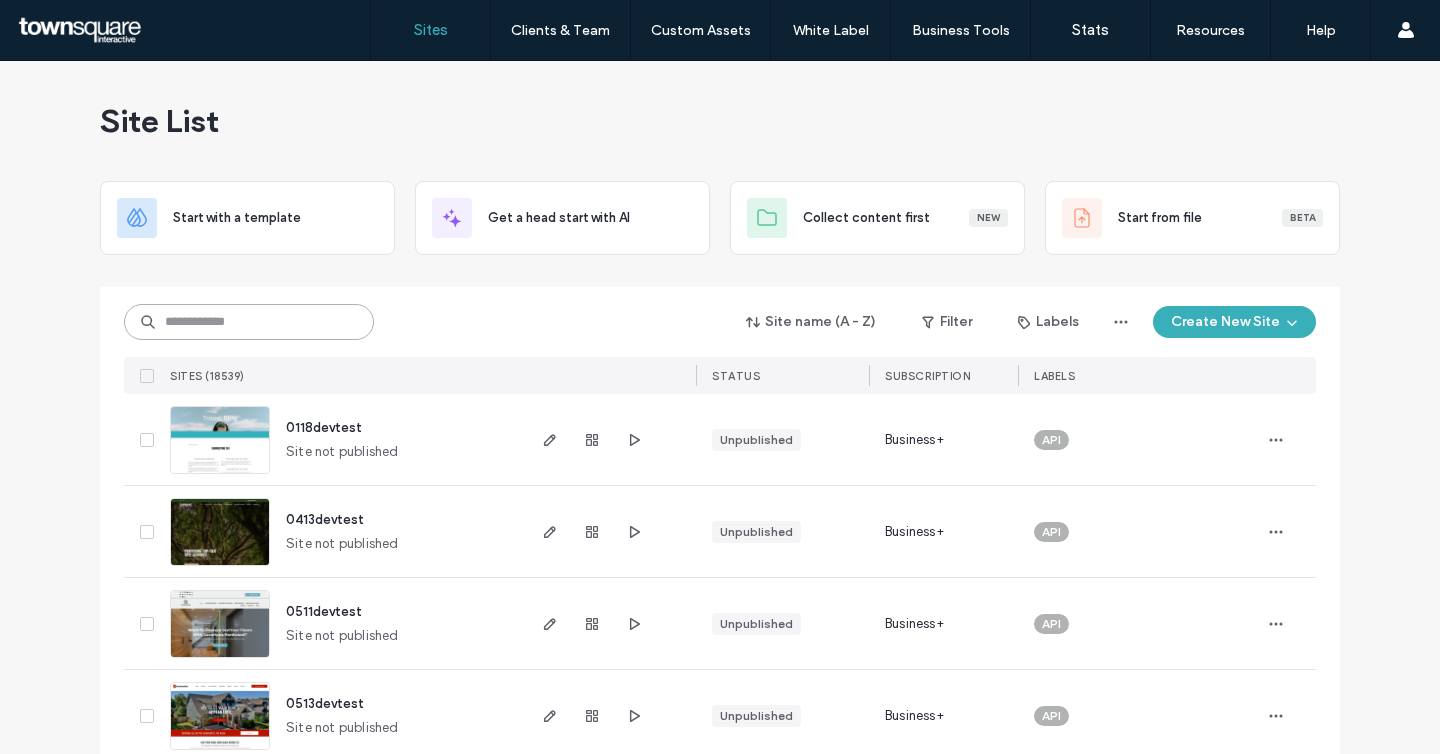 click at bounding box center (249, 322) 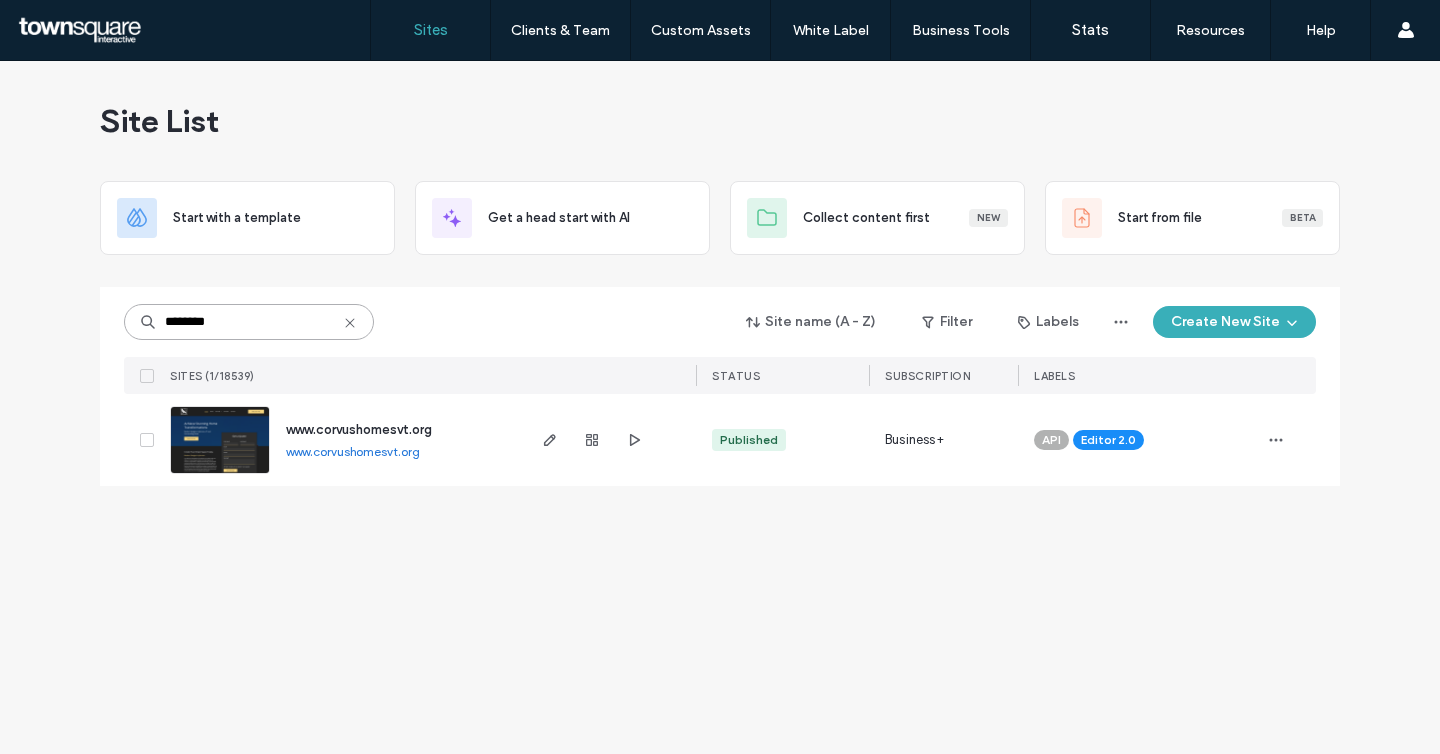 type on "********" 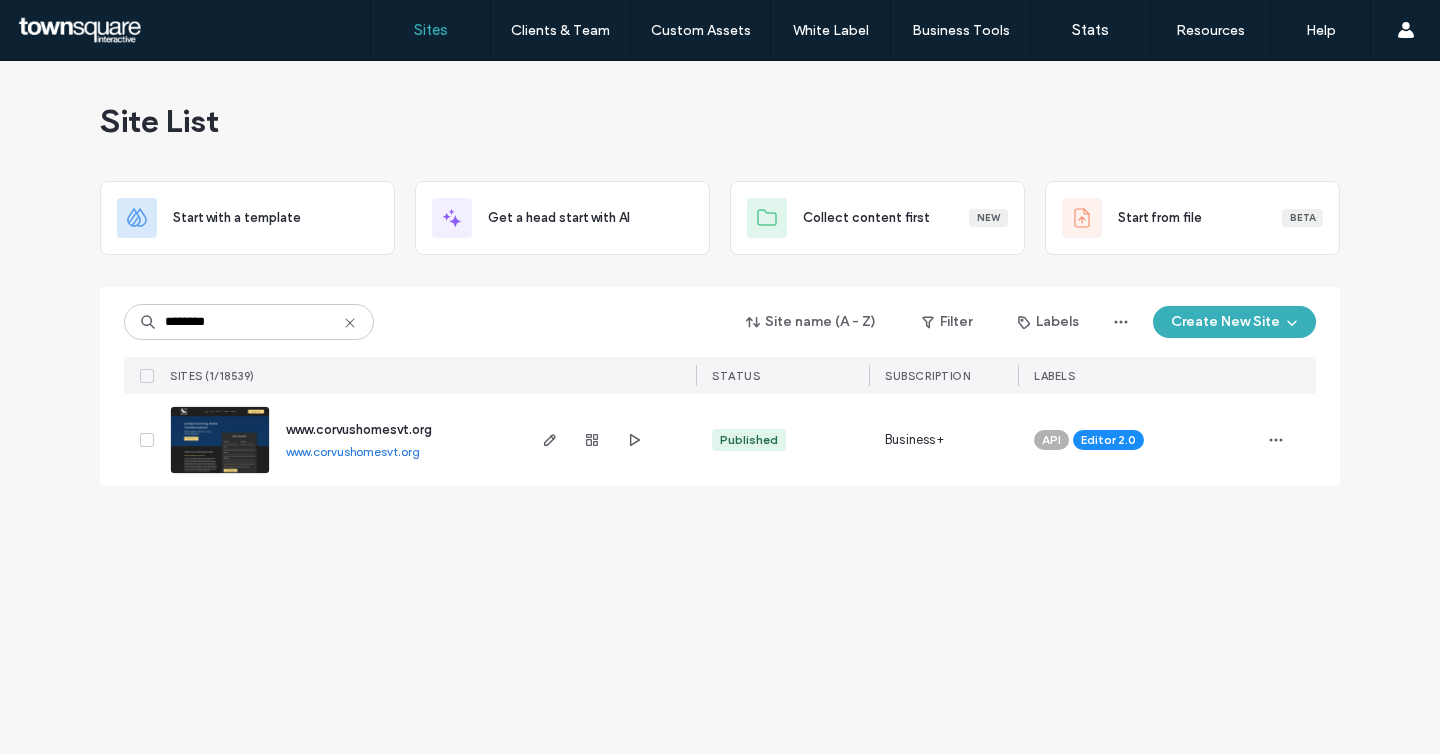 click on "www.corvushomesvt.org" at bounding box center [359, 429] 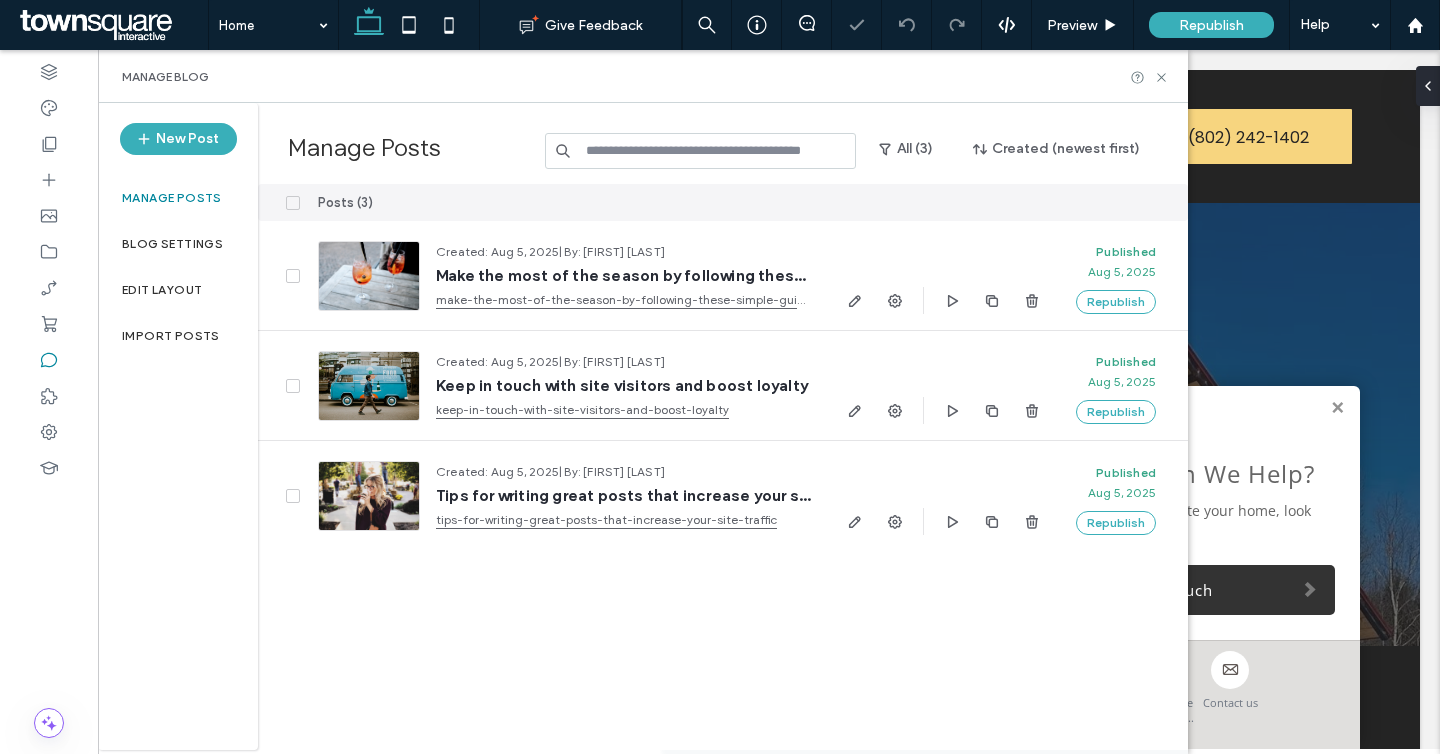 scroll, scrollTop: 0, scrollLeft: 0, axis: both 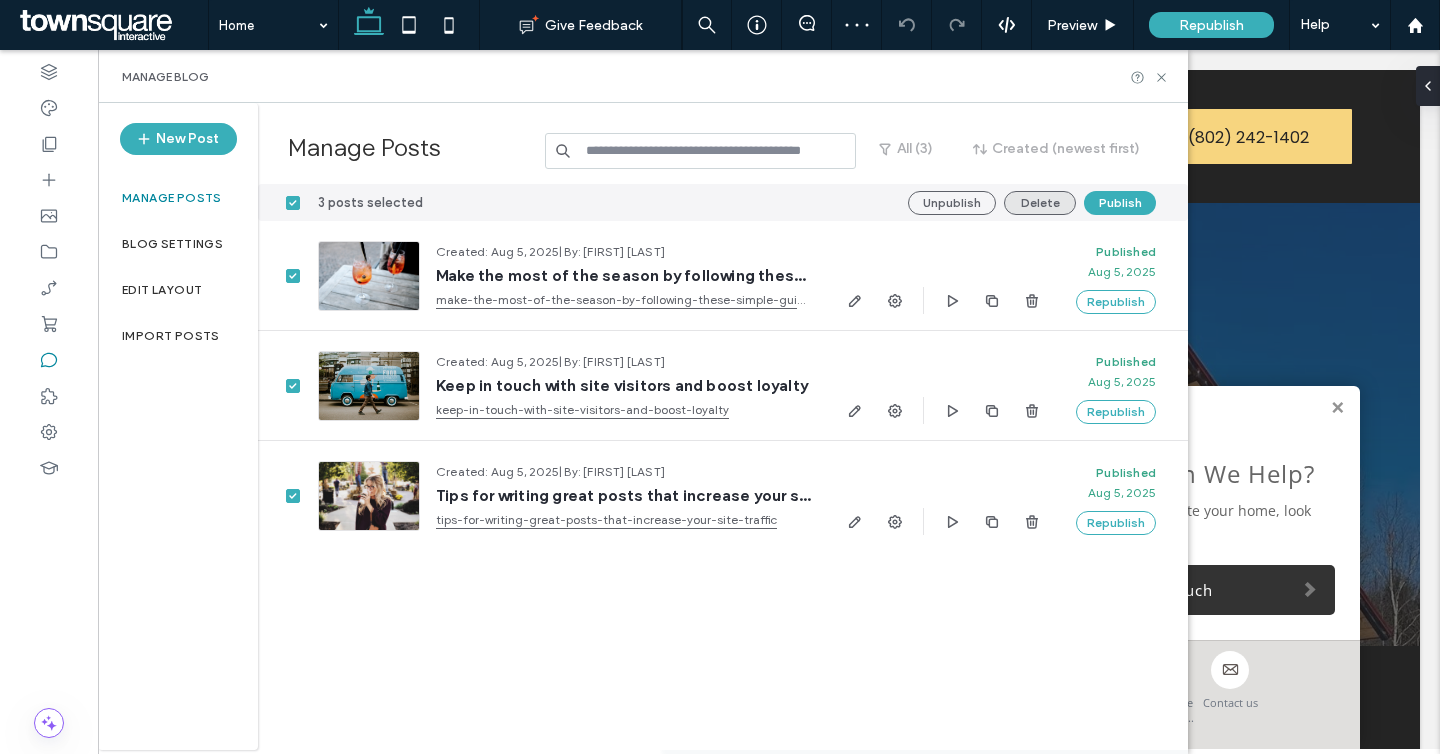 click on "Delete" at bounding box center (1040, 203) 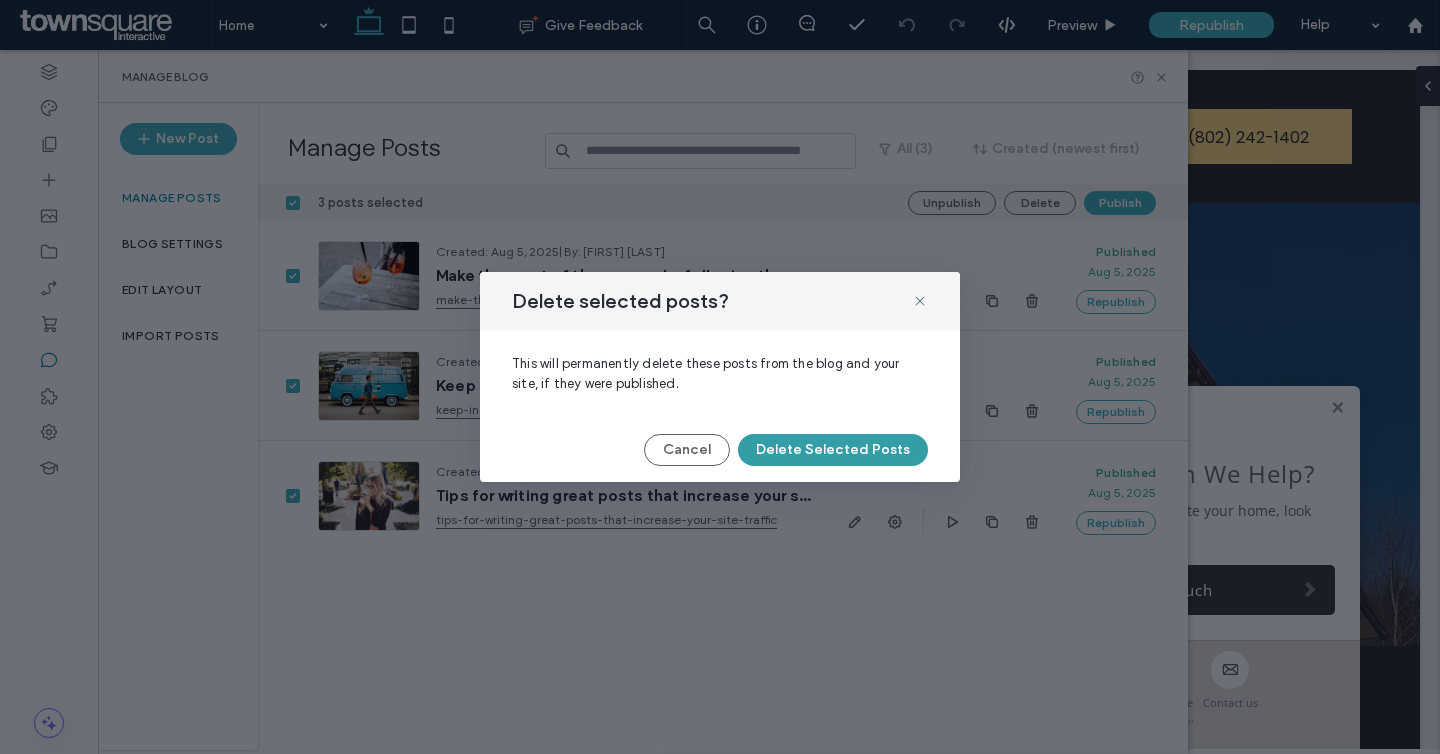 click on "Delete Selected Posts" at bounding box center (833, 450) 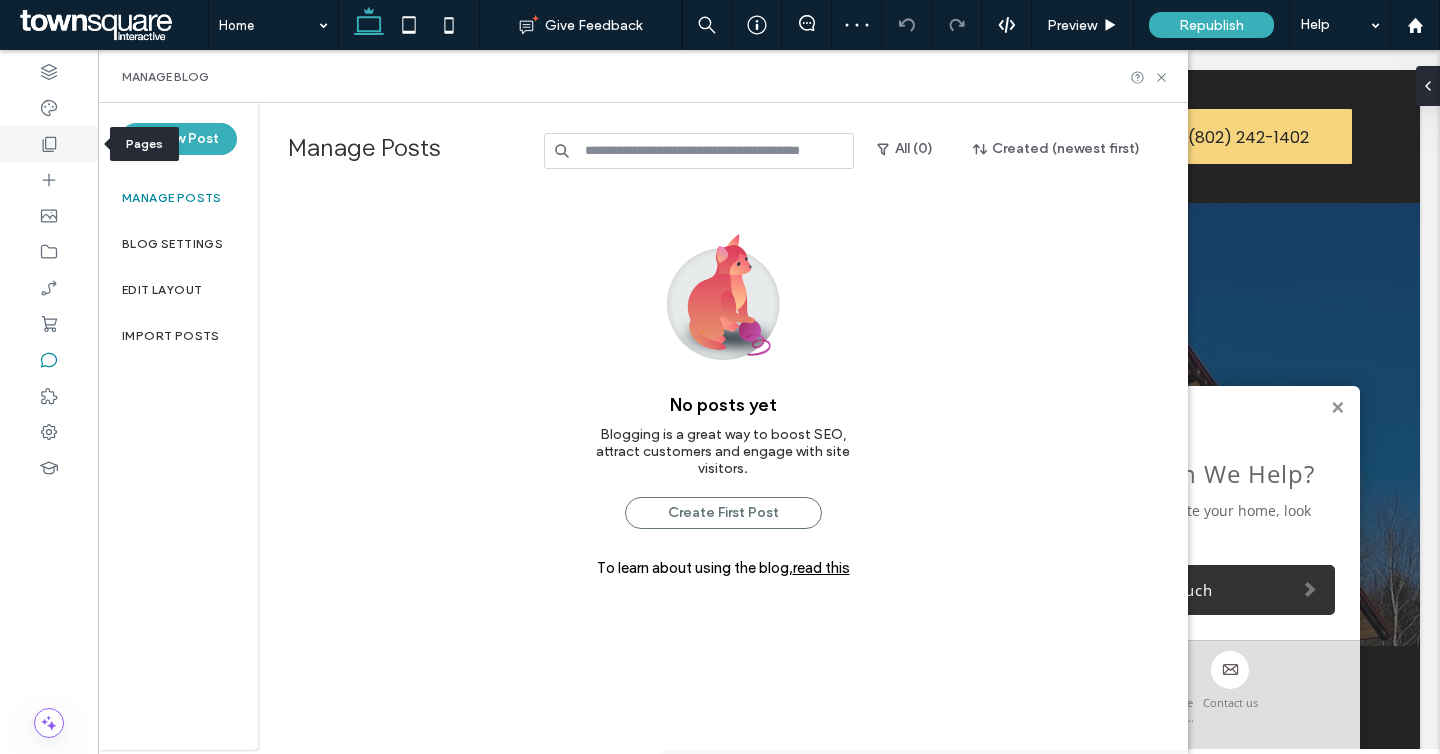 click at bounding box center (49, 144) 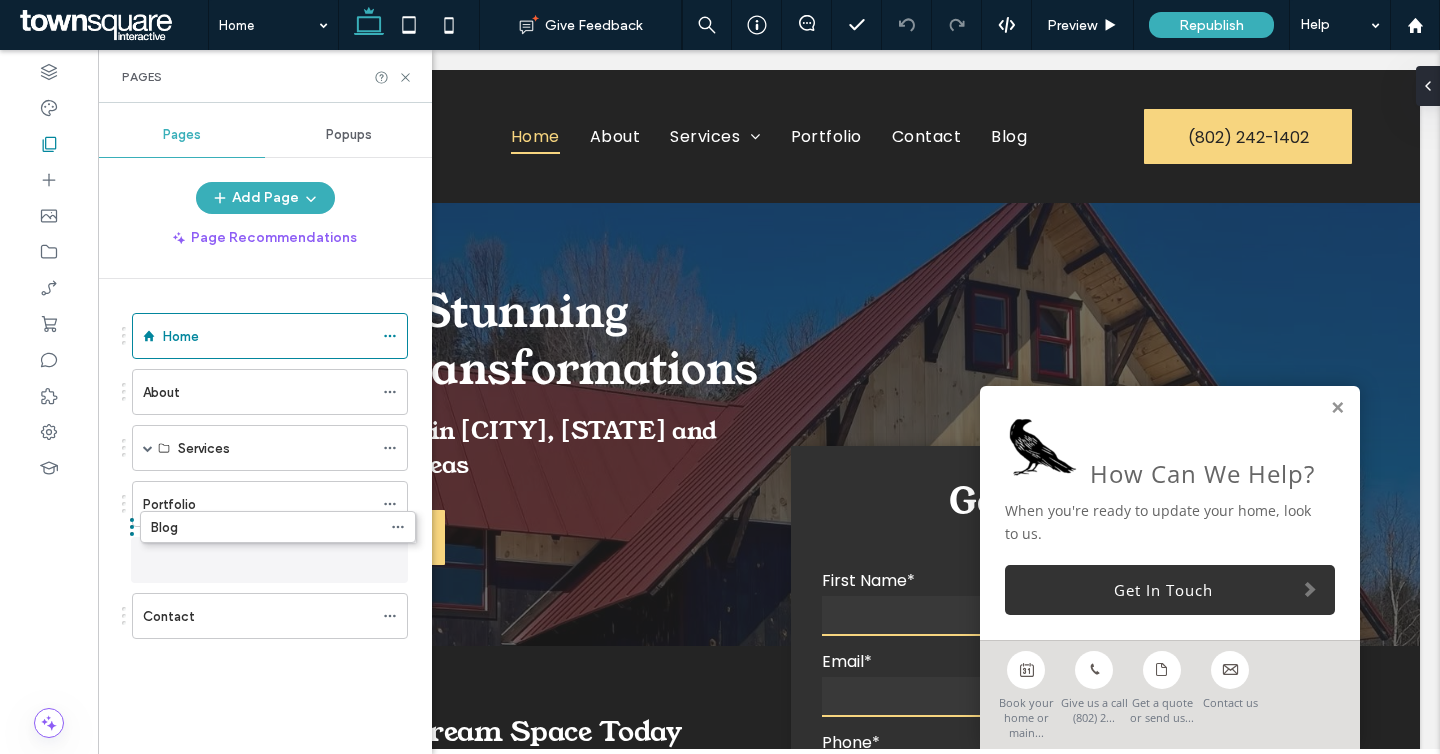 drag, startPoint x: 192, startPoint y: 627, endPoint x: 198, endPoint y: 543, distance: 84.21401 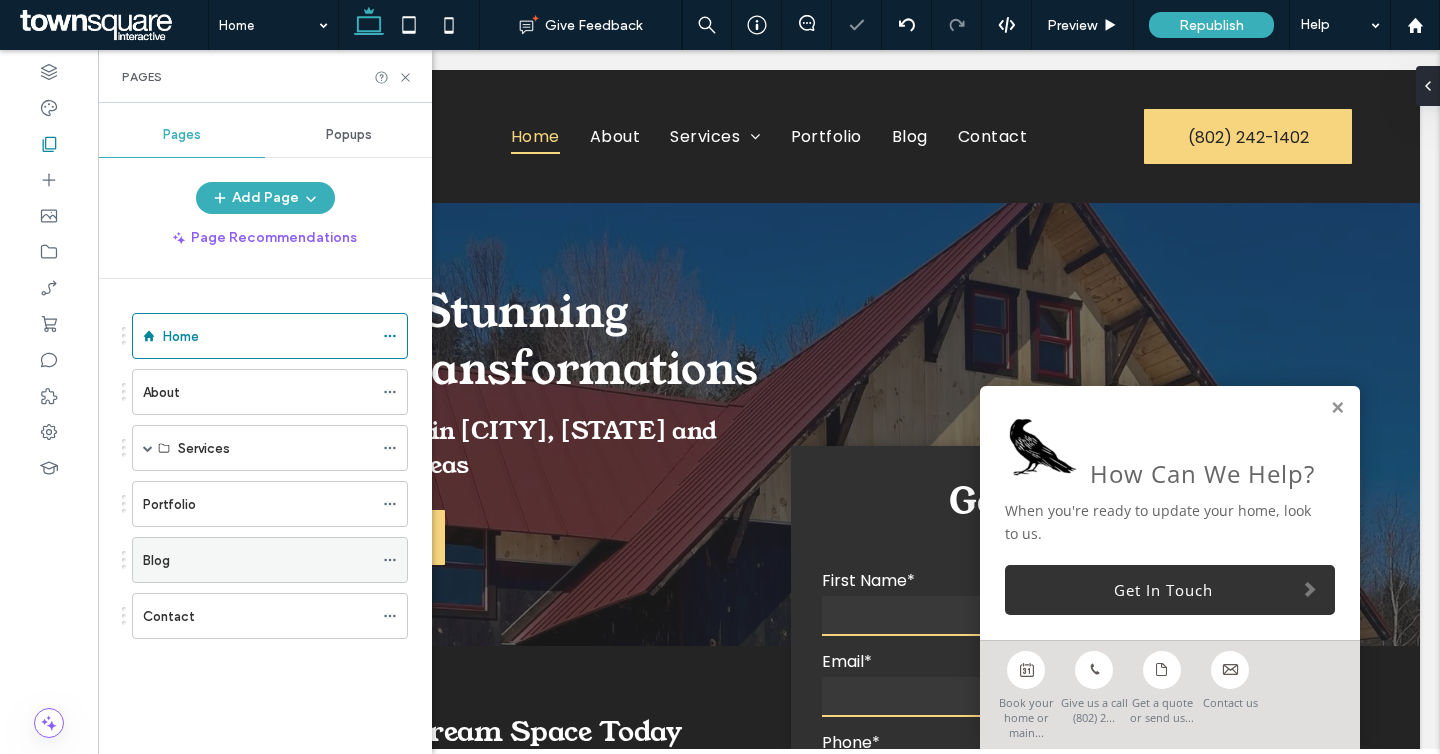 click 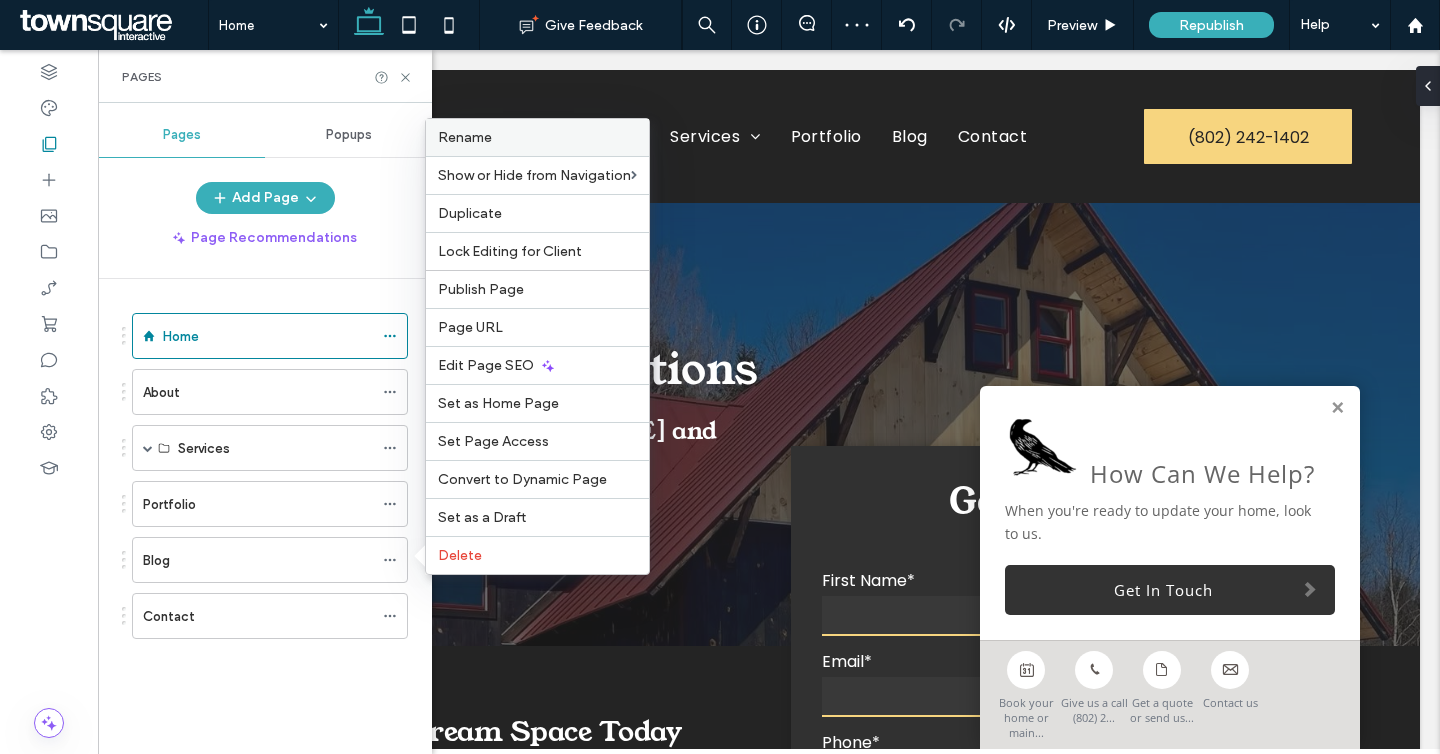 click on "Rename" at bounding box center [537, 137] 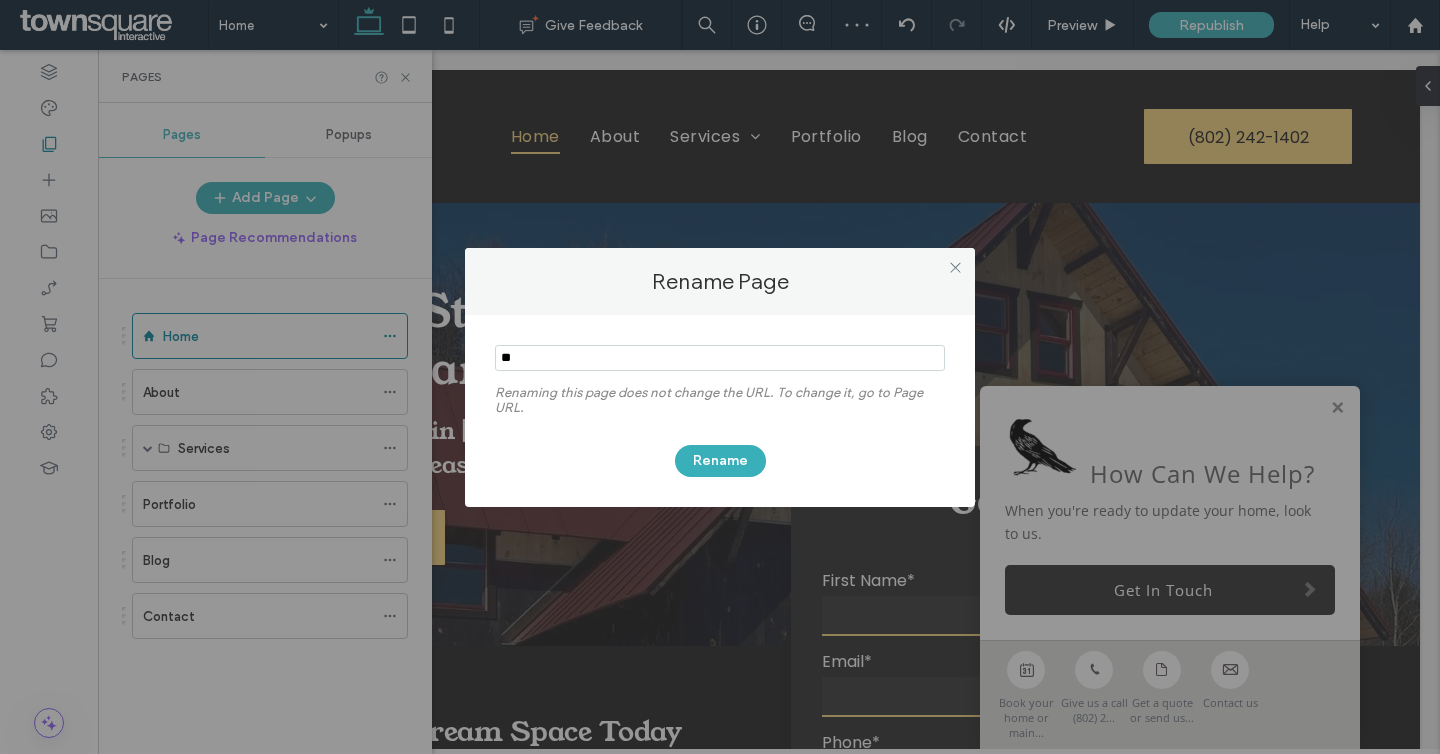 type on "*" 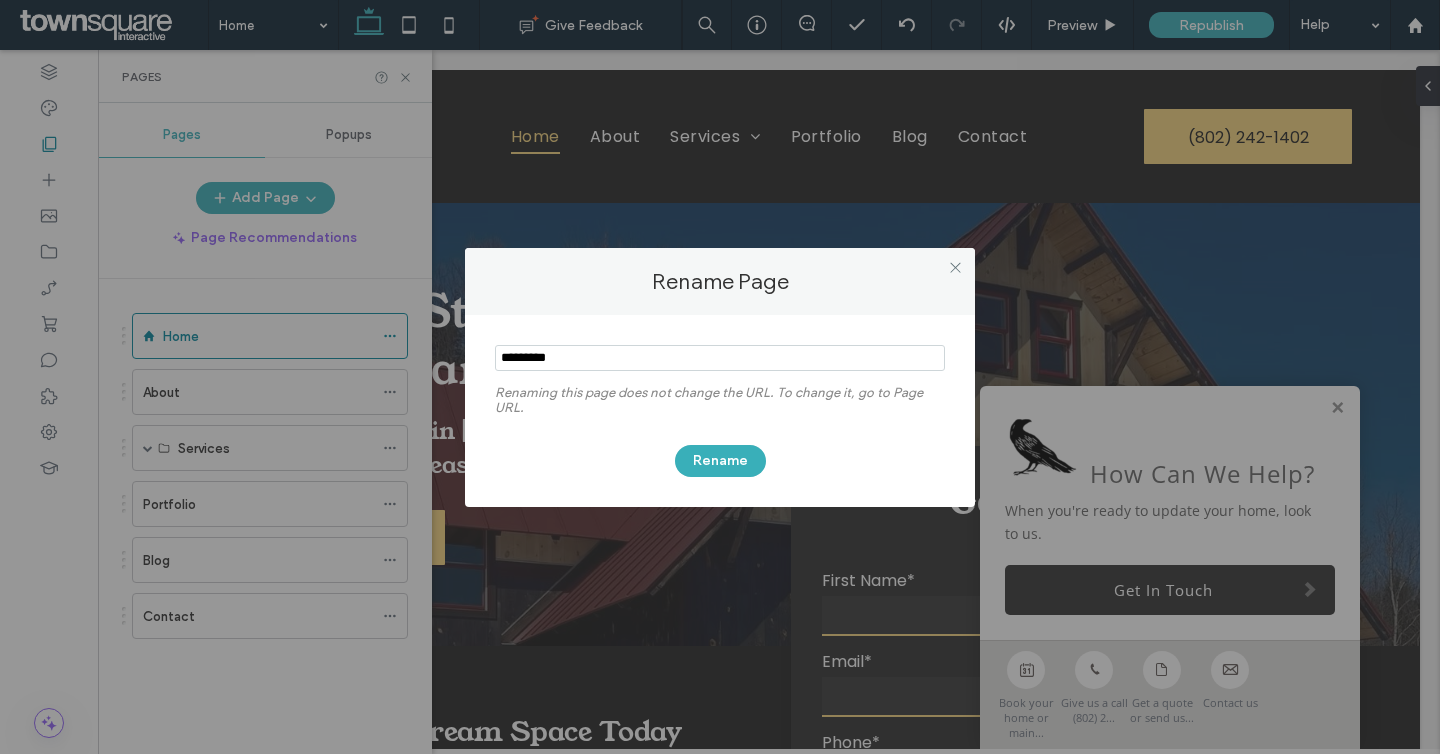 type on "*********" 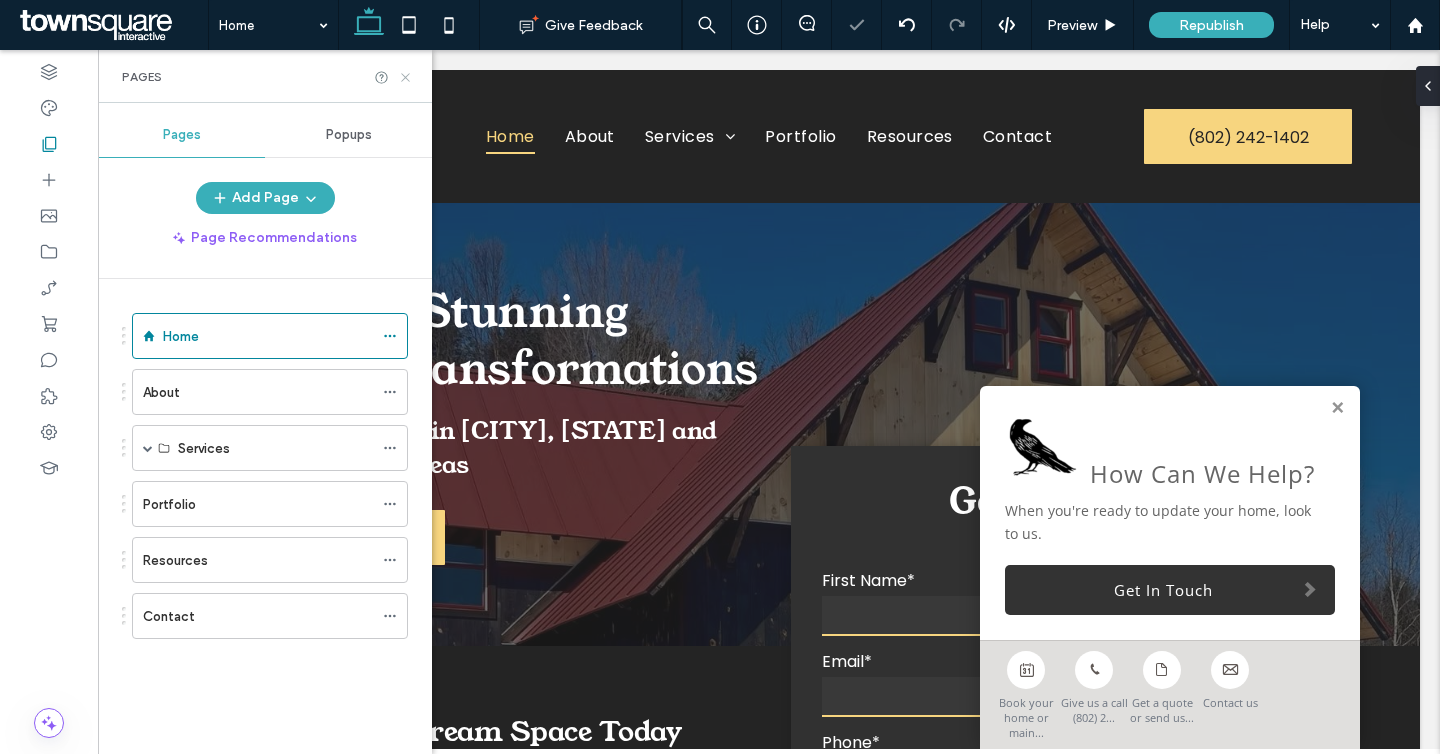click 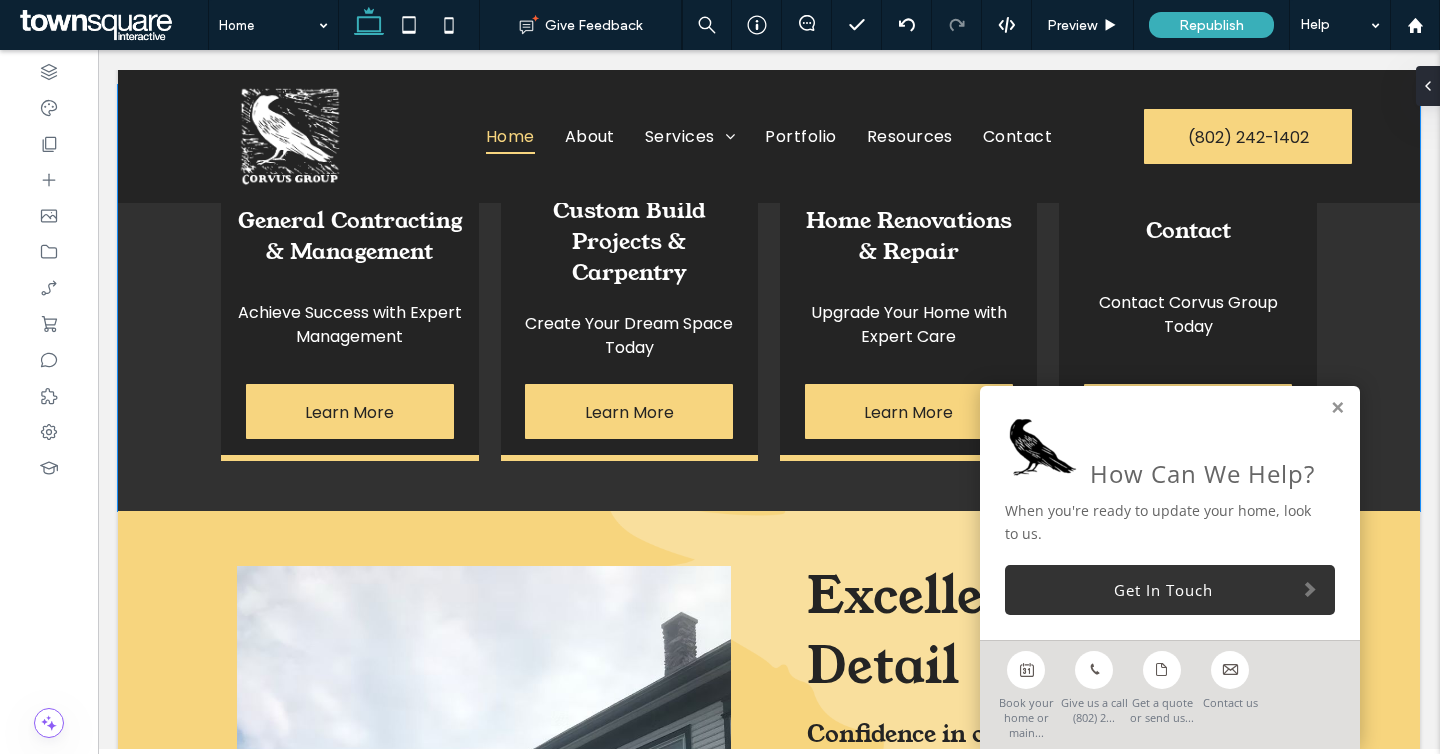 scroll, scrollTop: 1650, scrollLeft: 0, axis: vertical 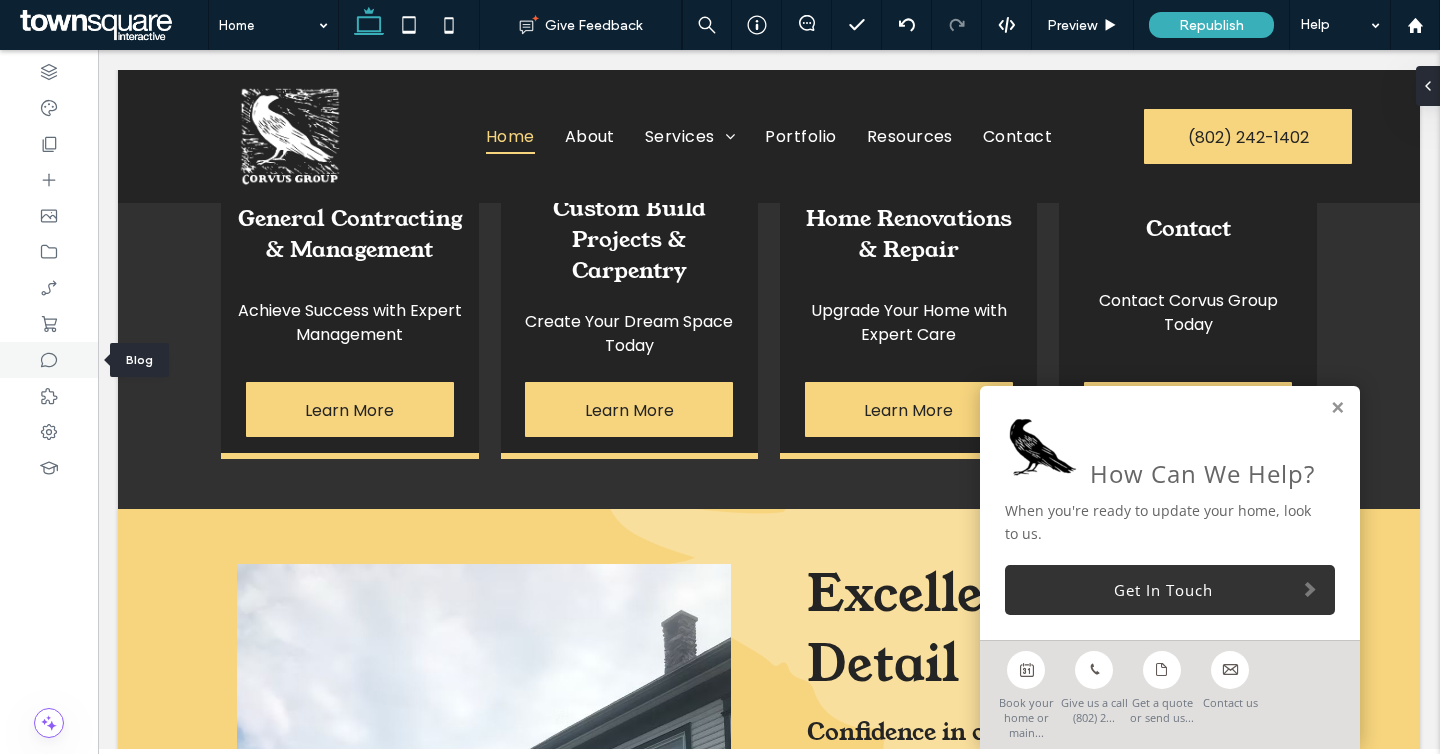 click 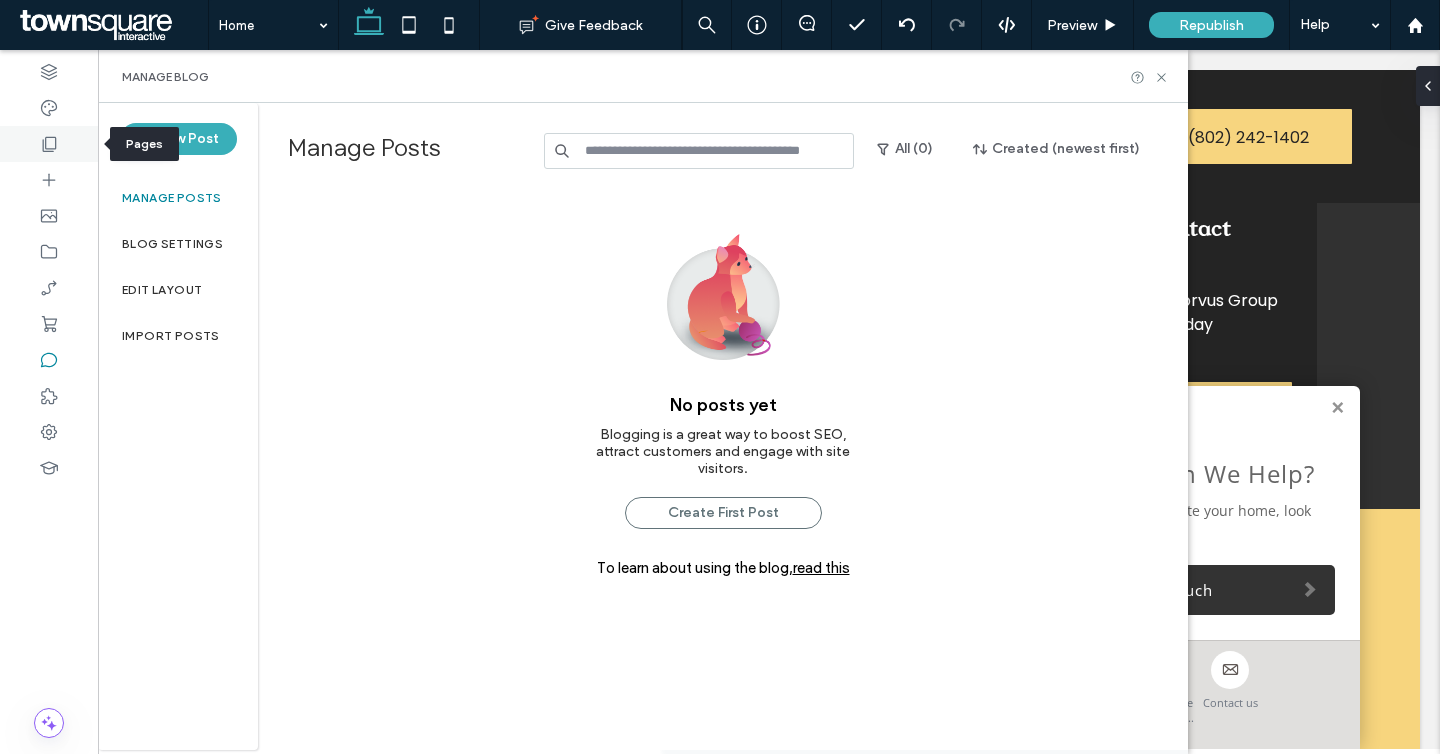click 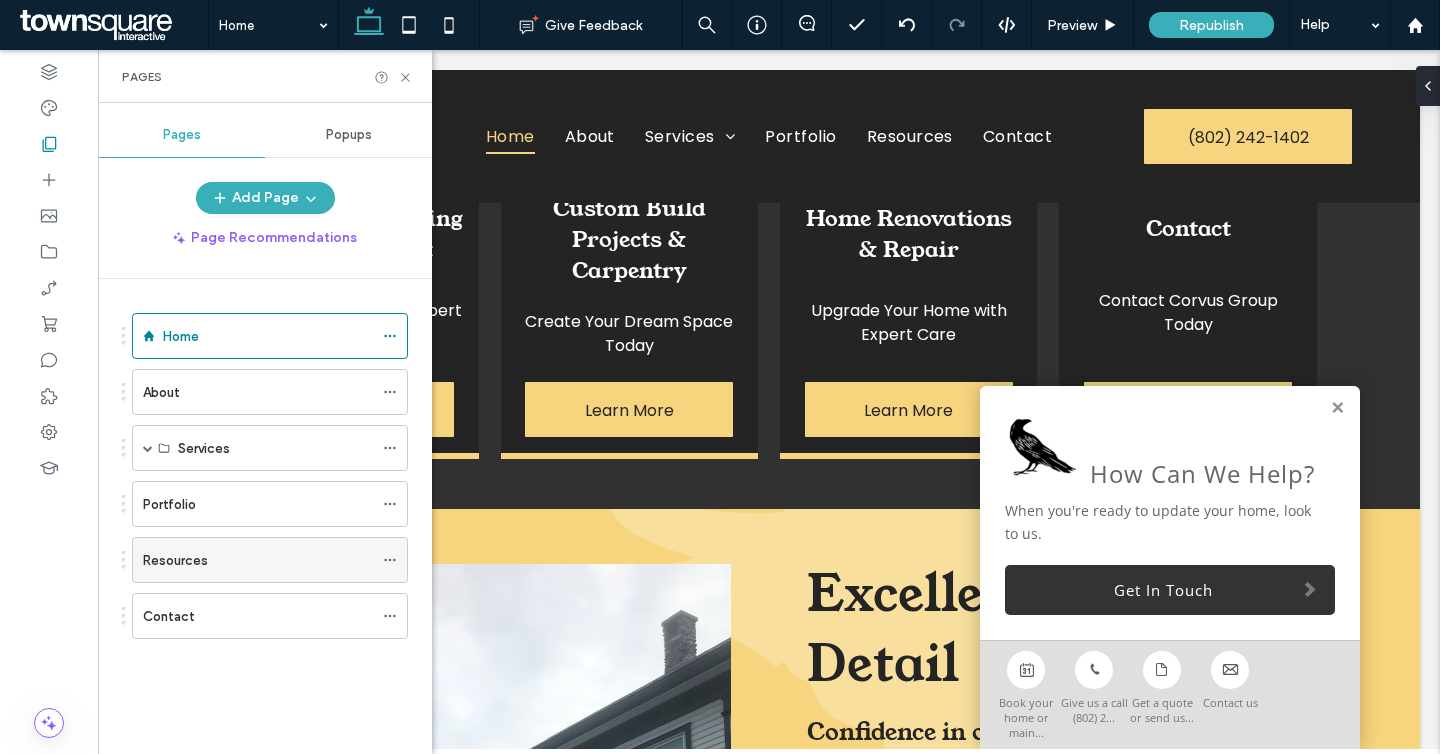 click on "Resources" at bounding box center (258, 560) 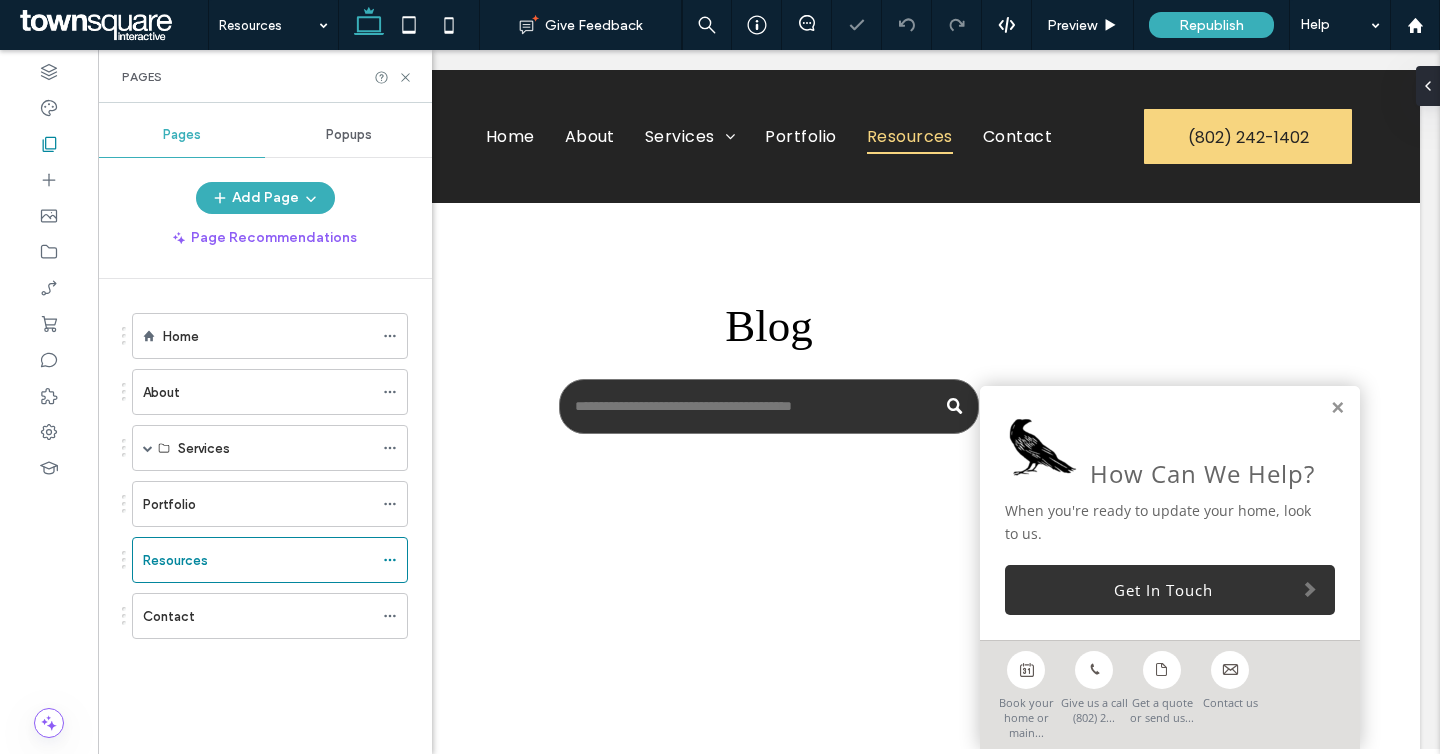 scroll, scrollTop: 0, scrollLeft: 0, axis: both 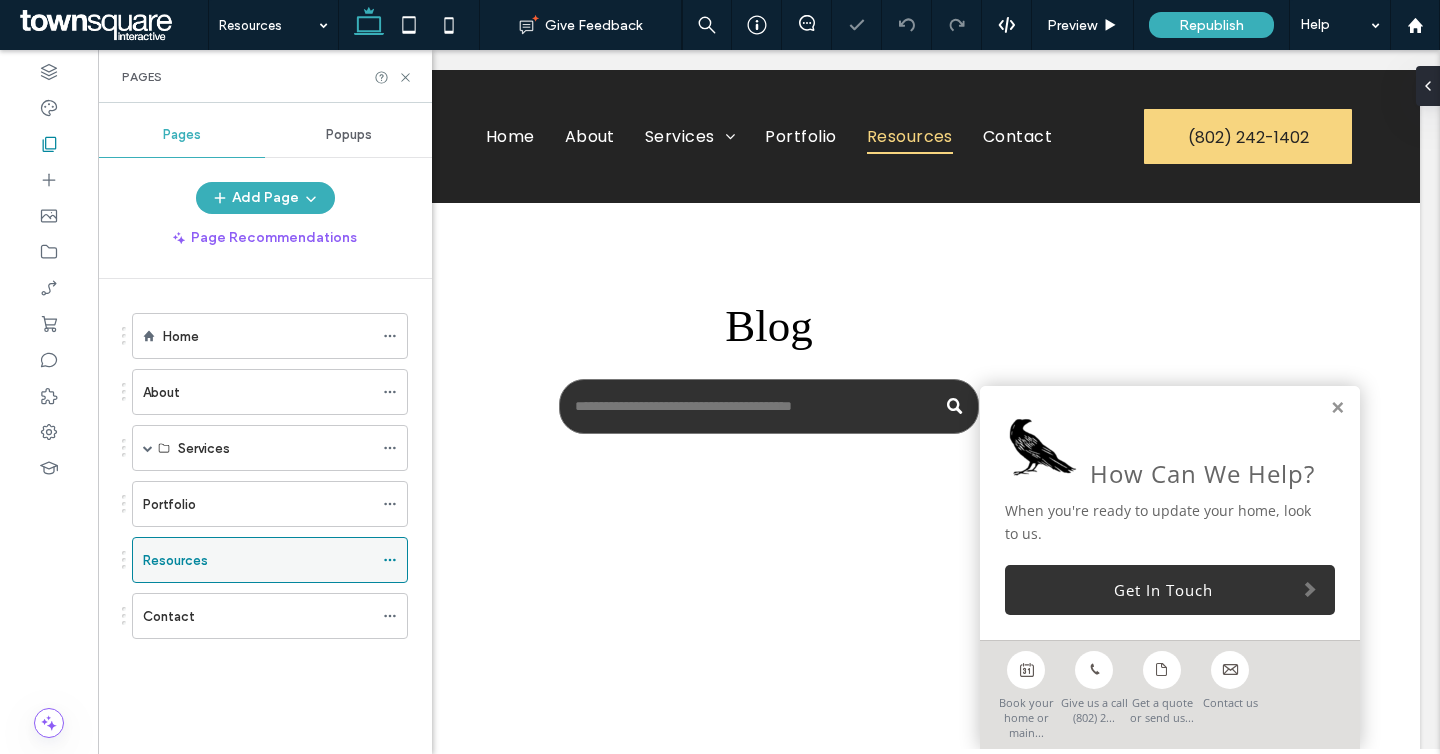 click on "Resources" at bounding box center [270, 560] 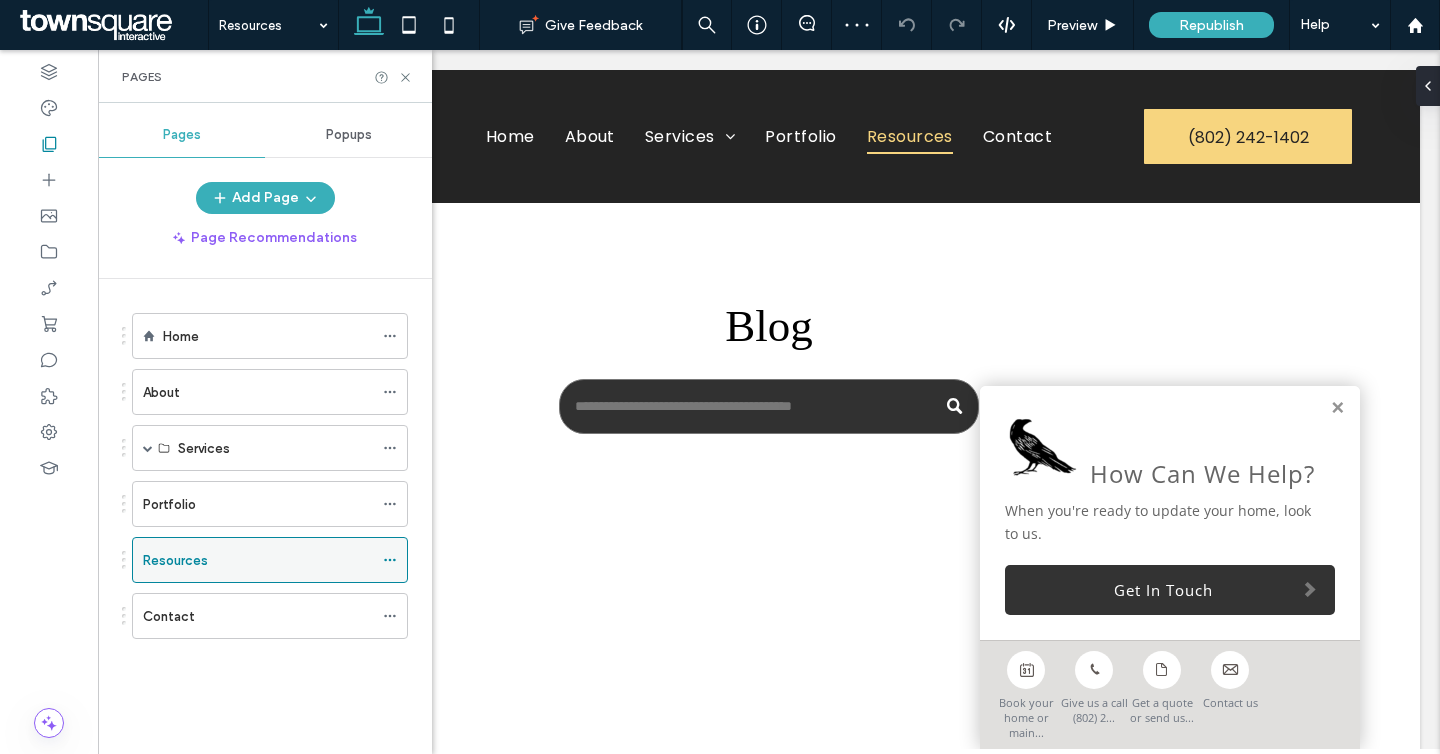 click 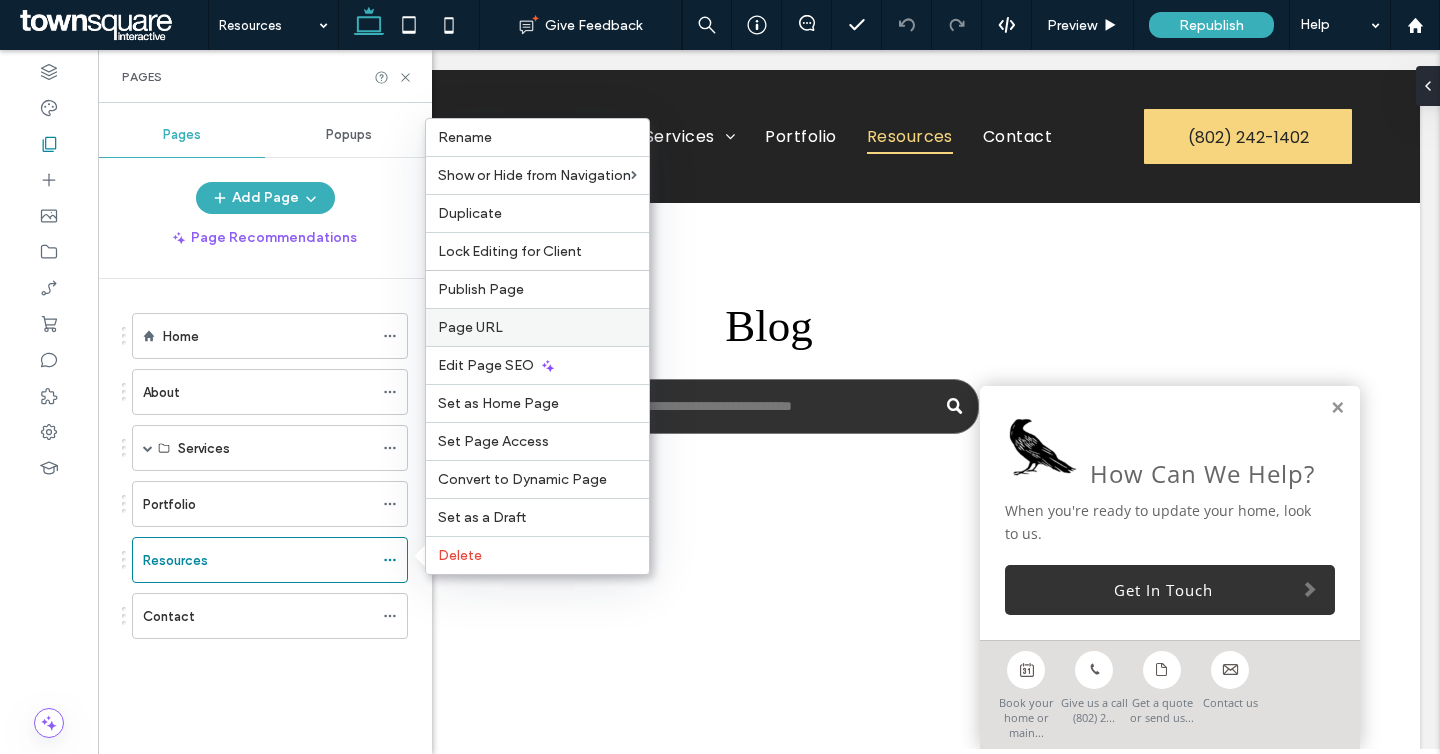 click on "Page URL" at bounding box center (470, 327) 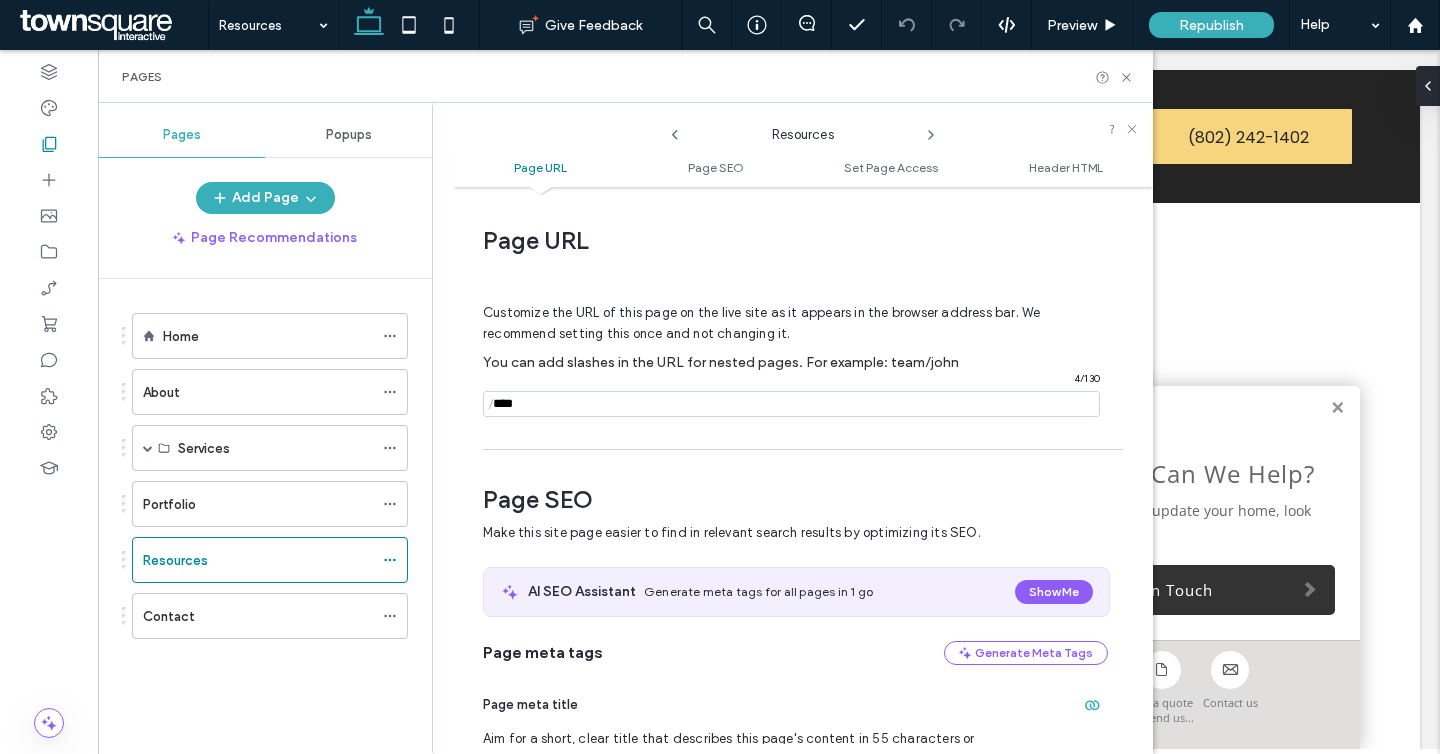 scroll, scrollTop: 10, scrollLeft: 0, axis: vertical 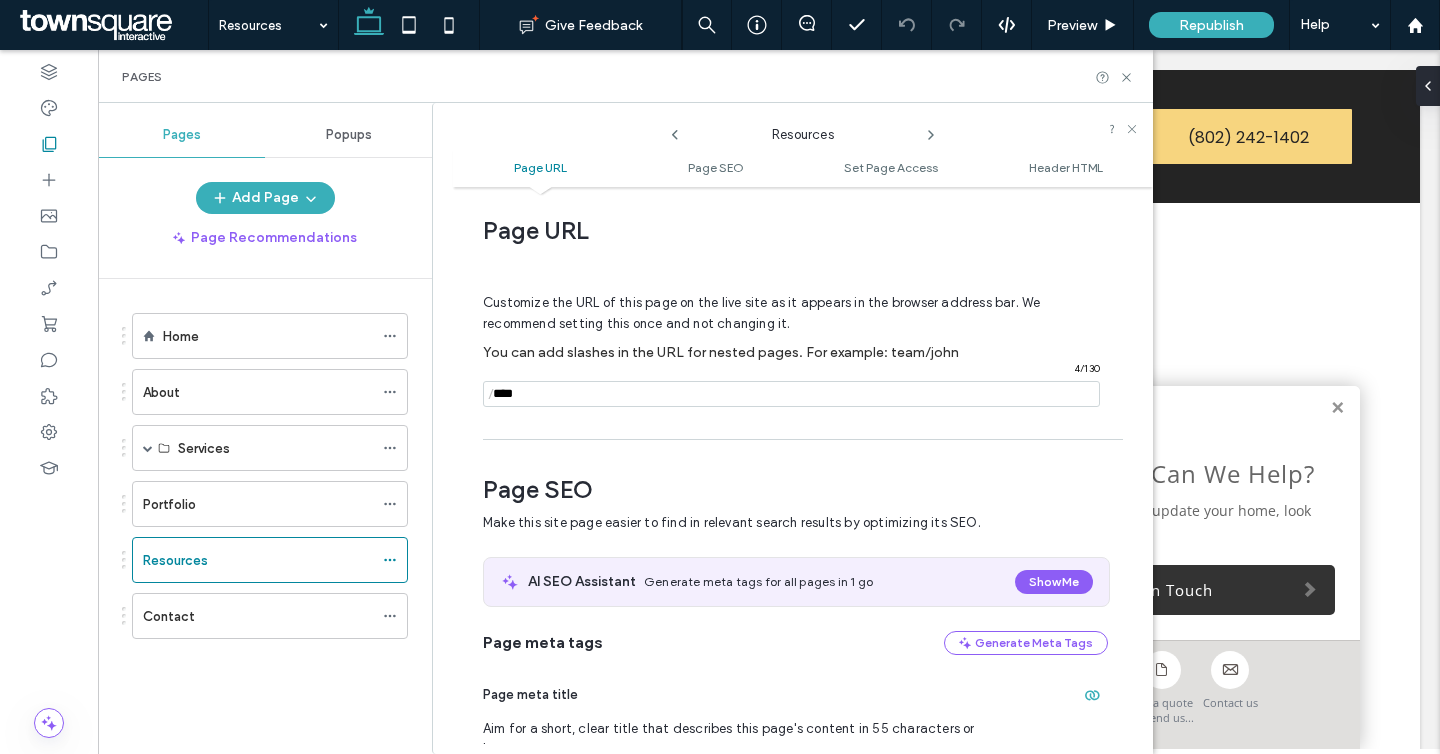 click at bounding box center [791, 394] 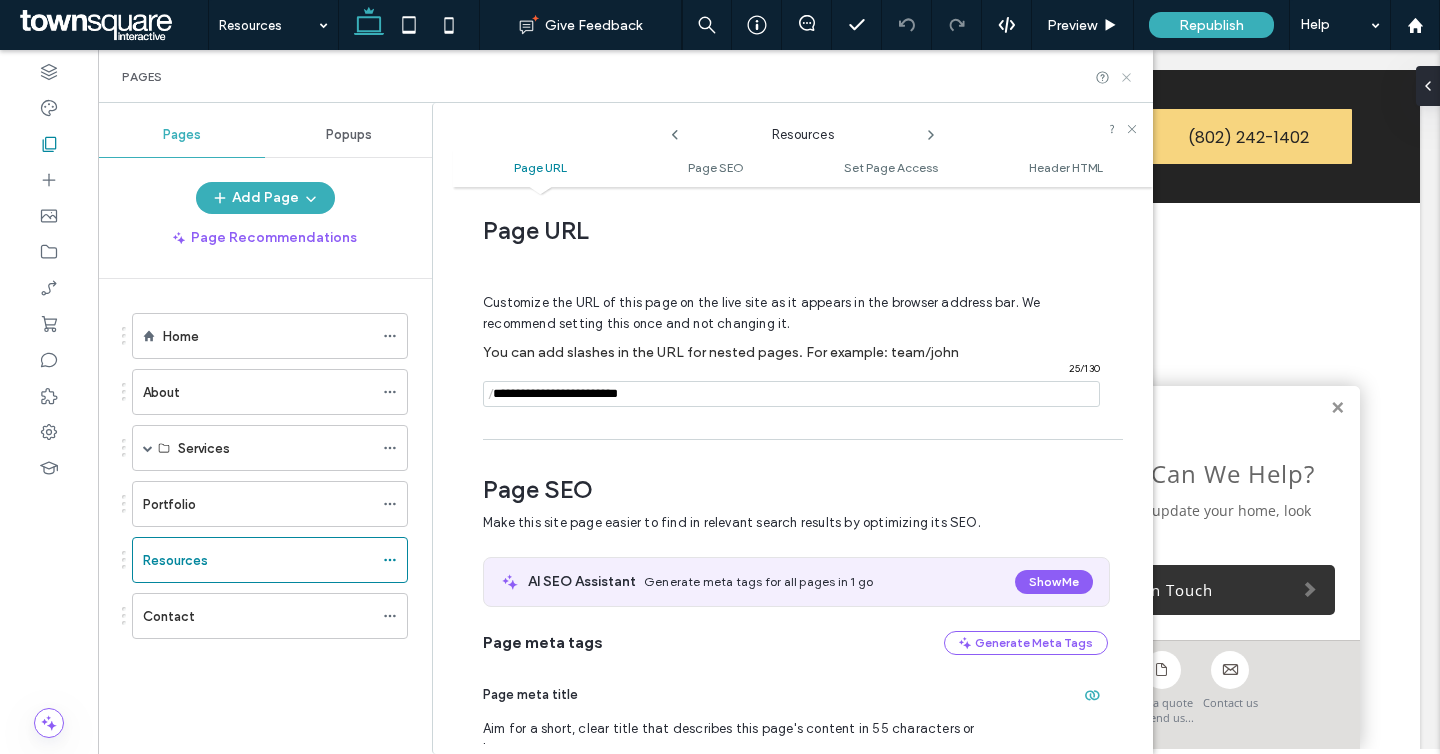 type on "**********" 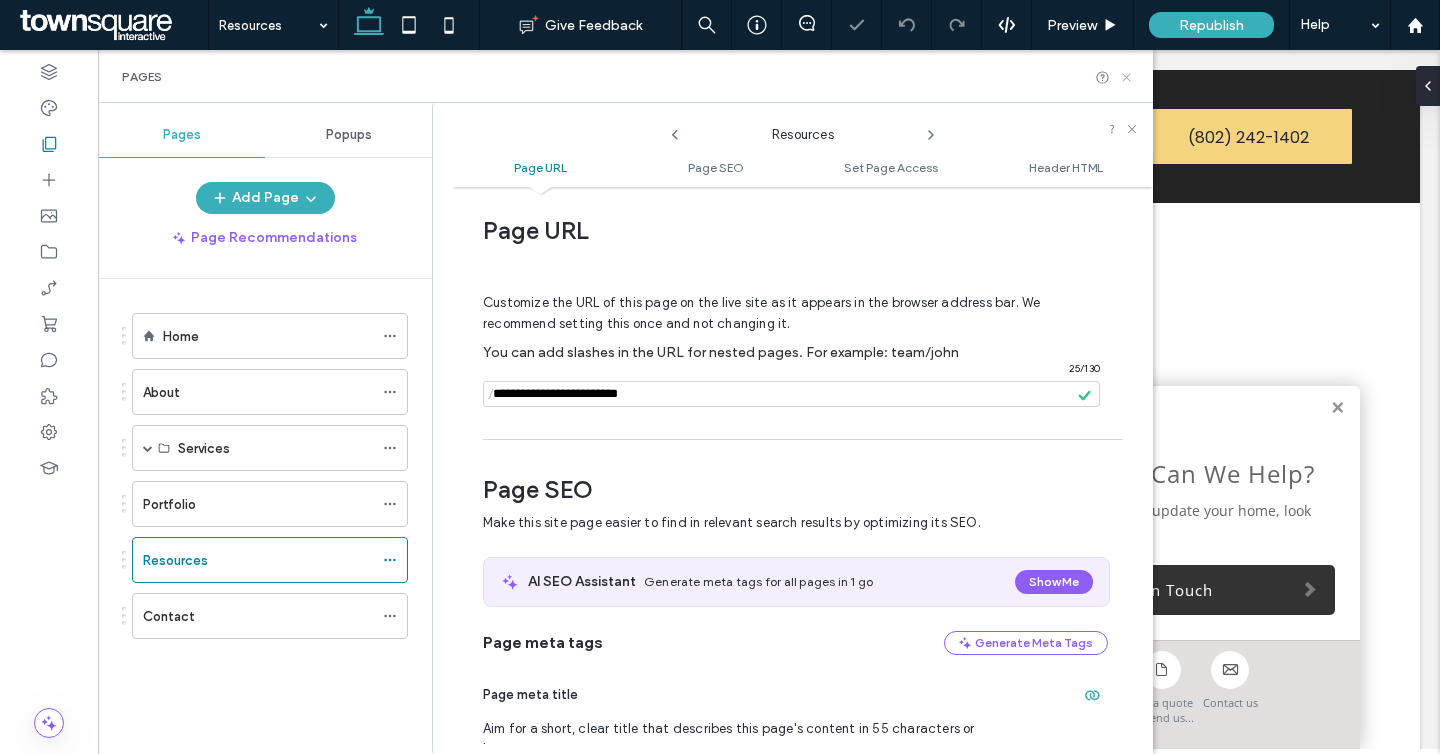 click 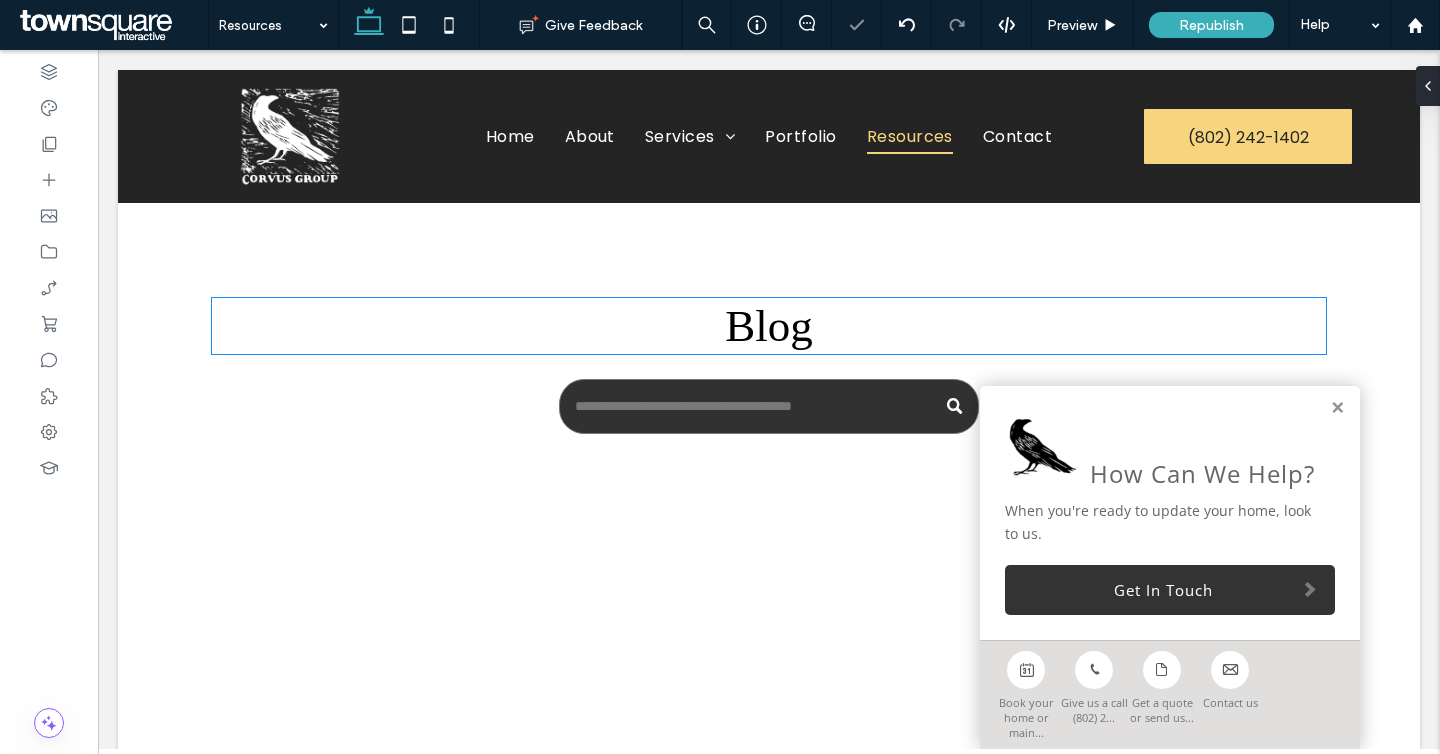 scroll, scrollTop: 0, scrollLeft: 0, axis: both 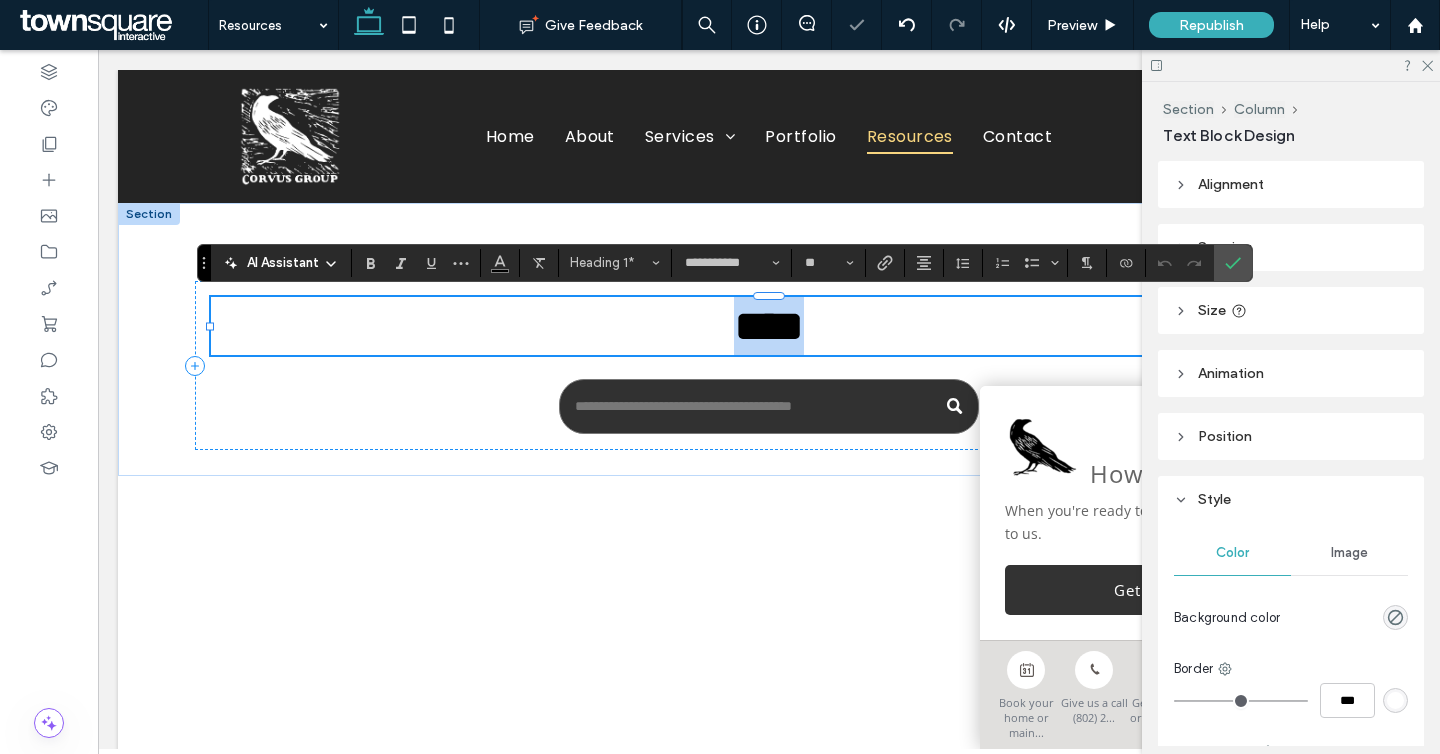 type 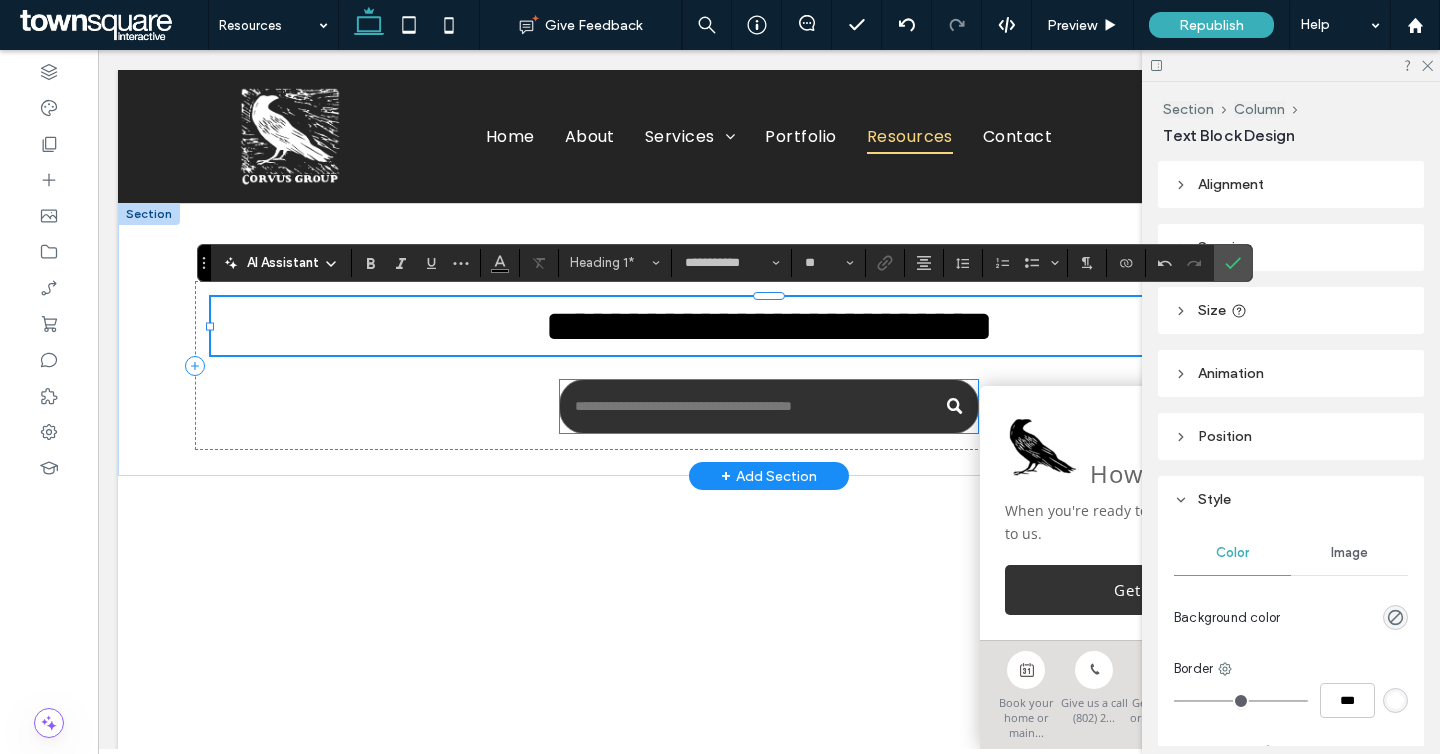 click at bounding box center (769, 406) 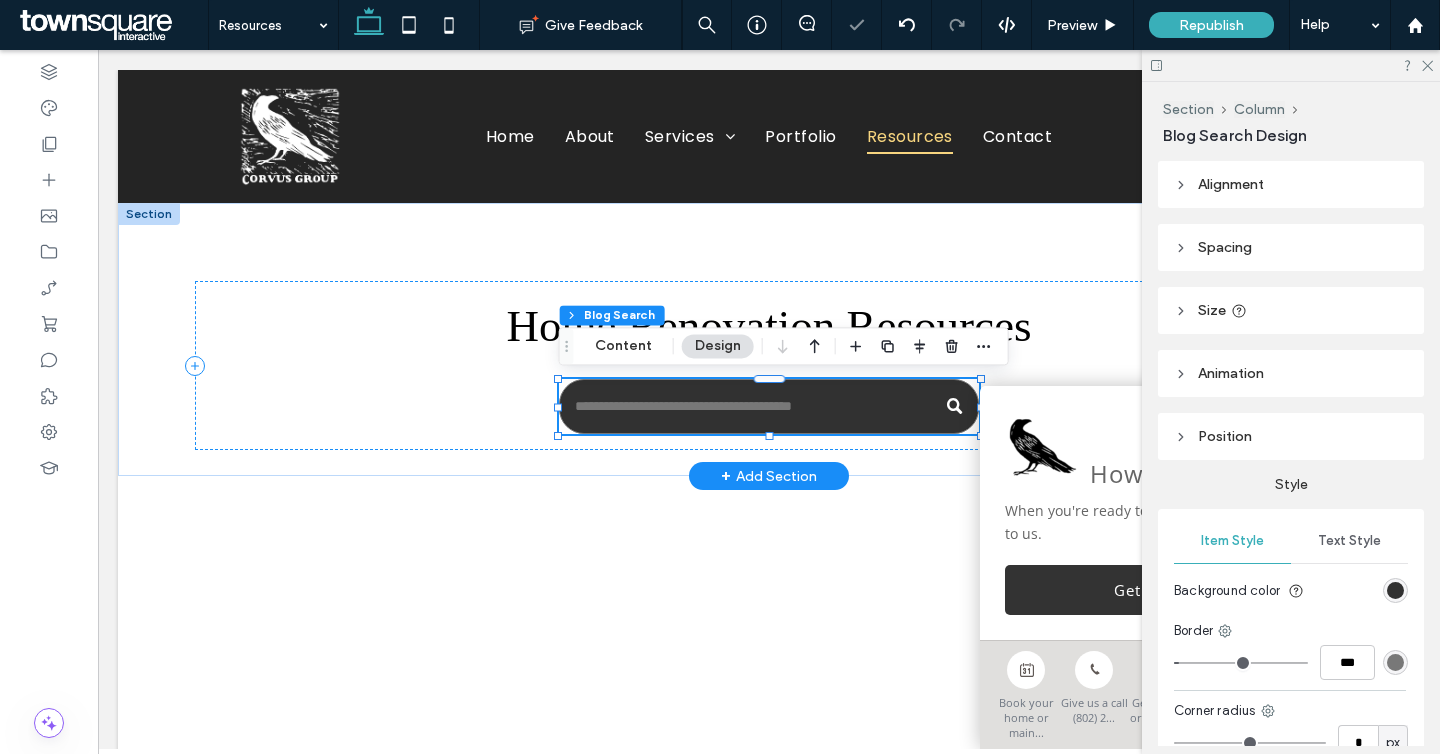 type on "**" 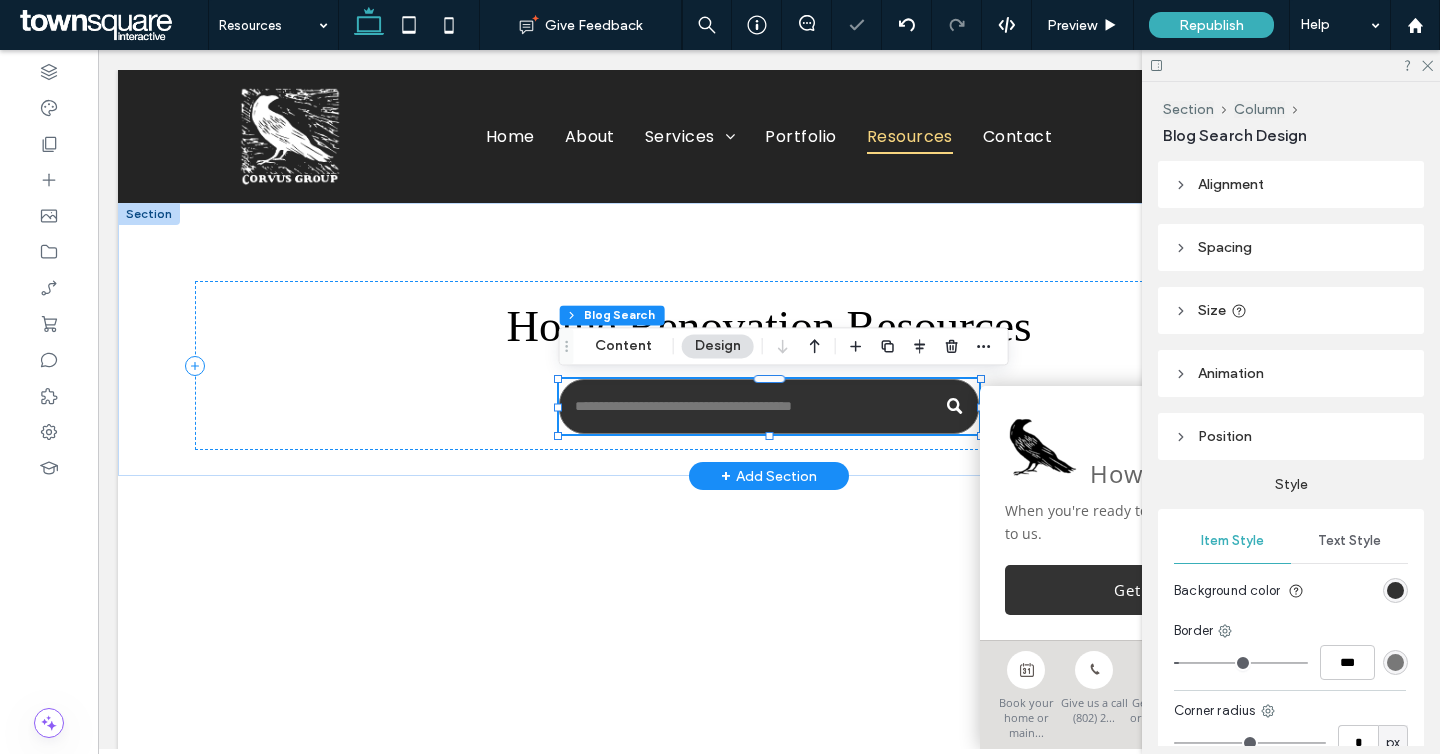 type on "**" 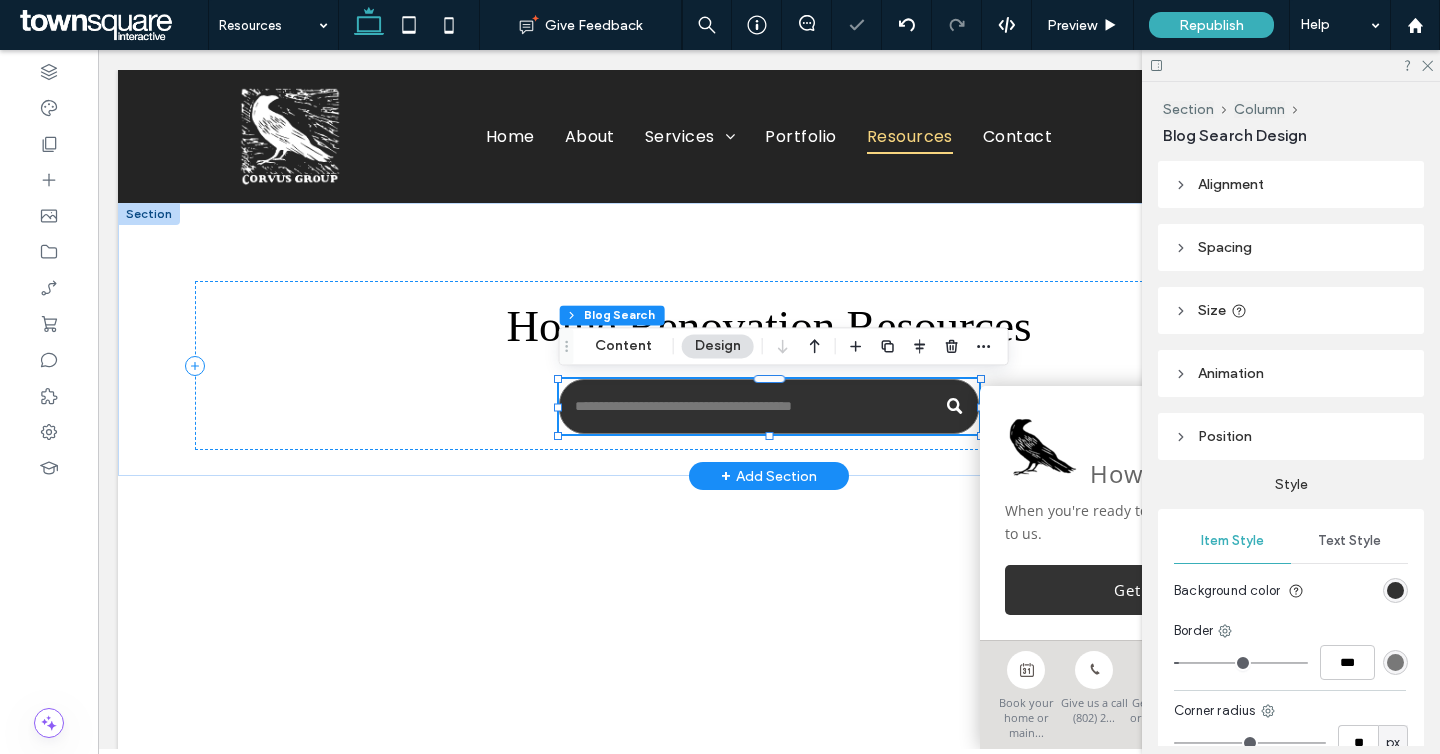click at bounding box center (769, 406) 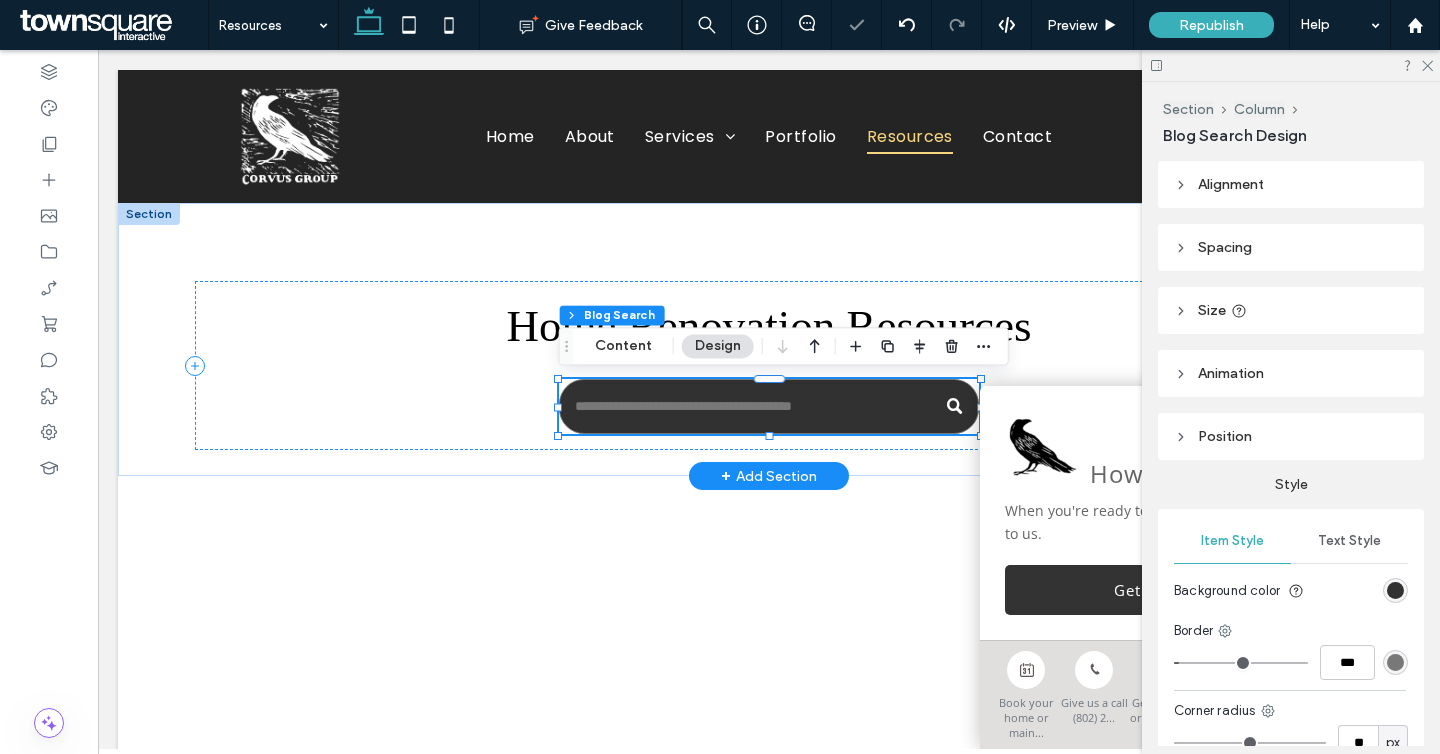 click at bounding box center (769, 406) 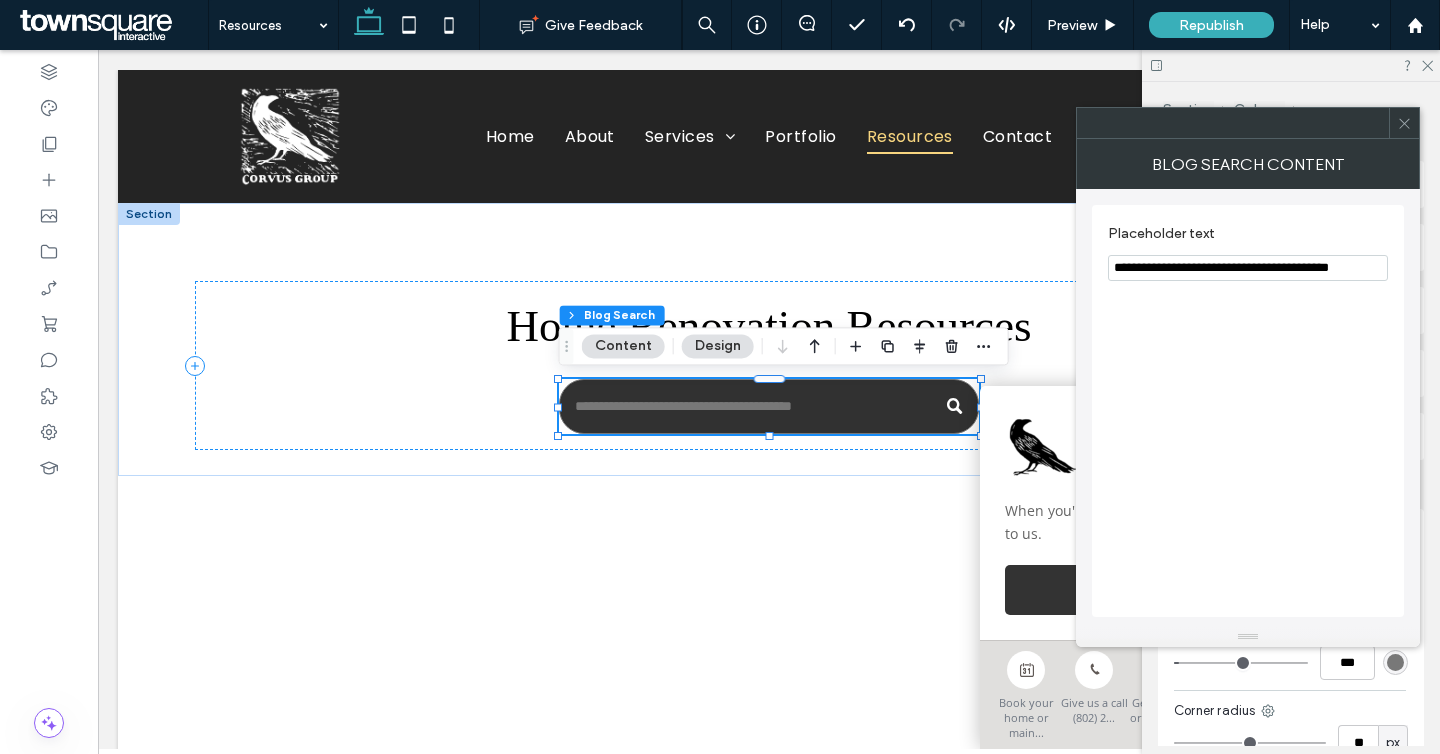 drag, startPoint x: 1158, startPoint y: 270, endPoint x: 1399, endPoint y: 269, distance: 241.00208 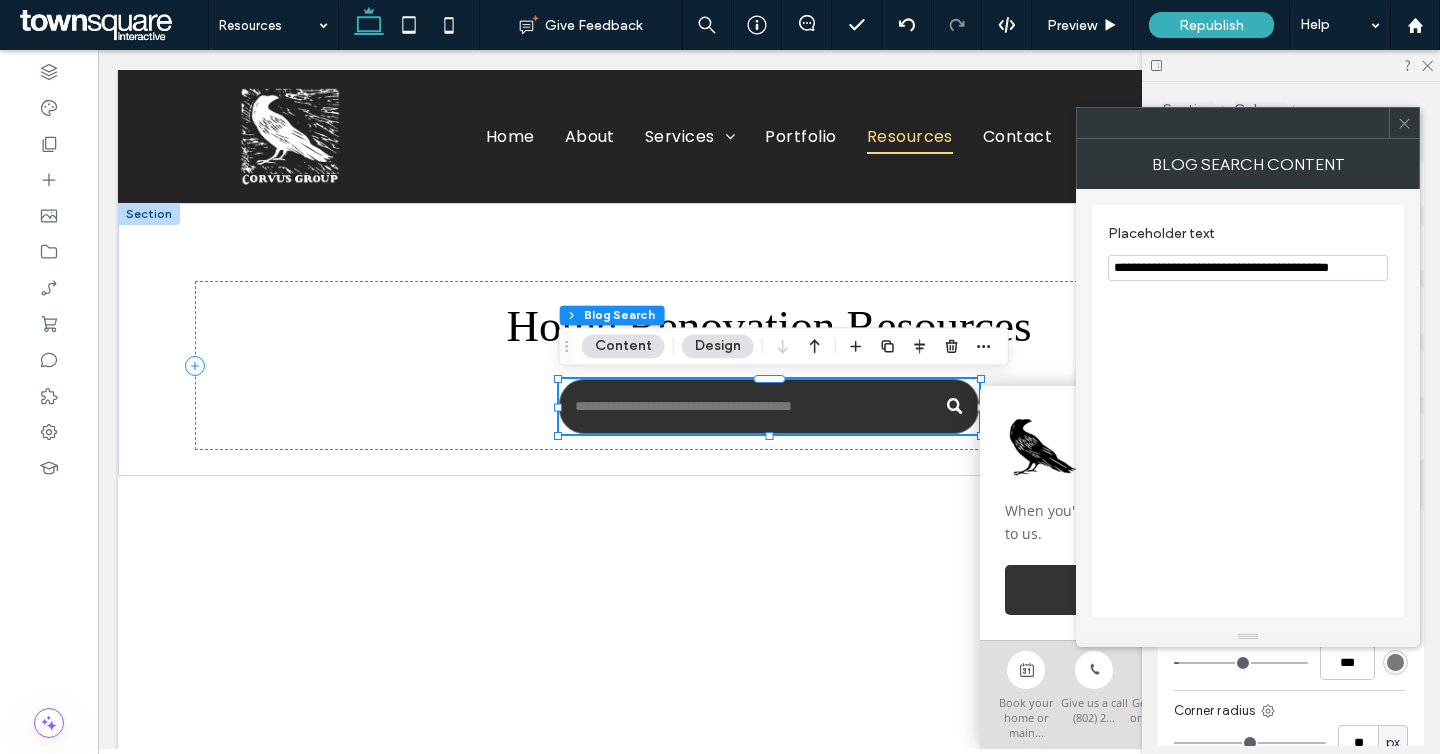 click on "**********" at bounding box center (1248, 411) 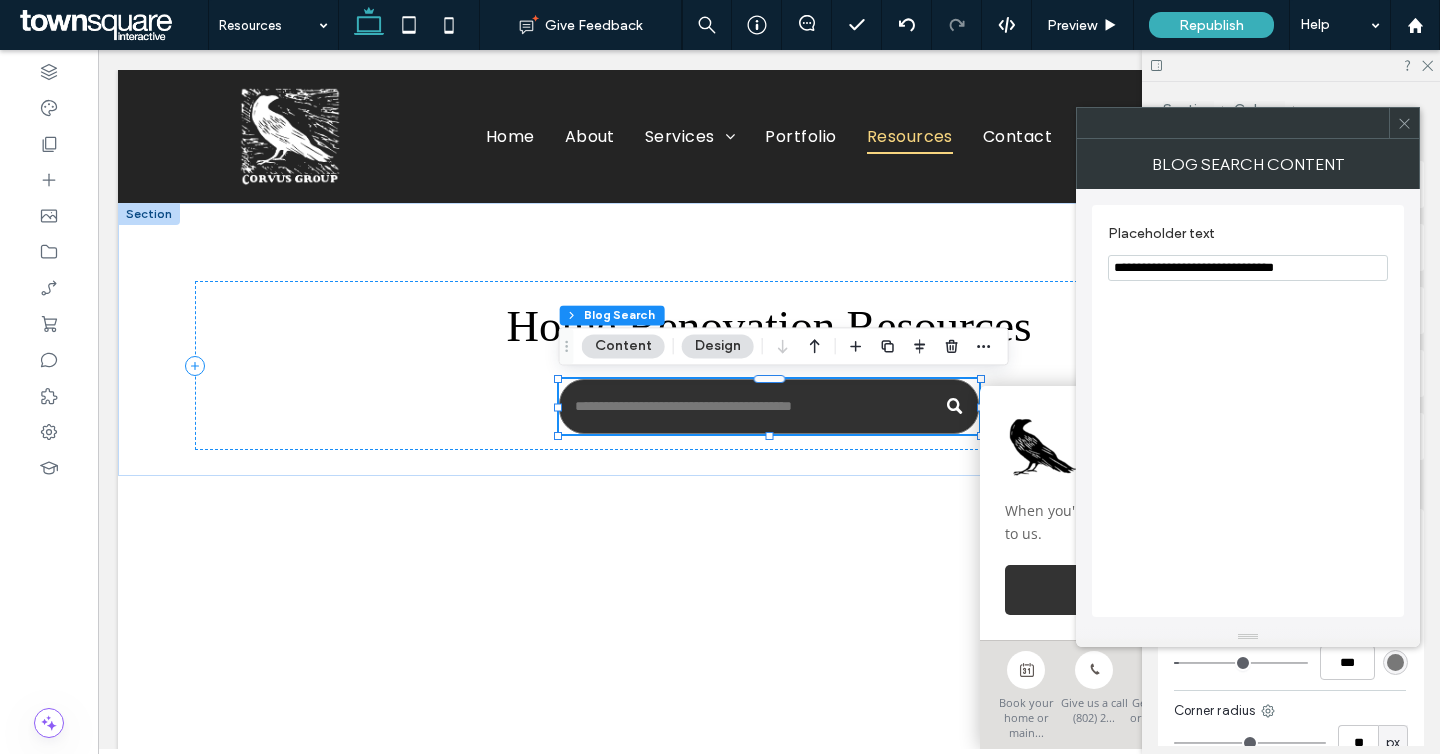 type on "**********" 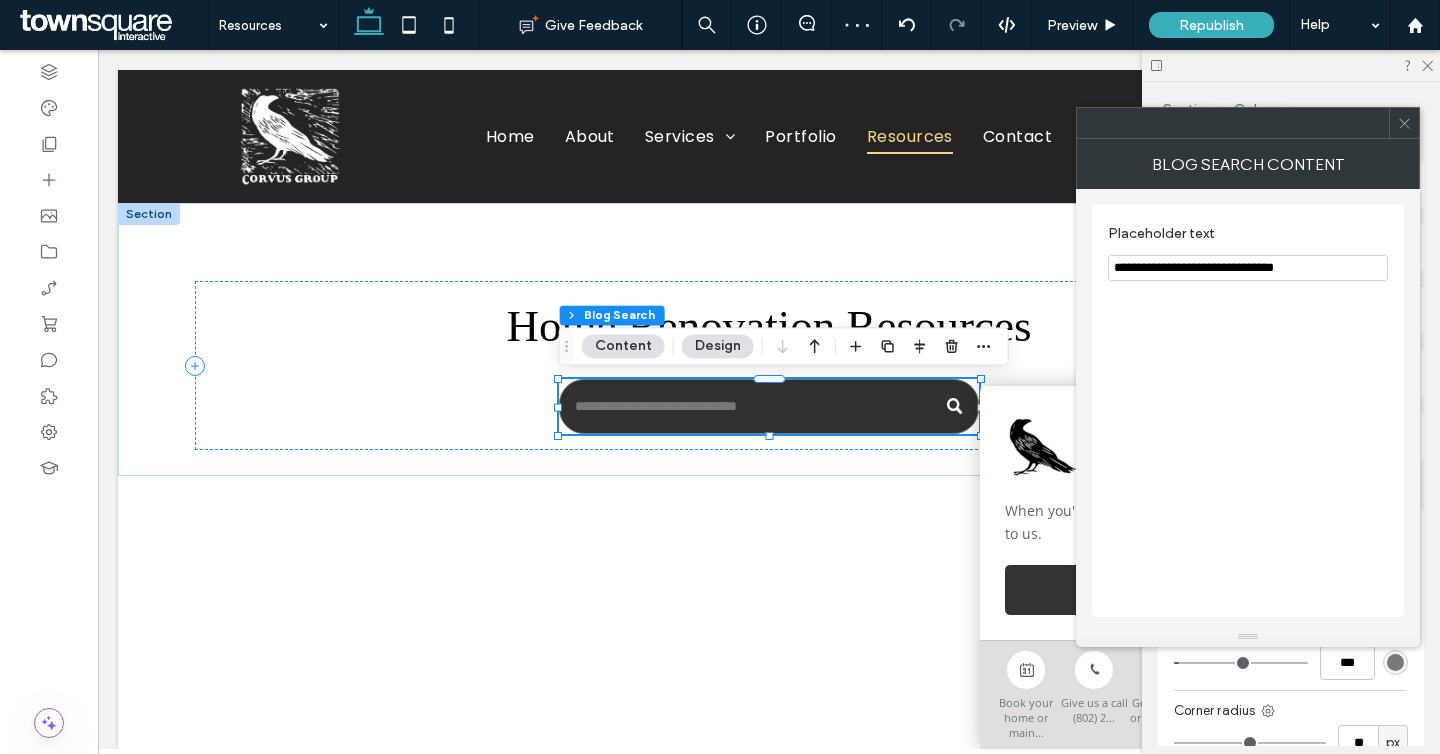 click 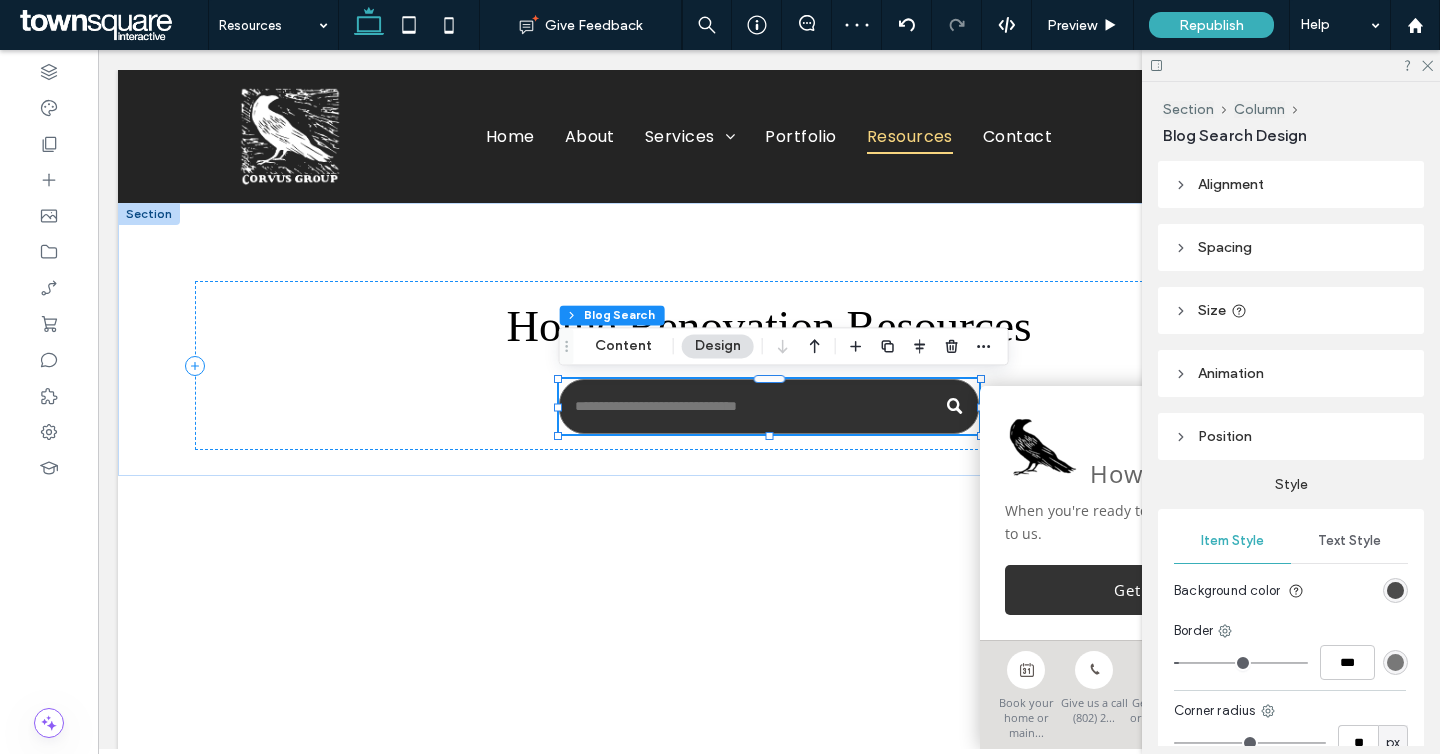 click at bounding box center (1395, 590) 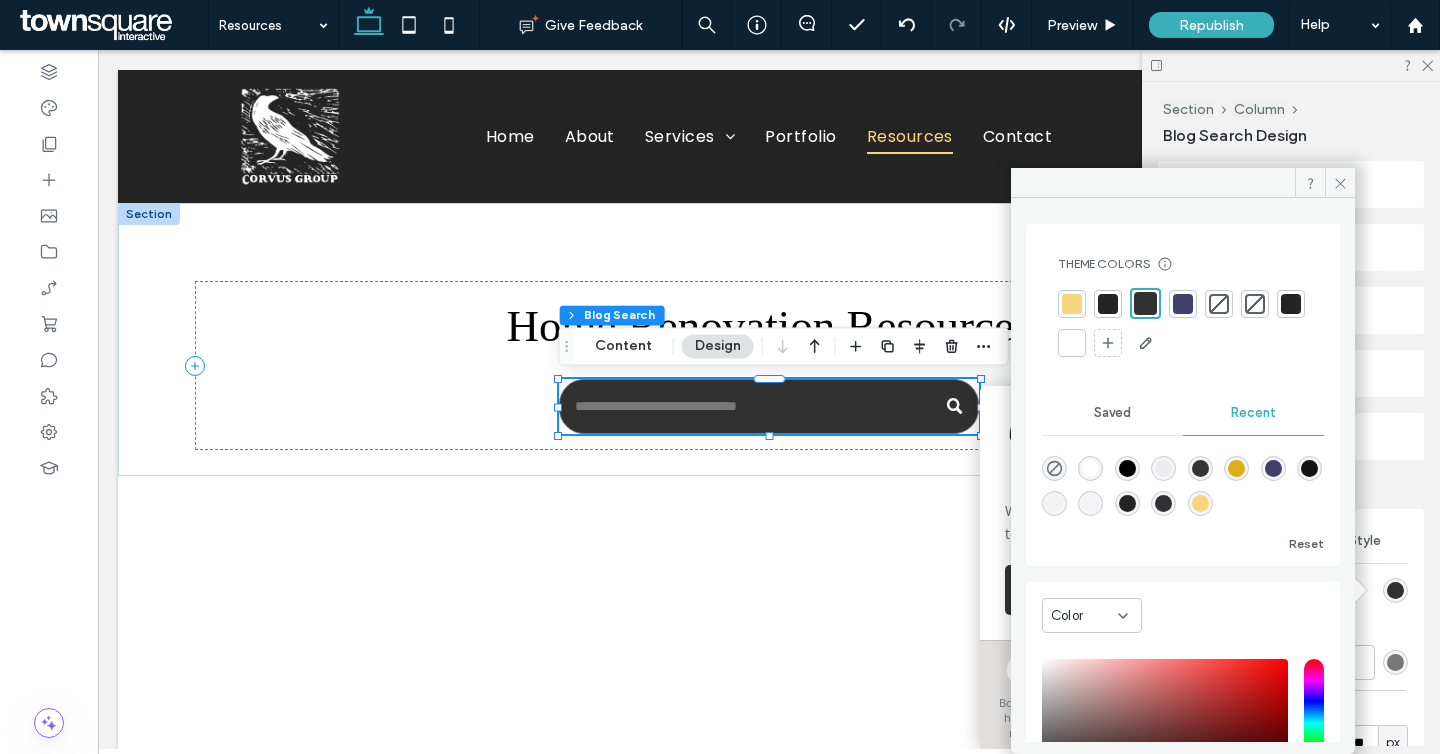 click at bounding box center (1072, 343) 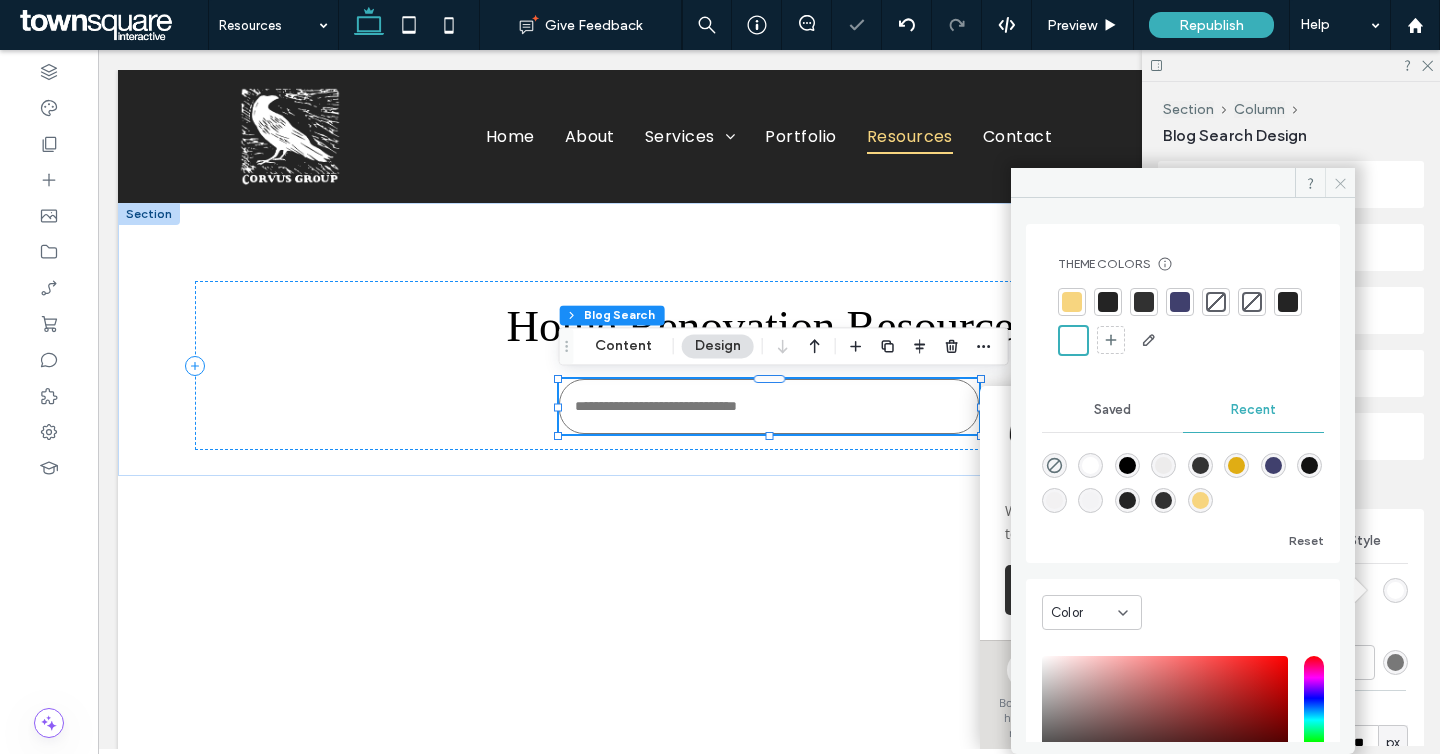 click 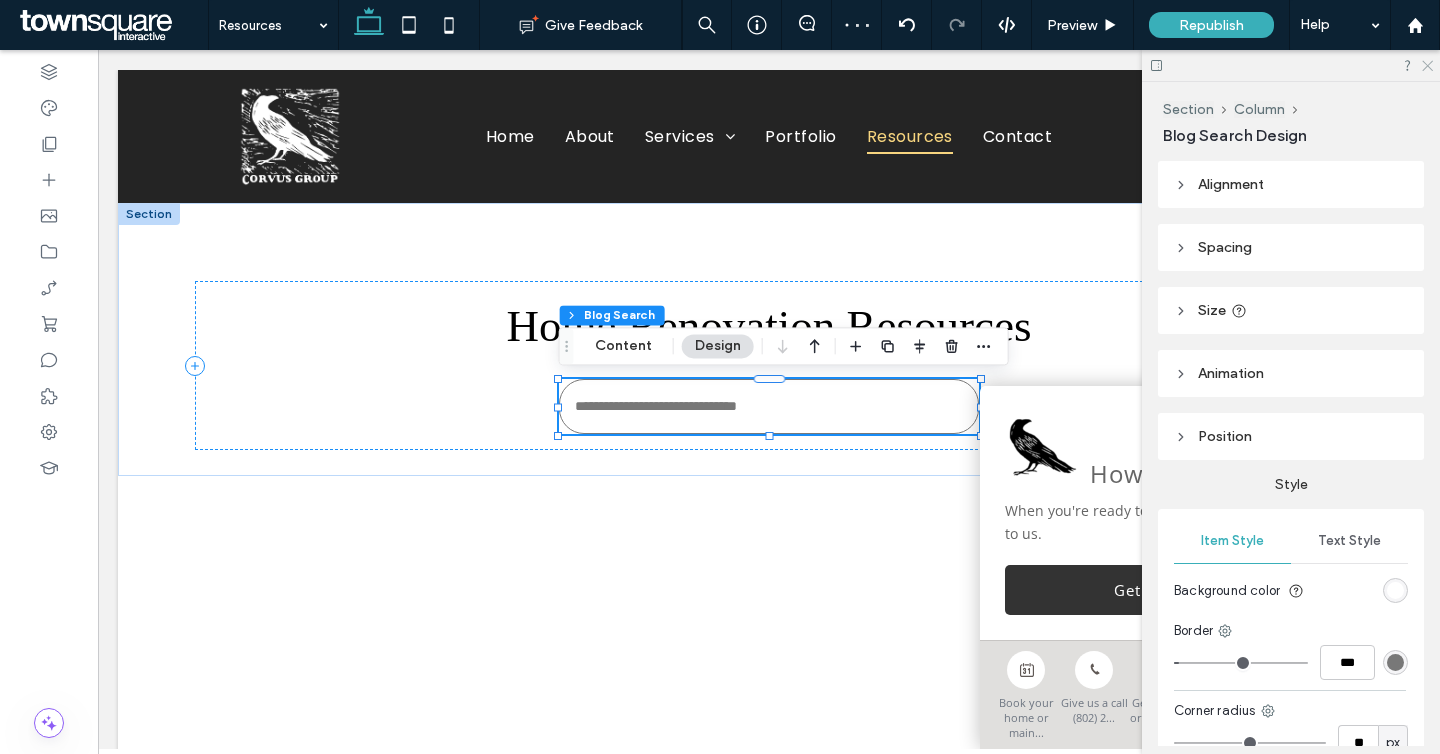 click 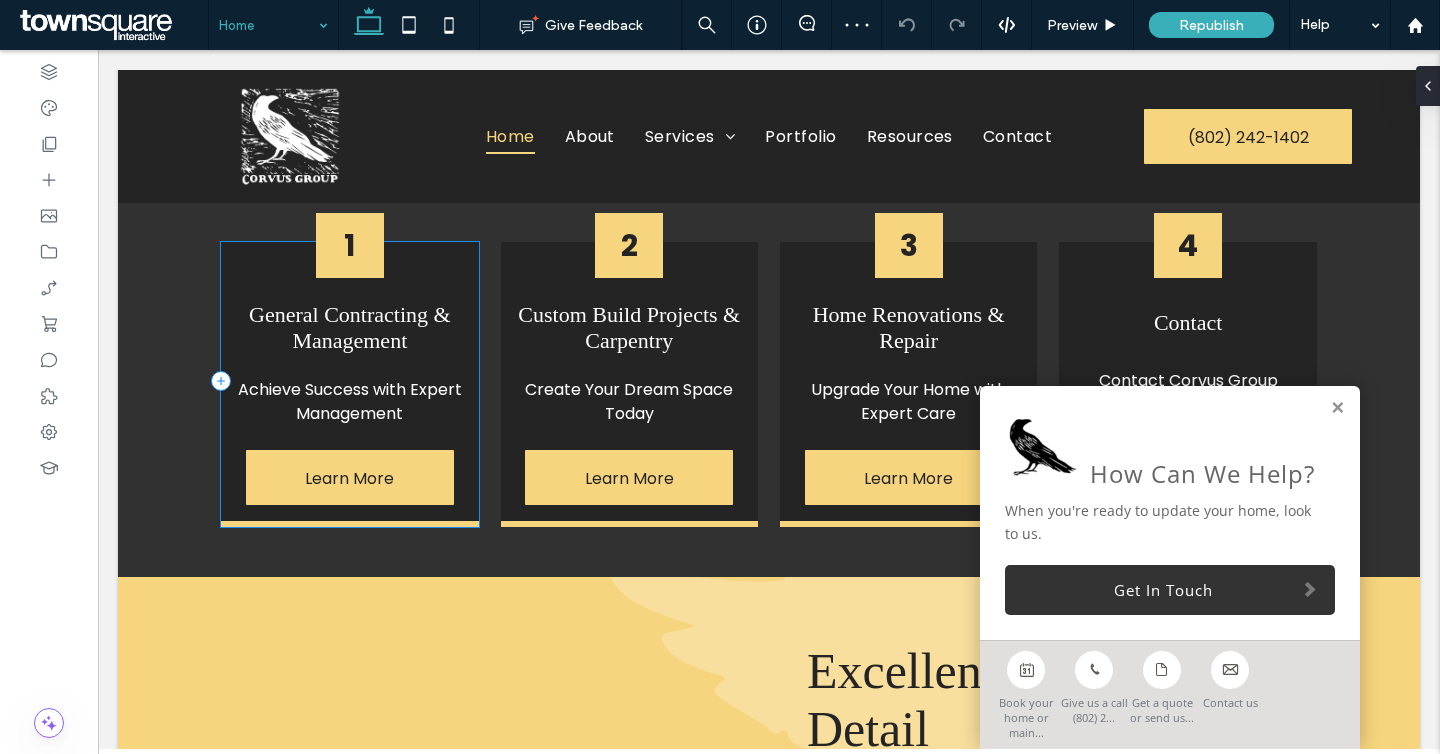 scroll, scrollTop: 1598, scrollLeft: 0, axis: vertical 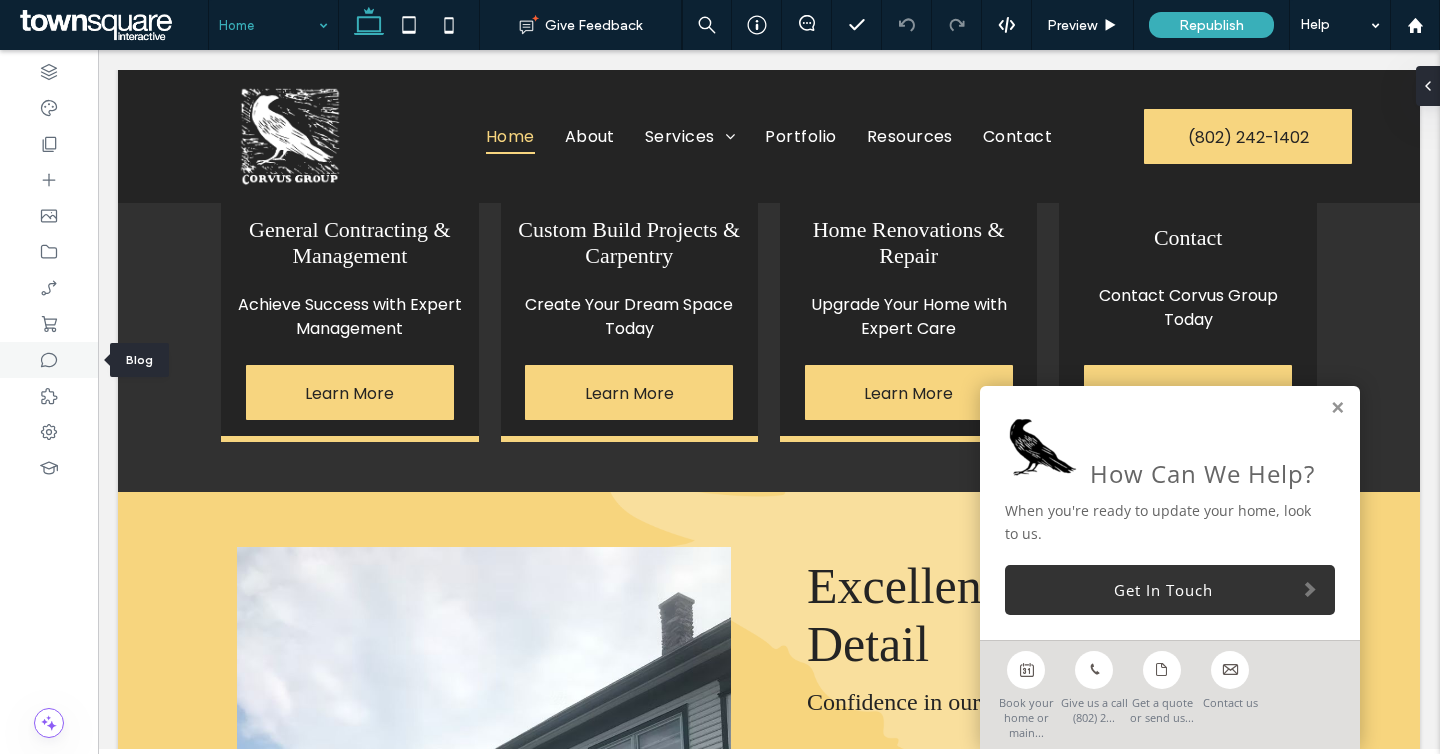 click at bounding box center (49, 360) 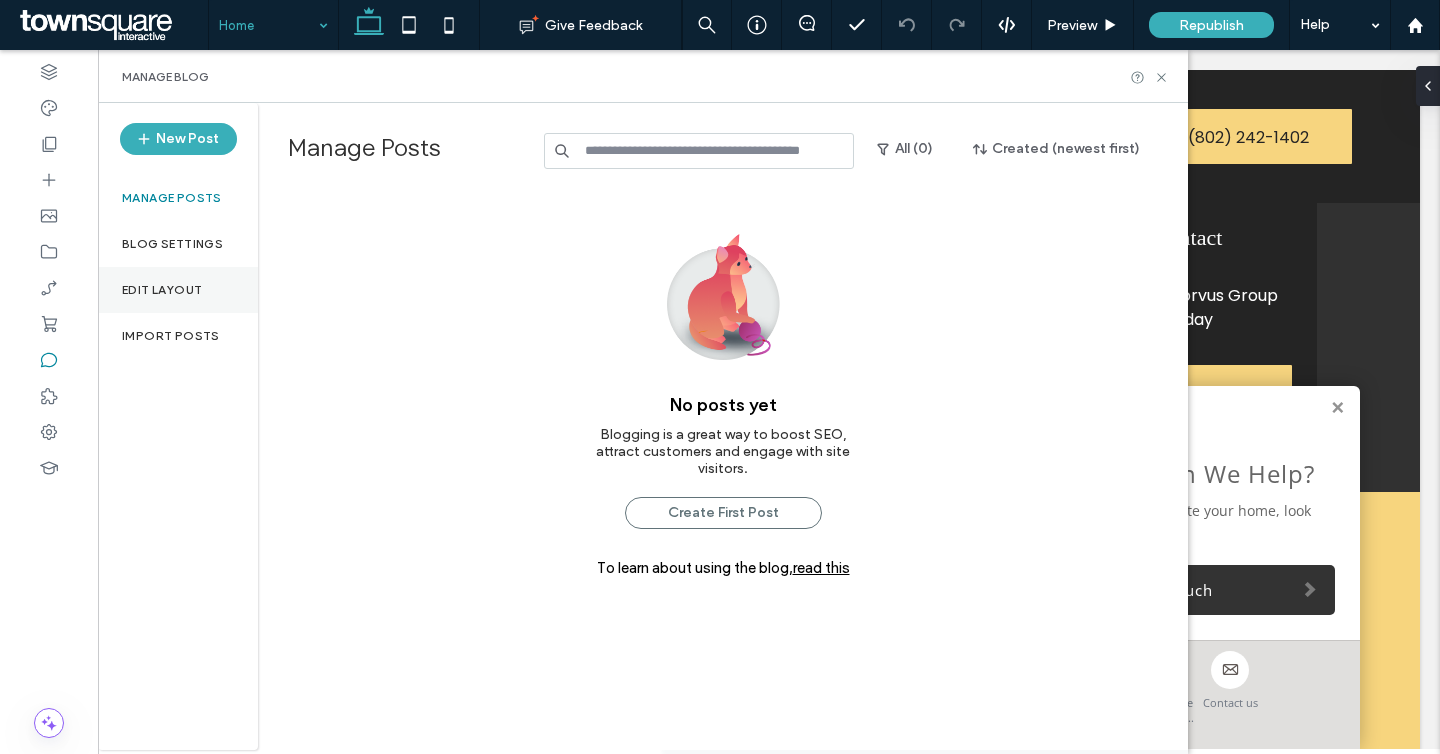click on "Edit Layout" at bounding box center (162, 290) 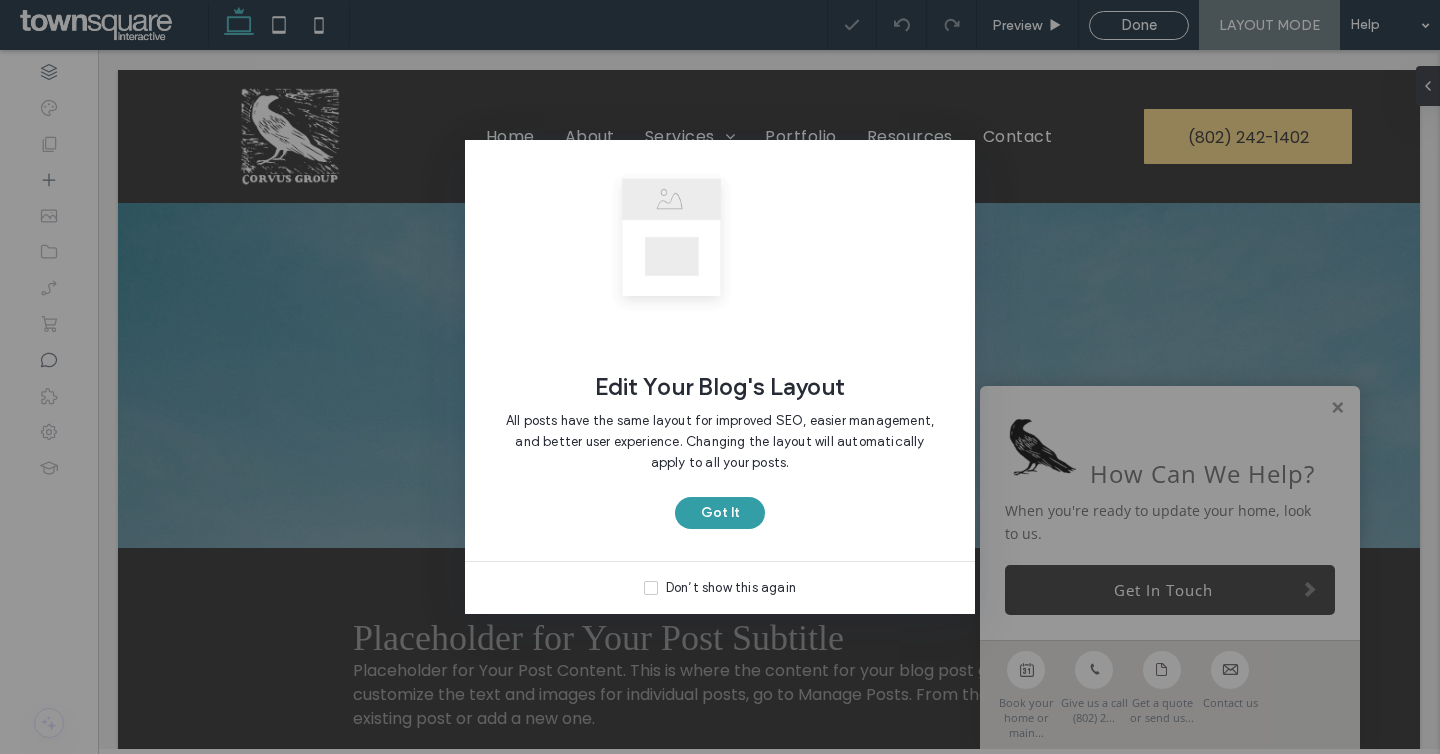 scroll, scrollTop: 0, scrollLeft: 0, axis: both 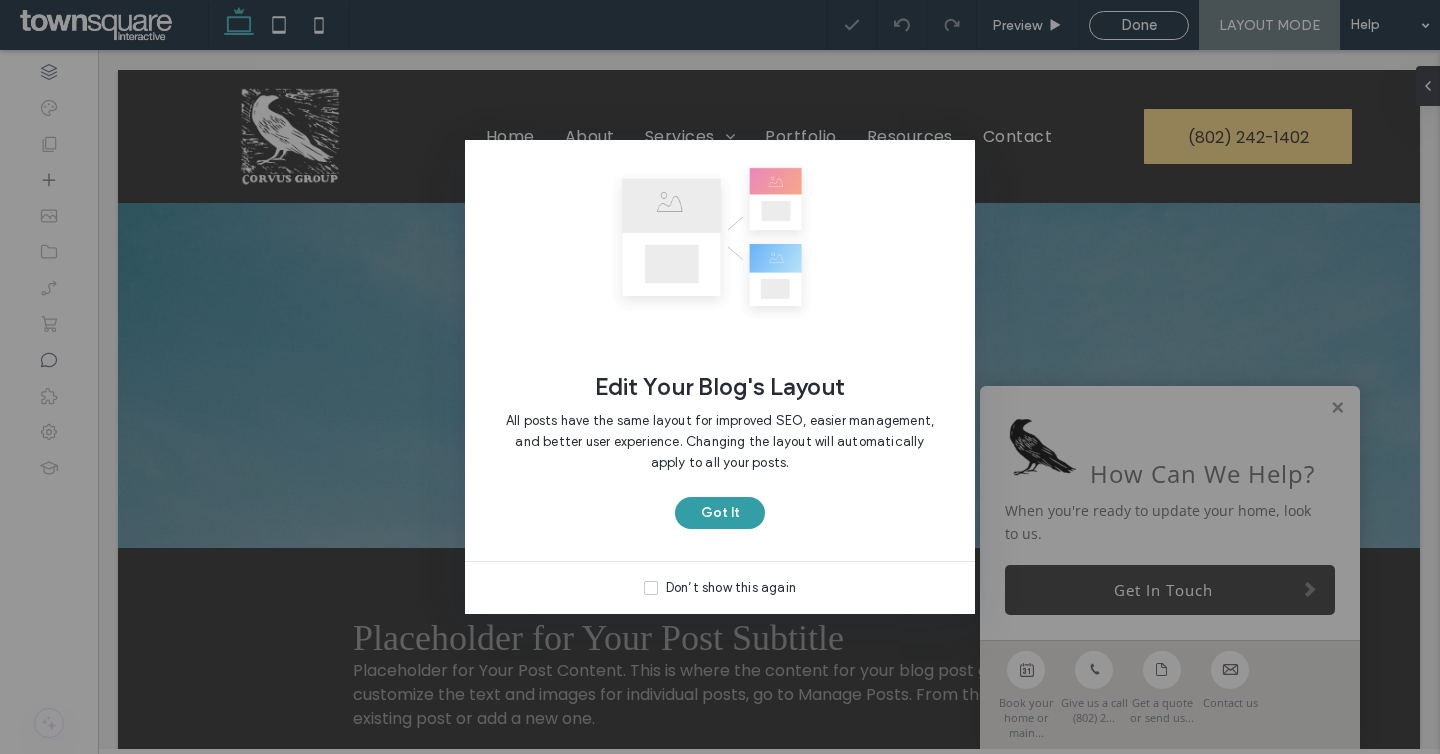 click on "Got It" at bounding box center [720, 513] 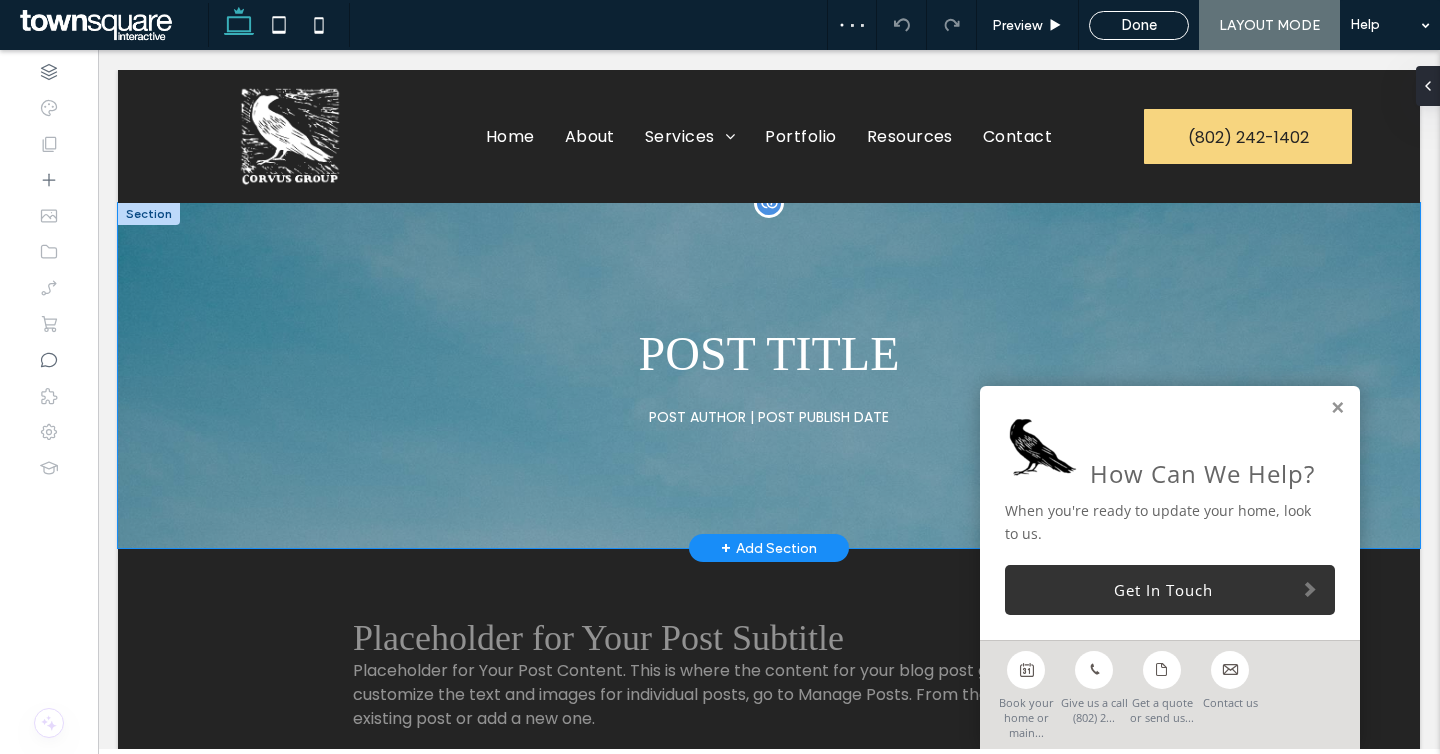 click on "POST TITLE
POST AUTHOR | POST PUBLISH DATE" at bounding box center (769, 376) 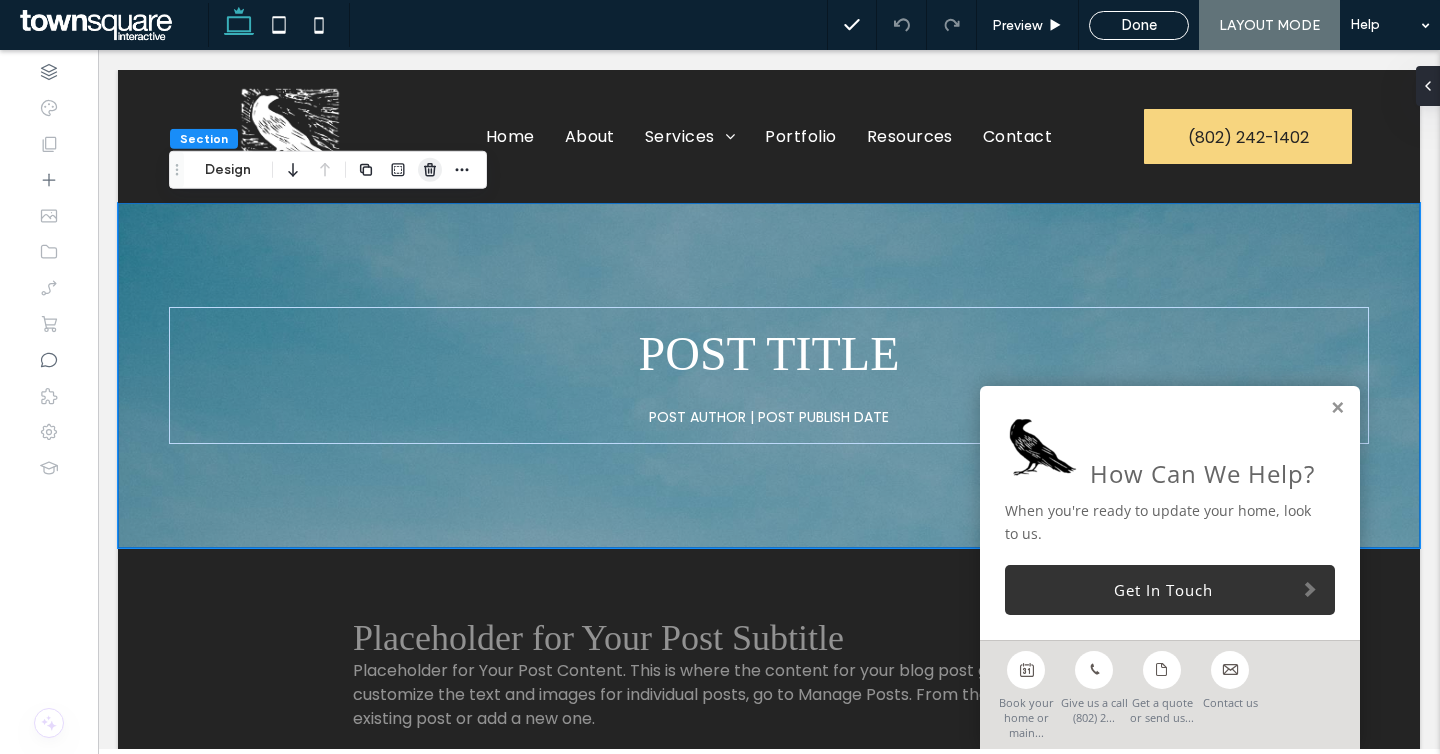 click at bounding box center [430, 170] 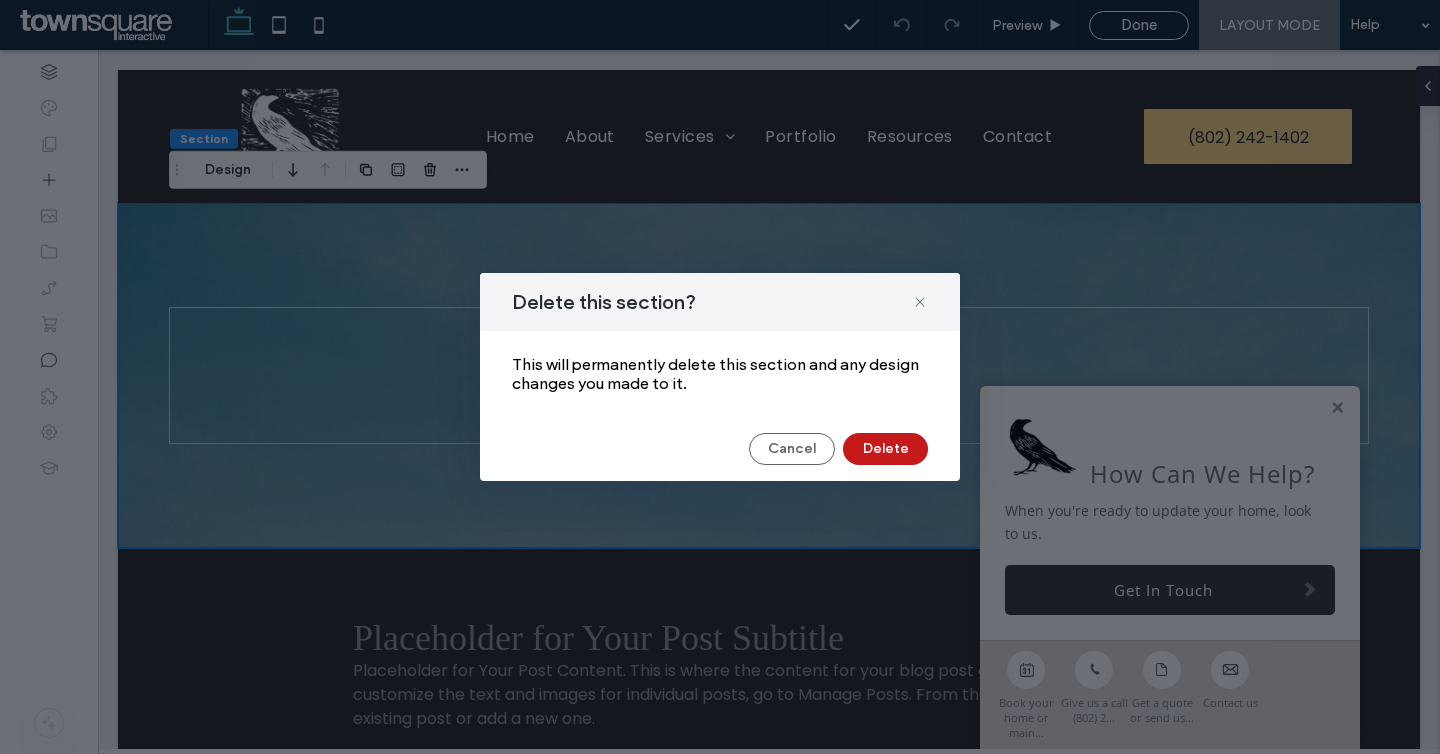 click on "Delete" at bounding box center [885, 449] 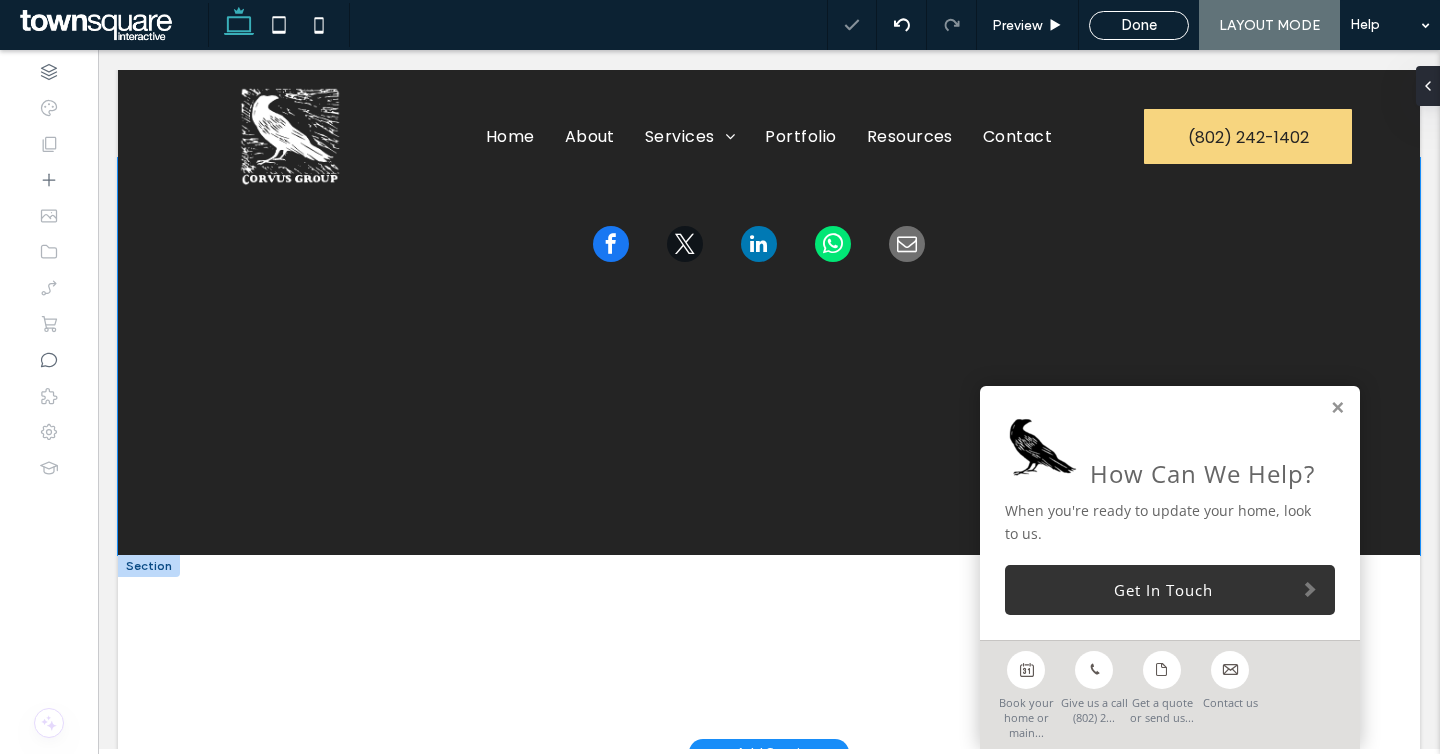 scroll, scrollTop: 107, scrollLeft: 0, axis: vertical 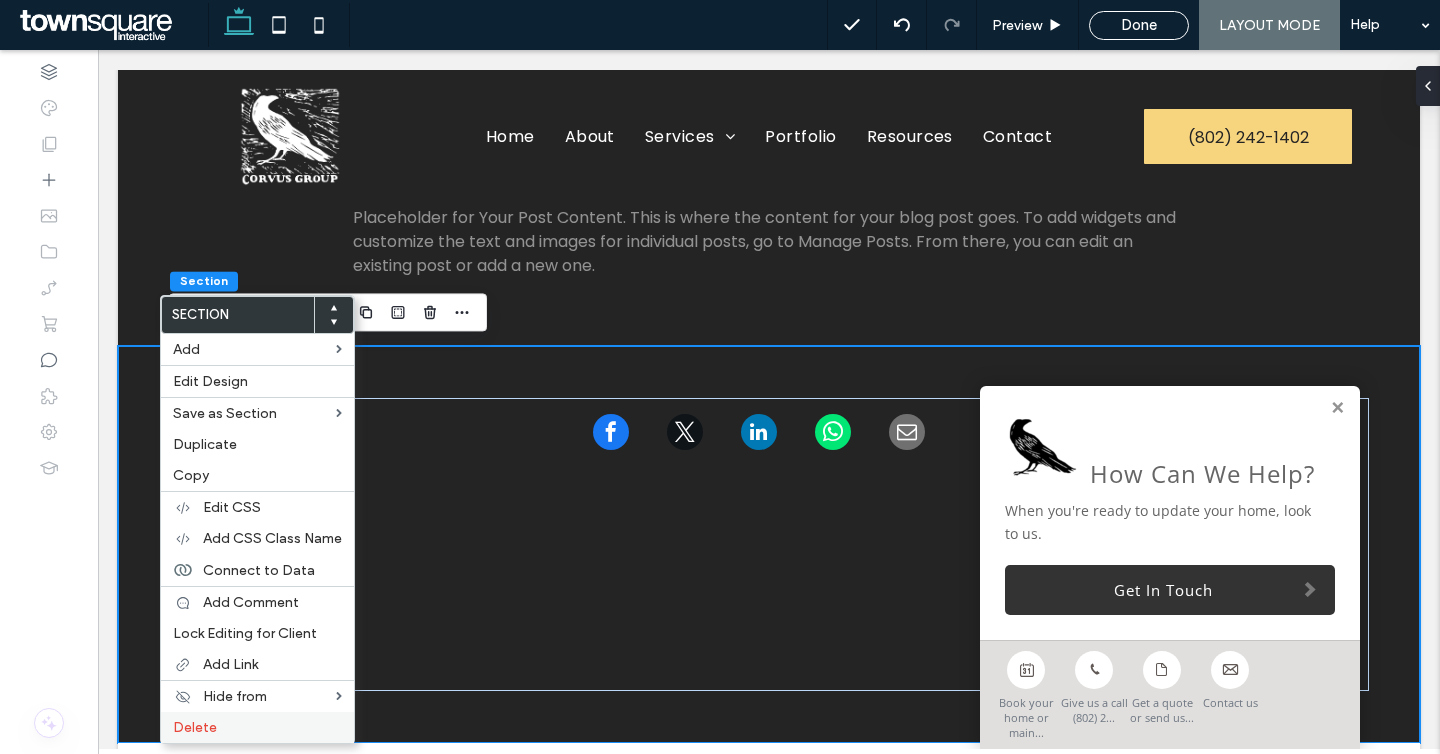click on "Delete" at bounding box center (257, 727) 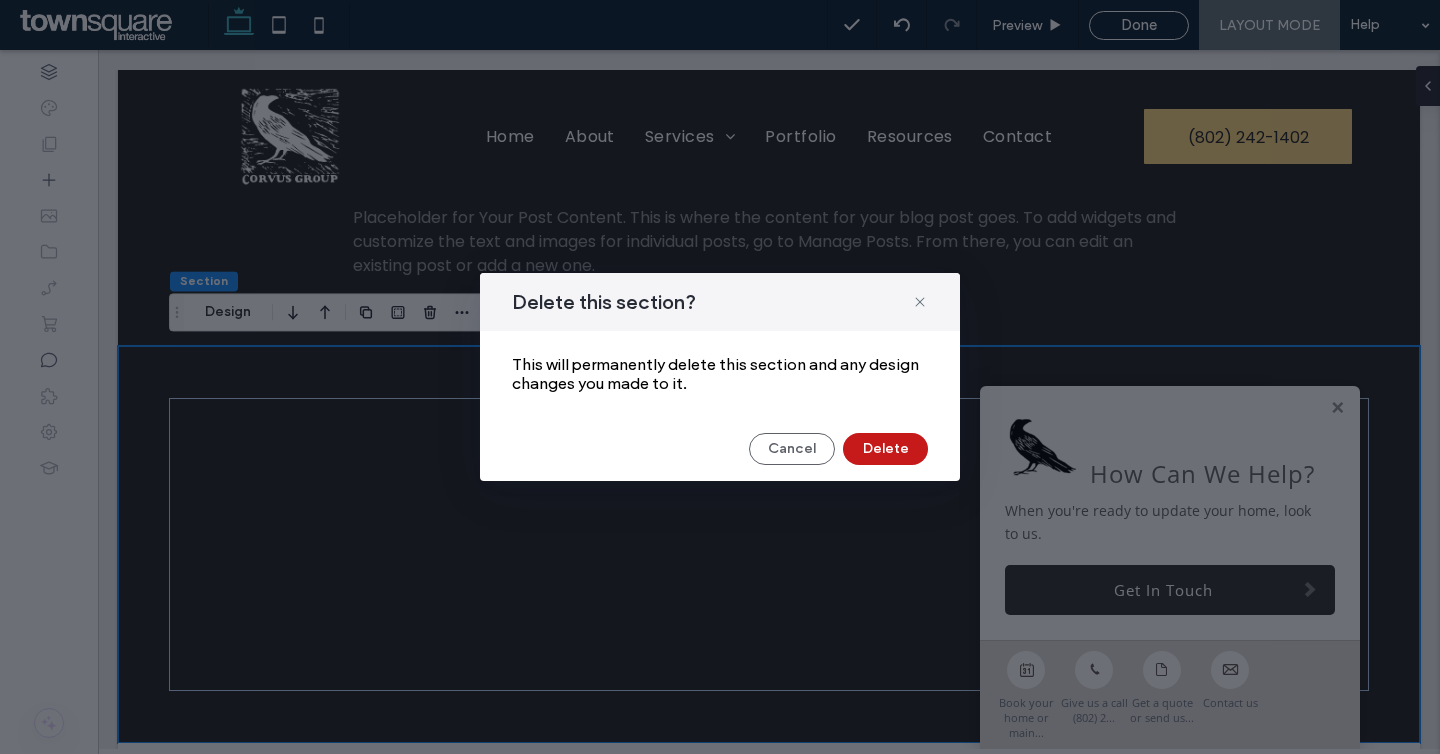 click on "Delete" at bounding box center [885, 449] 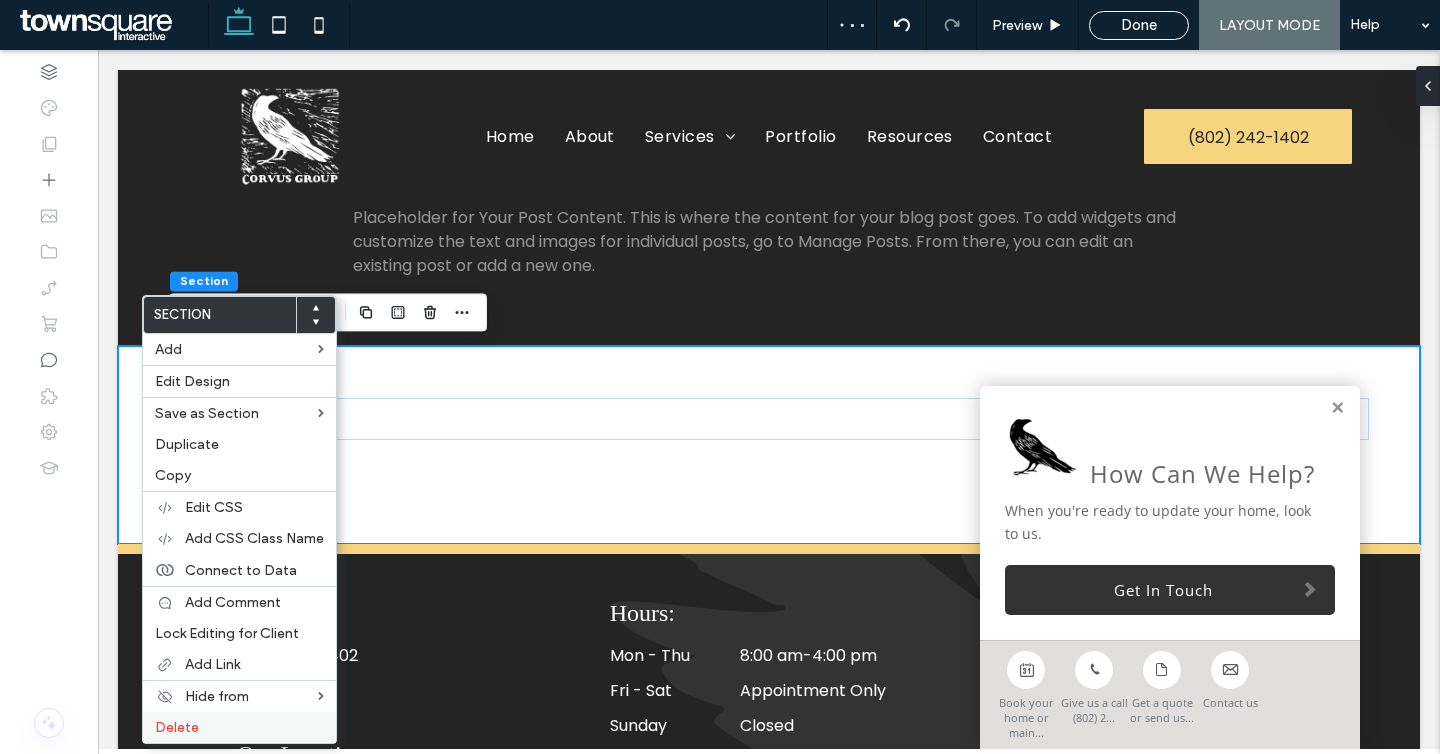 click on "Delete" at bounding box center [239, 727] 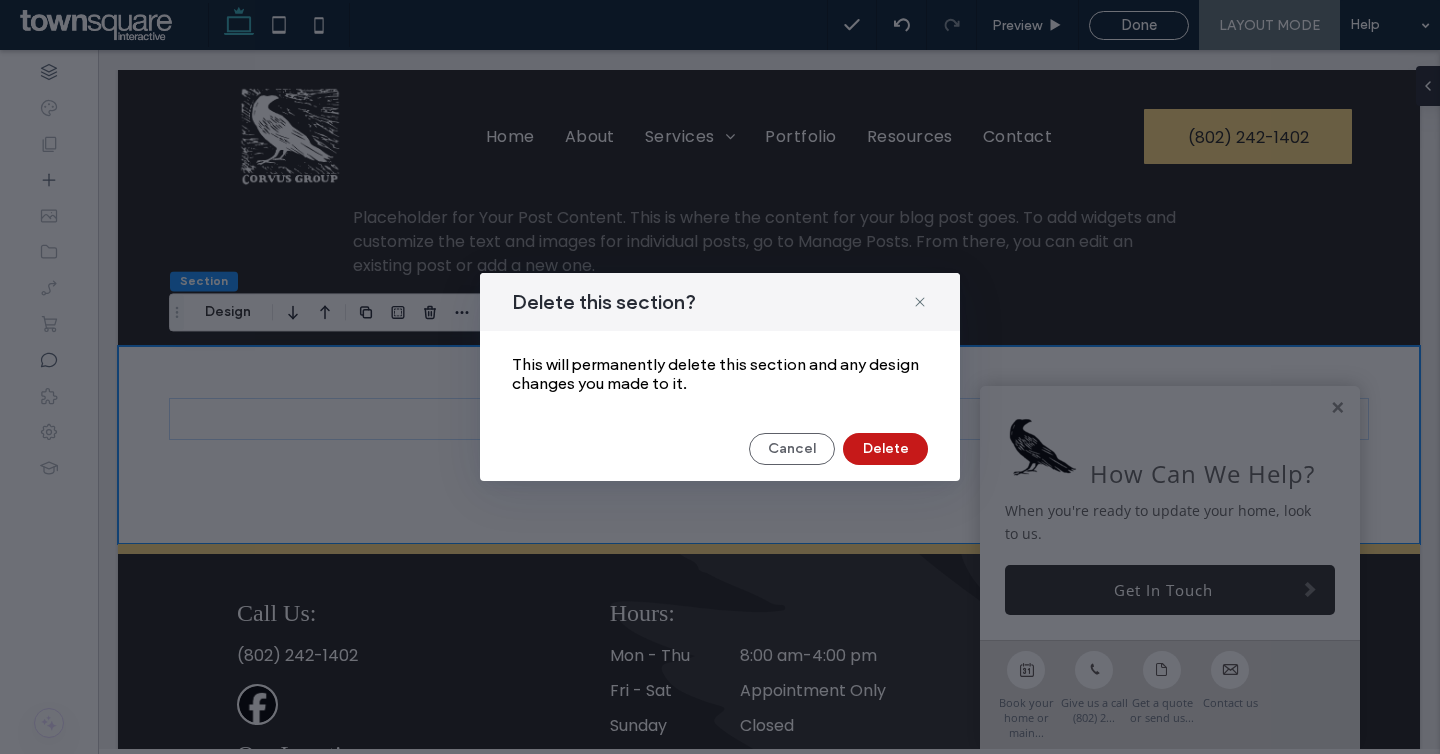 click on "Delete" at bounding box center [885, 449] 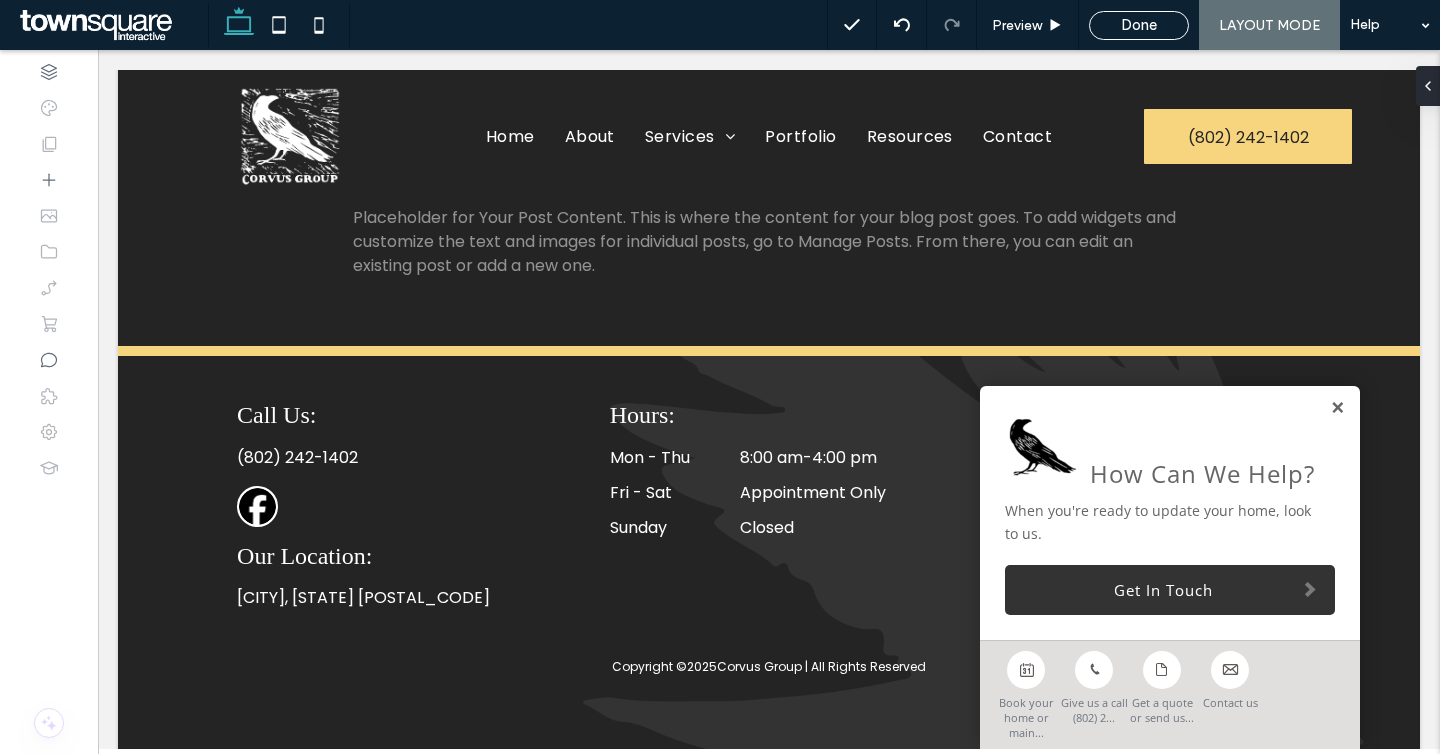 click at bounding box center (1337, 408) 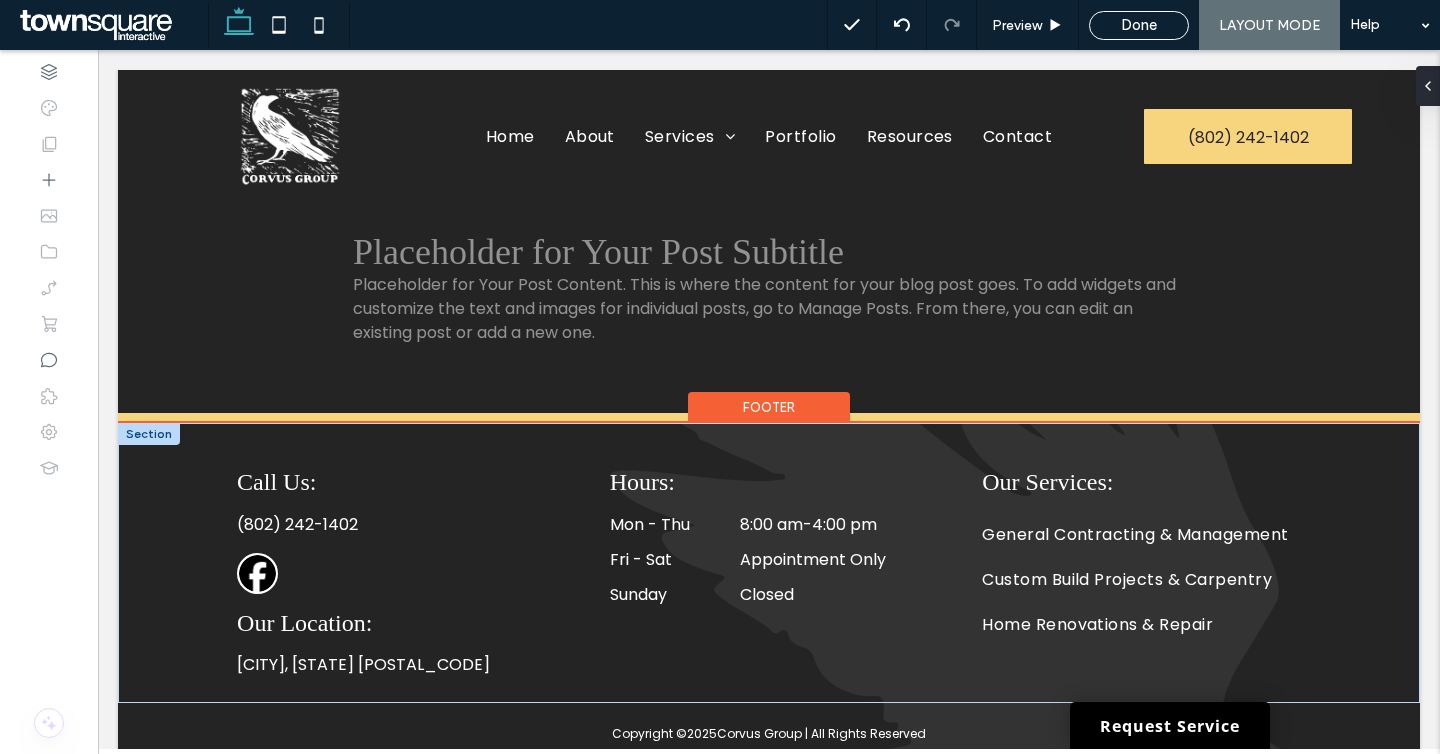 scroll, scrollTop: 0, scrollLeft: 0, axis: both 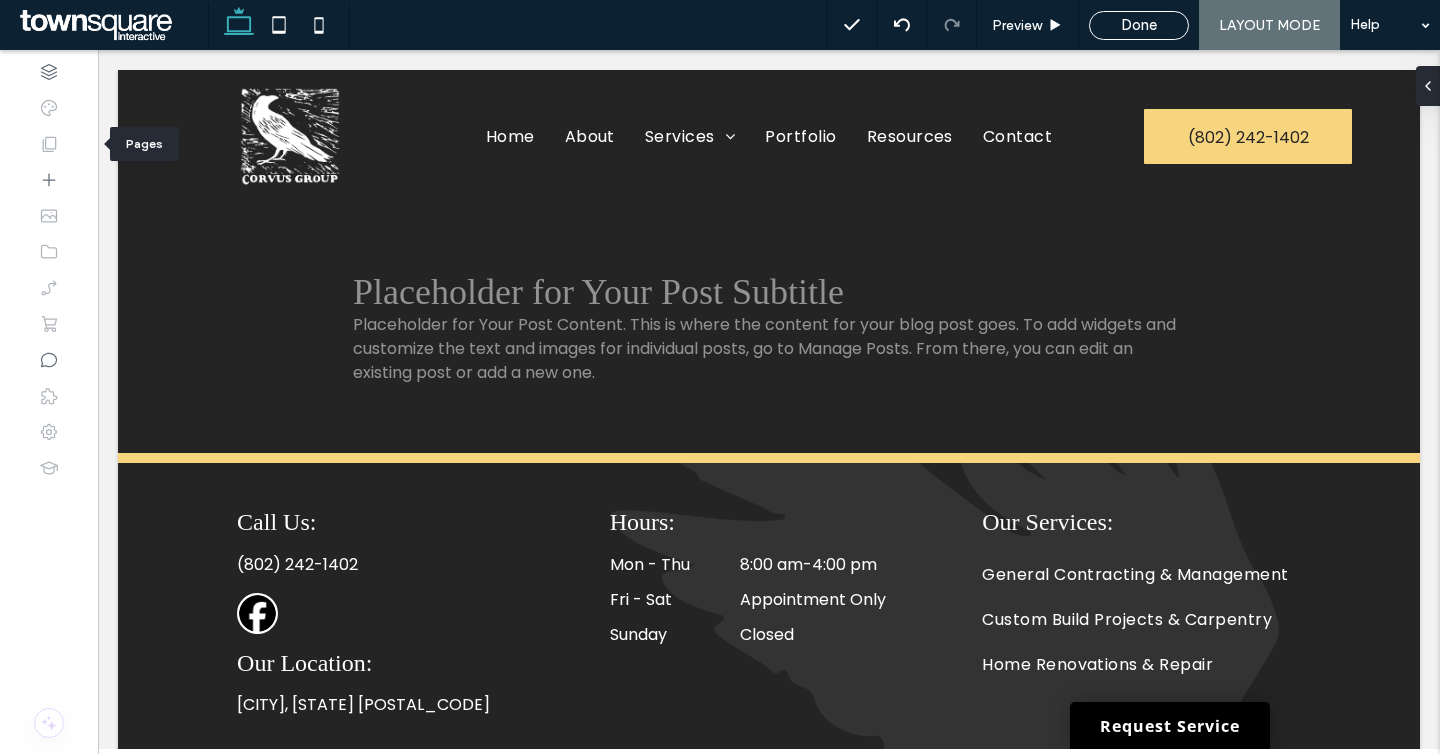 click 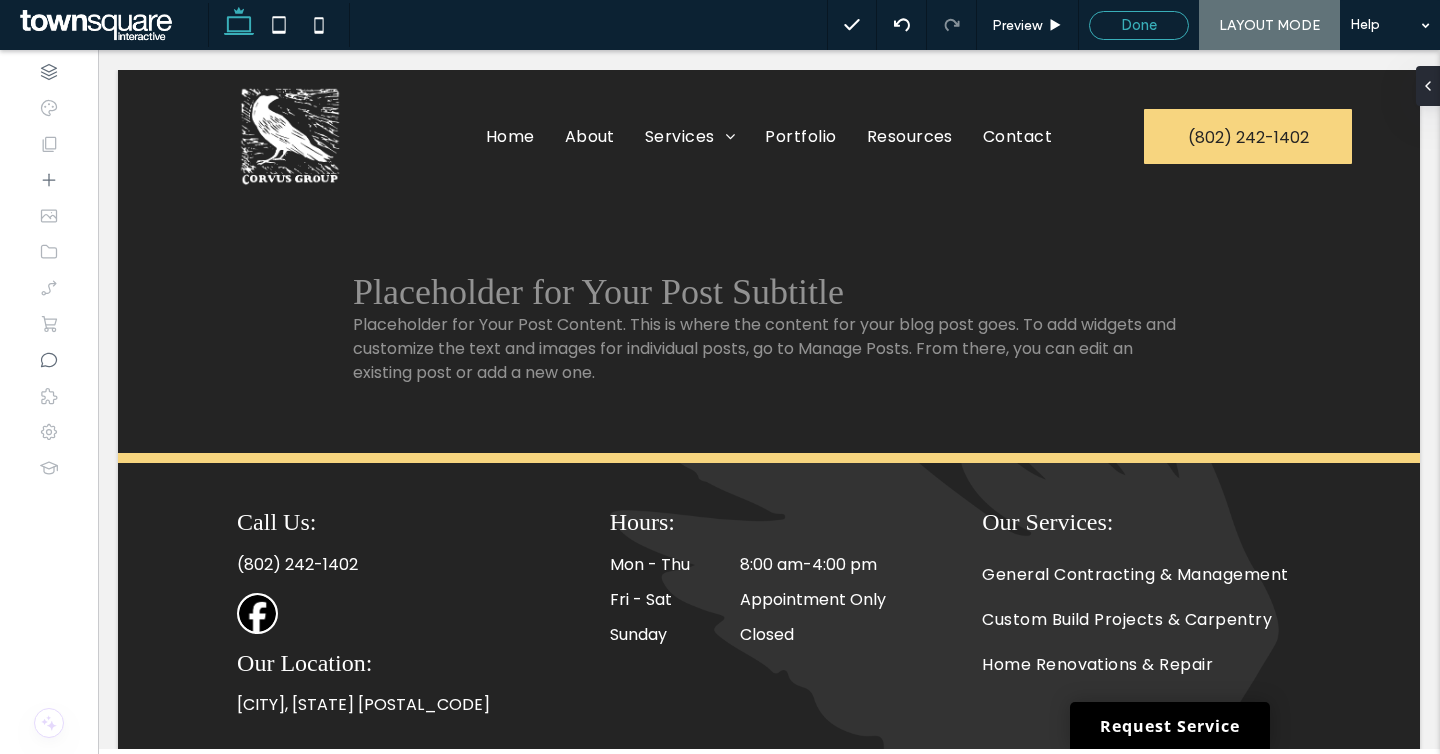 click on "Done" at bounding box center [1139, 25] 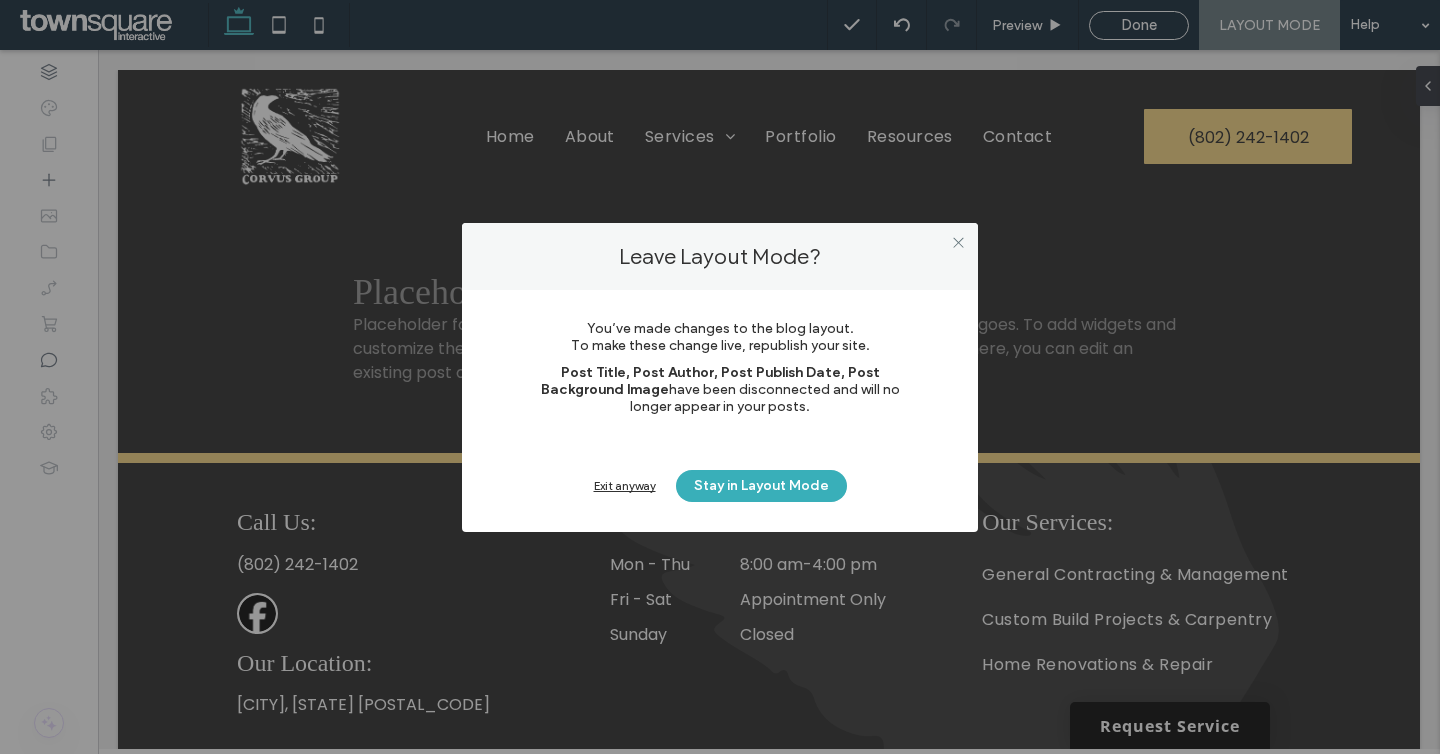 click on "Exit anyway" at bounding box center (625, 485) 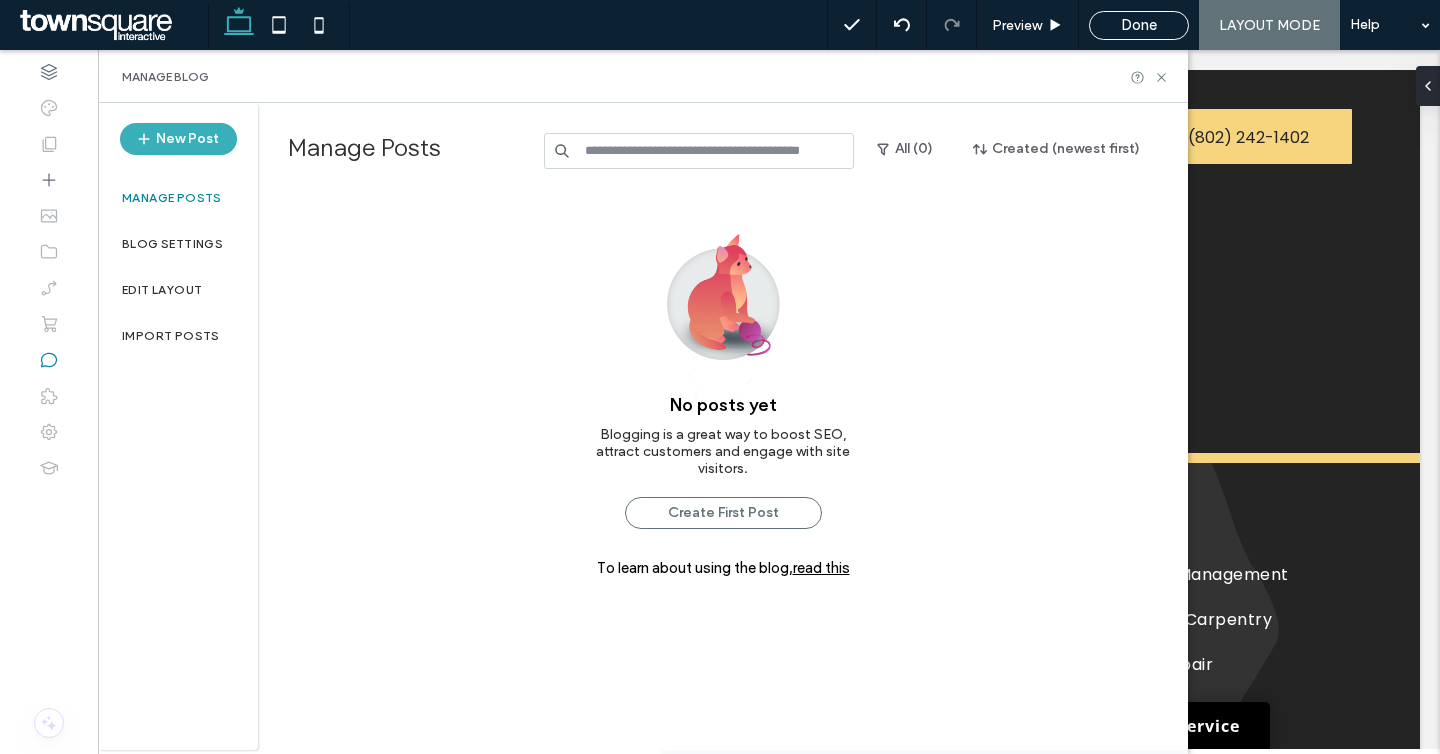 click 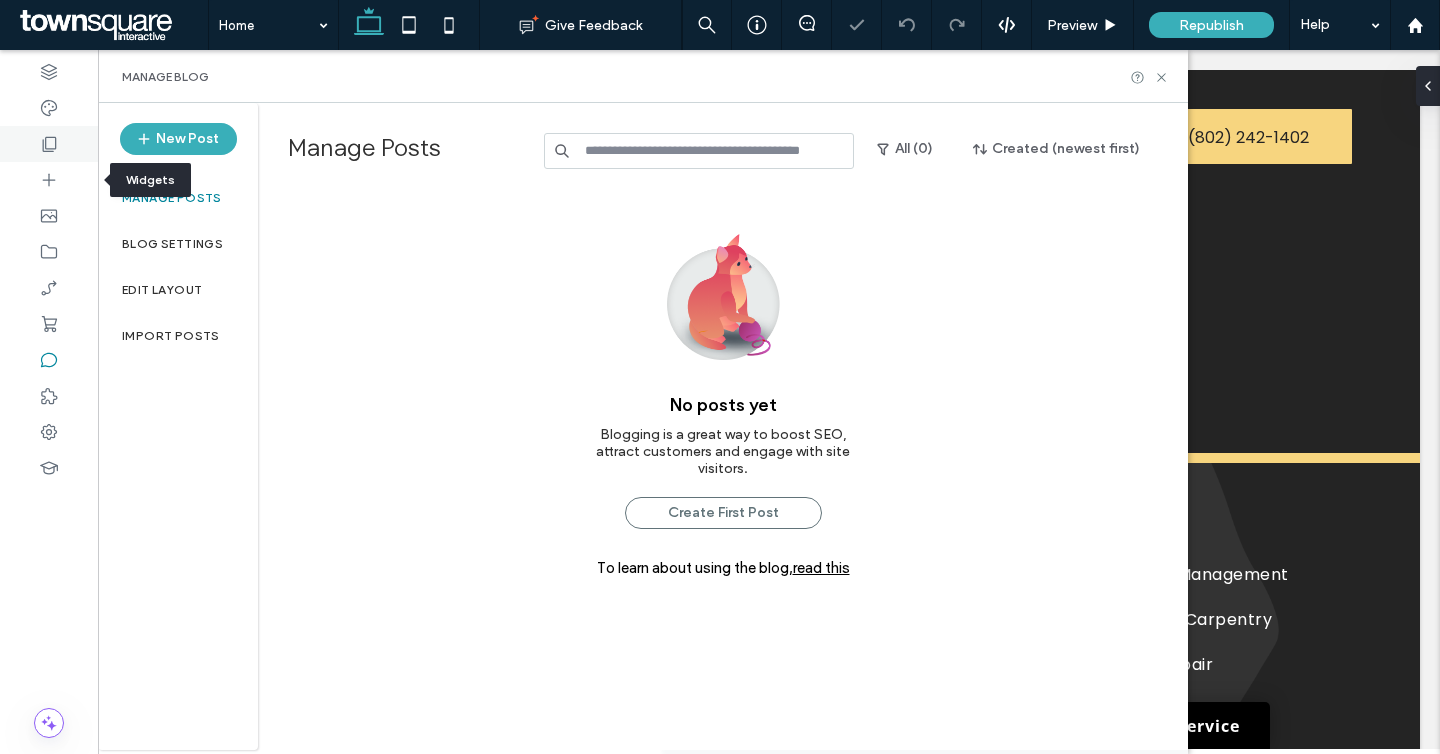 click 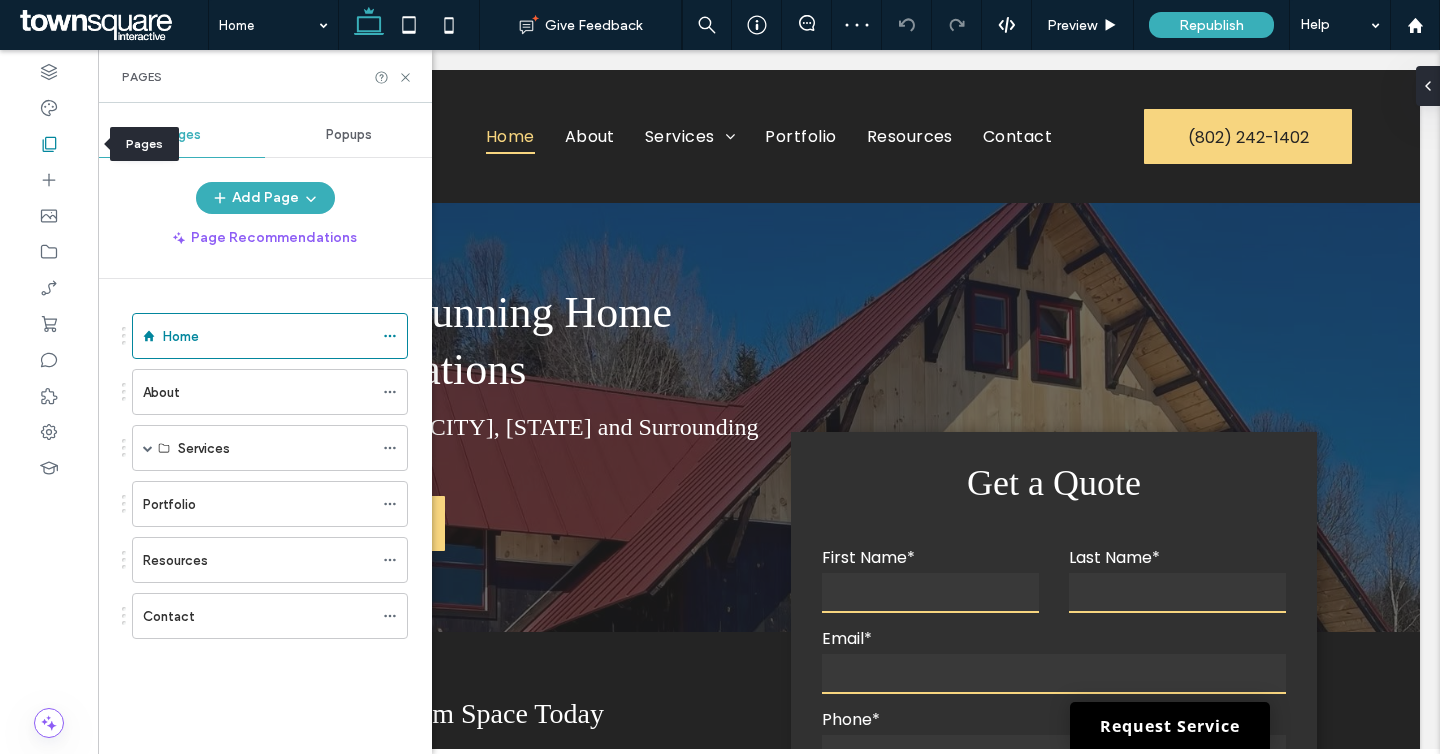scroll, scrollTop: 0, scrollLeft: 0, axis: both 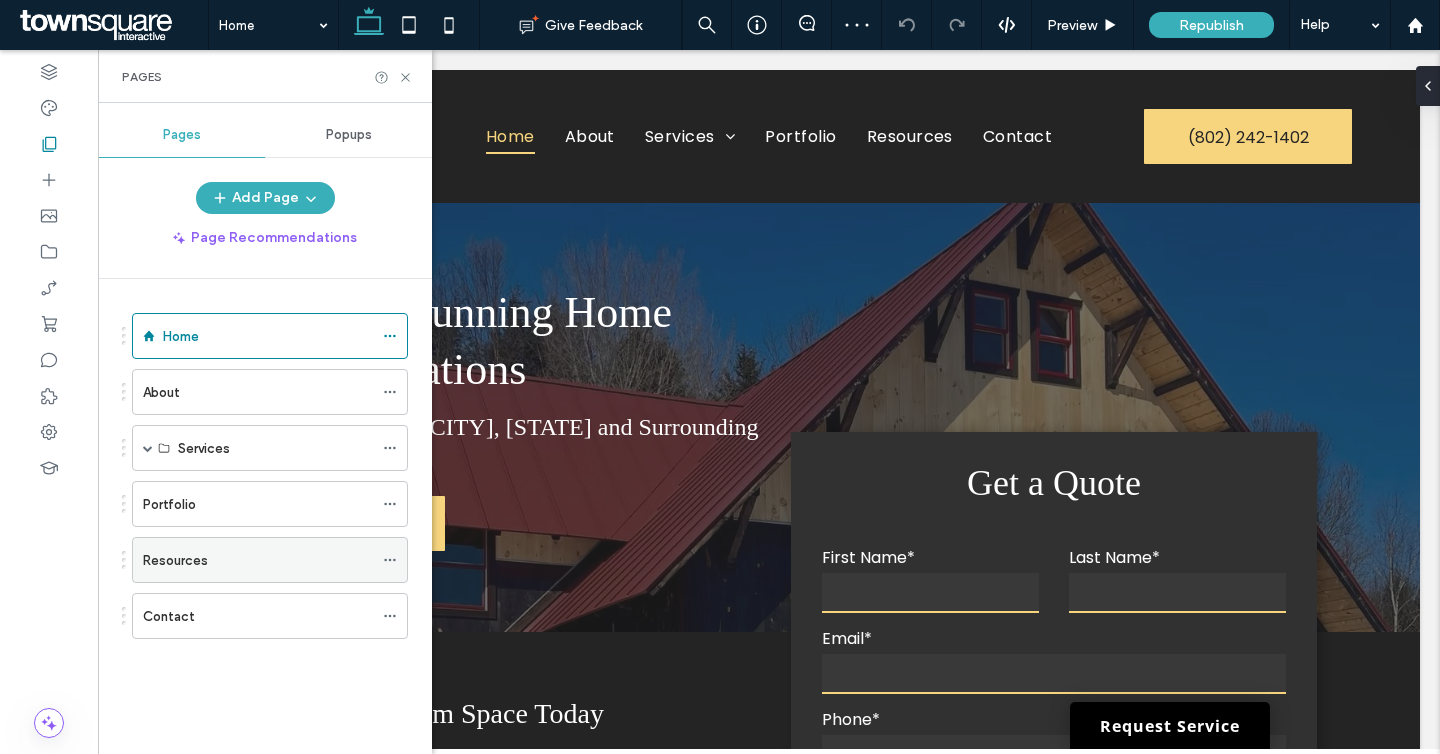 click on "Resources" at bounding box center (258, 560) 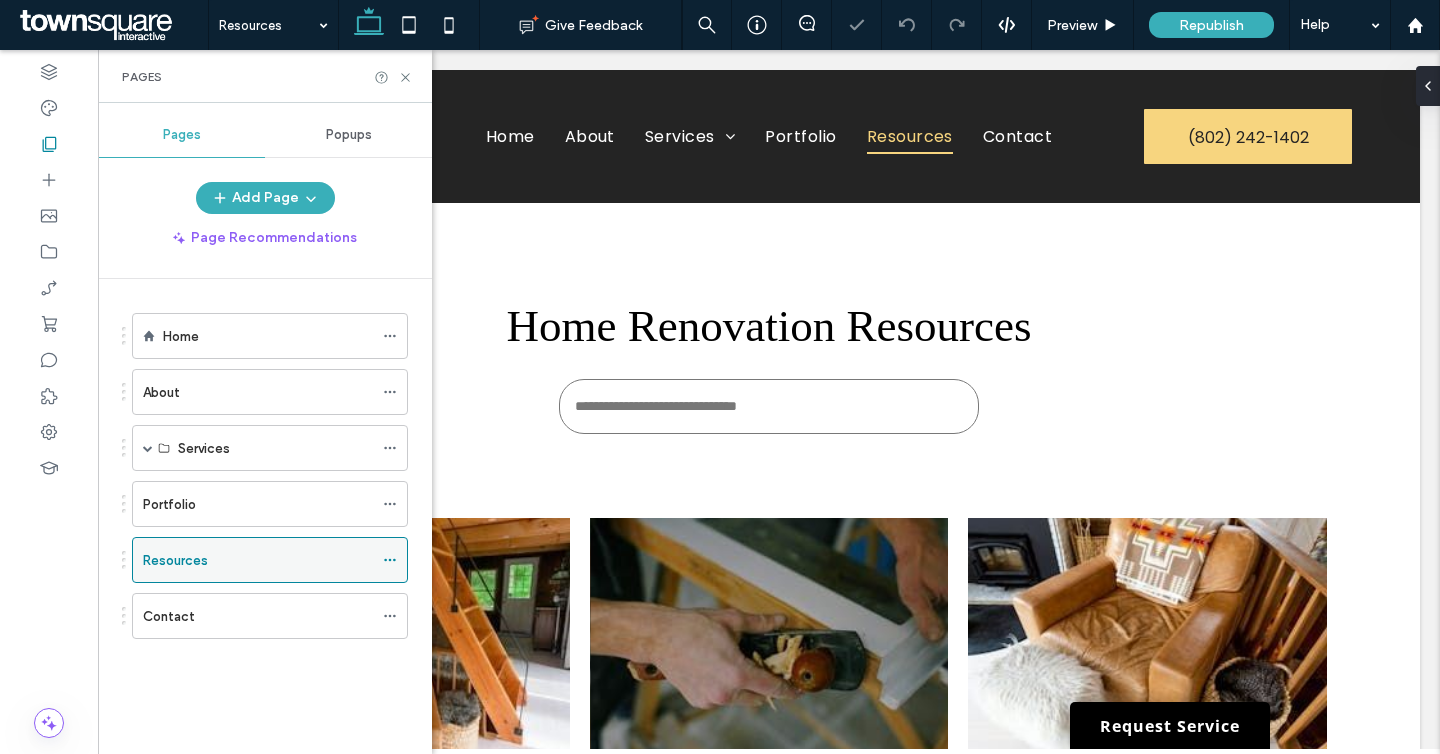 scroll, scrollTop: 0, scrollLeft: 0, axis: both 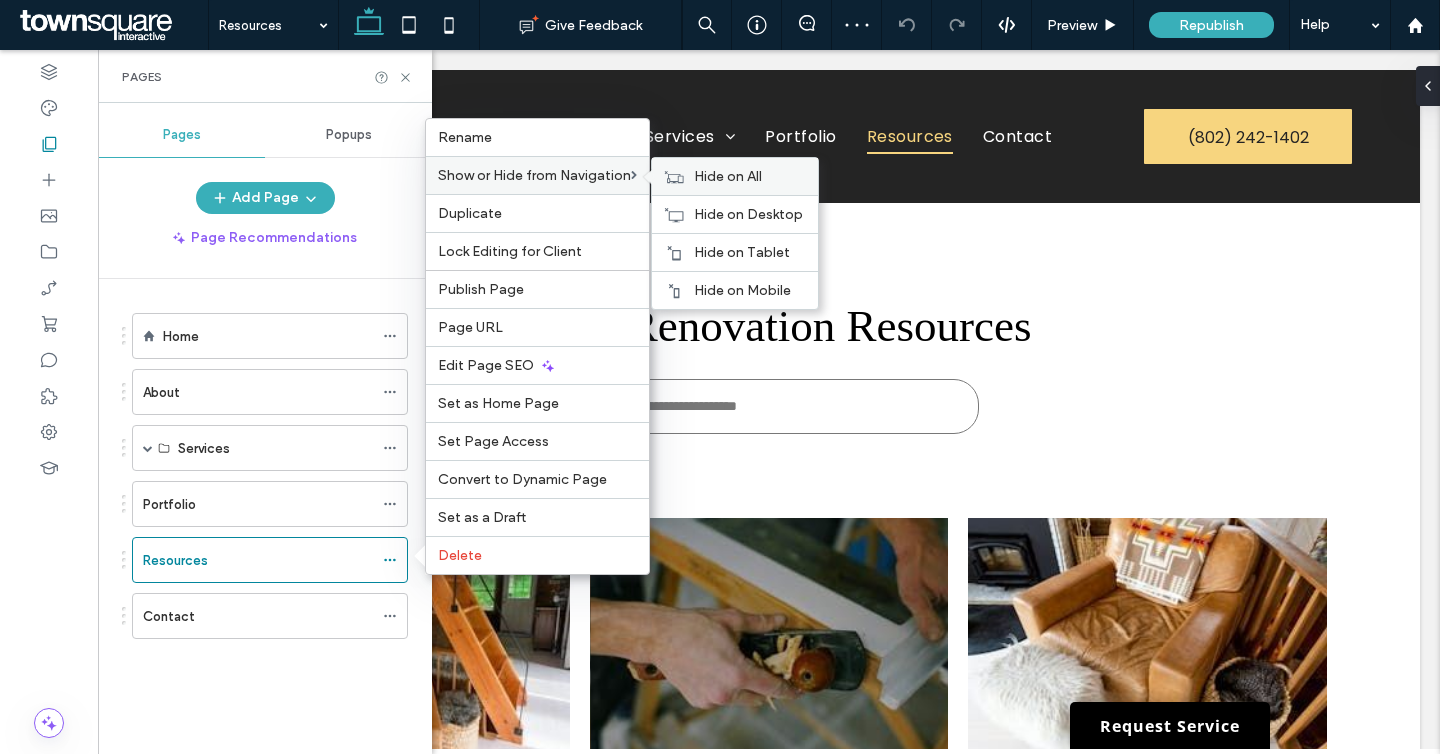 click on "Hide on All" at bounding box center [728, 176] 